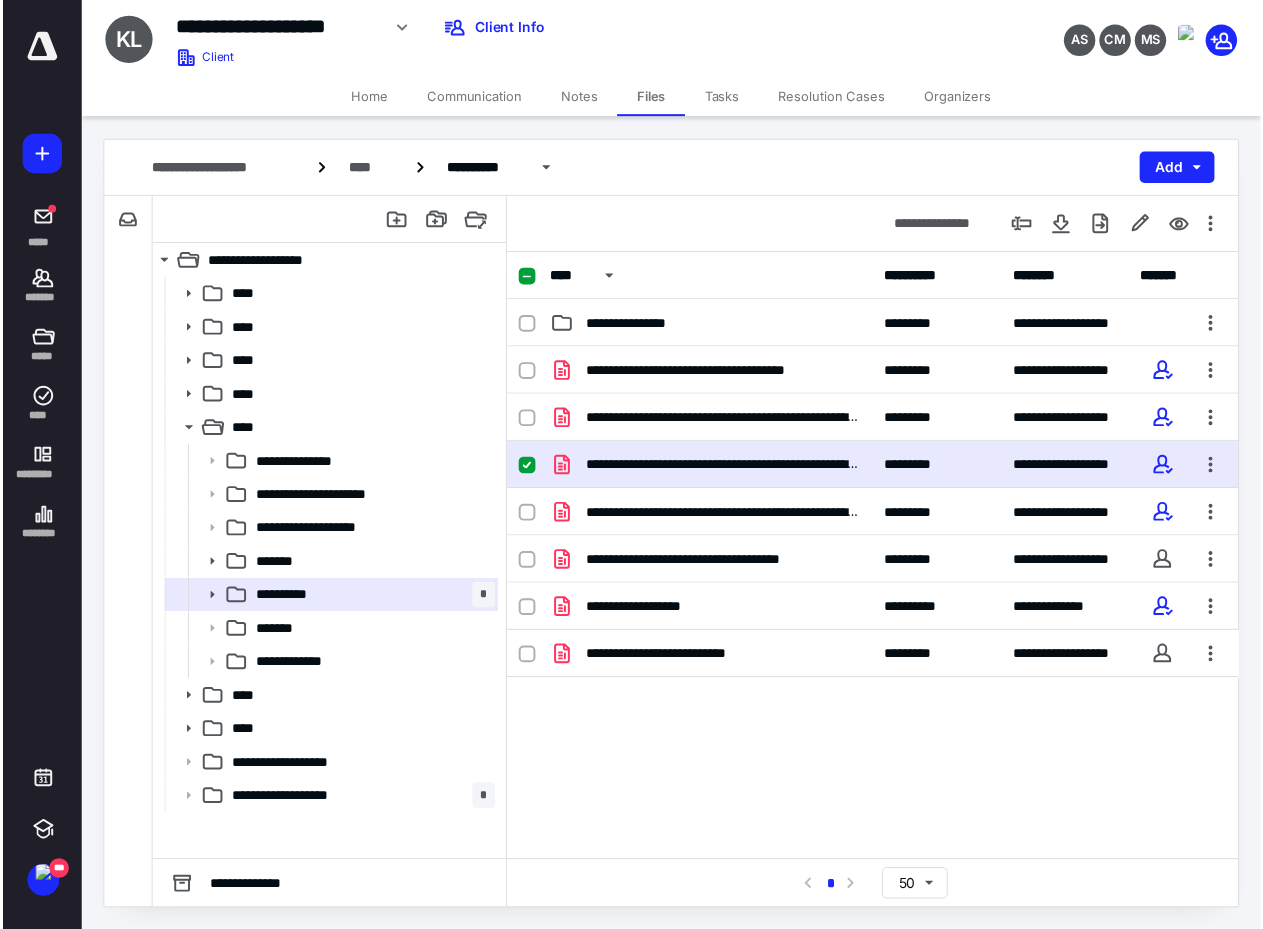 scroll, scrollTop: 0, scrollLeft: 0, axis: both 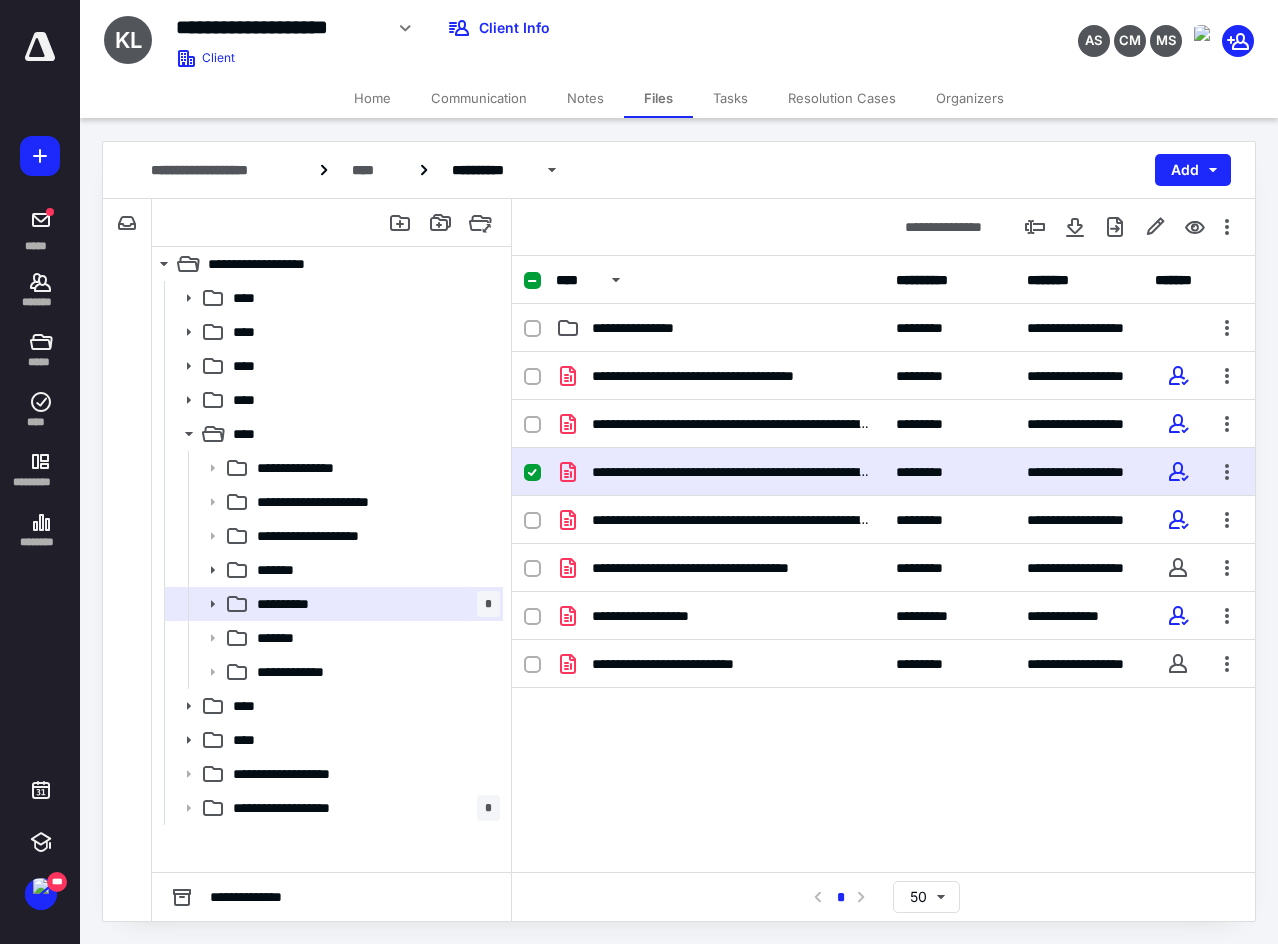click on "Tasks" at bounding box center [730, 98] 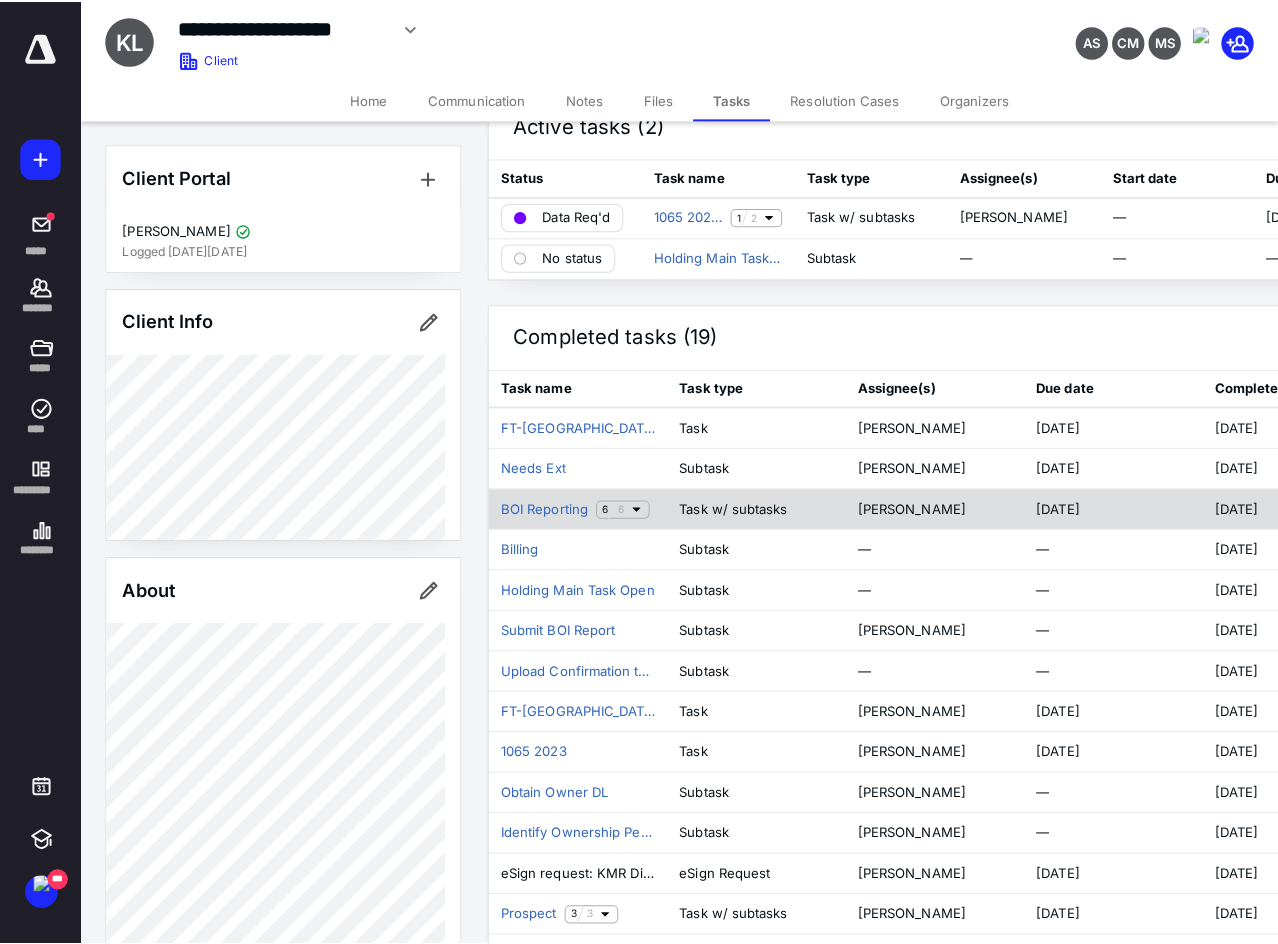 scroll, scrollTop: 0, scrollLeft: 0, axis: both 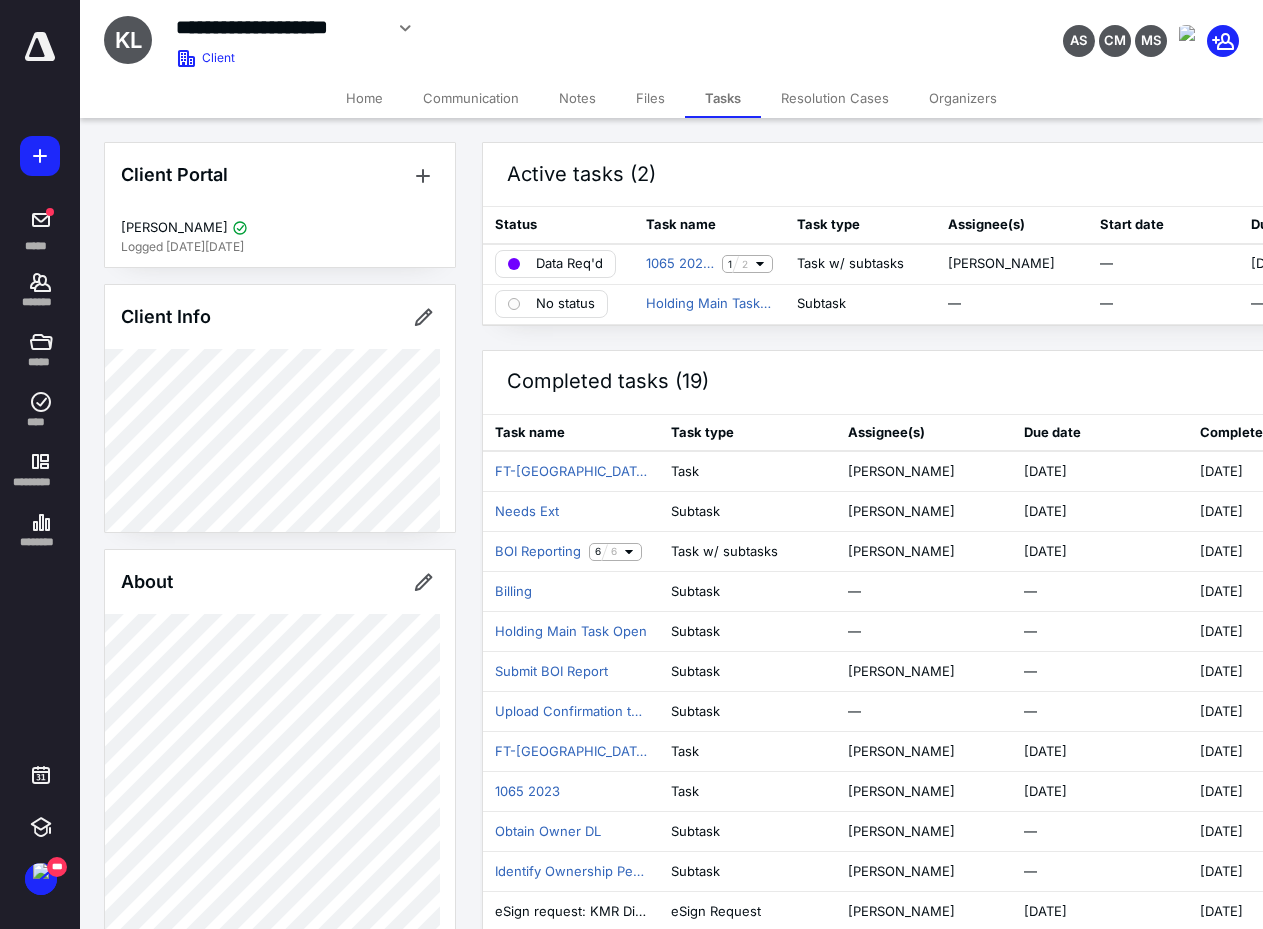 click on "Files" at bounding box center [650, 98] 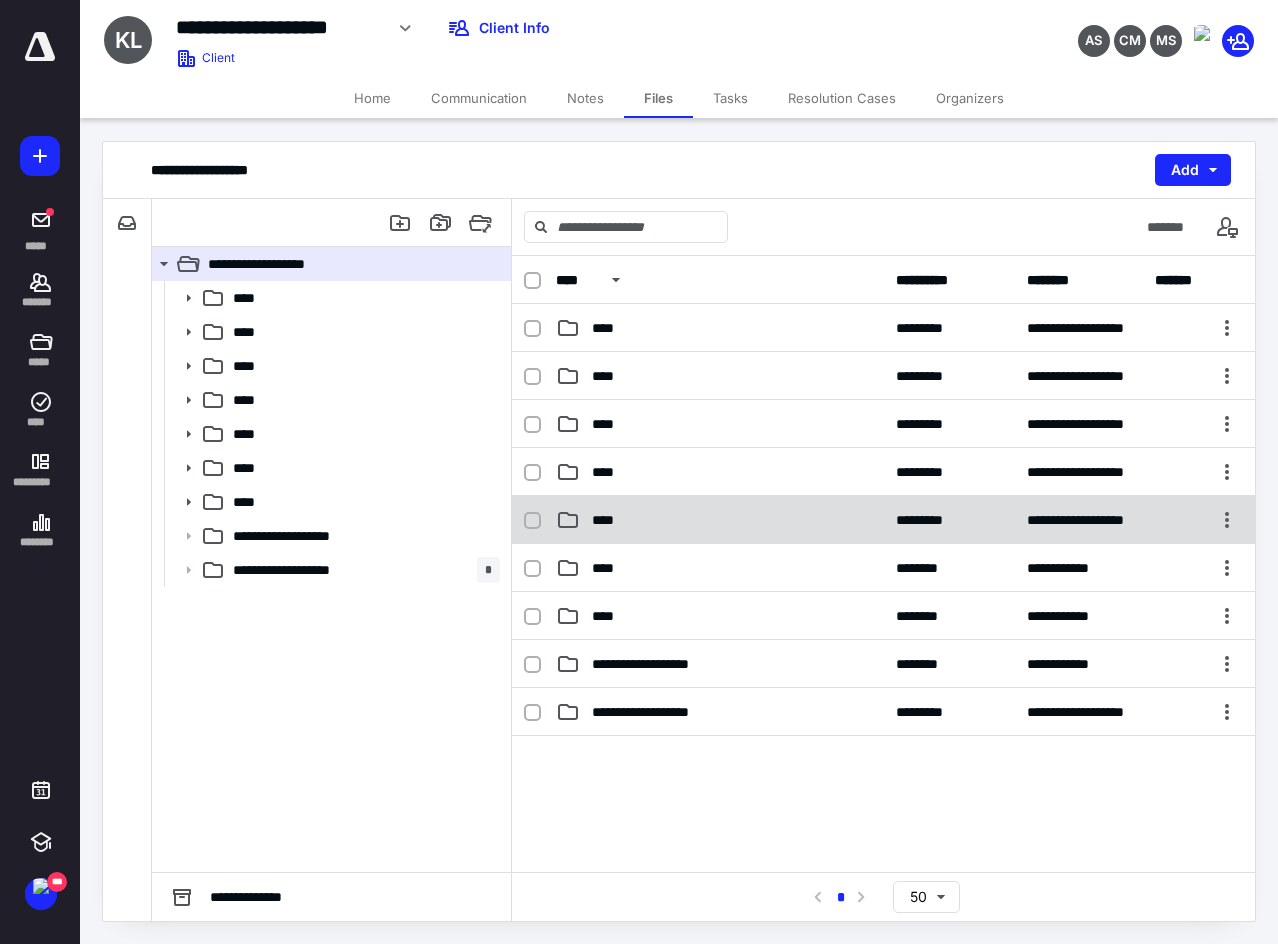 click on "****" at bounding box center [720, 520] 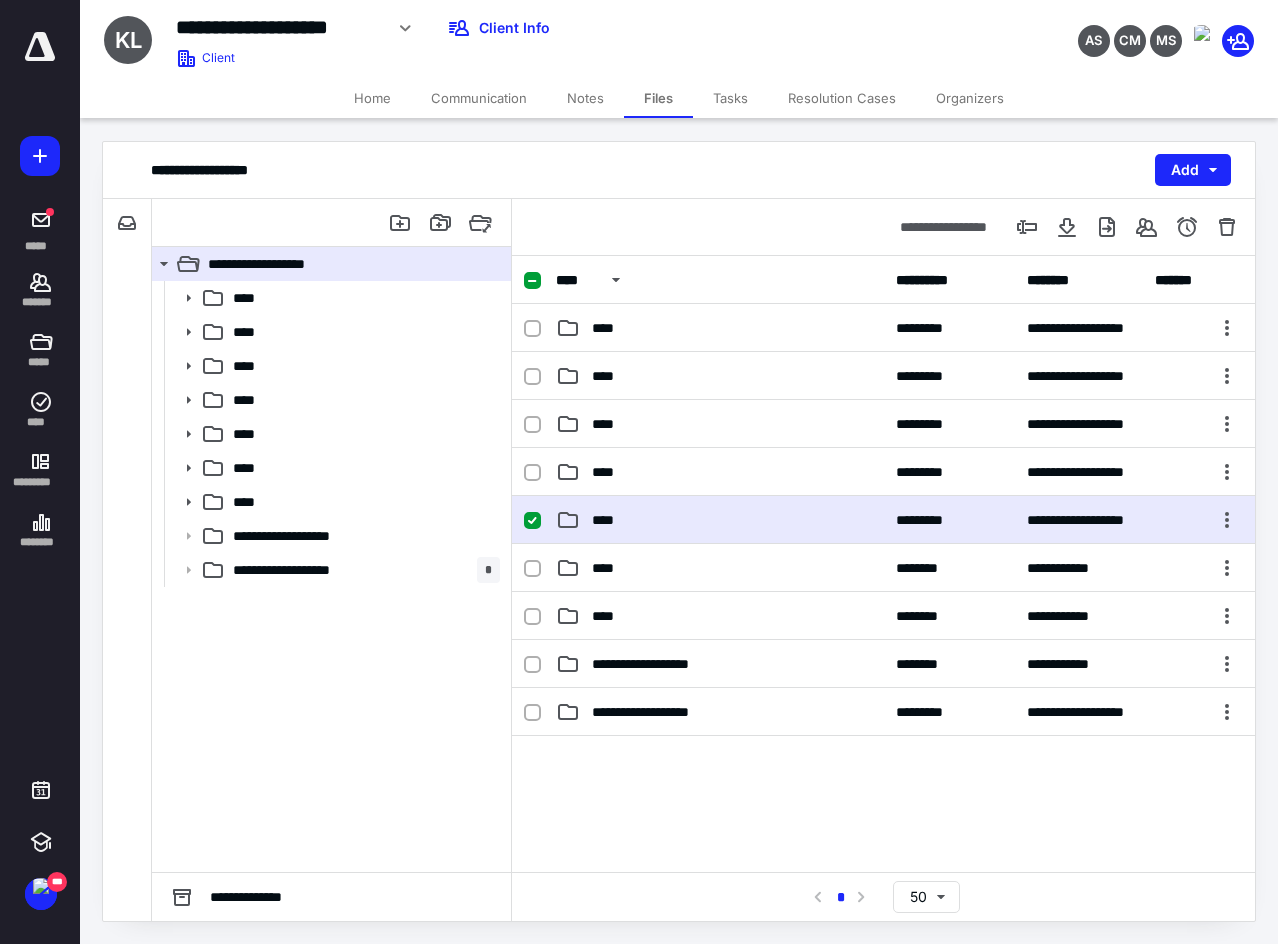 click on "****" at bounding box center (720, 520) 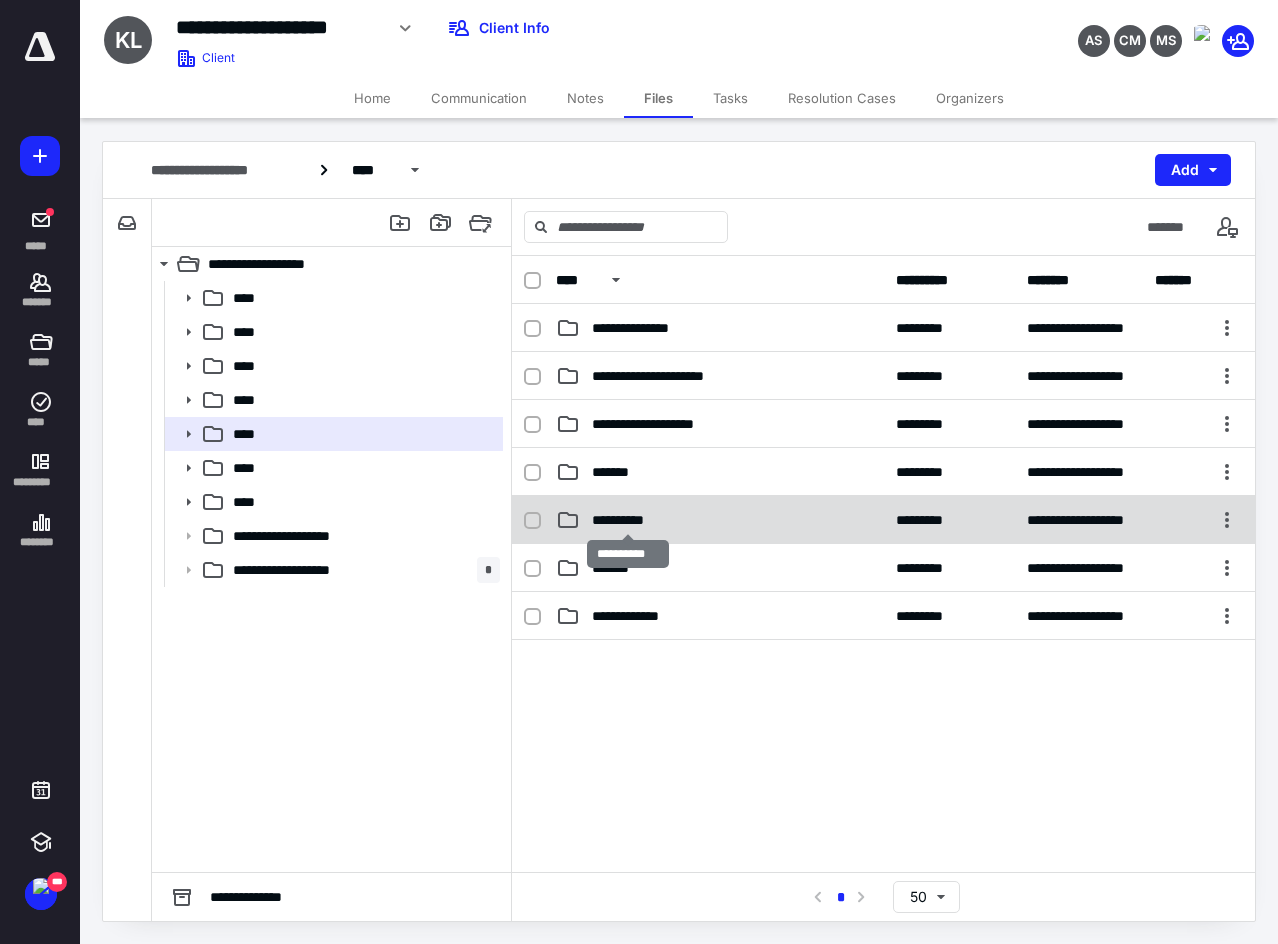 click on "**********" at bounding box center [627, 520] 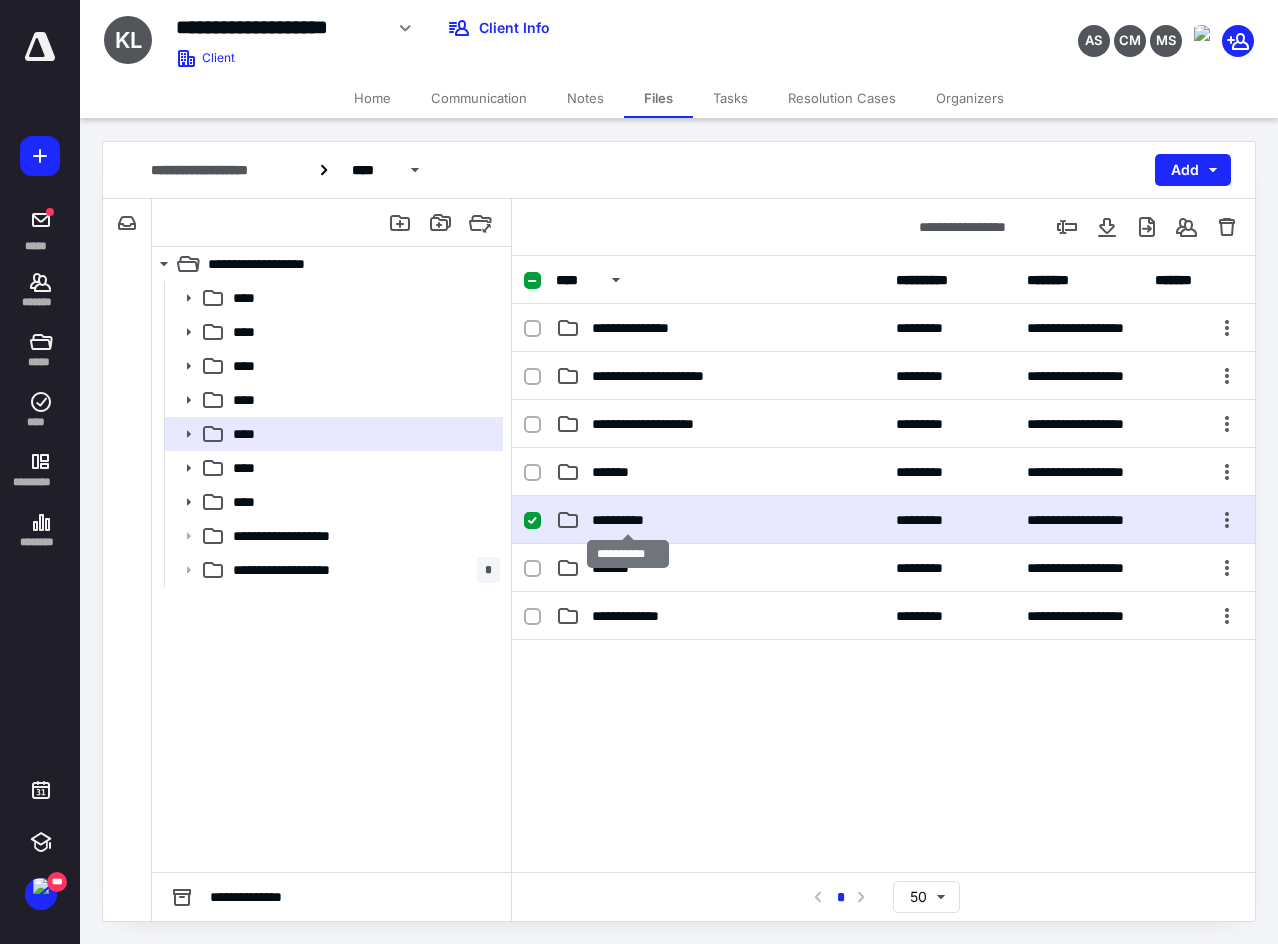click on "**********" at bounding box center [627, 520] 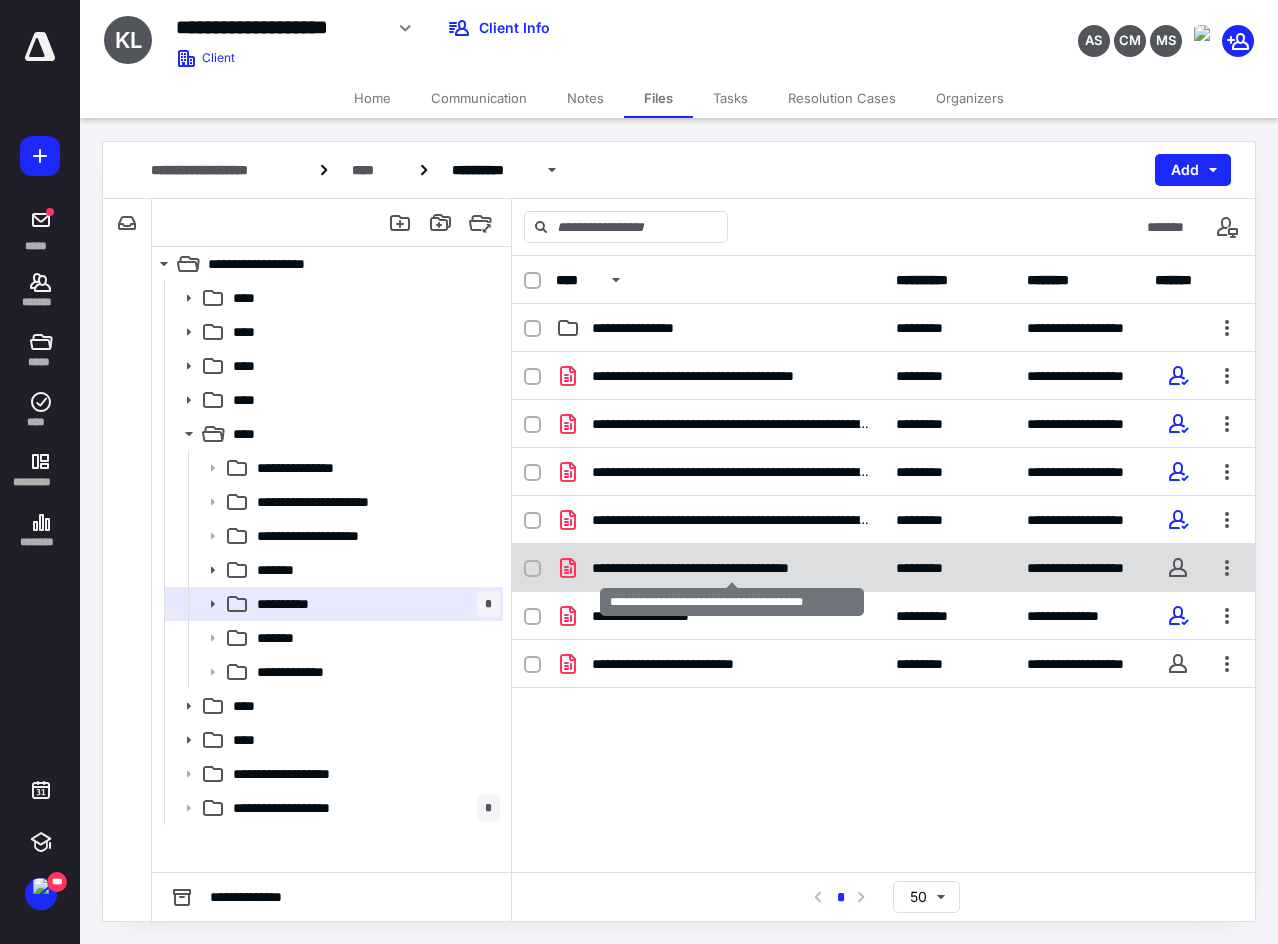 click on "**********" at bounding box center [732, 568] 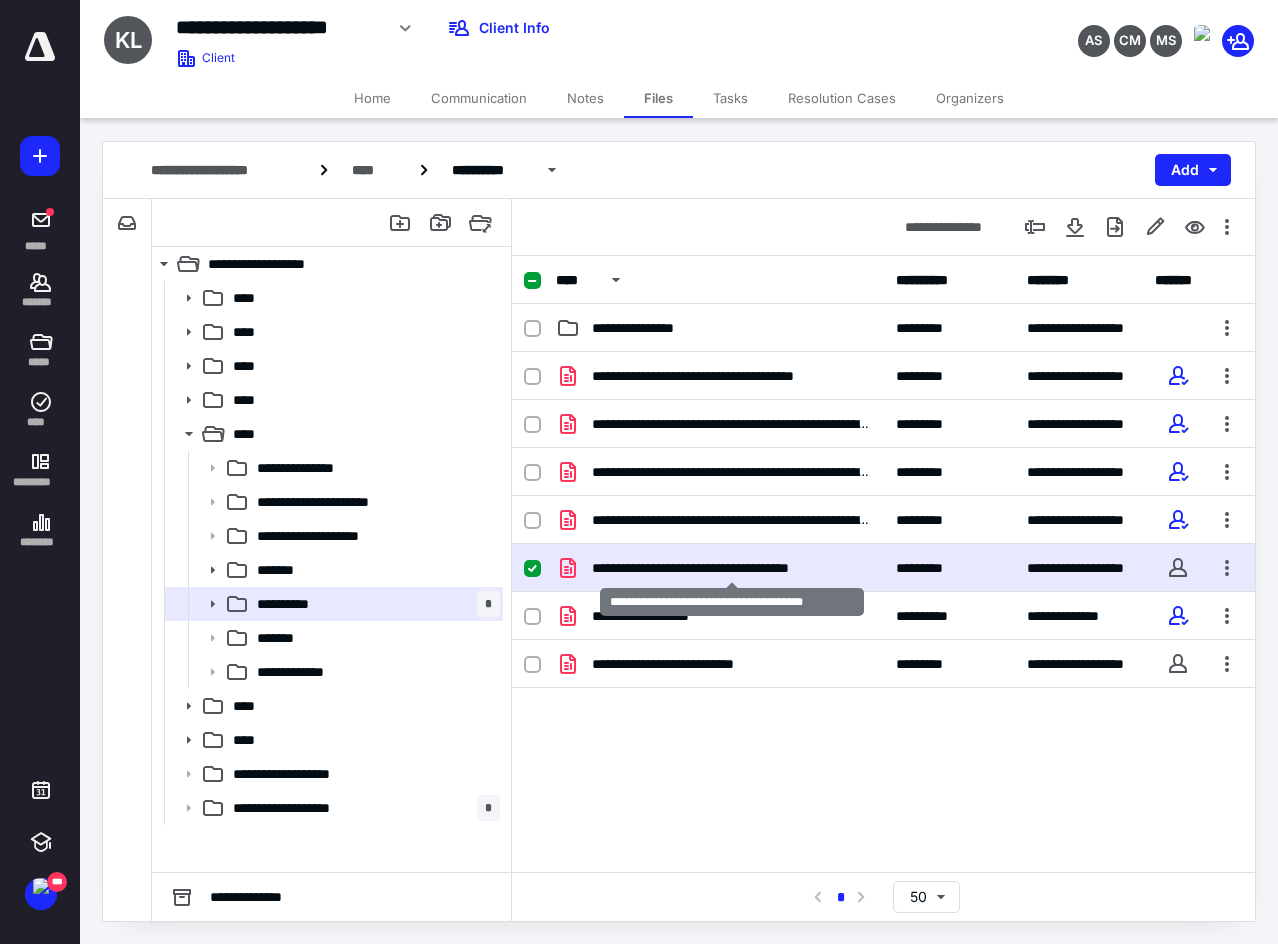 click on "**********" at bounding box center (732, 568) 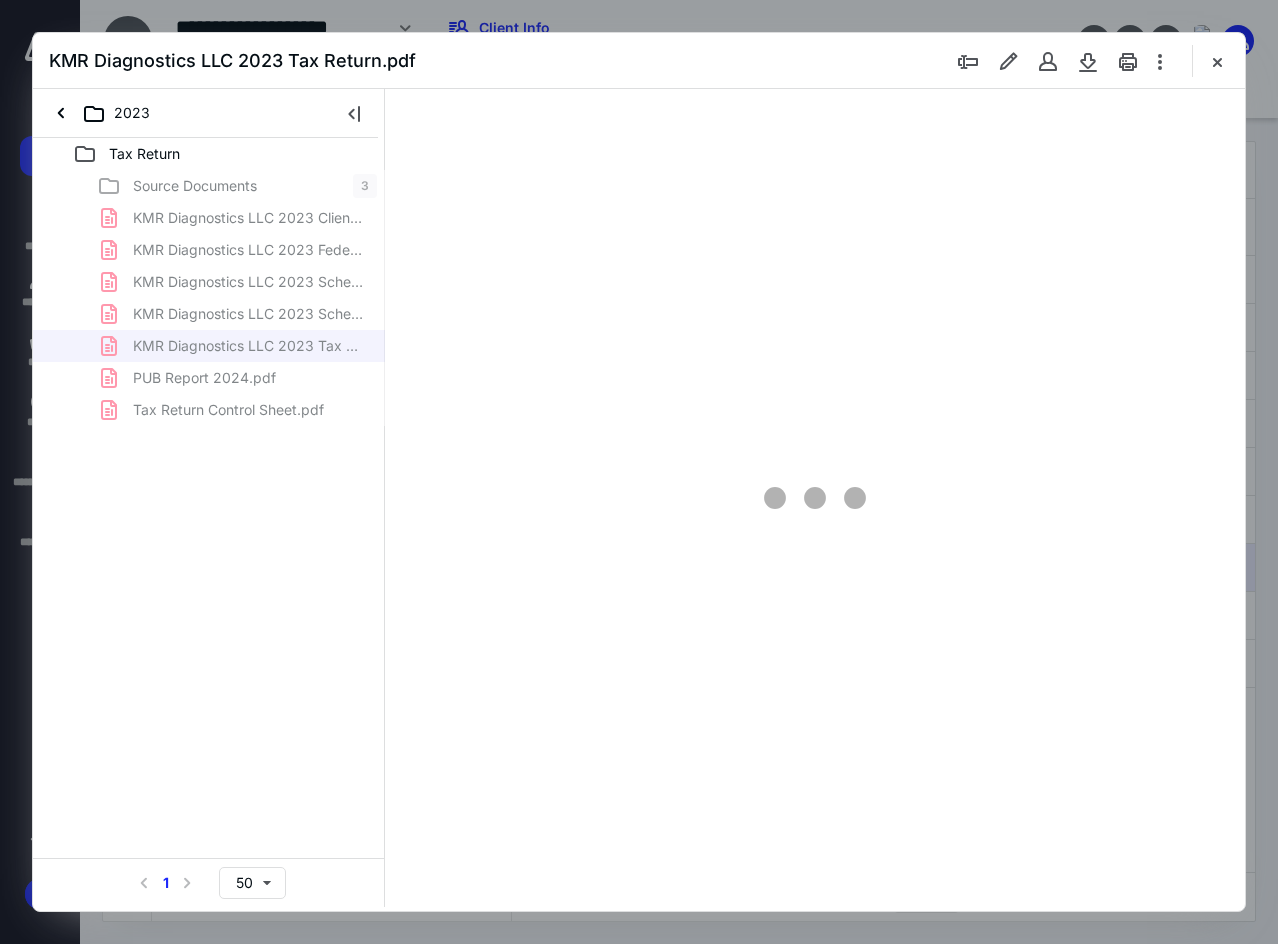 scroll, scrollTop: 0, scrollLeft: 0, axis: both 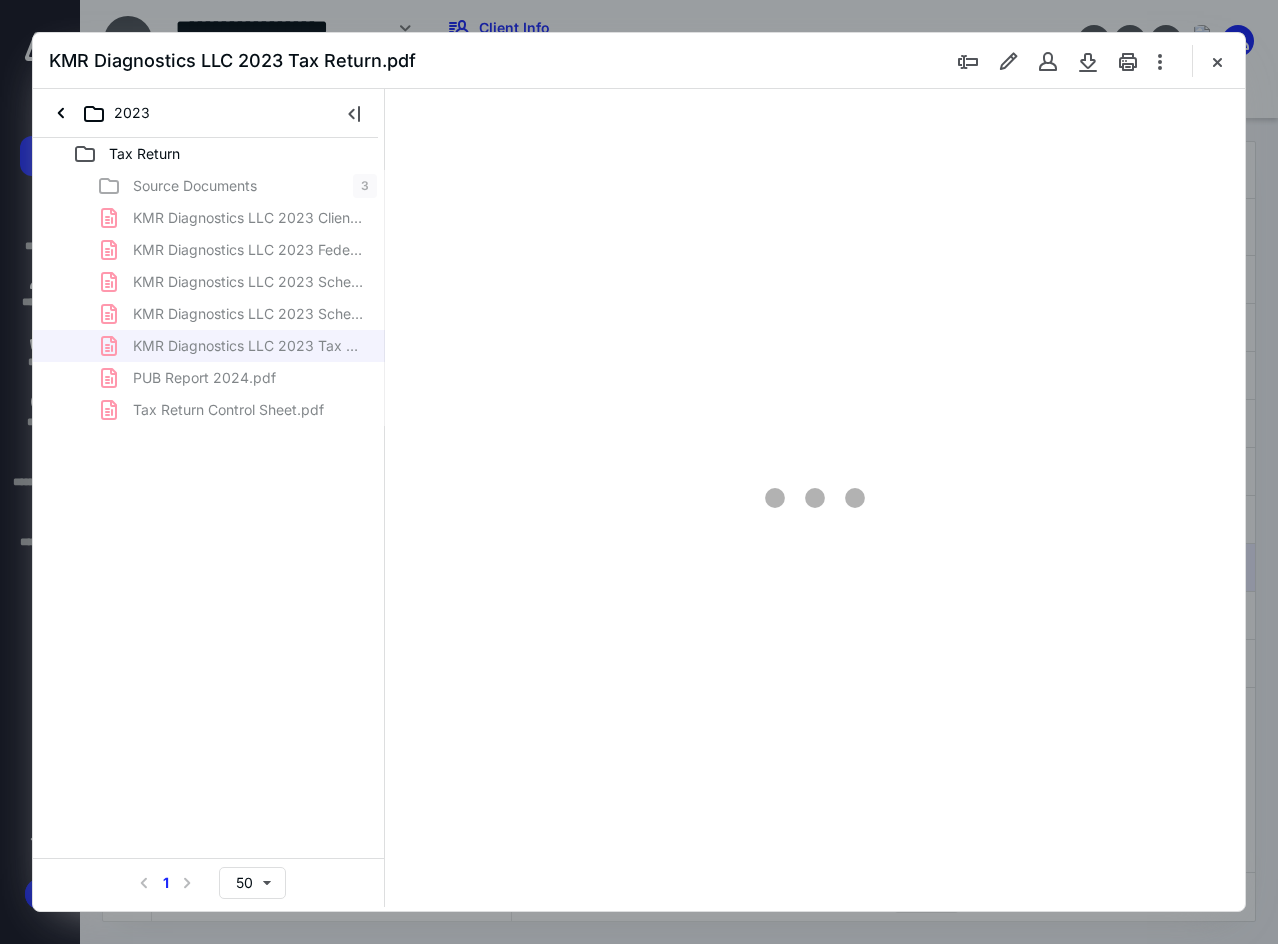 type on "137" 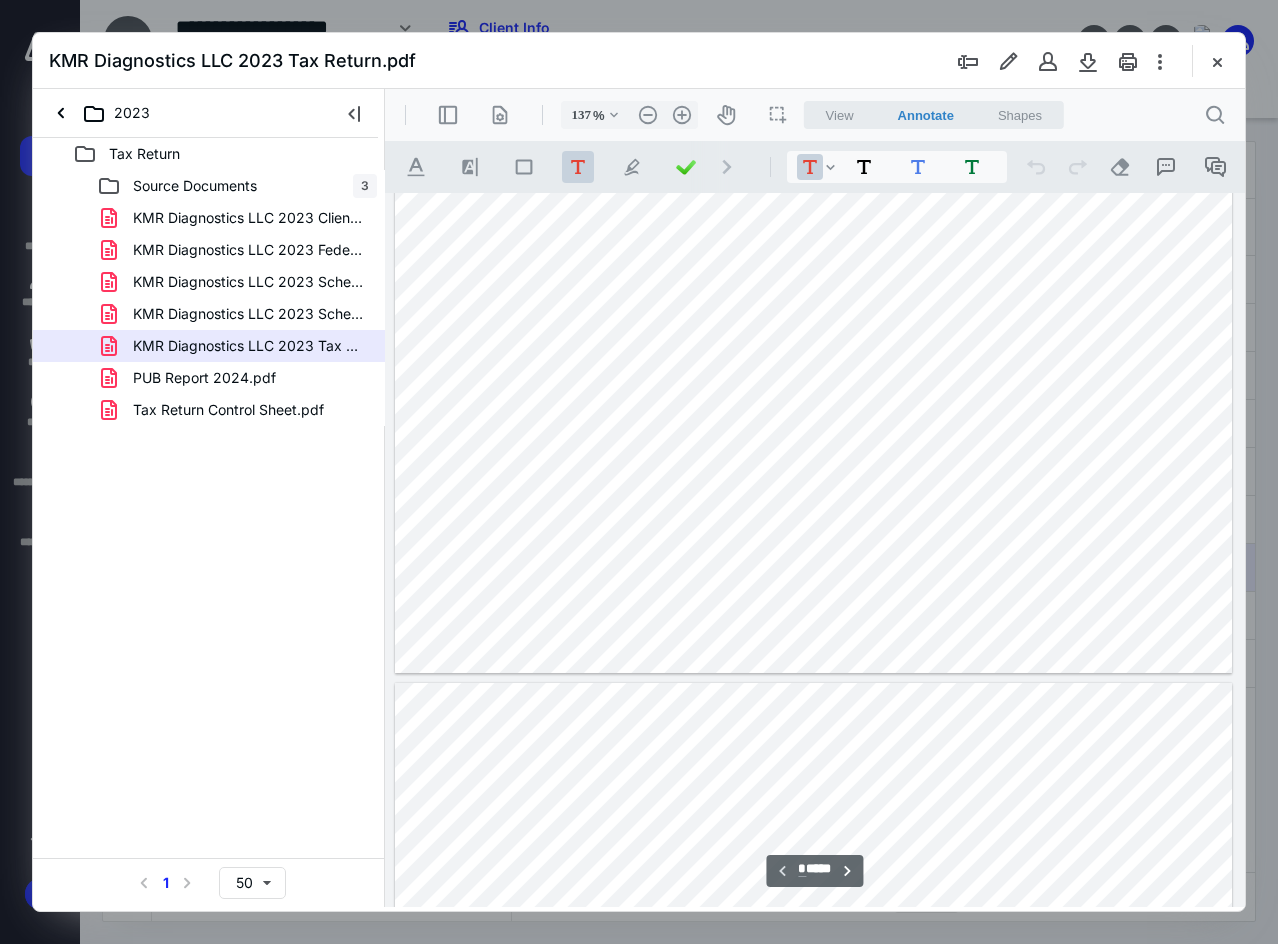 type on "*" 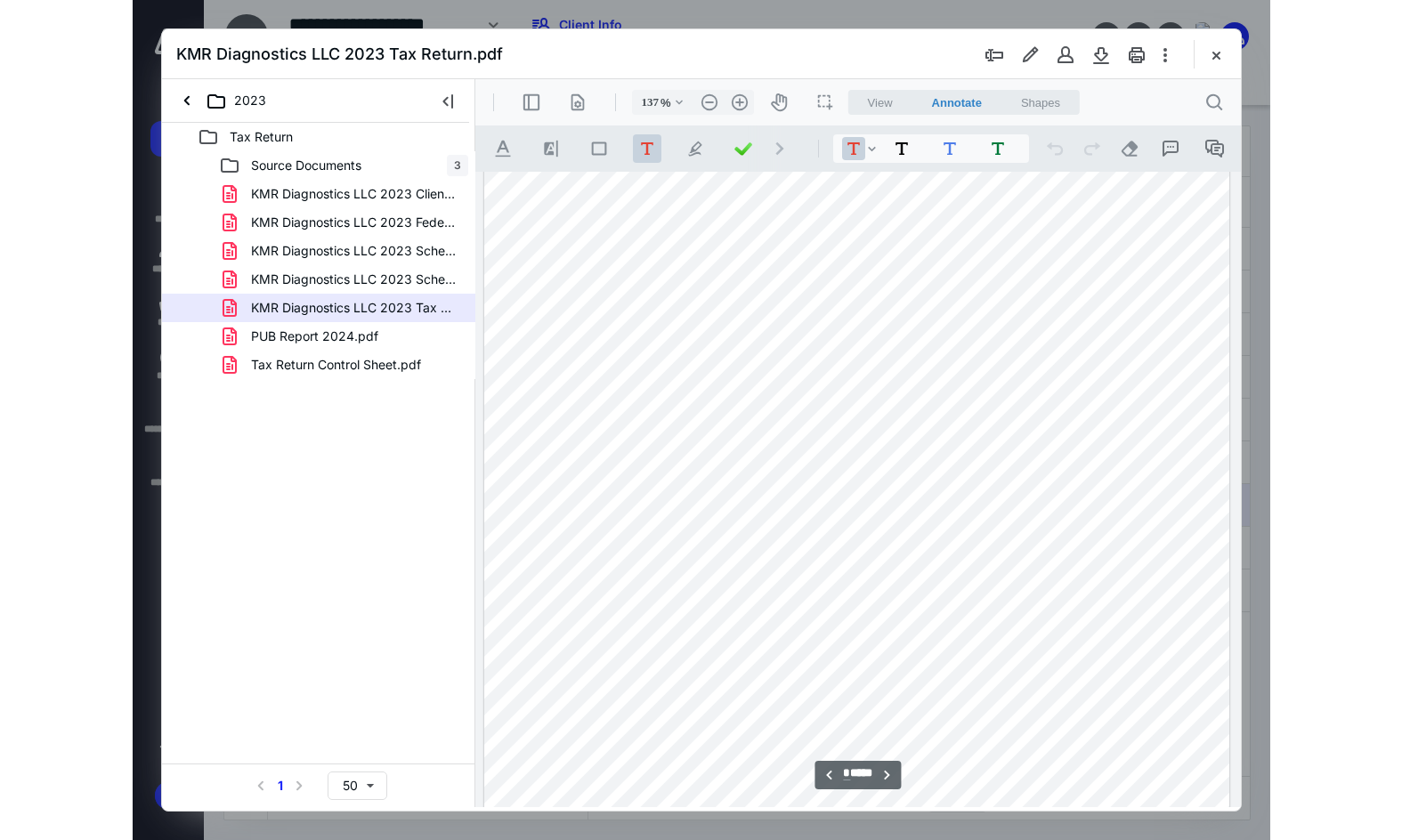 scroll, scrollTop: 1165, scrollLeft: 0, axis: vertical 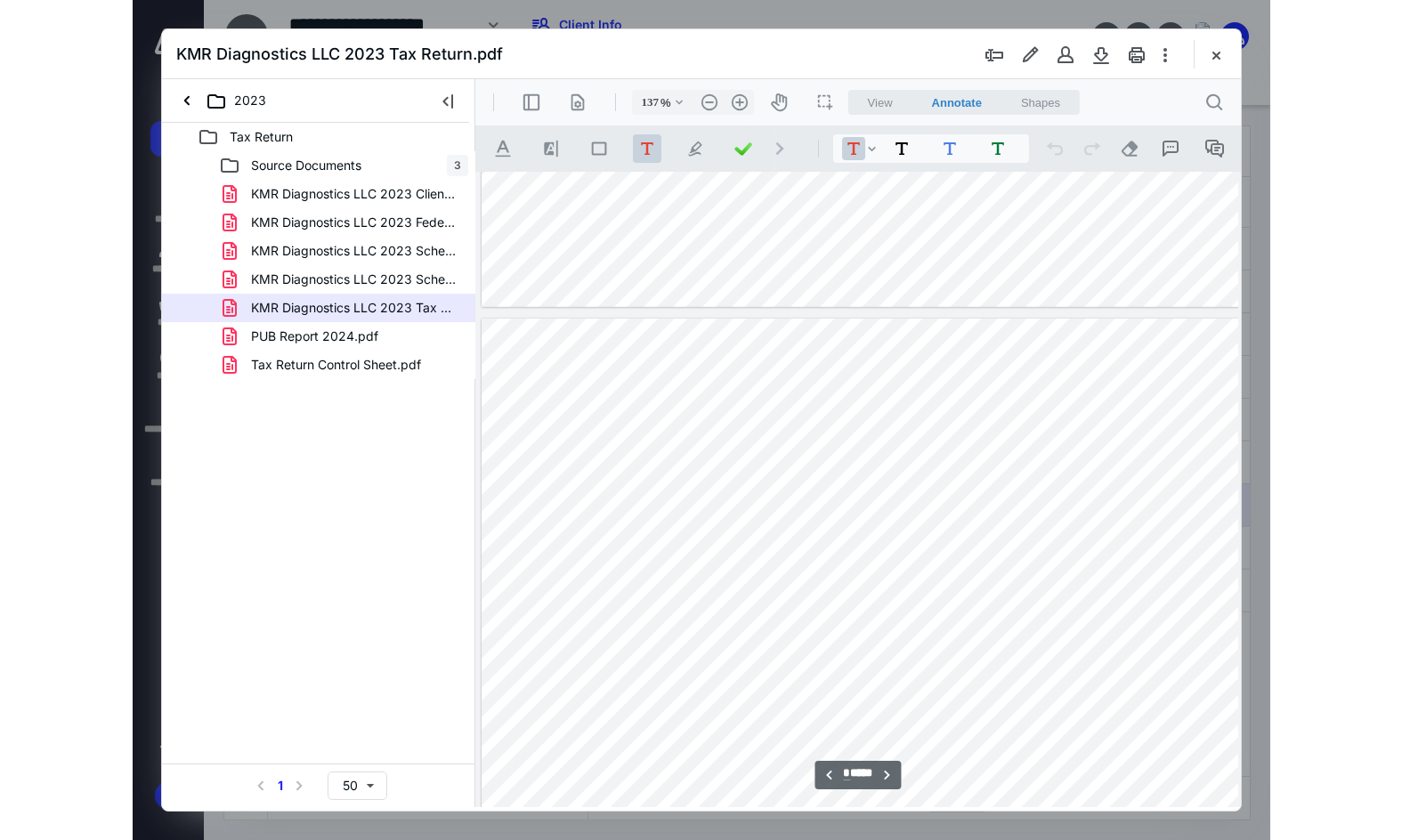 type on "184" 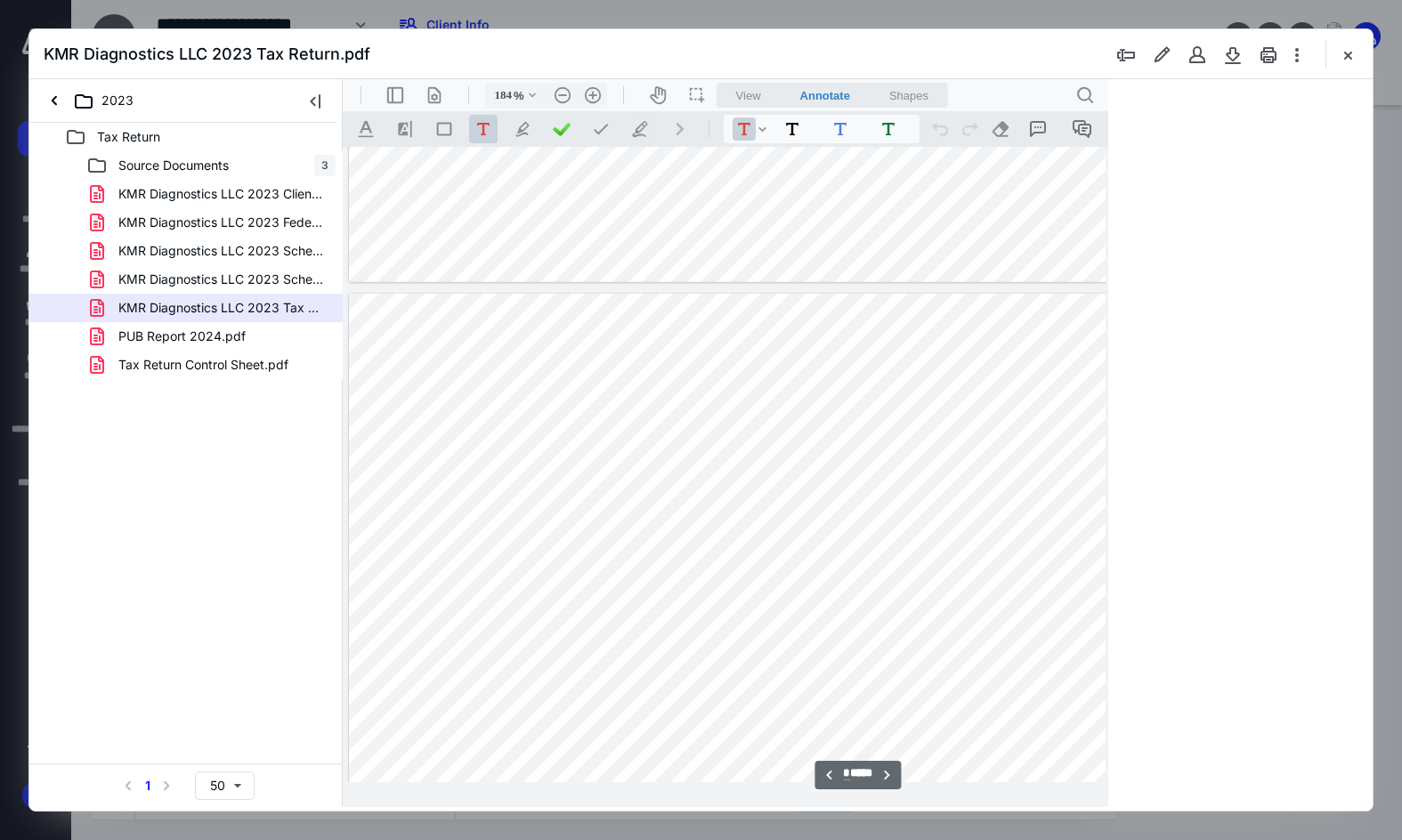 scroll, scrollTop: 1474, scrollLeft: 0, axis: vertical 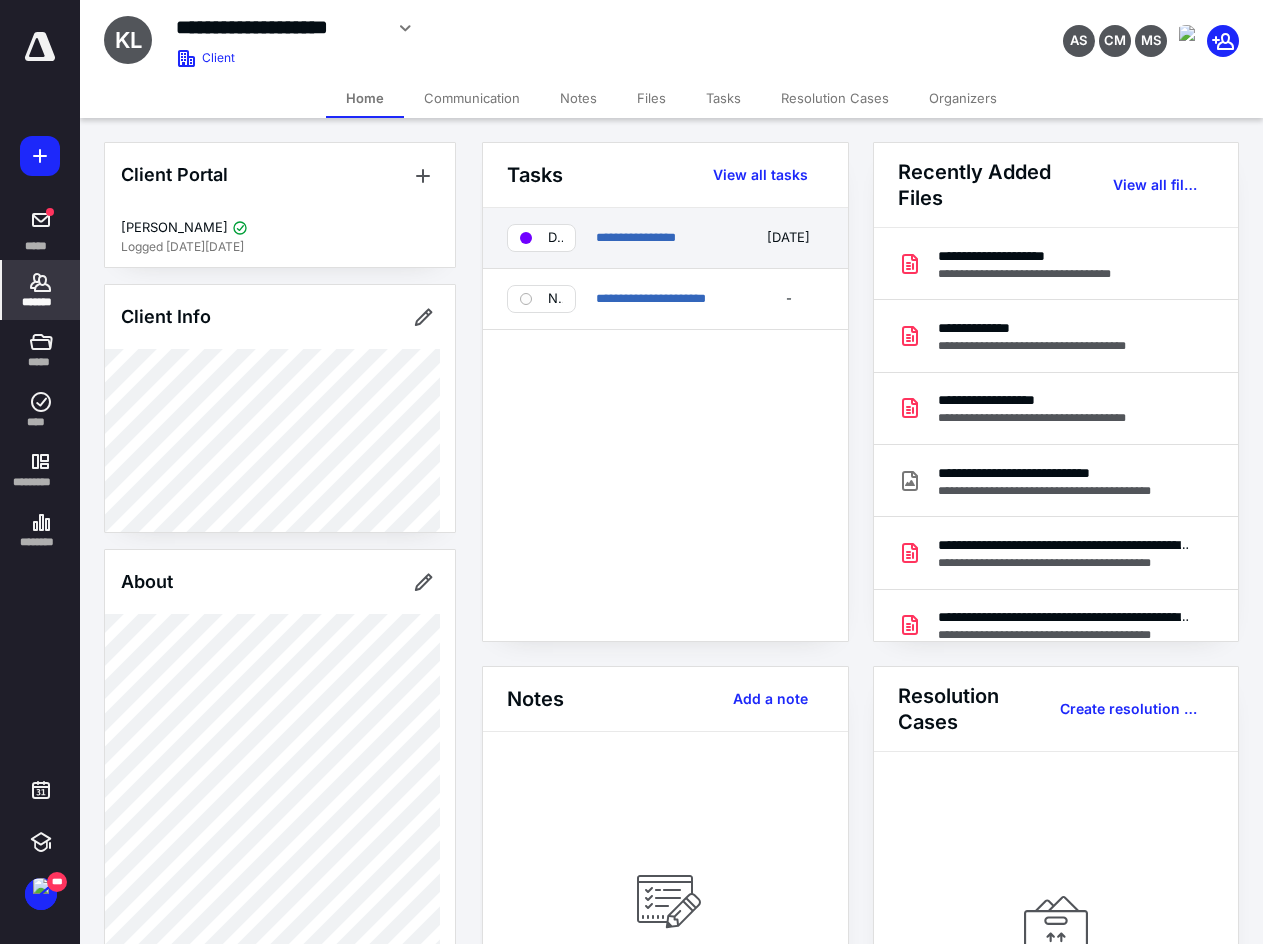click on "Data Req'd" at bounding box center [541, 238] 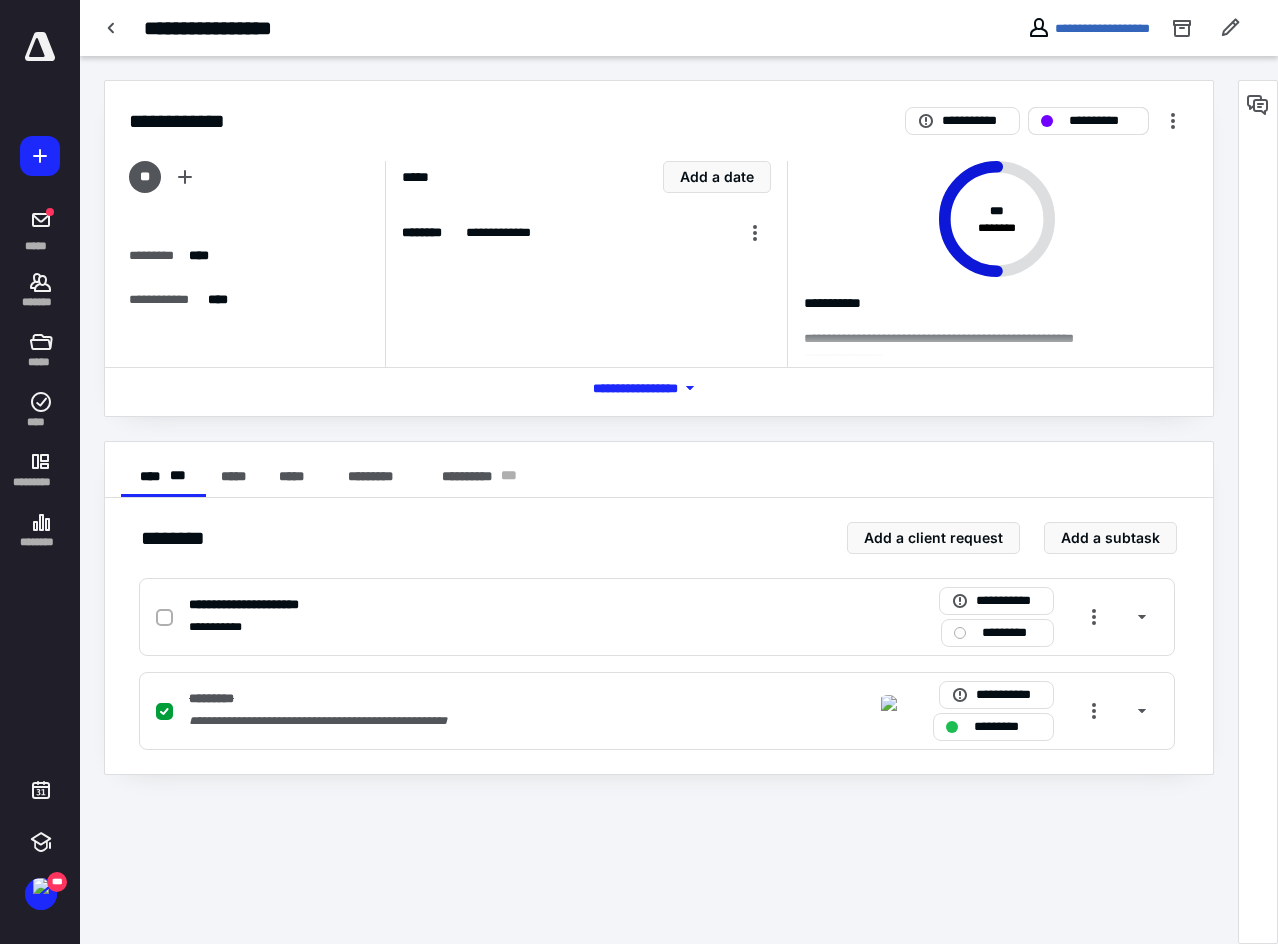 click on "**********" at bounding box center [1102, 121] 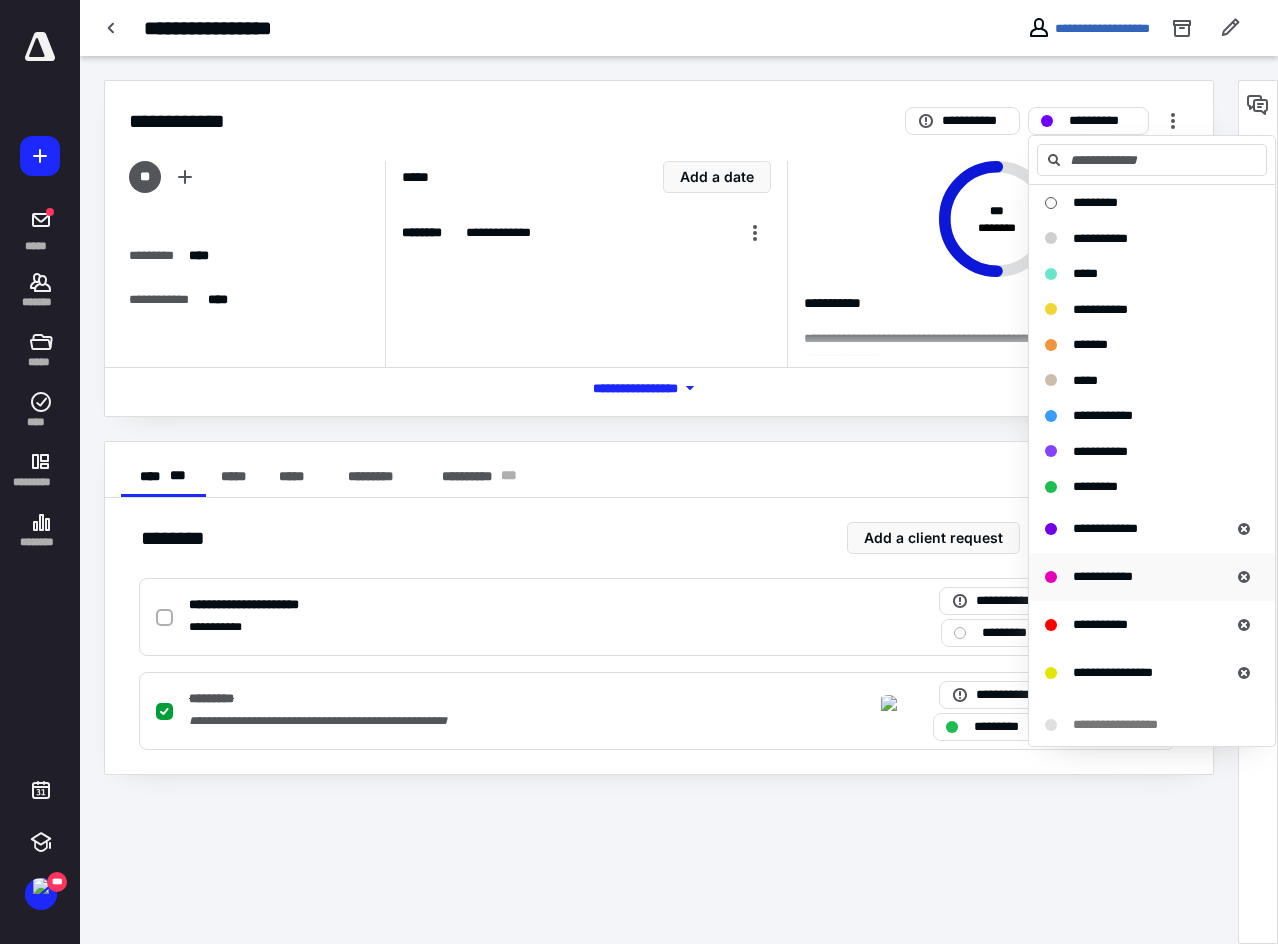 click on "**********" at bounding box center [1103, 576] 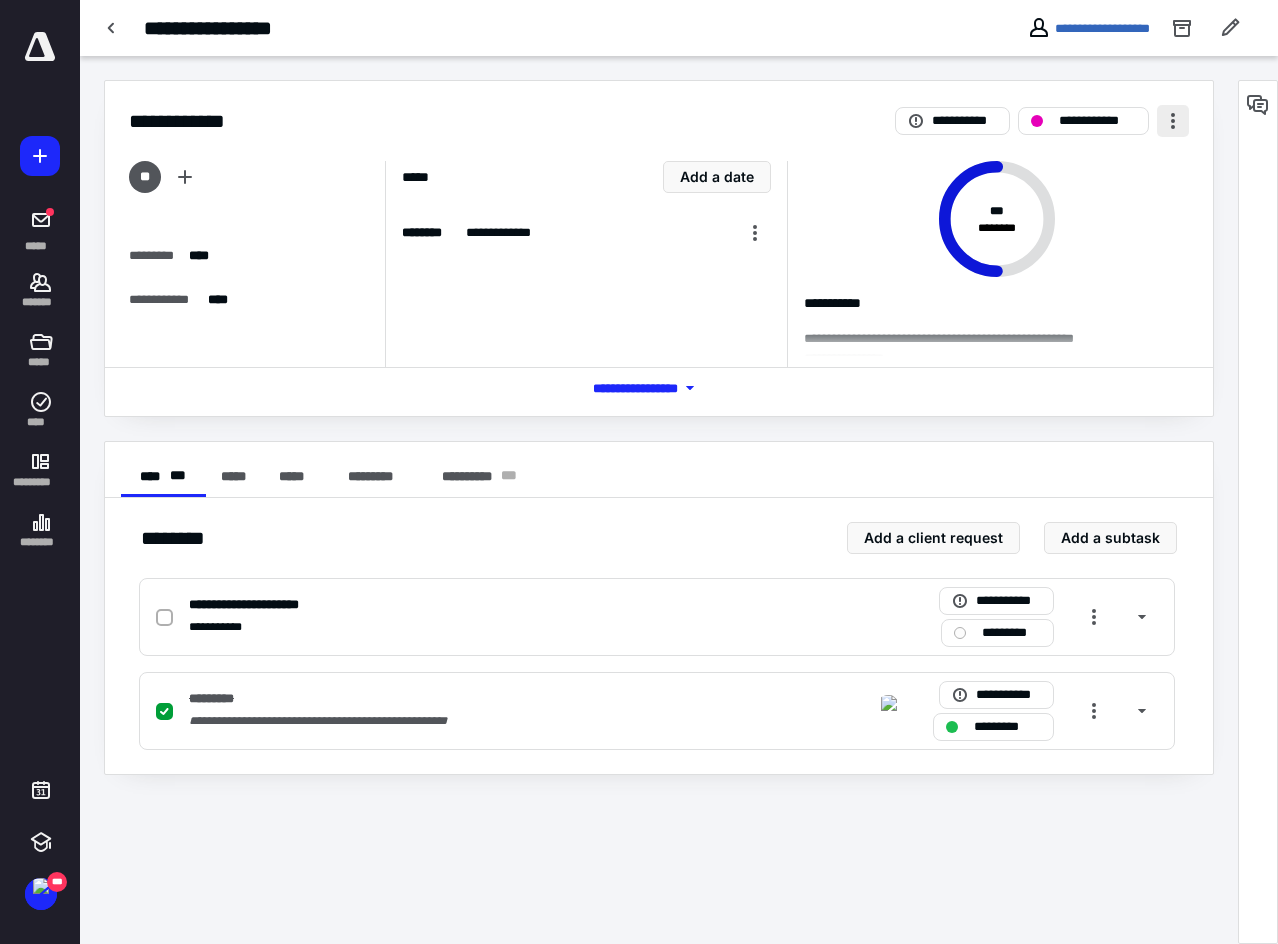 click at bounding box center (1173, 121) 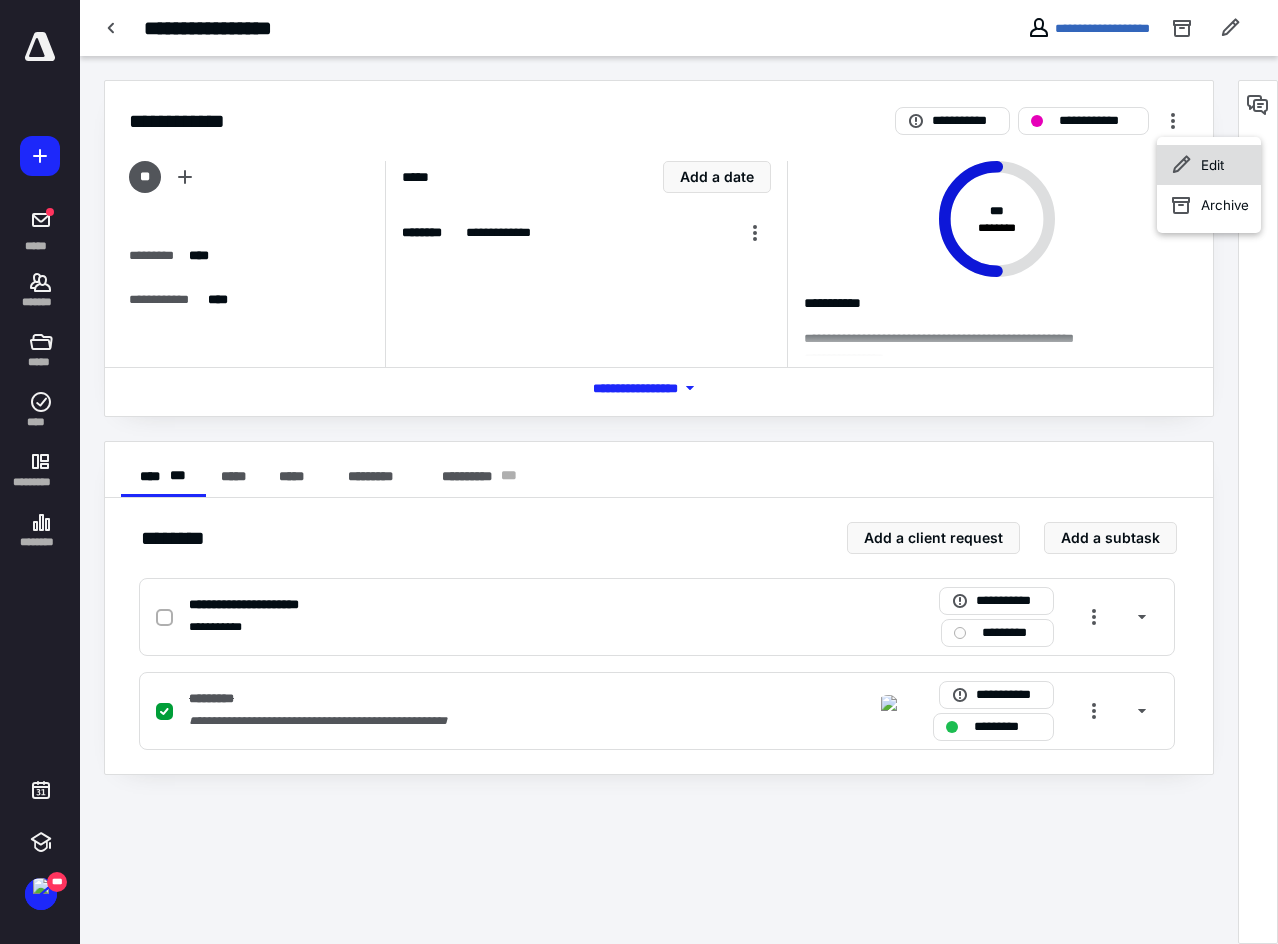 click on "Edit" at bounding box center [1212, 165] 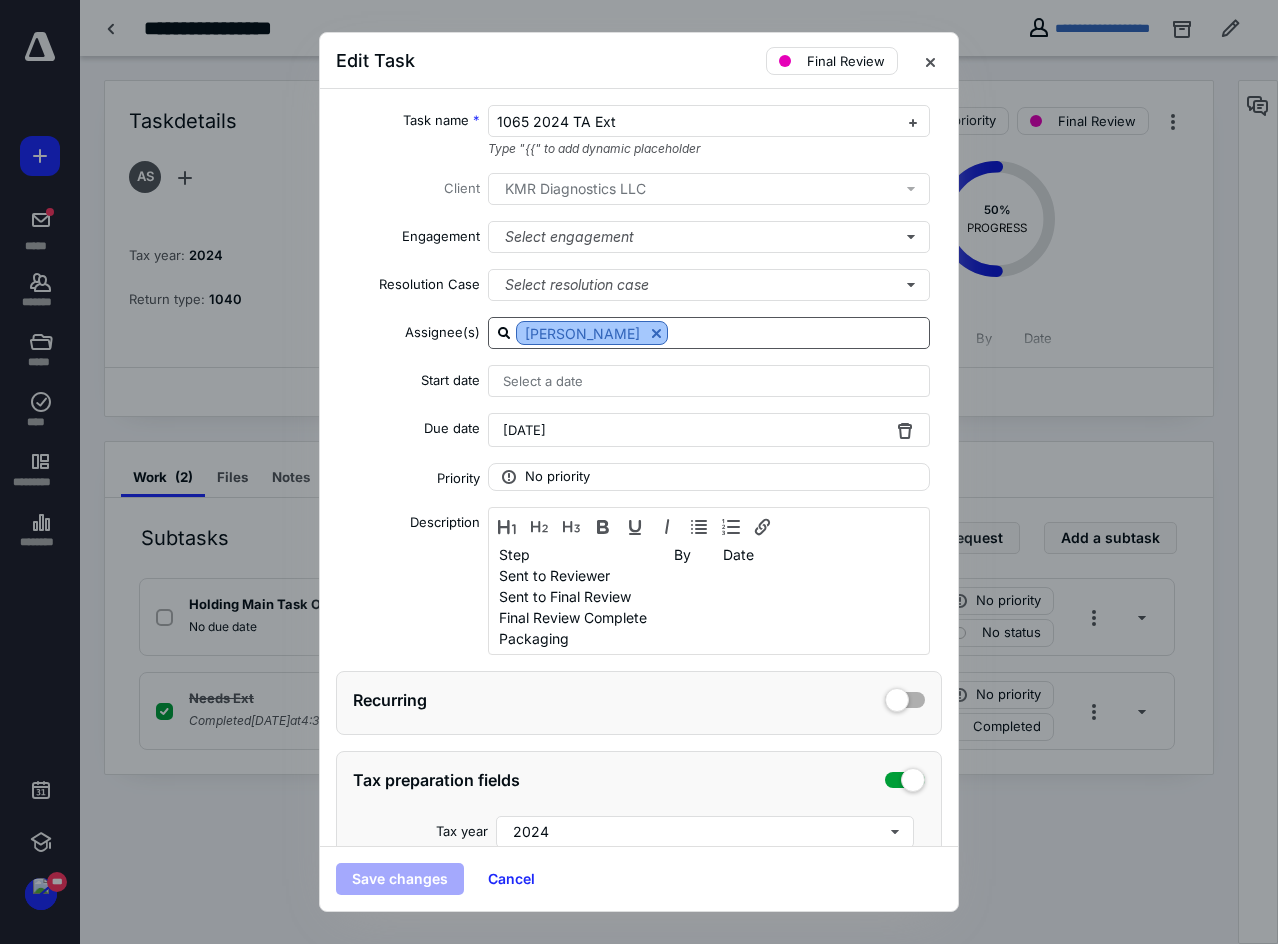 click at bounding box center (656, 333) 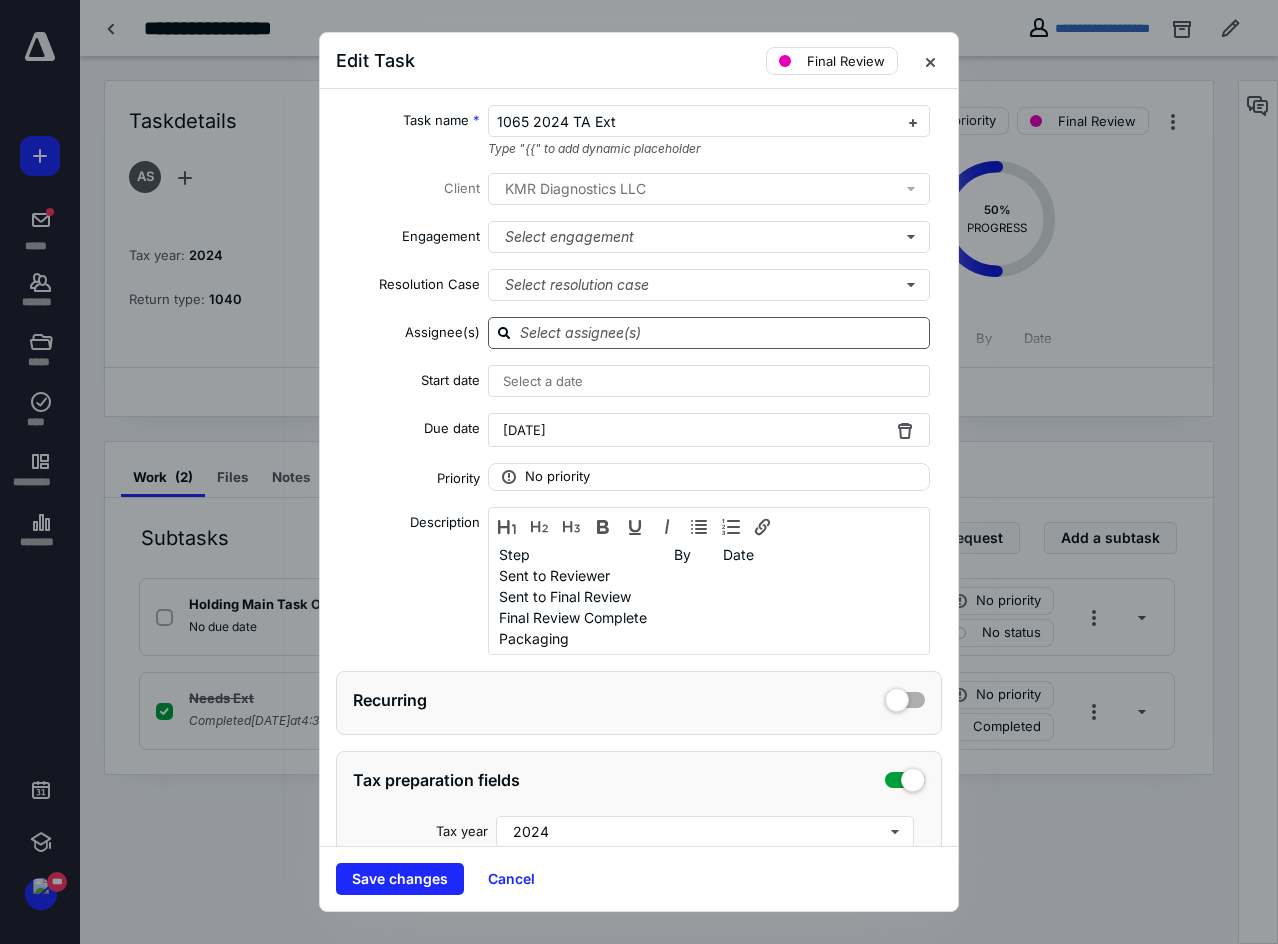 click at bounding box center (721, 332) 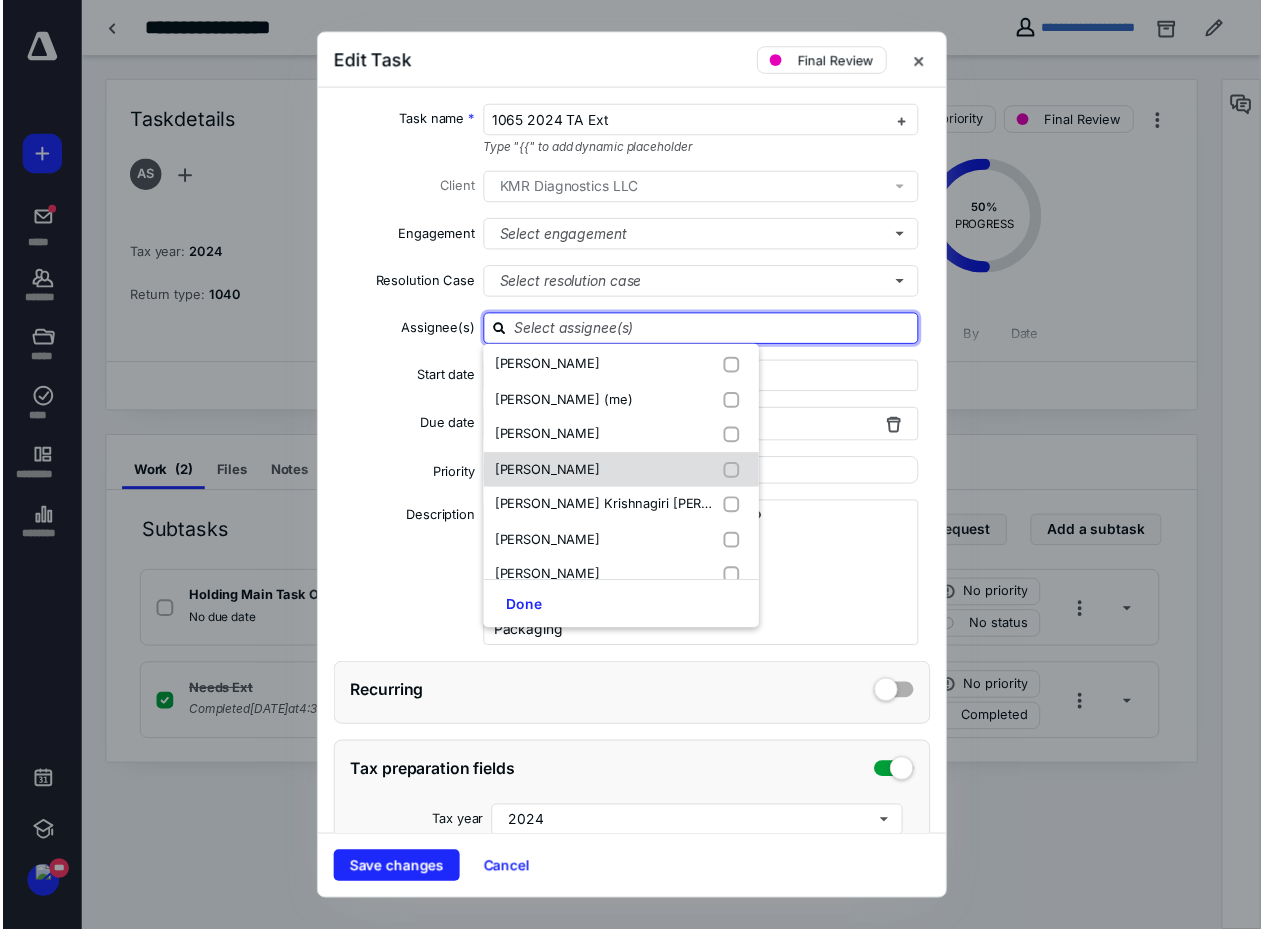 scroll, scrollTop: 667, scrollLeft: 0, axis: vertical 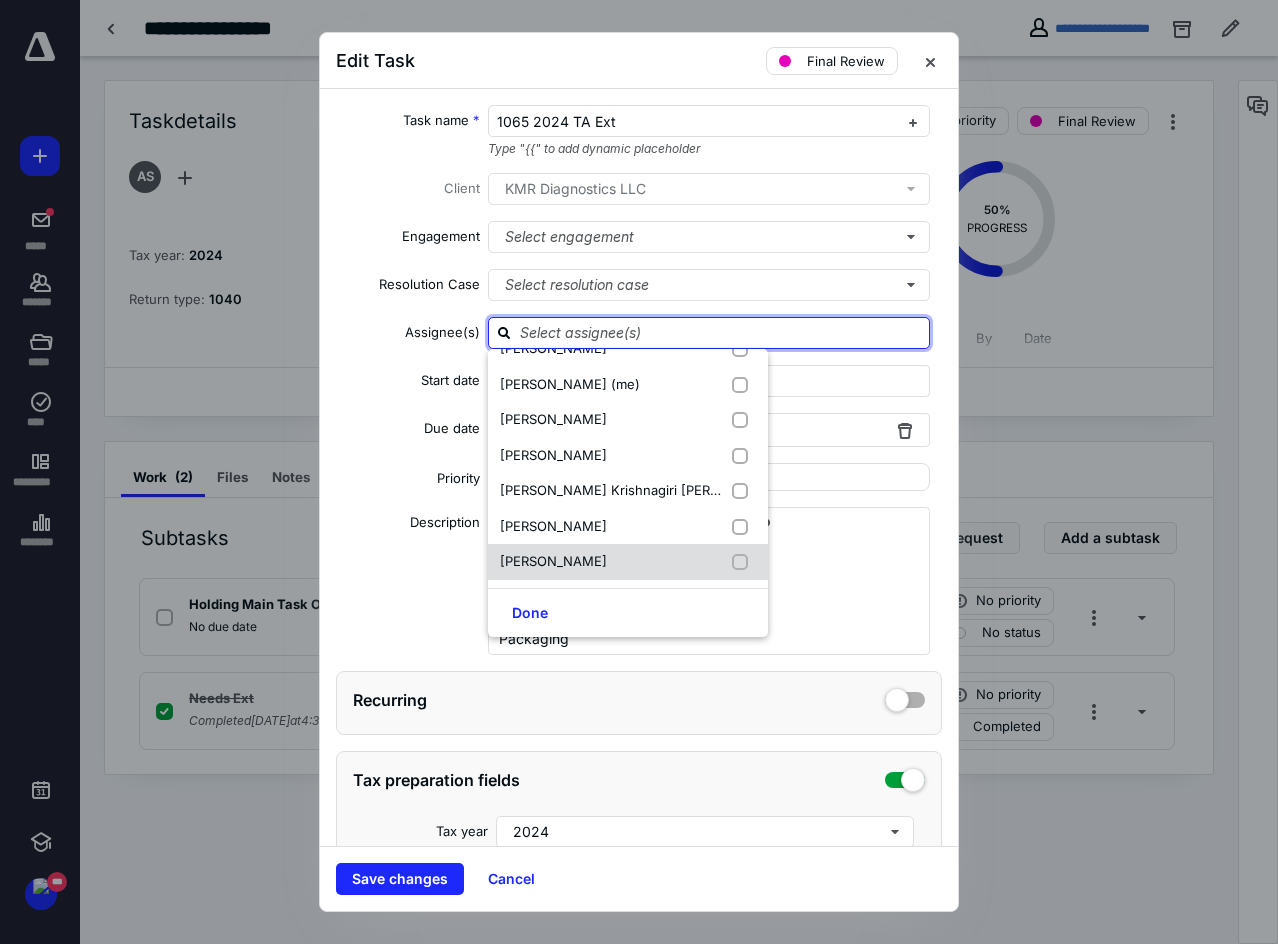 click at bounding box center [744, 562] 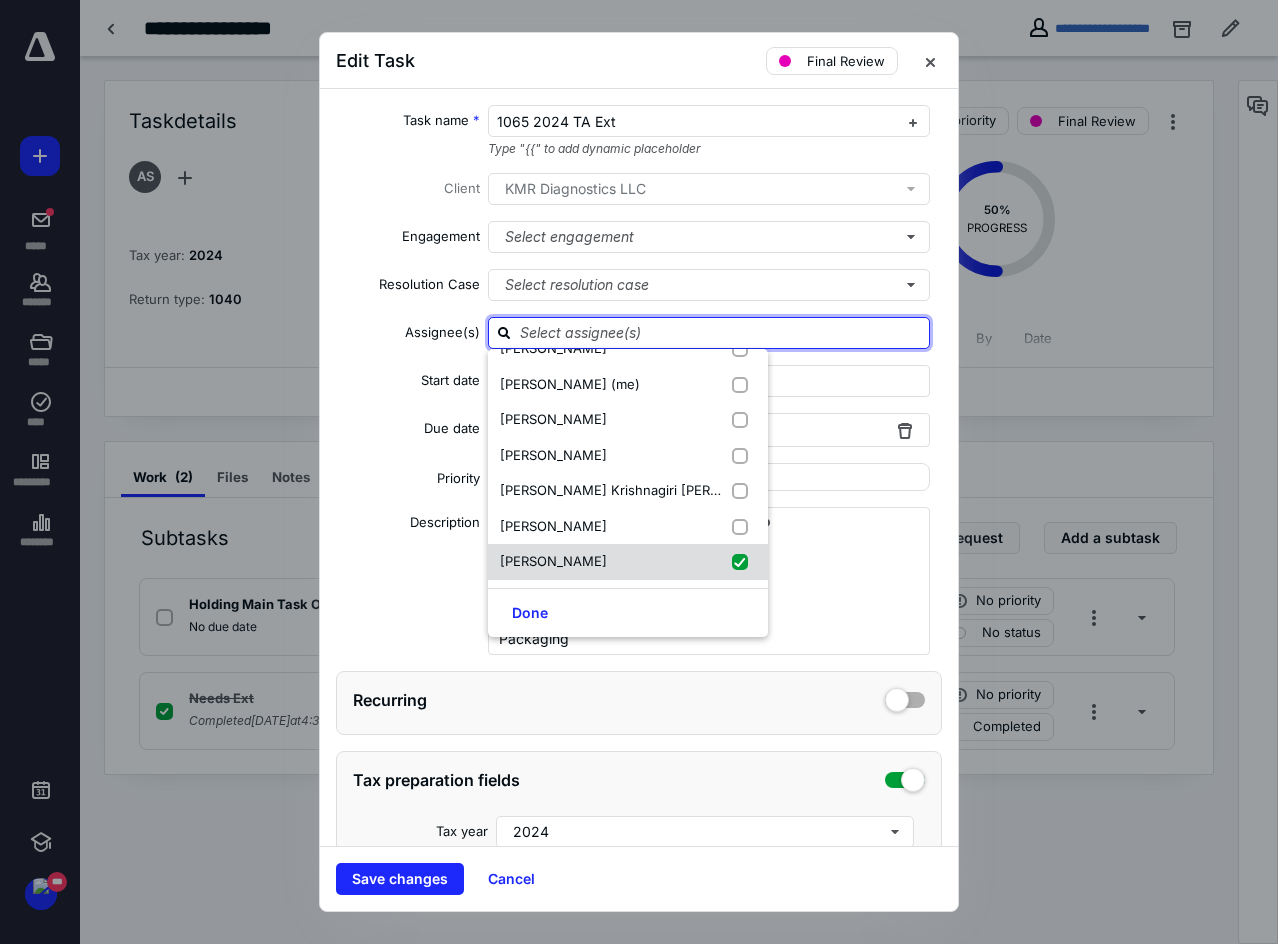 checkbox on "true" 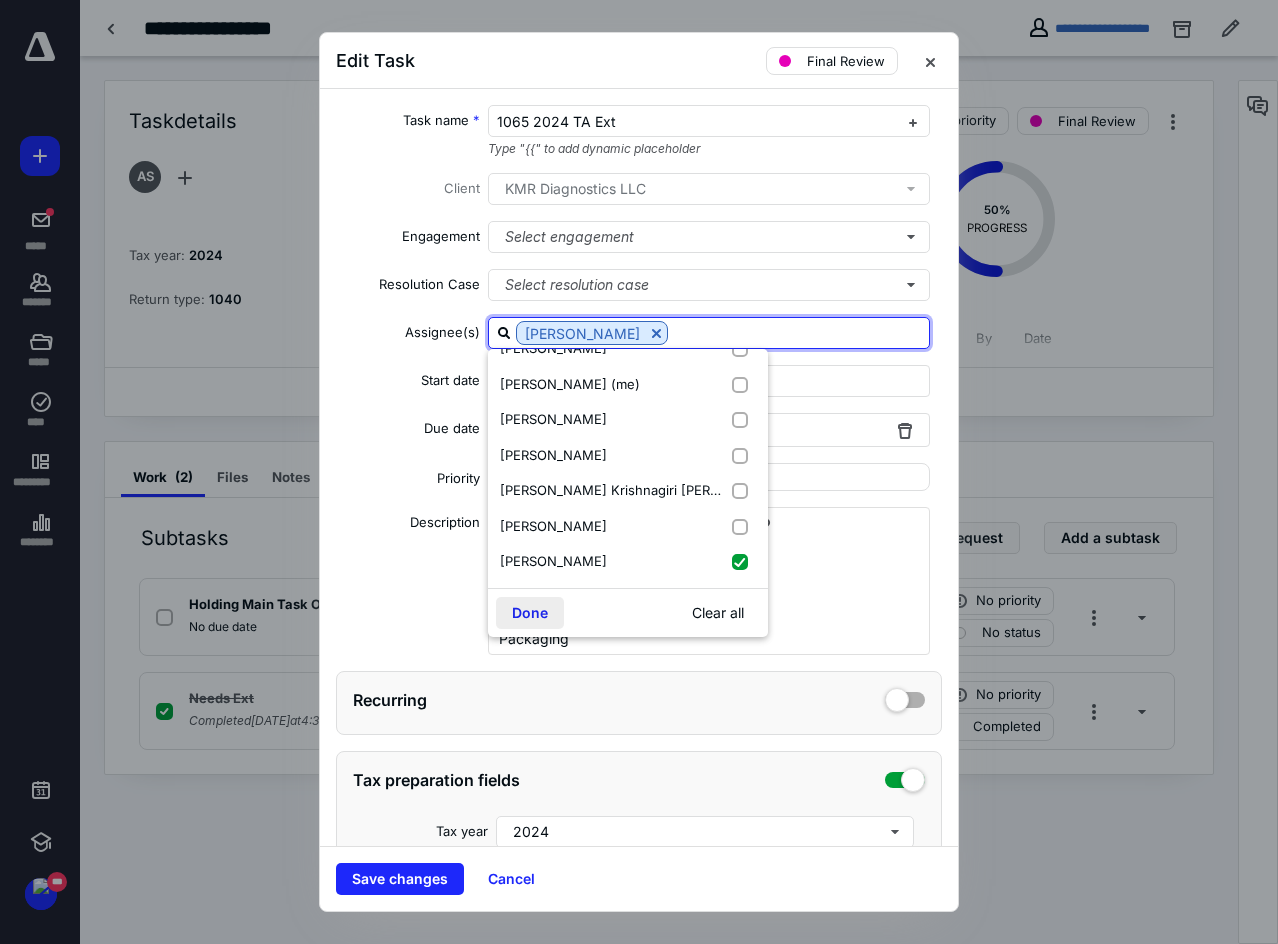 click on "Done" at bounding box center [530, 613] 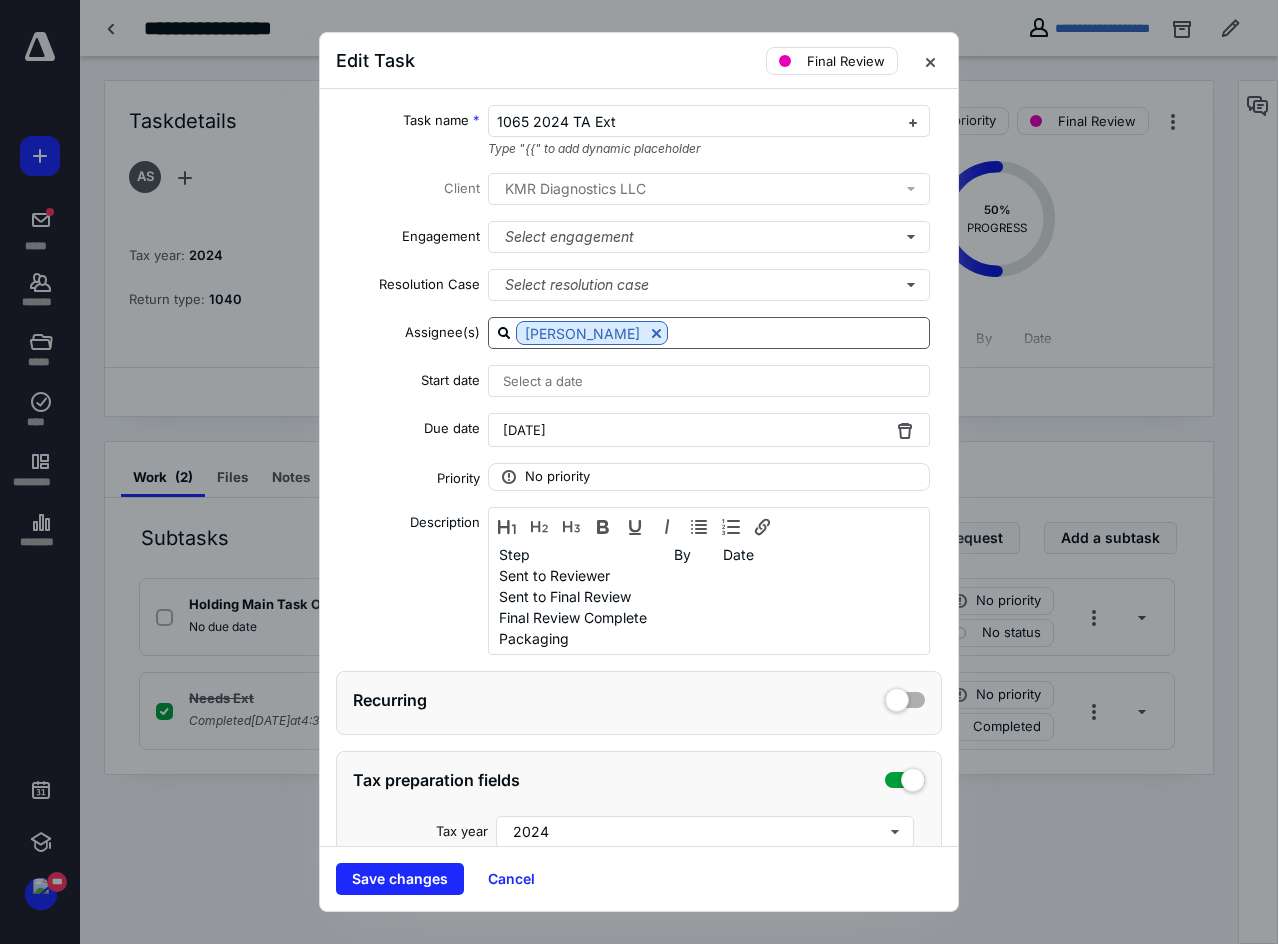 click on "July 31, 2025" at bounding box center (524, 430) 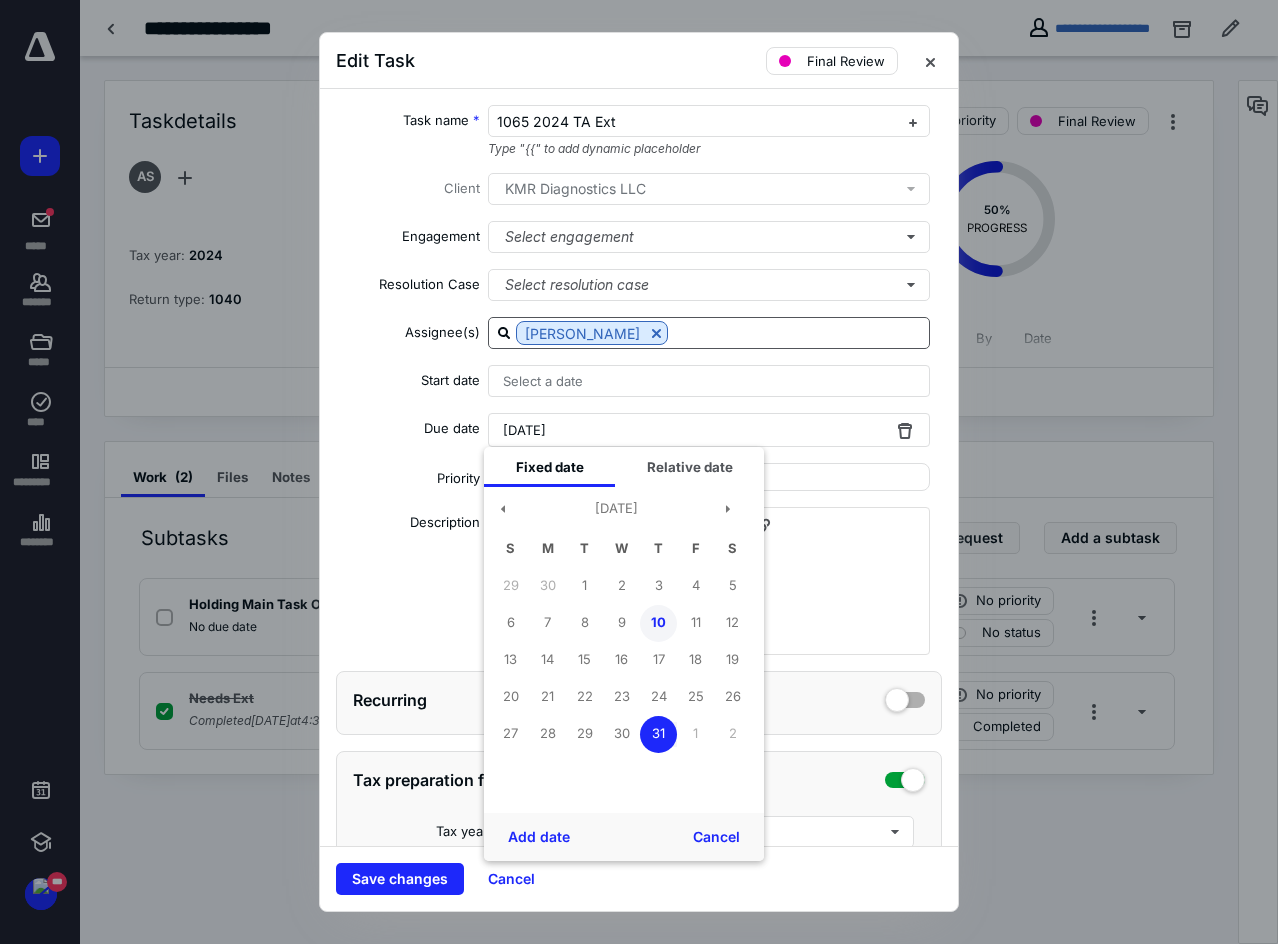 click on "10" at bounding box center [658, 623] 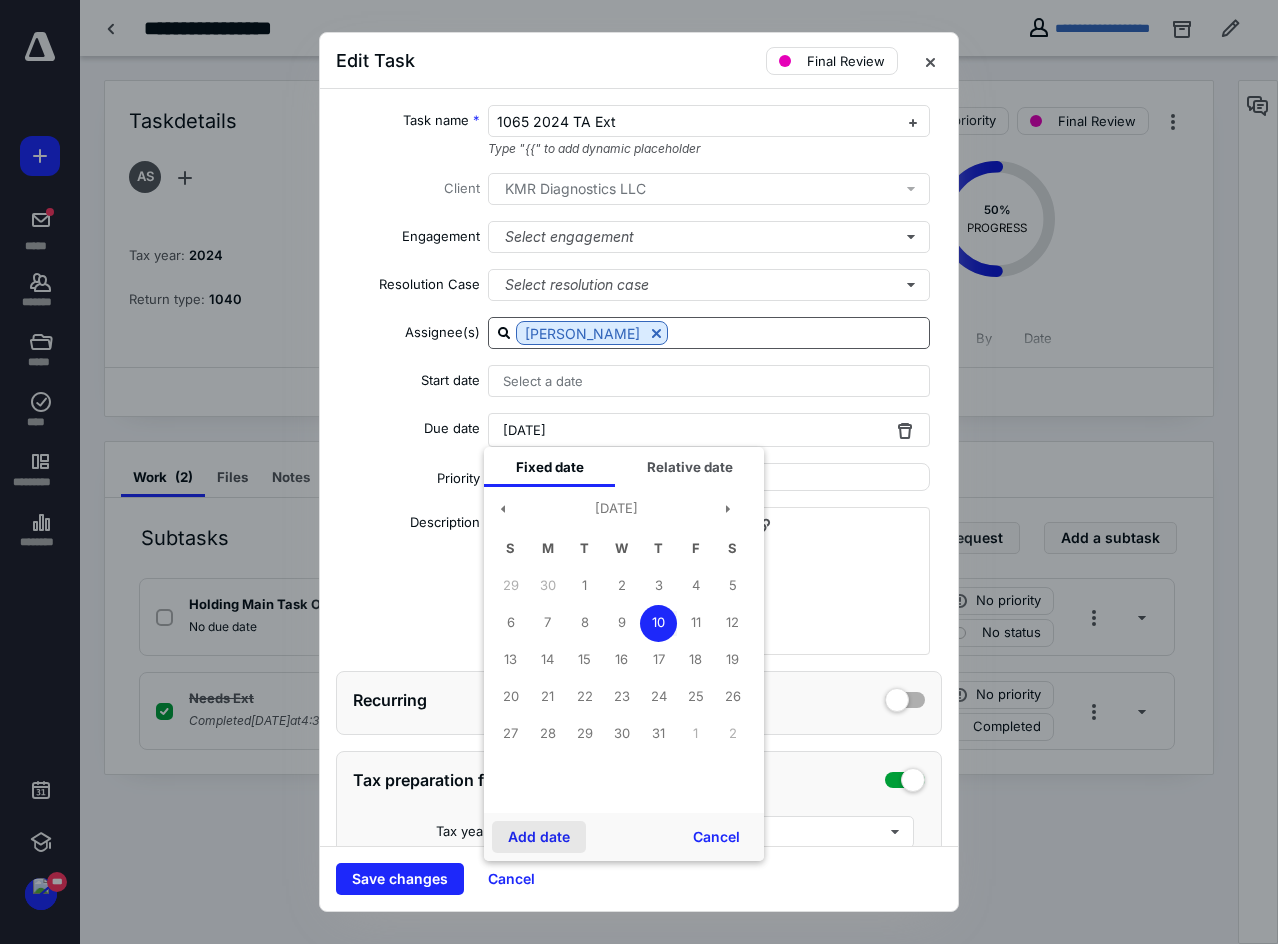 click on "Add date" at bounding box center (539, 837) 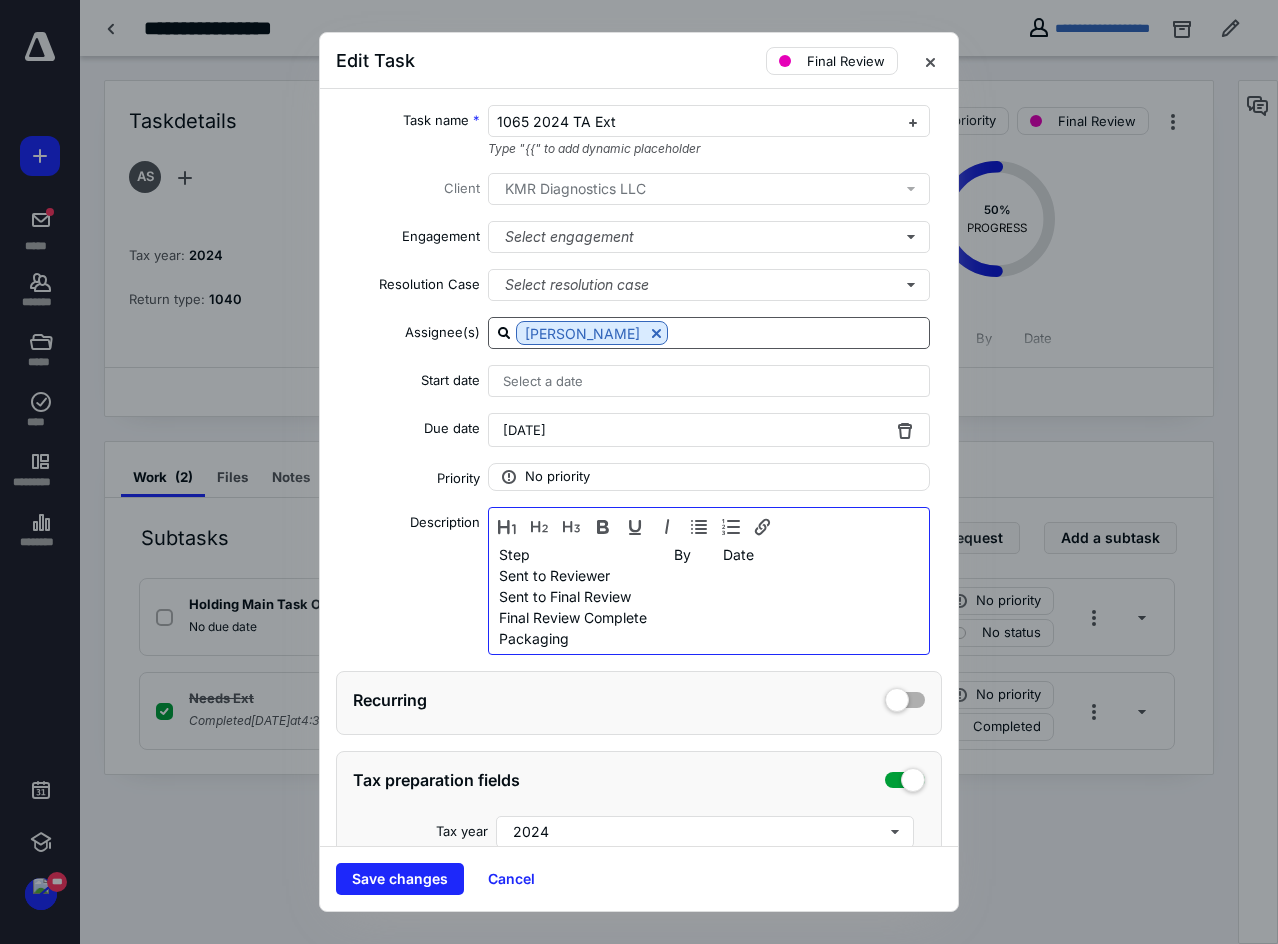 click on "Sent to Final Review" at bounding box center [709, 596] 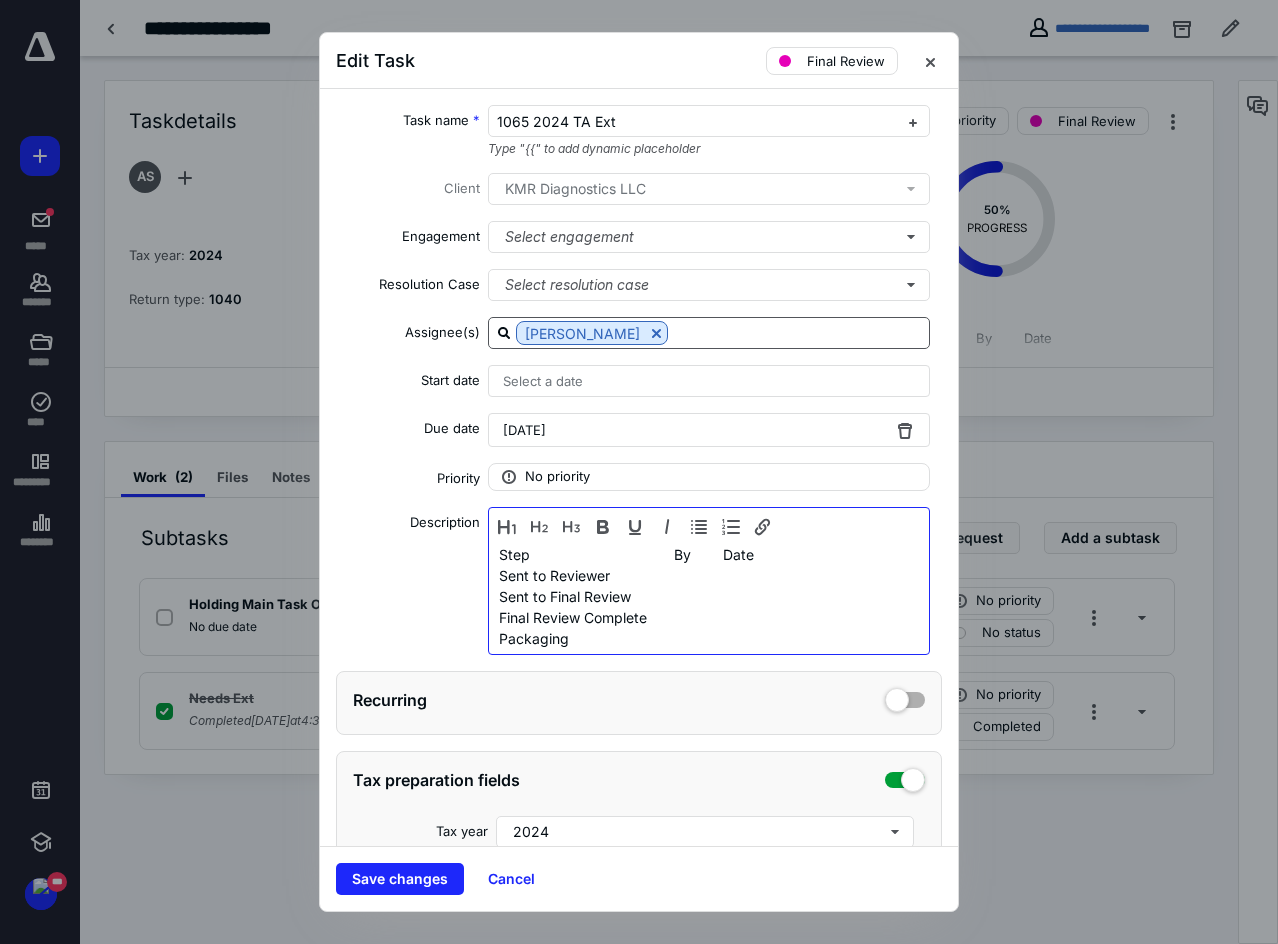 type 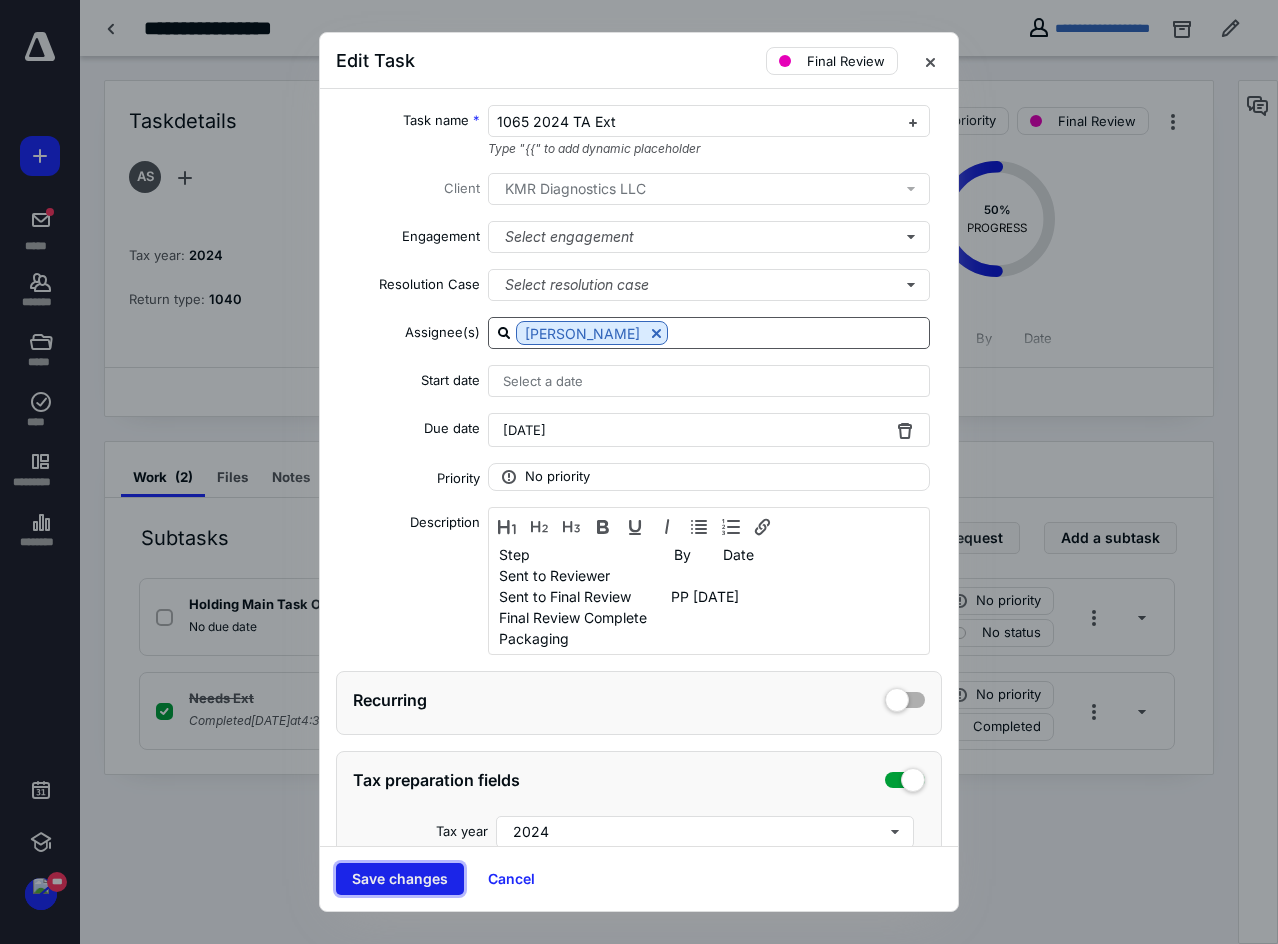 click on "Save changes" at bounding box center (400, 879) 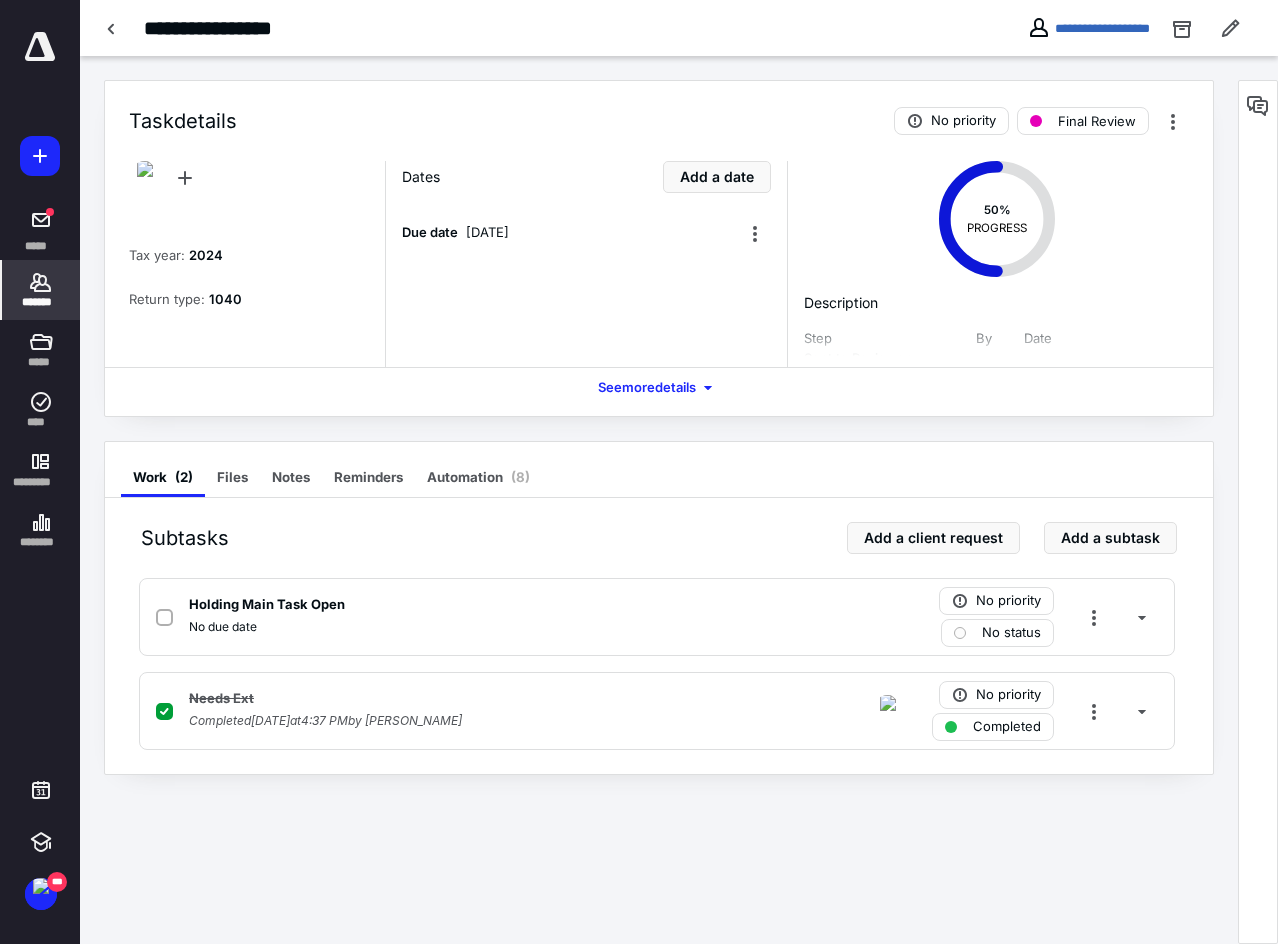 click 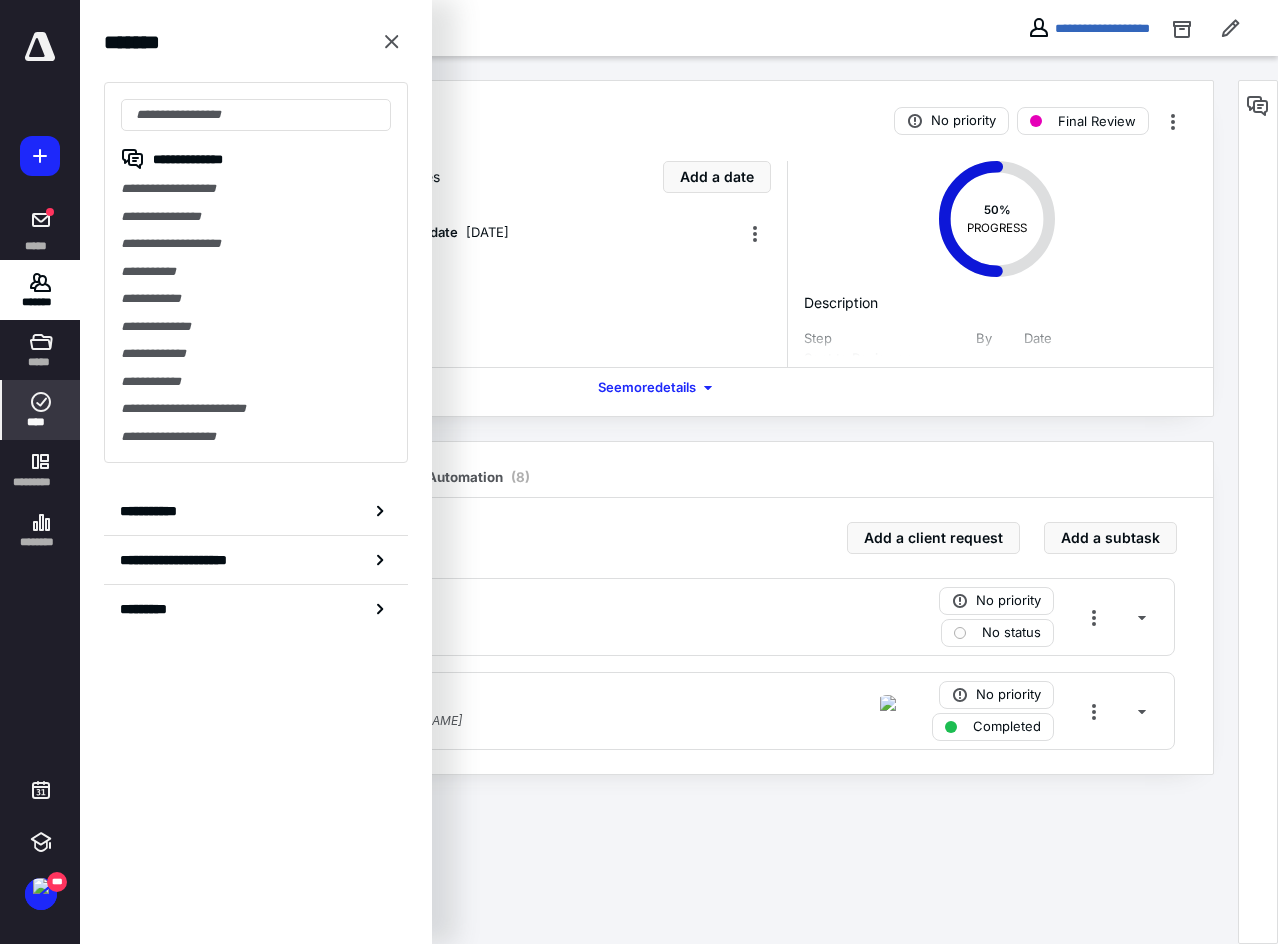 click 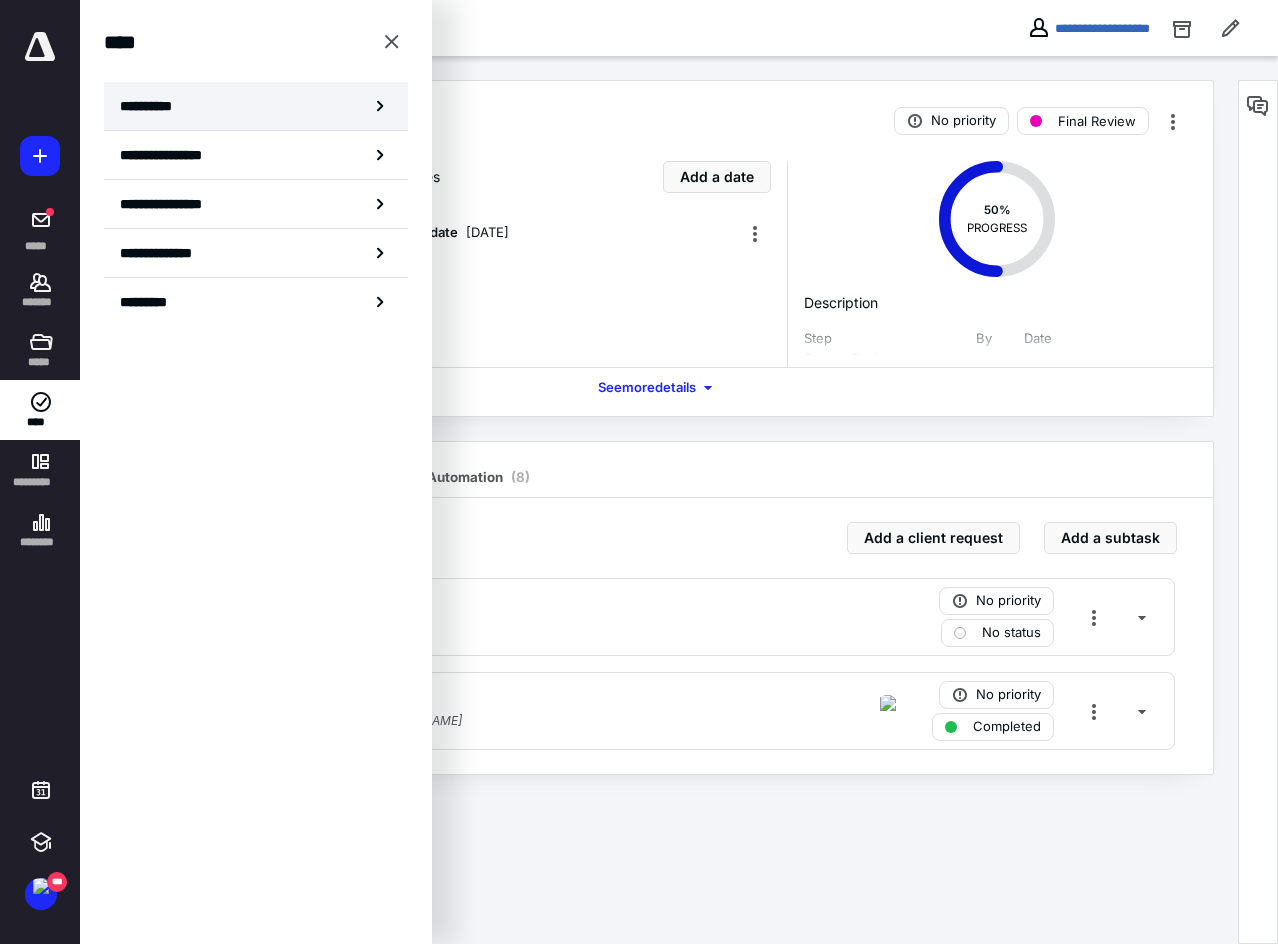 click on "**********" at bounding box center (153, 106) 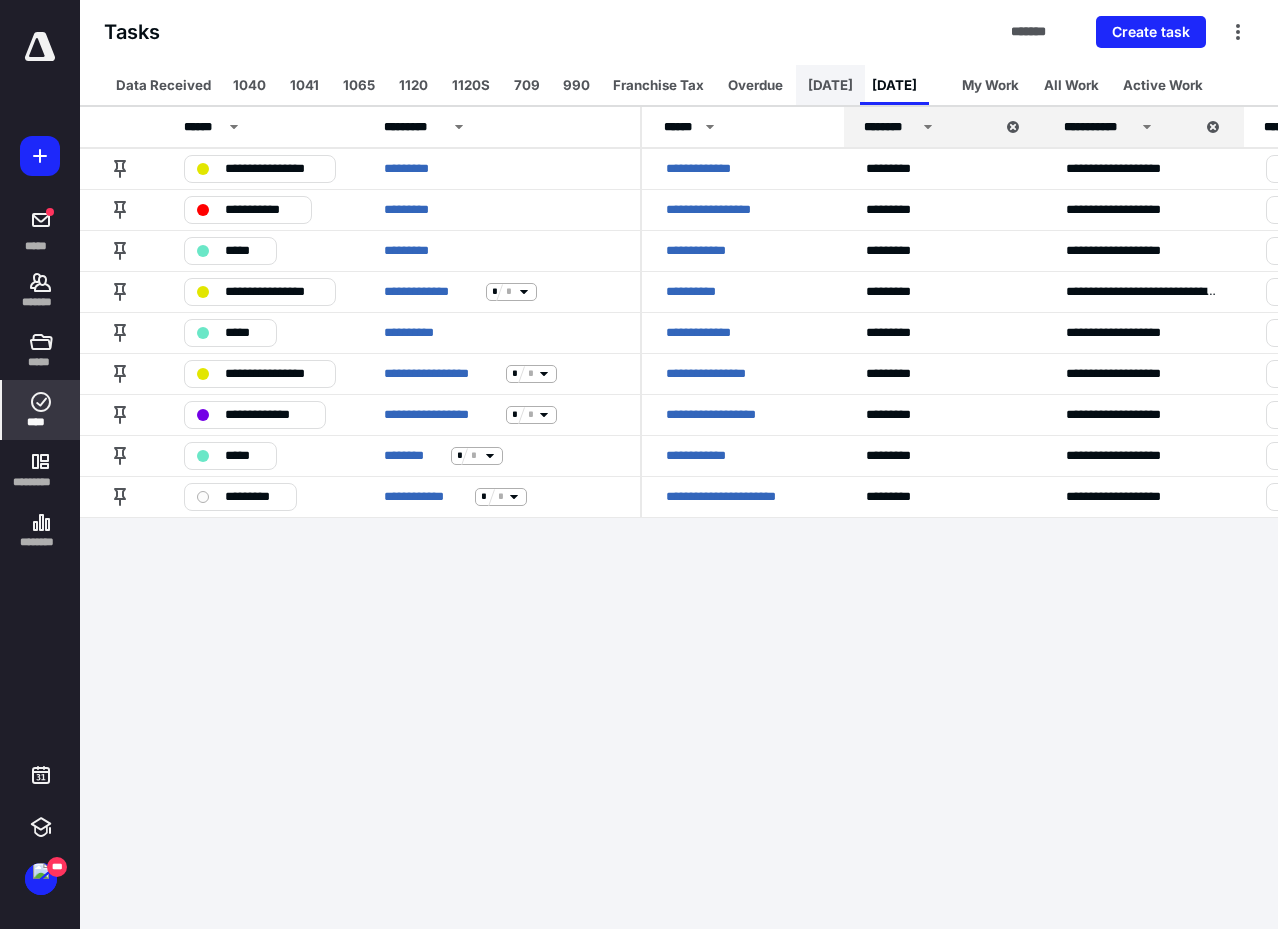 click on "Today" at bounding box center [830, 85] 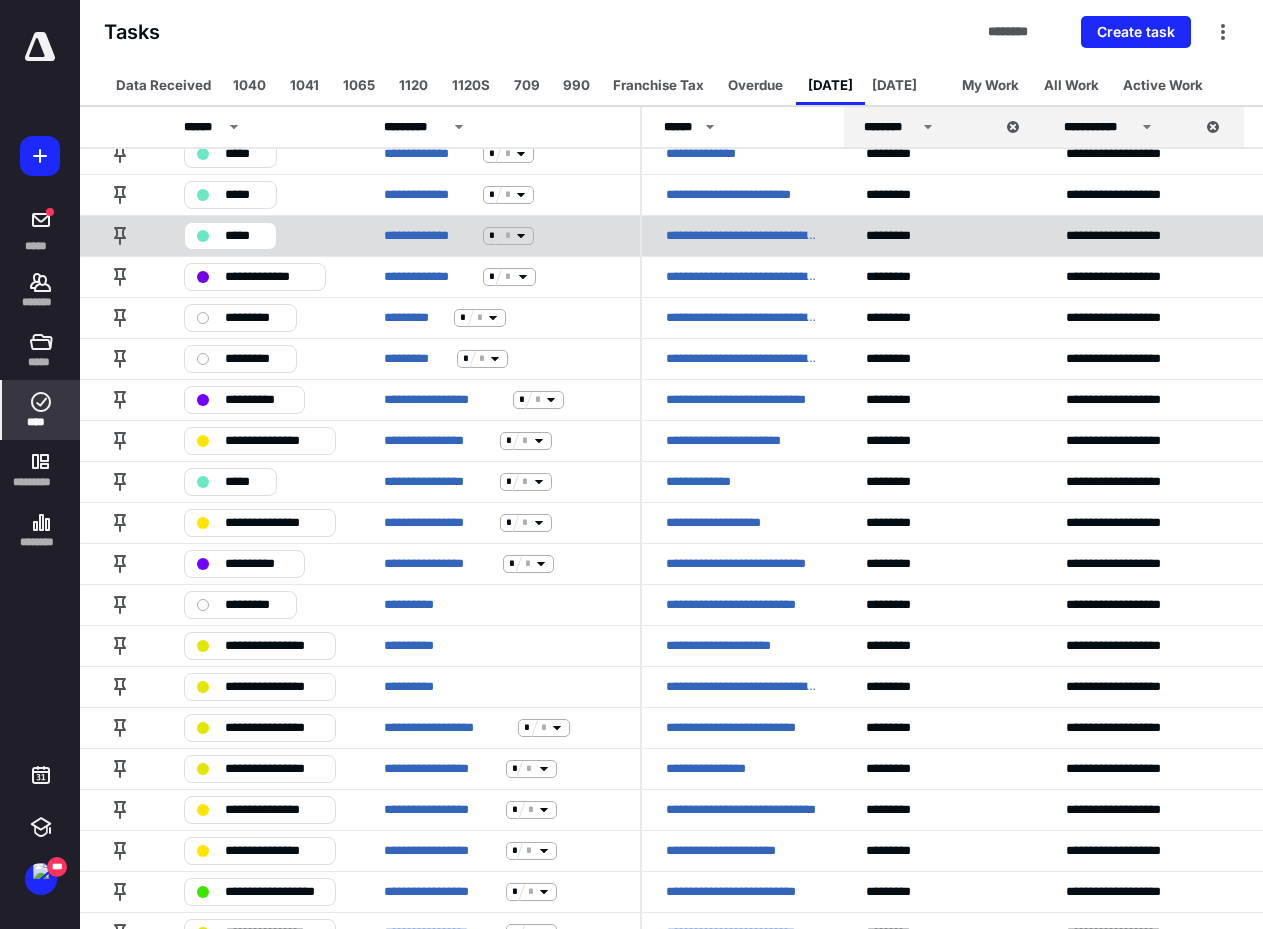 scroll, scrollTop: 1664, scrollLeft: 0, axis: vertical 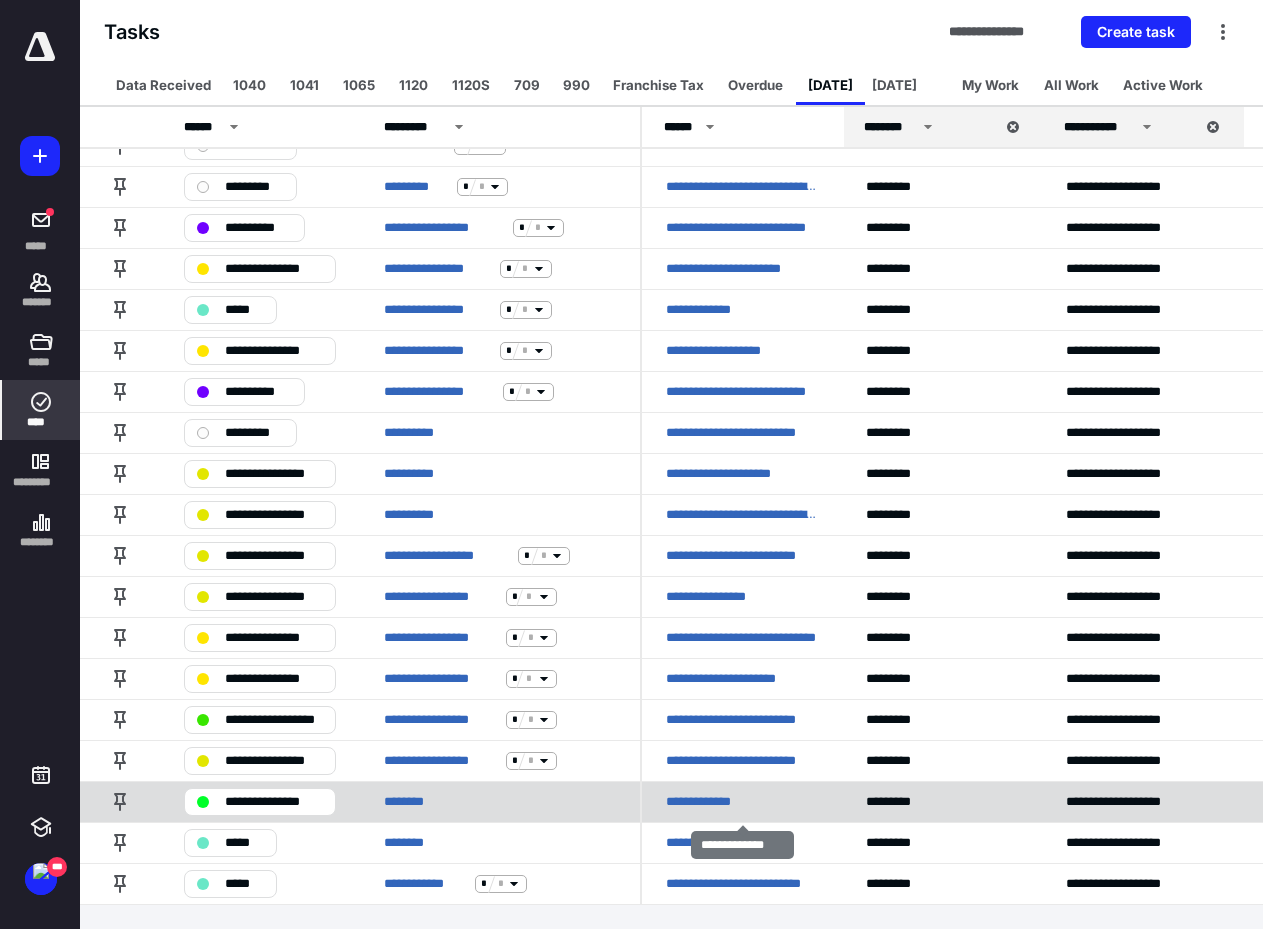 click on "**********" at bounding box center (710, 802) 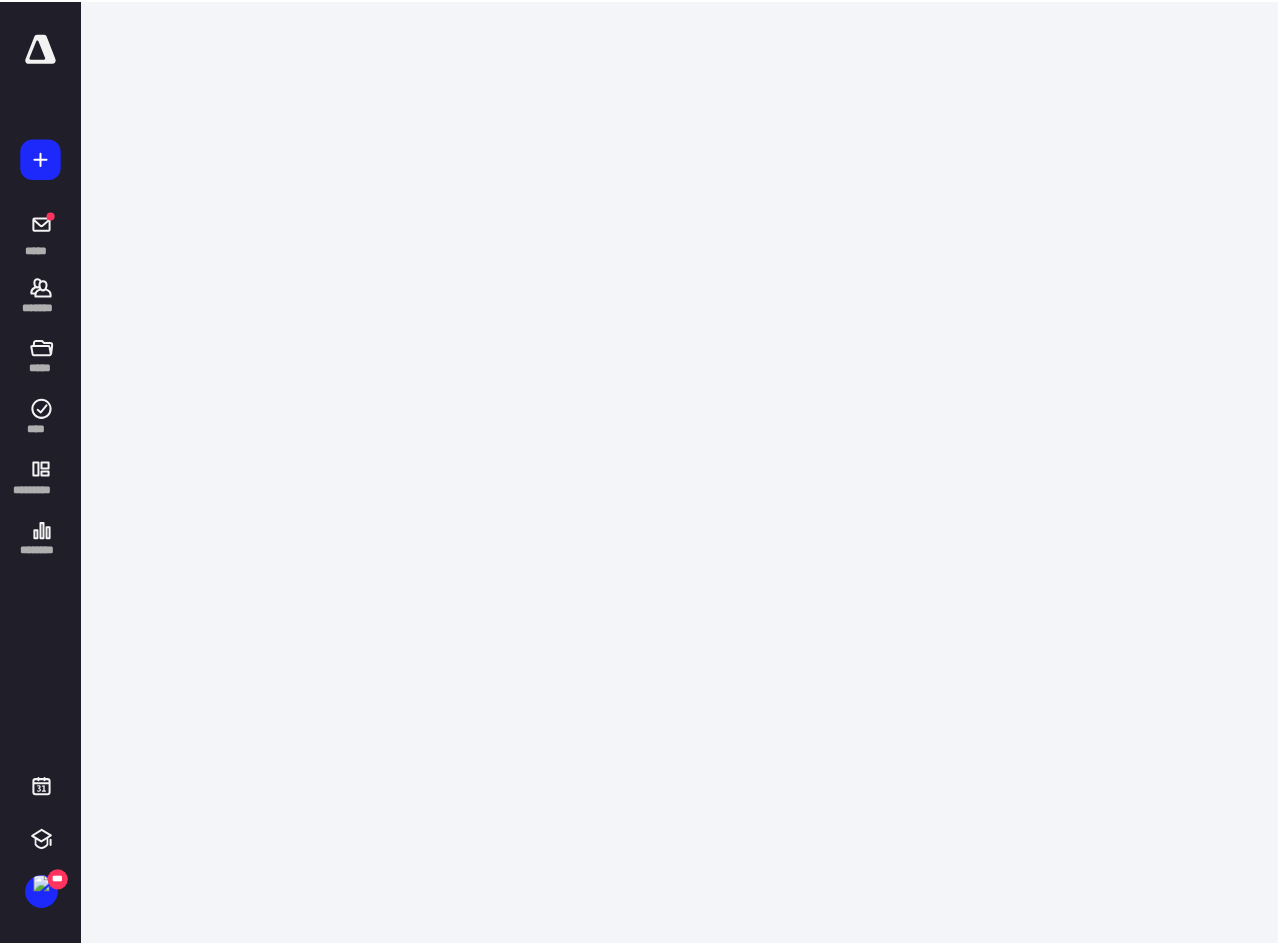 scroll, scrollTop: 0, scrollLeft: 0, axis: both 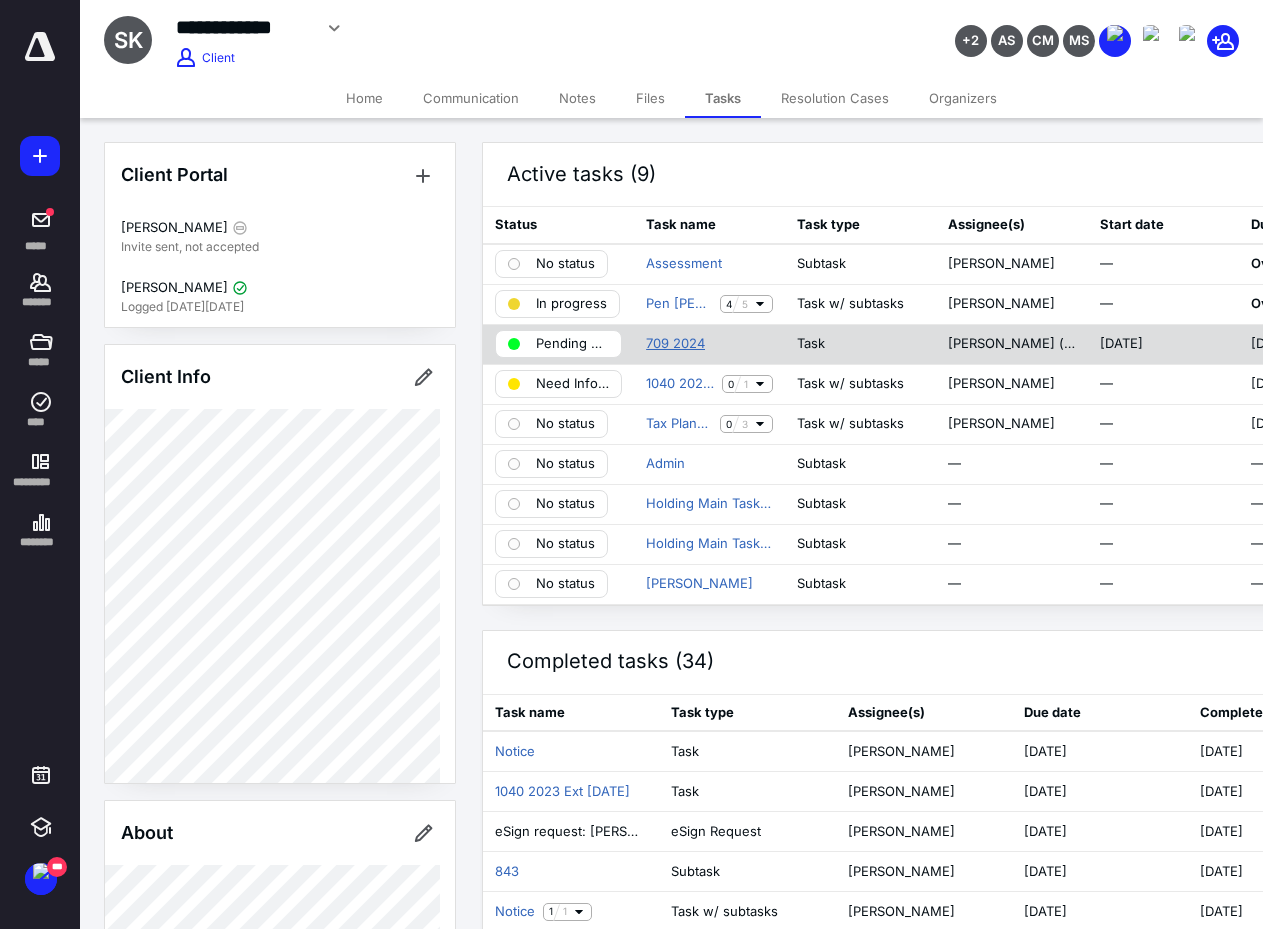 click on "709 2024" at bounding box center [675, 344] 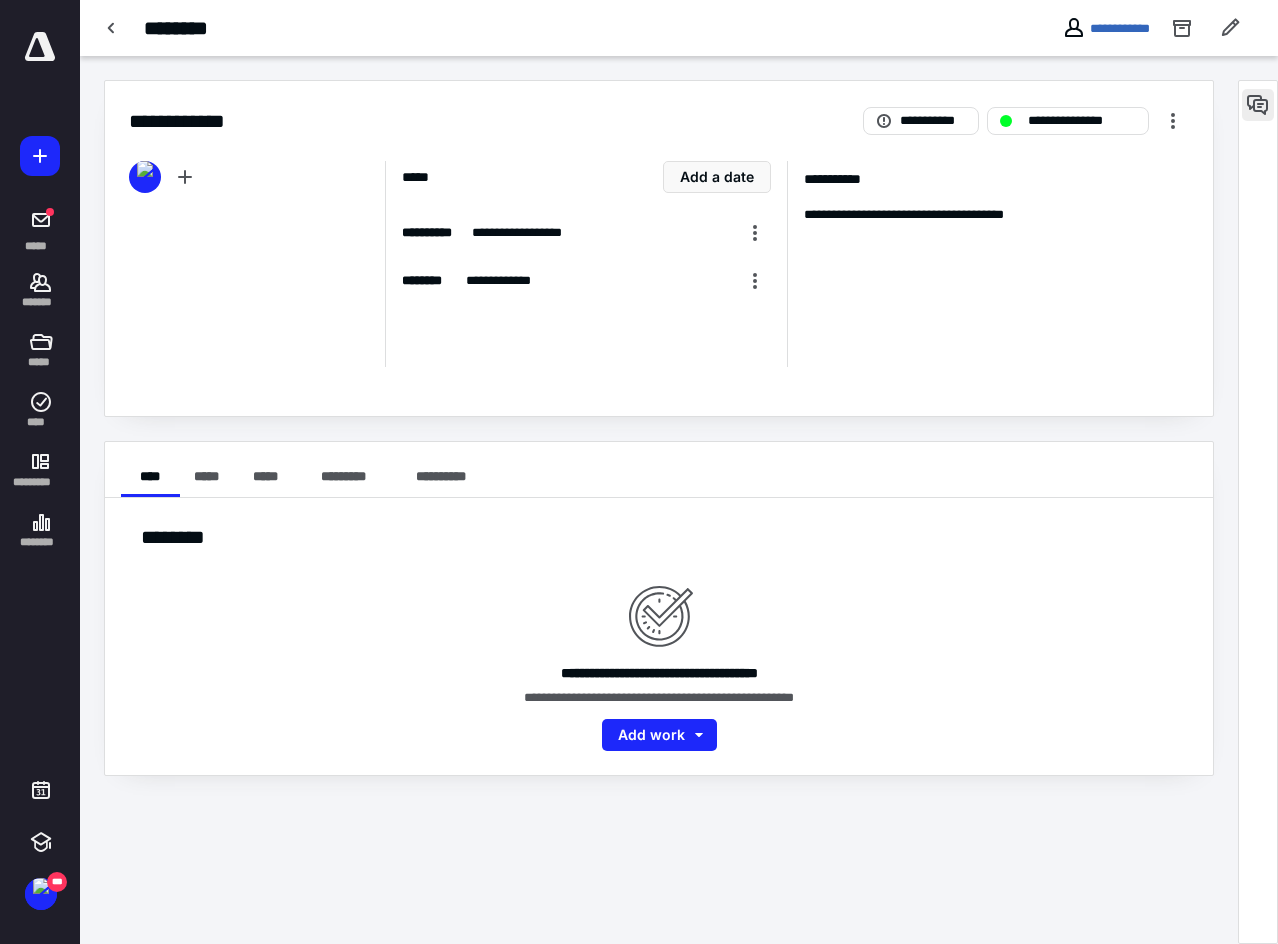 click at bounding box center (1258, 105) 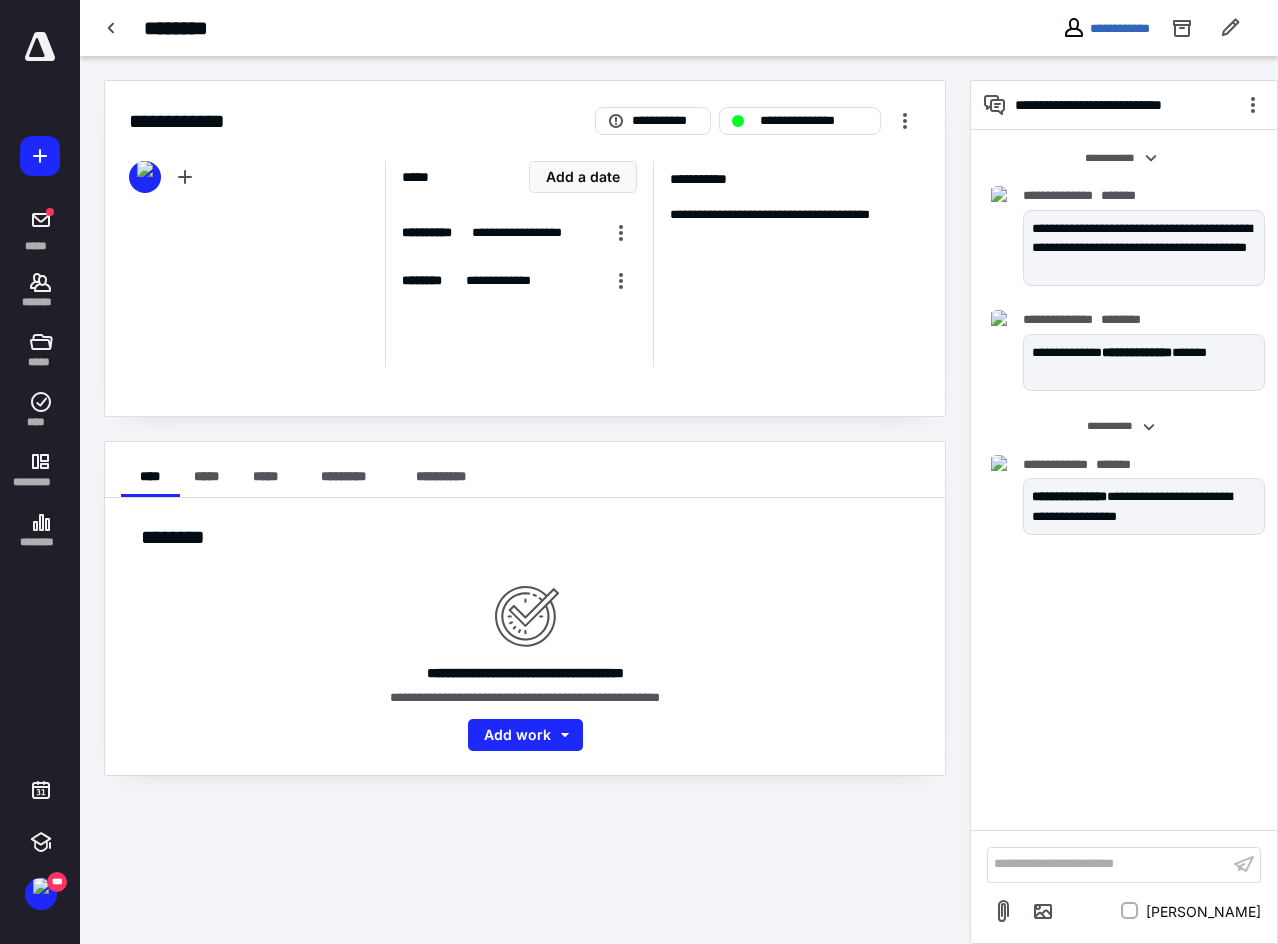 click on "**********" at bounding box center [1108, 864] 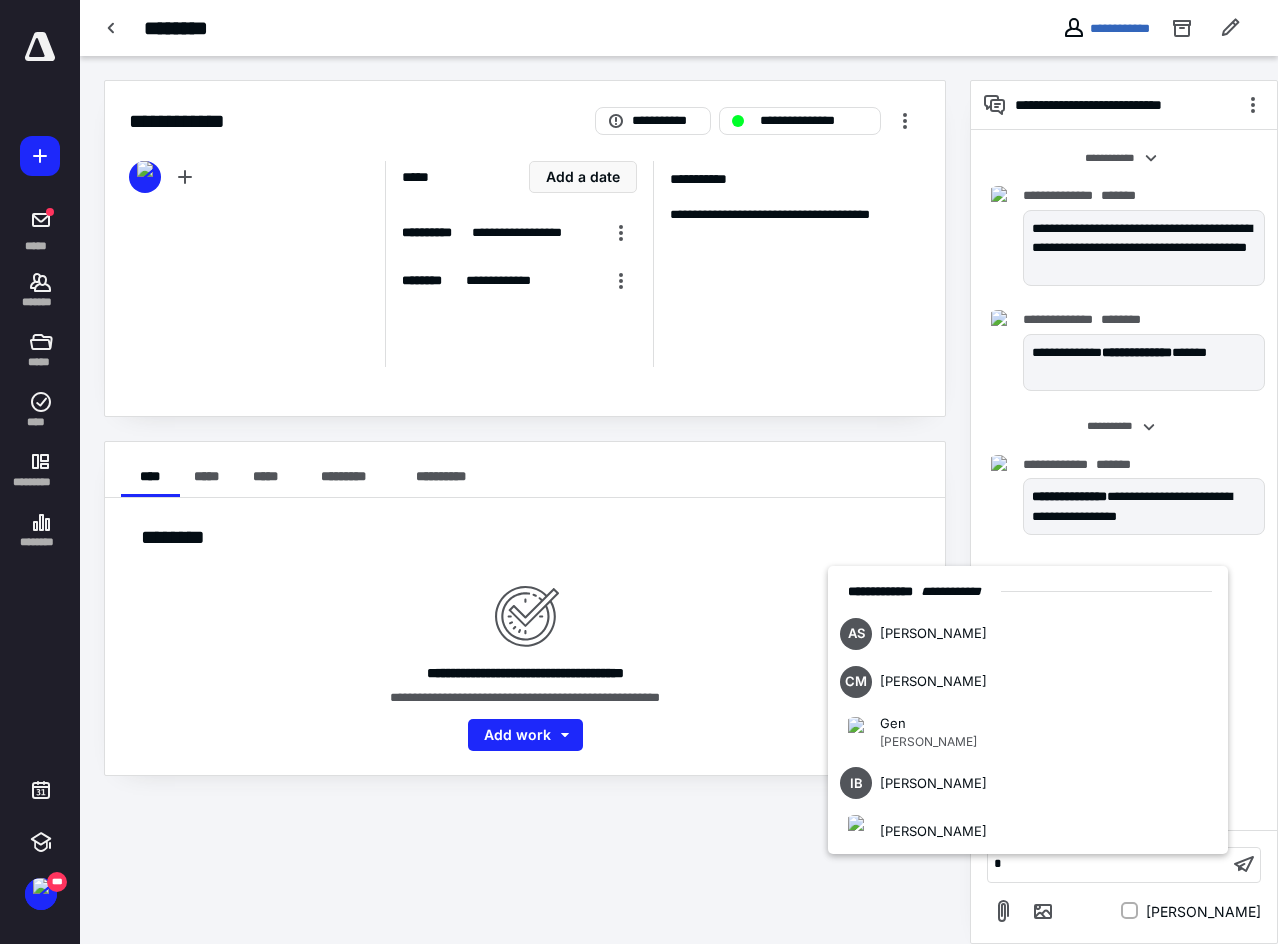 type 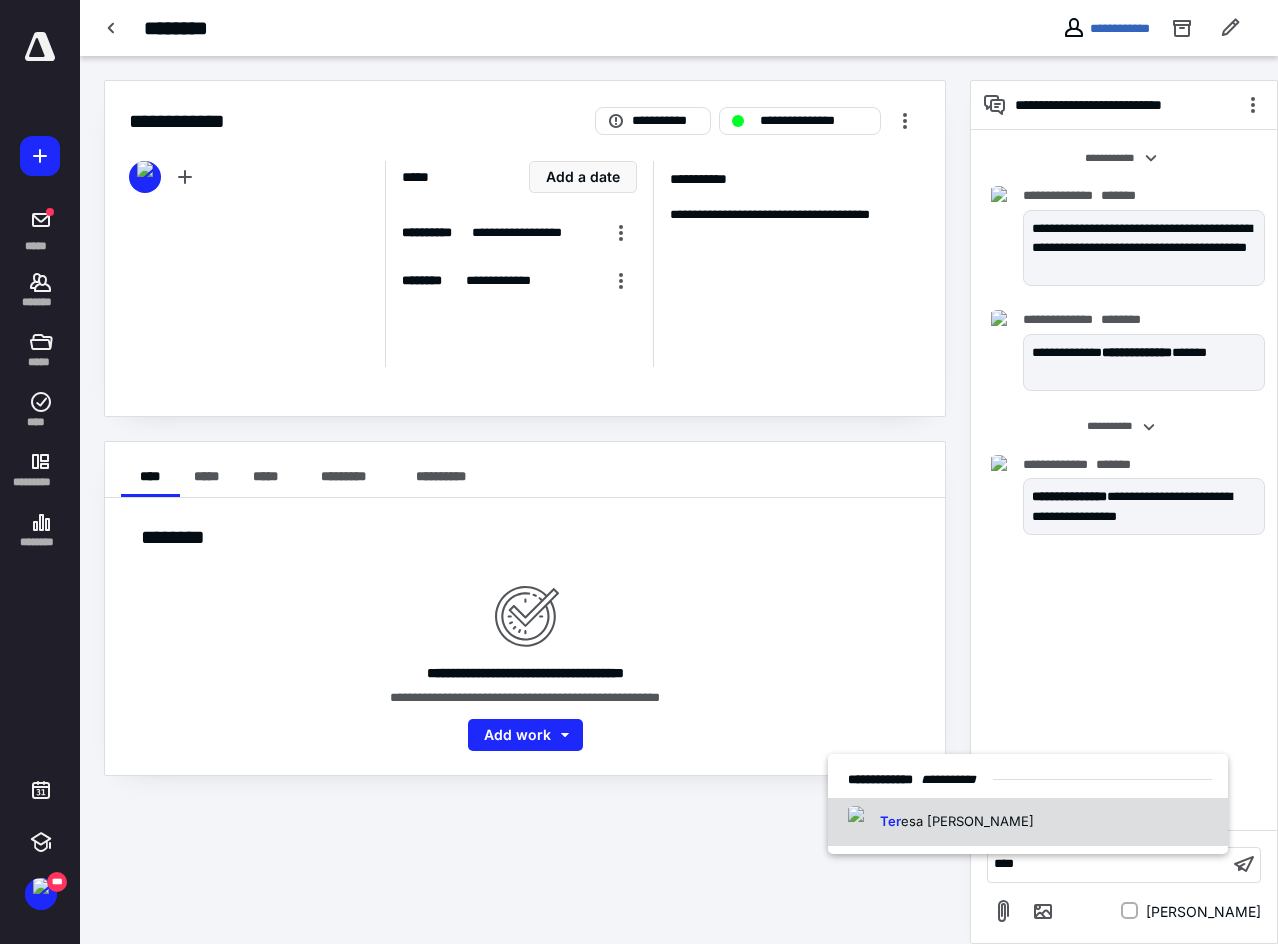 click on "Ter esa Bilsky" at bounding box center (1028, 822) 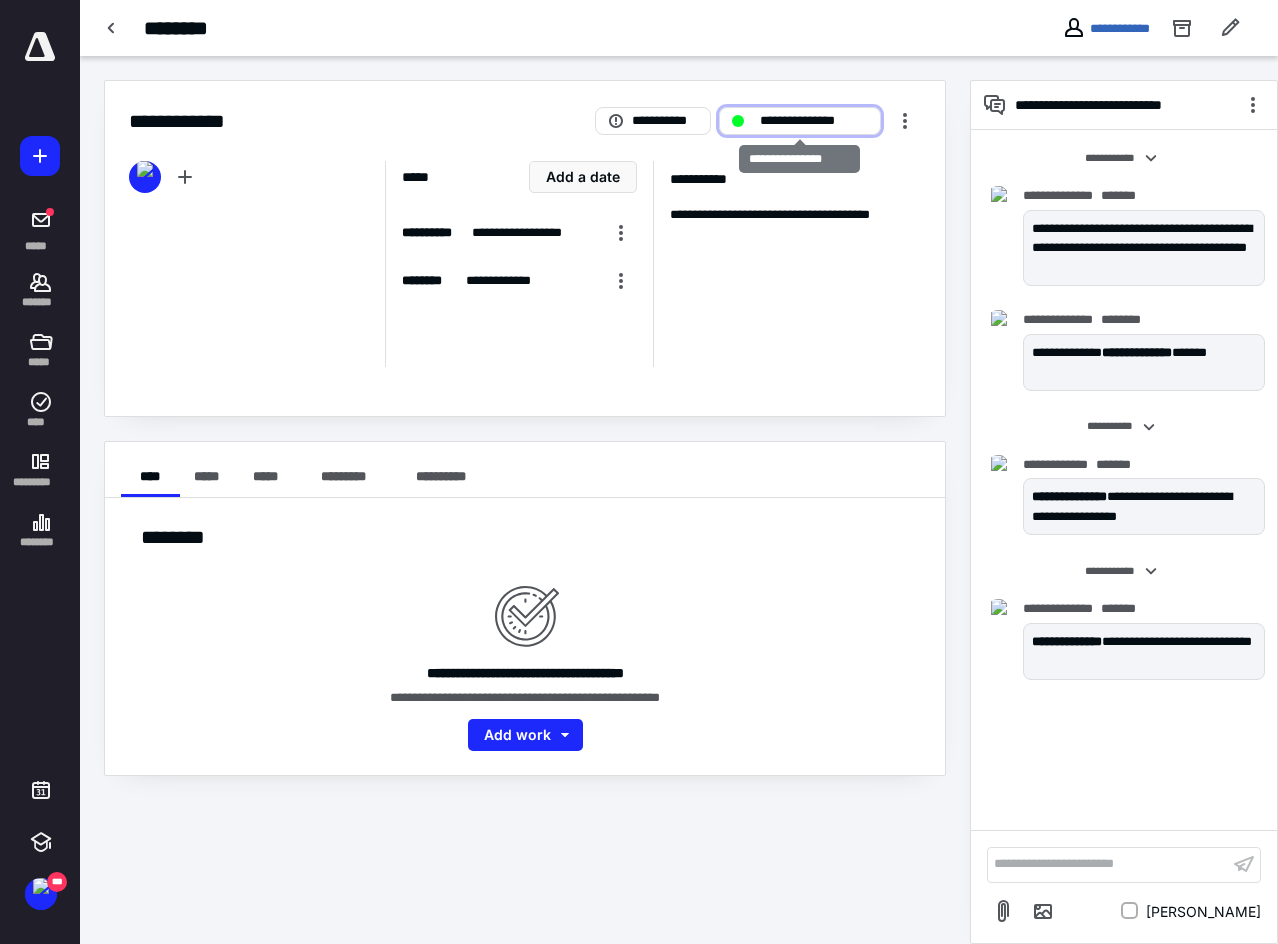 click on "**********" at bounding box center [814, 121] 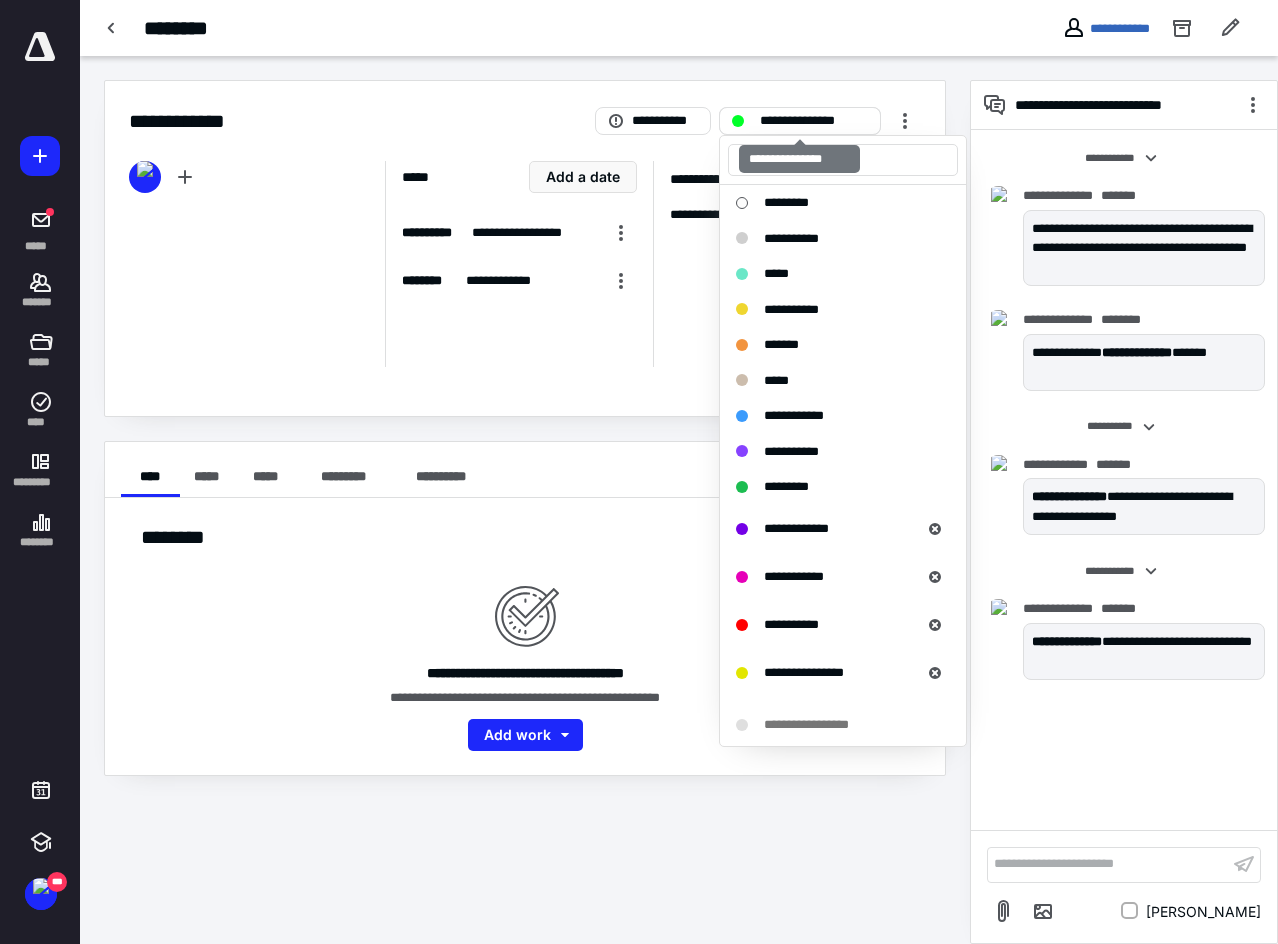 click on "**********" at bounding box center [814, 121] 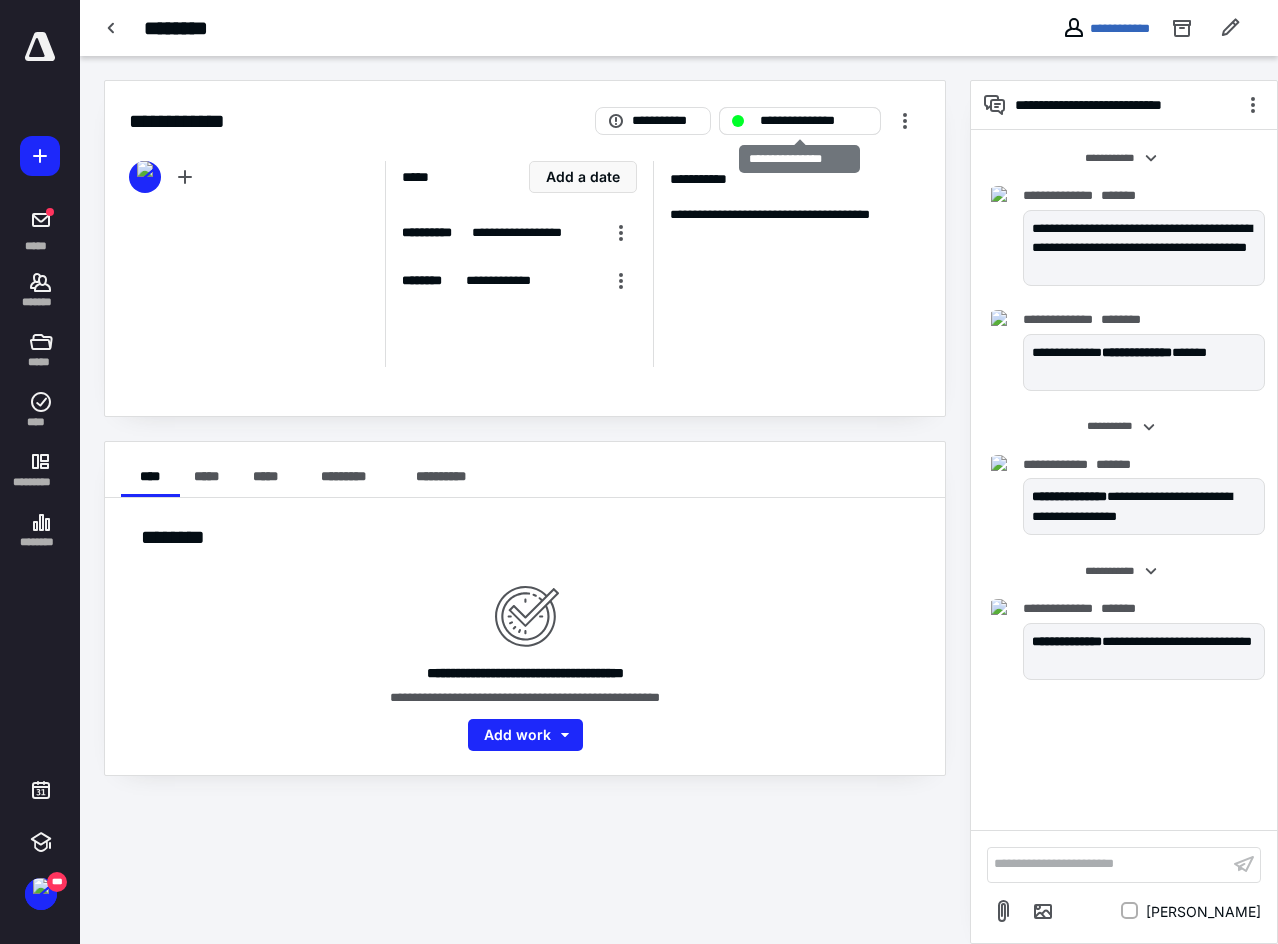 click on "**********" at bounding box center [814, 121] 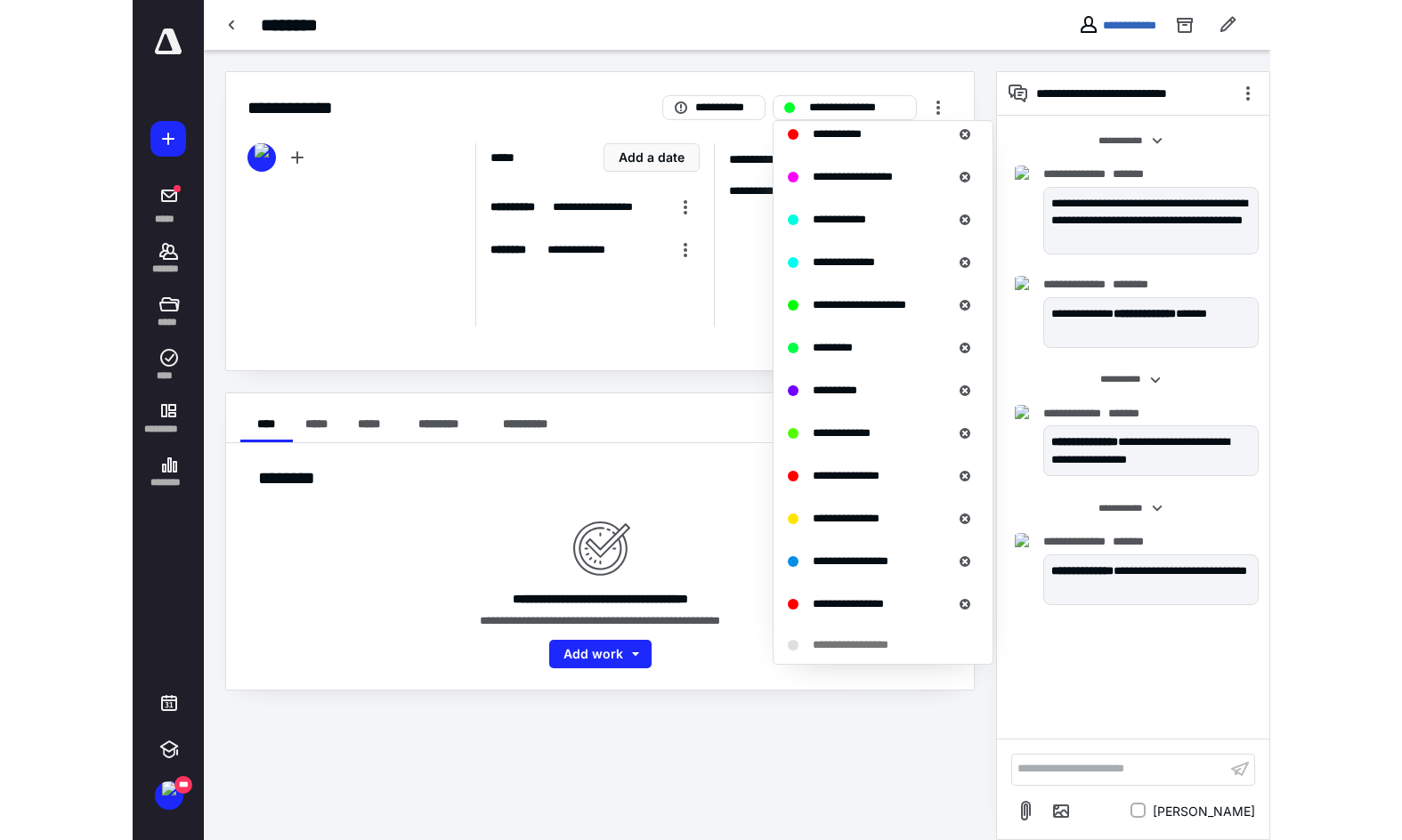 scroll, scrollTop: 890, scrollLeft: 0, axis: vertical 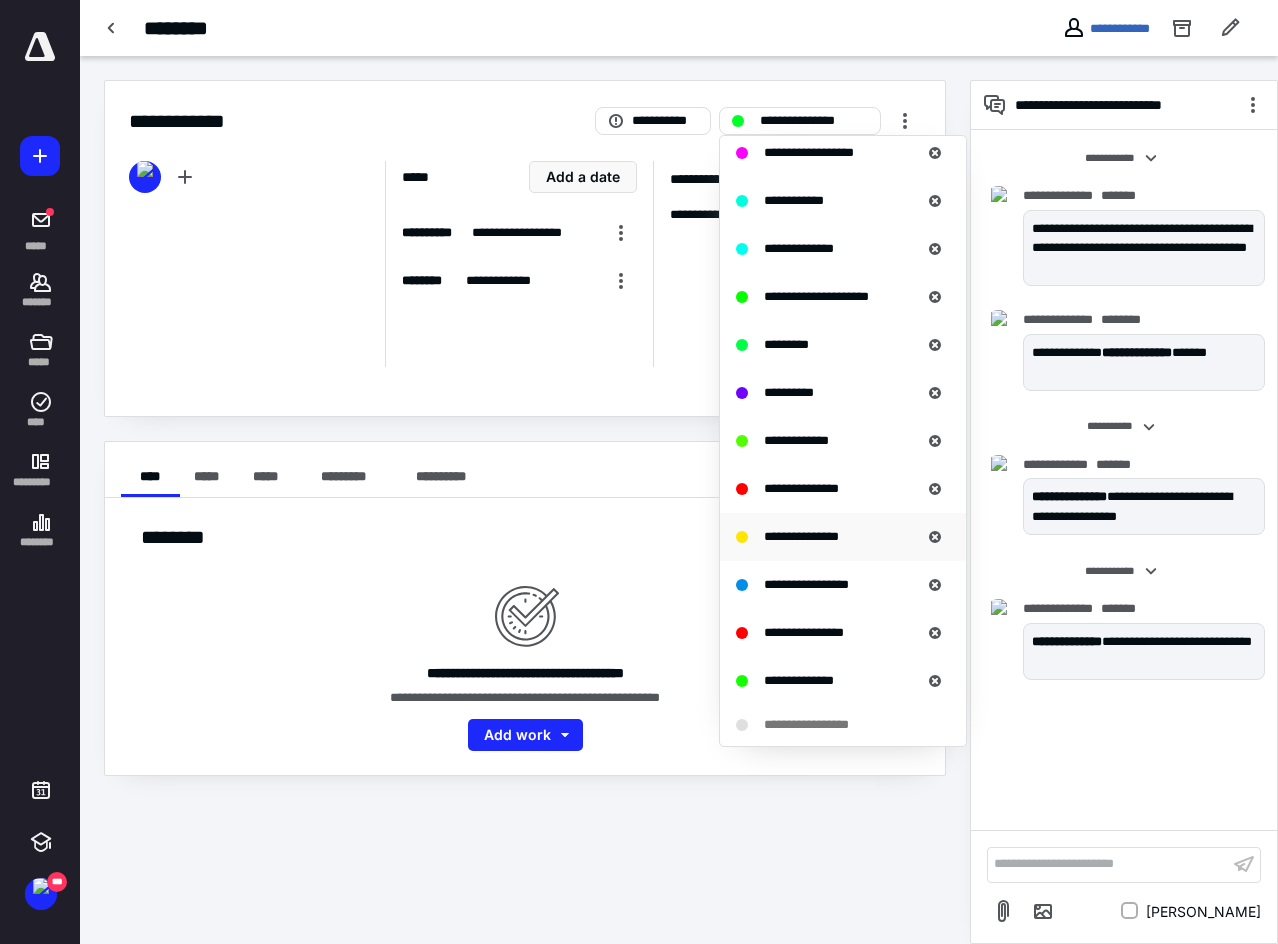 click on "**********" at bounding box center (801, 536) 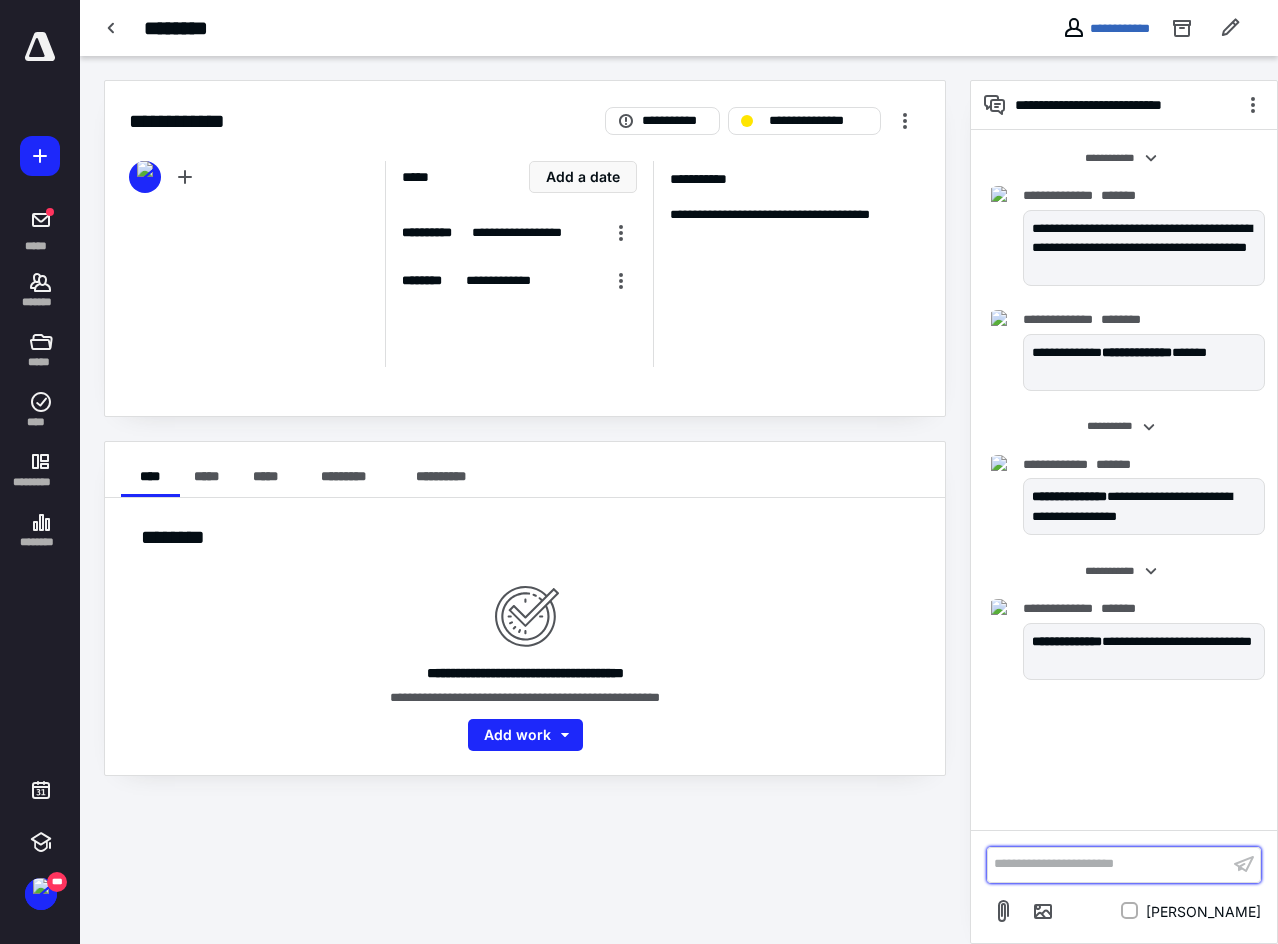 click on "**********" at bounding box center [1108, 864] 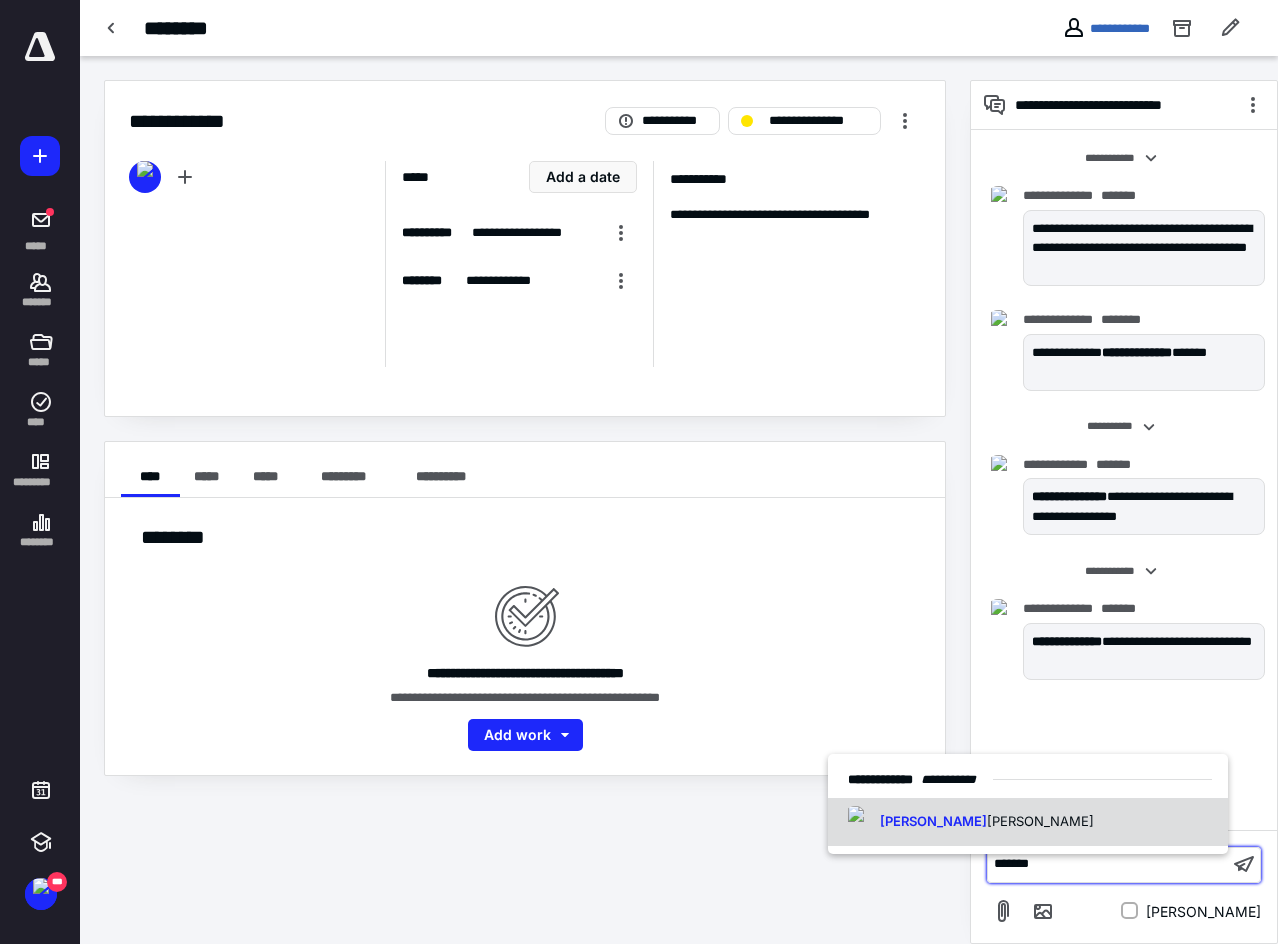 click on "Bilsky" at bounding box center [1040, 821] 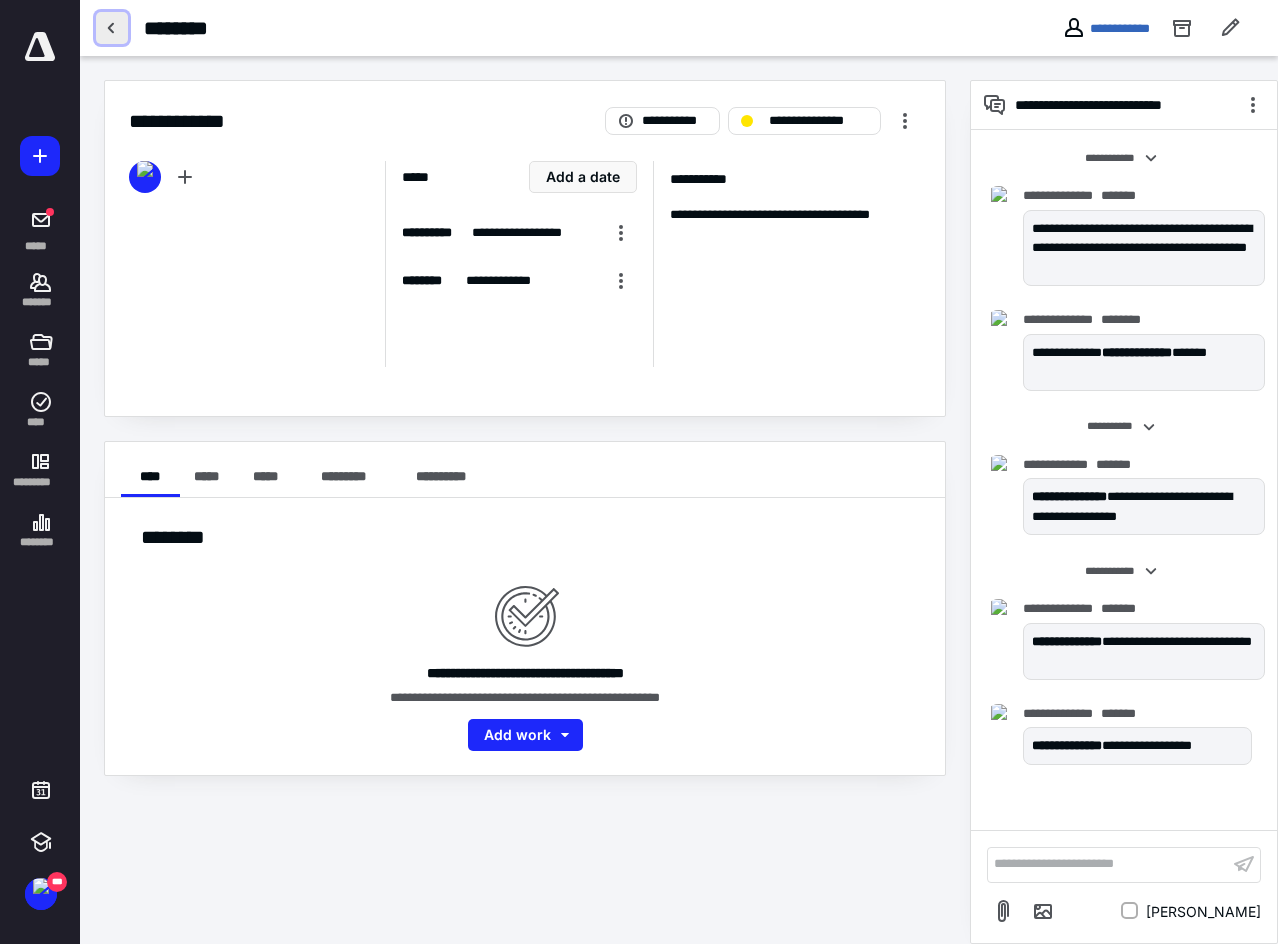 click at bounding box center (112, 28) 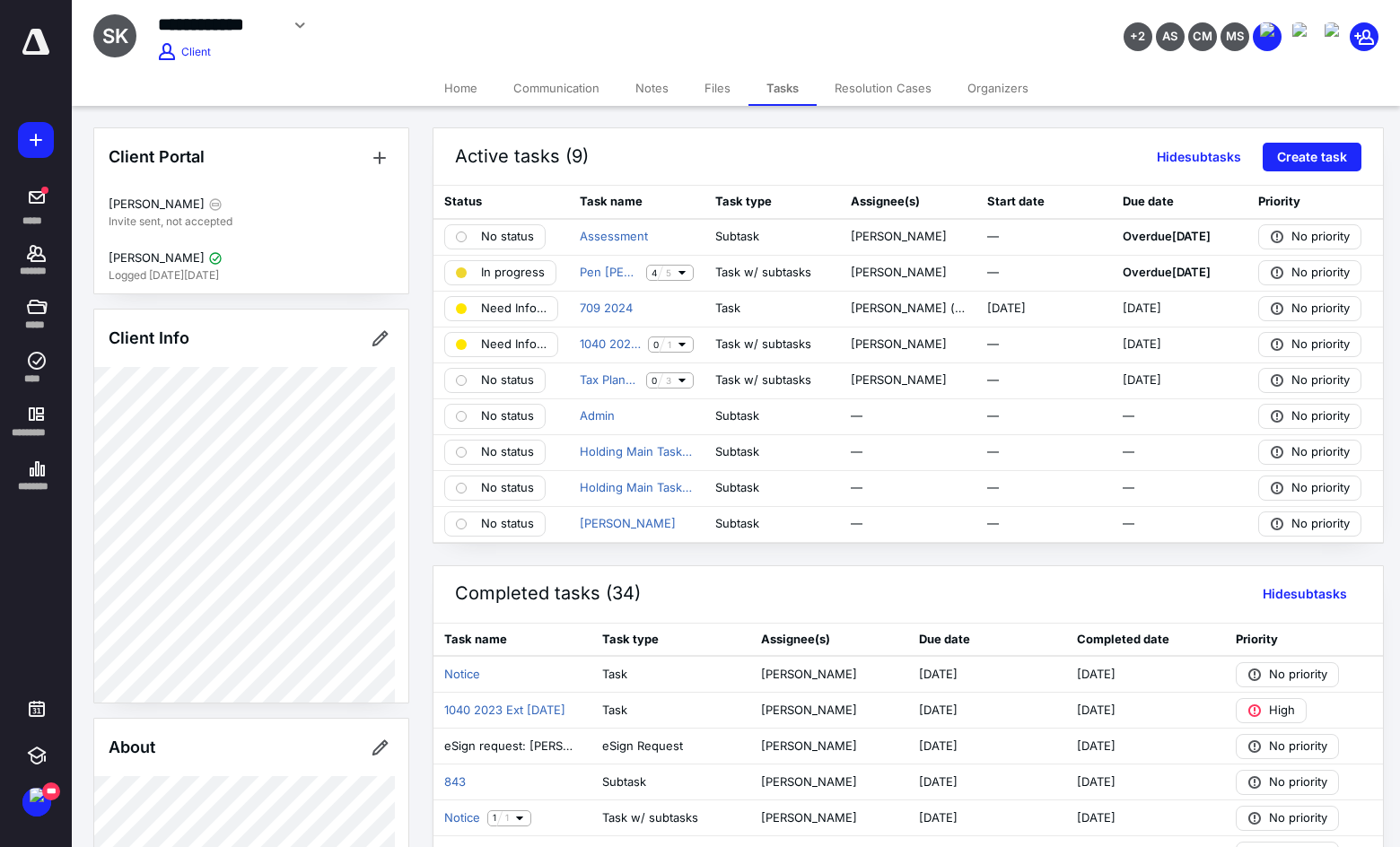 click on "Files" at bounding box center [717, 88] 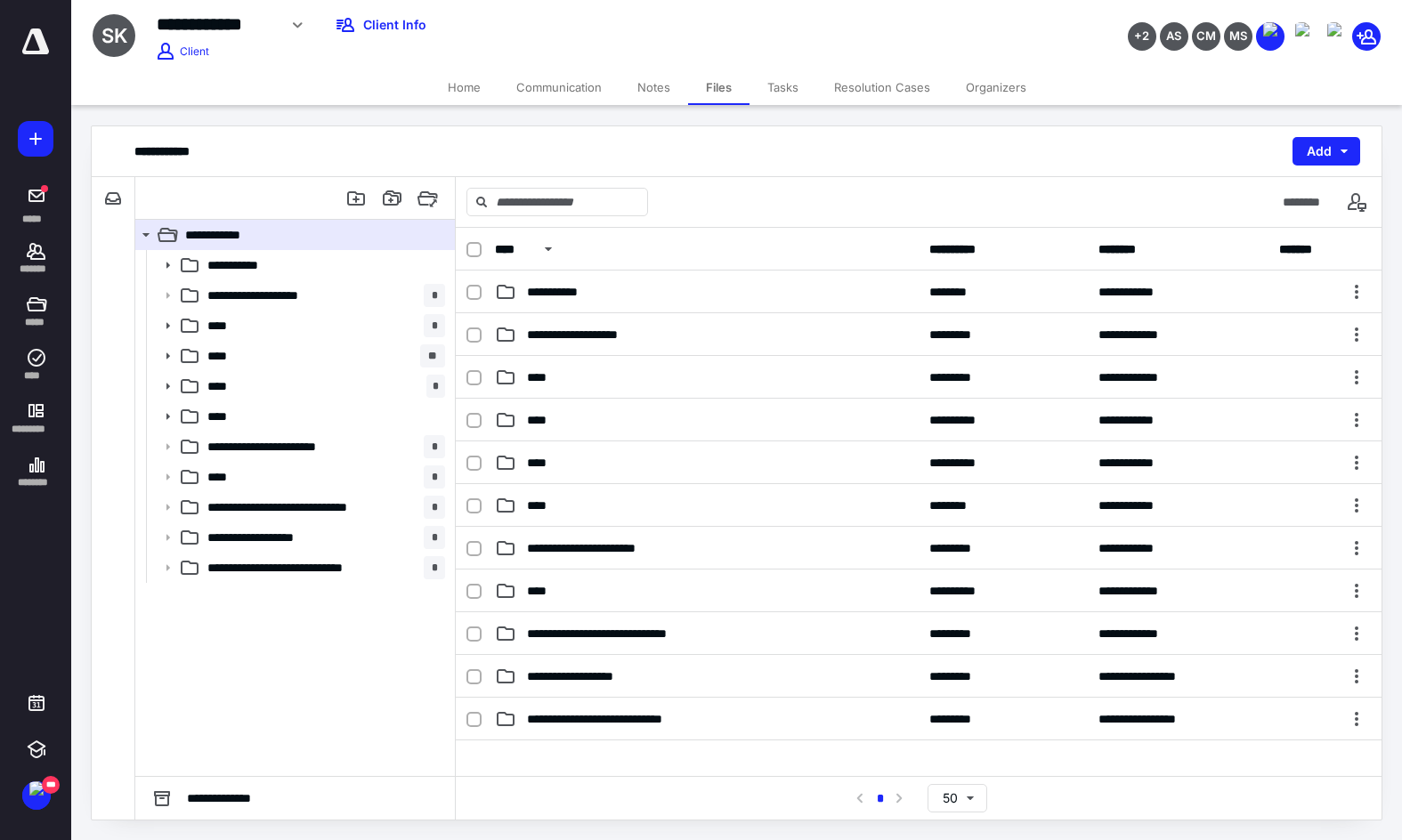 click on "Tasks" at bounding box center [782, 87] 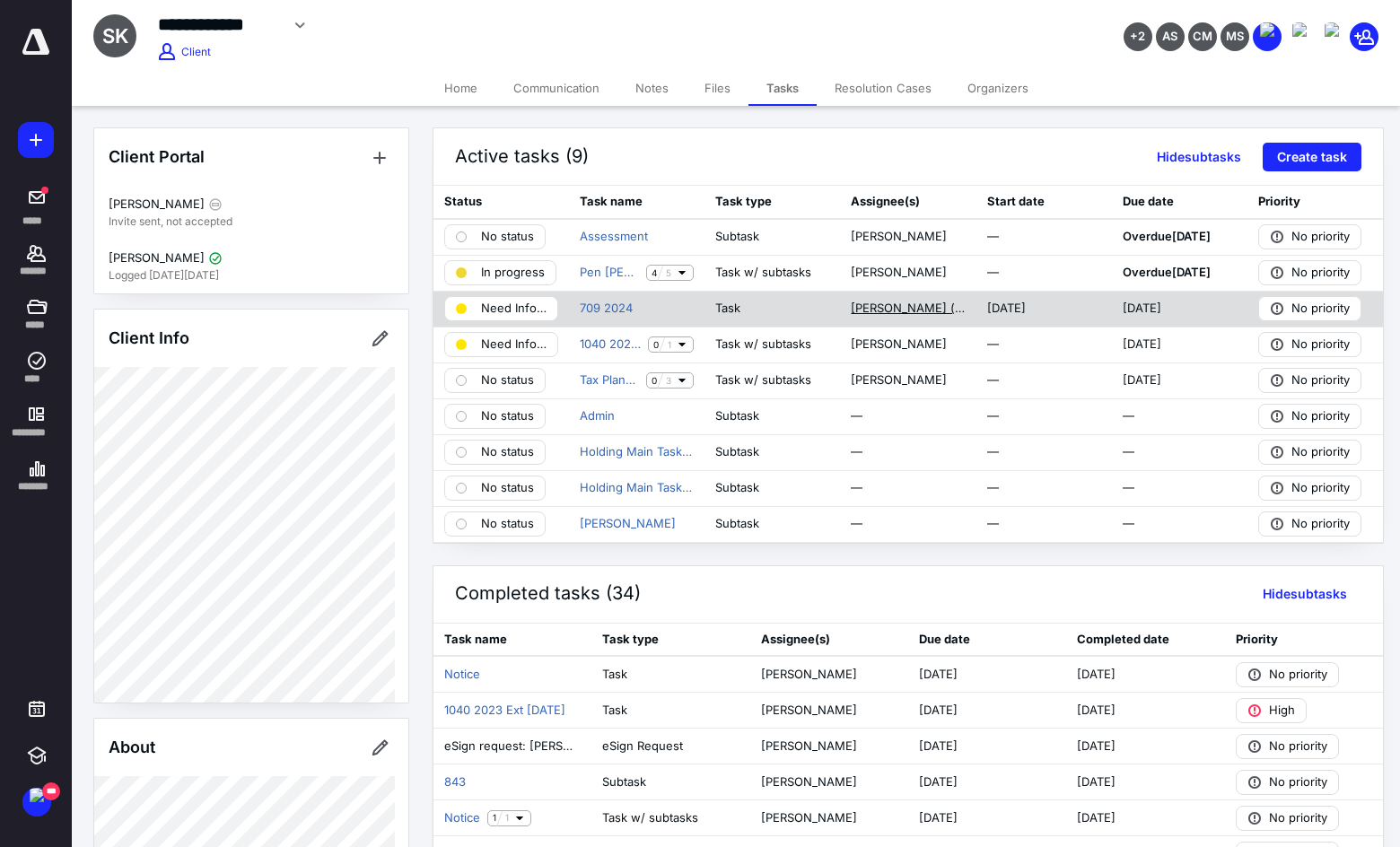 click on "Patrick Parham (me)" at bounding box center (907, 309) 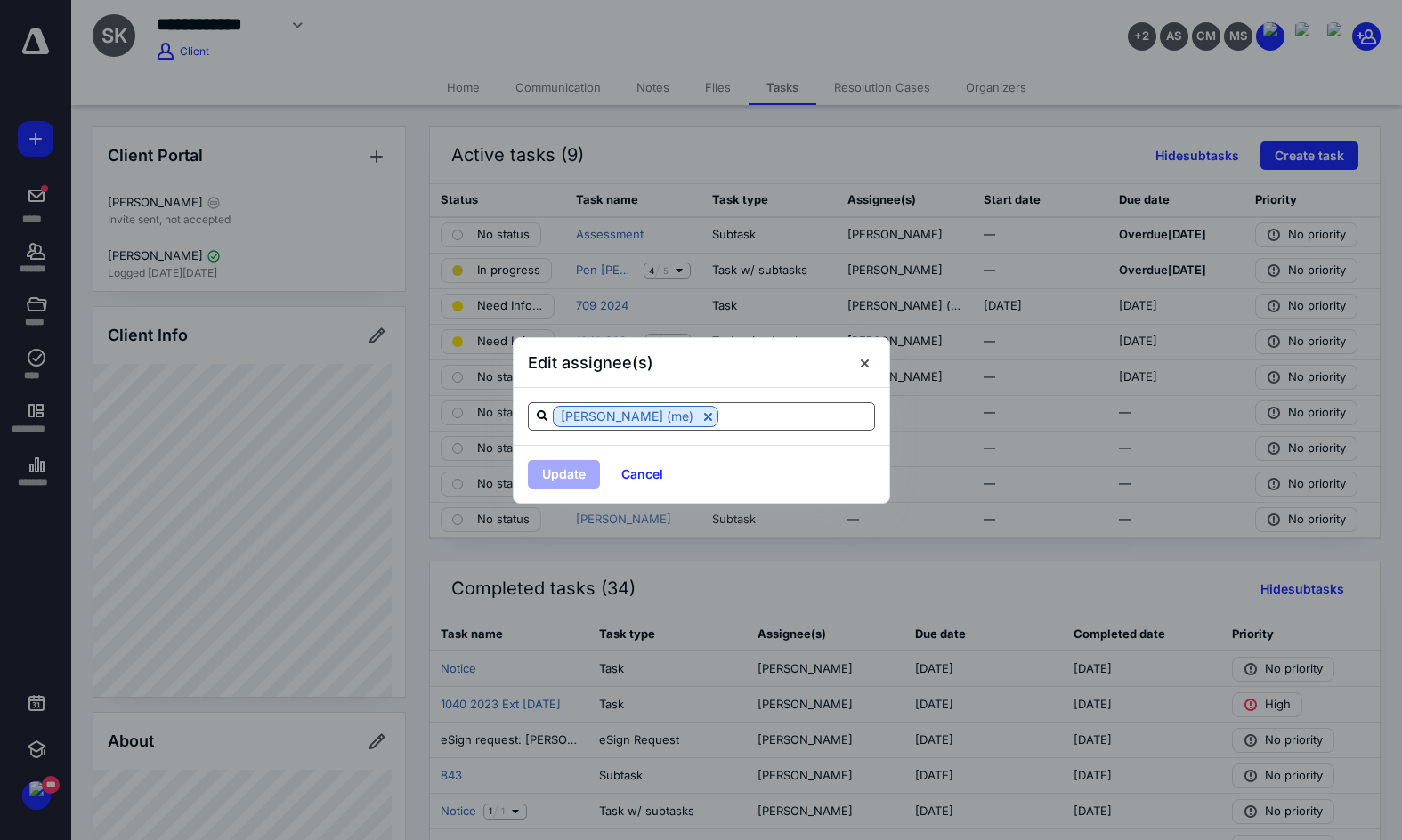 click at bounding box center [796, 416] 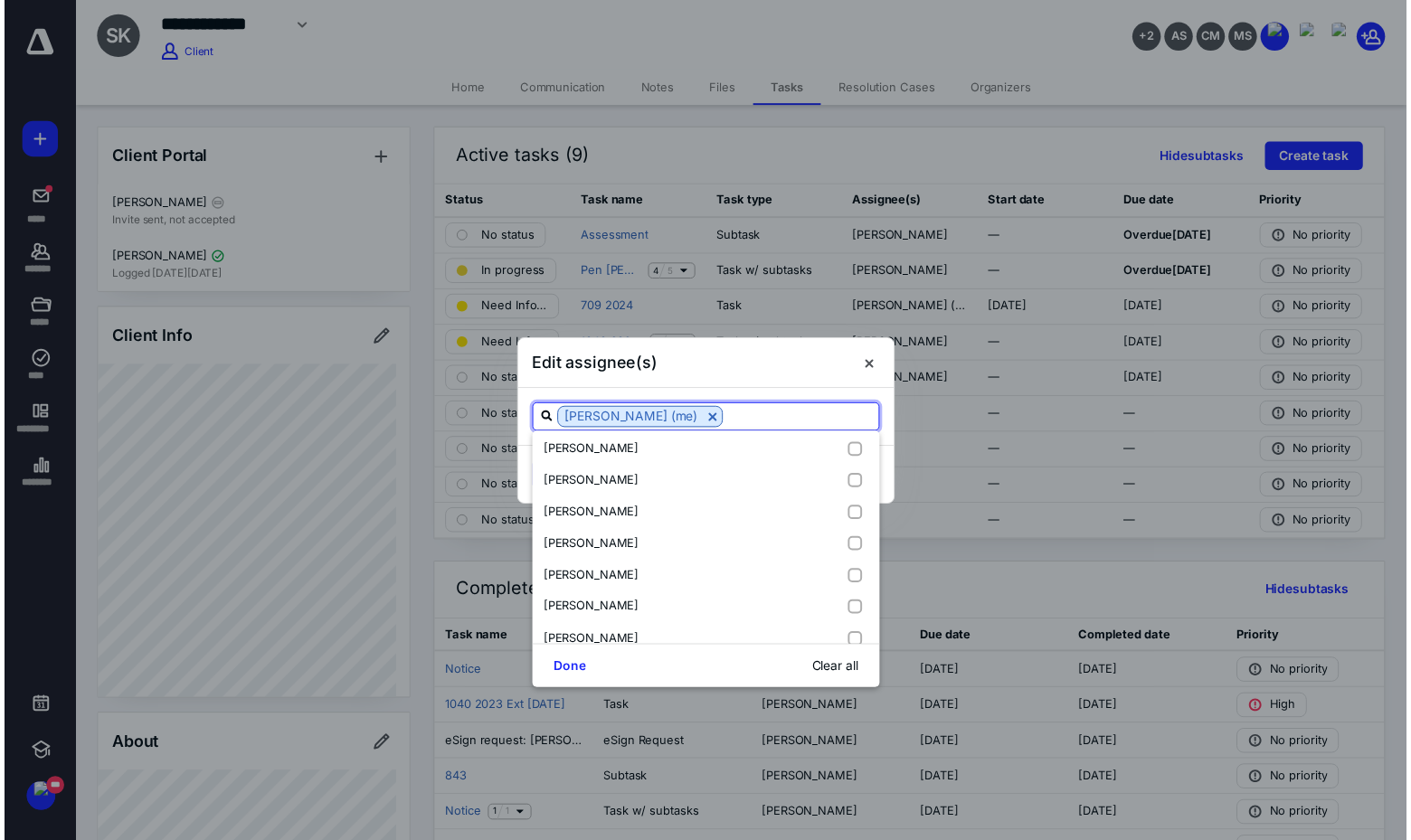 scroll, scrollTop: 603, scrollLeft: 0, axis: vertical 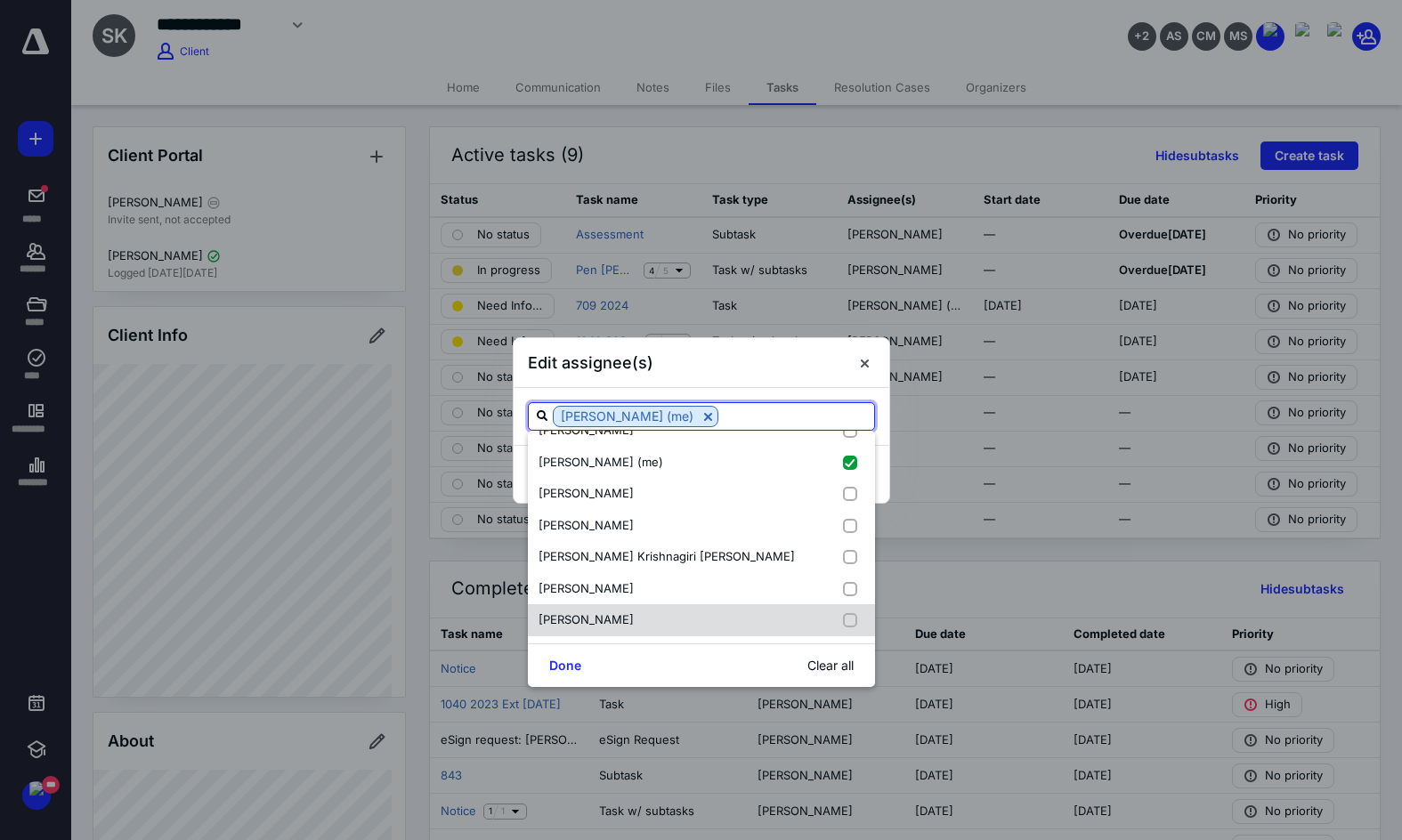 click at bounding box center (854, 620) 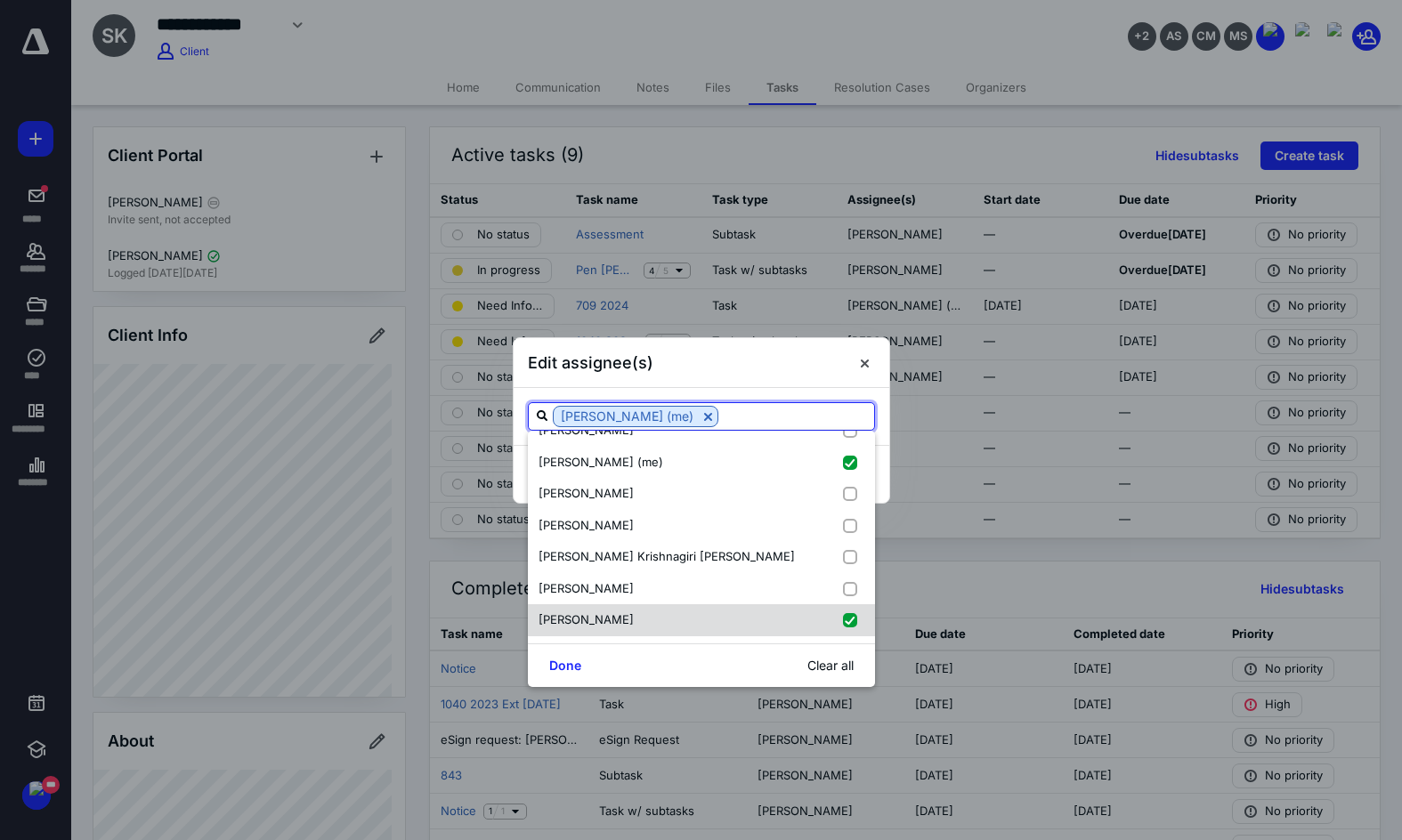 checkbox on "true" 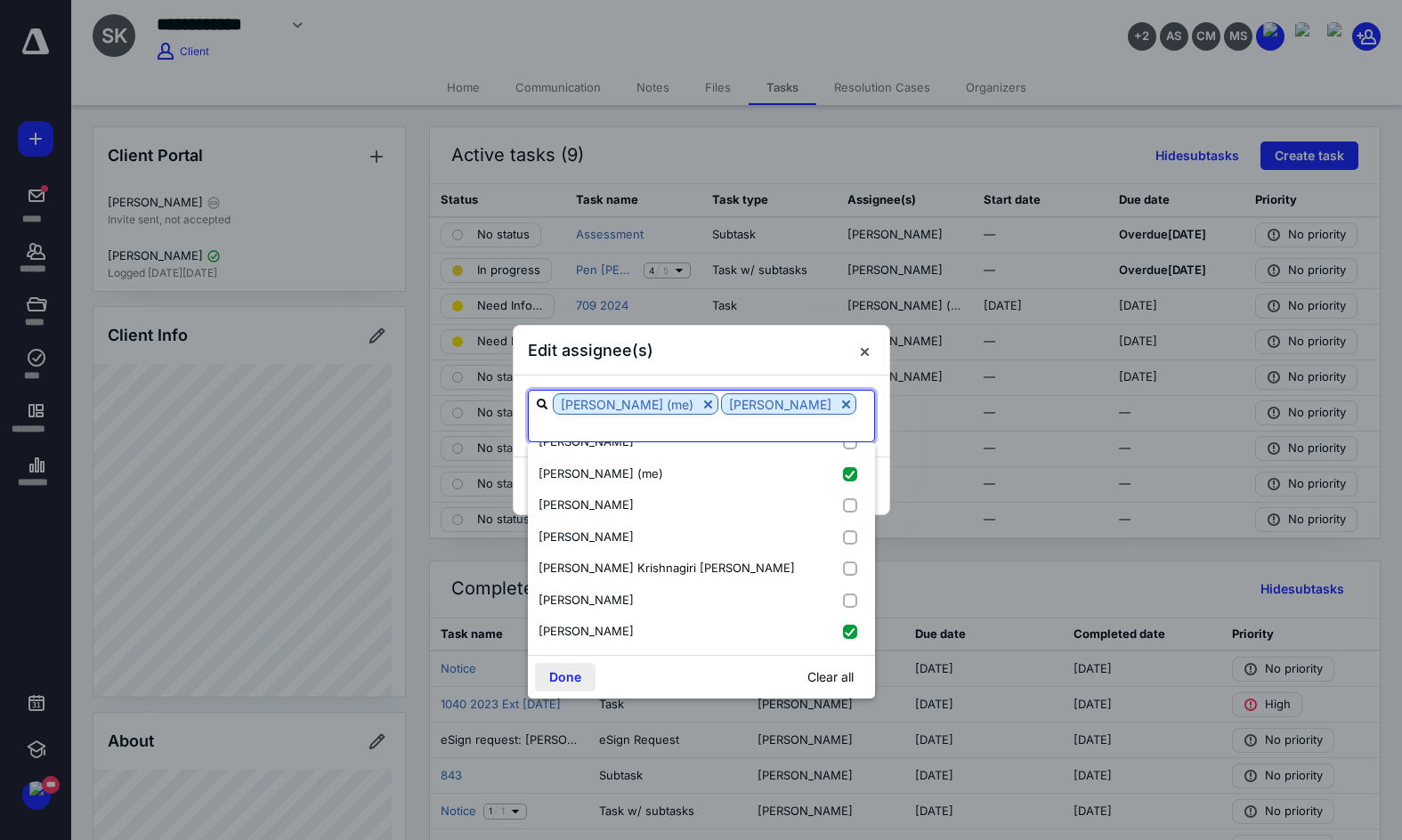 click on "Done" at bounding box center (565, 677) 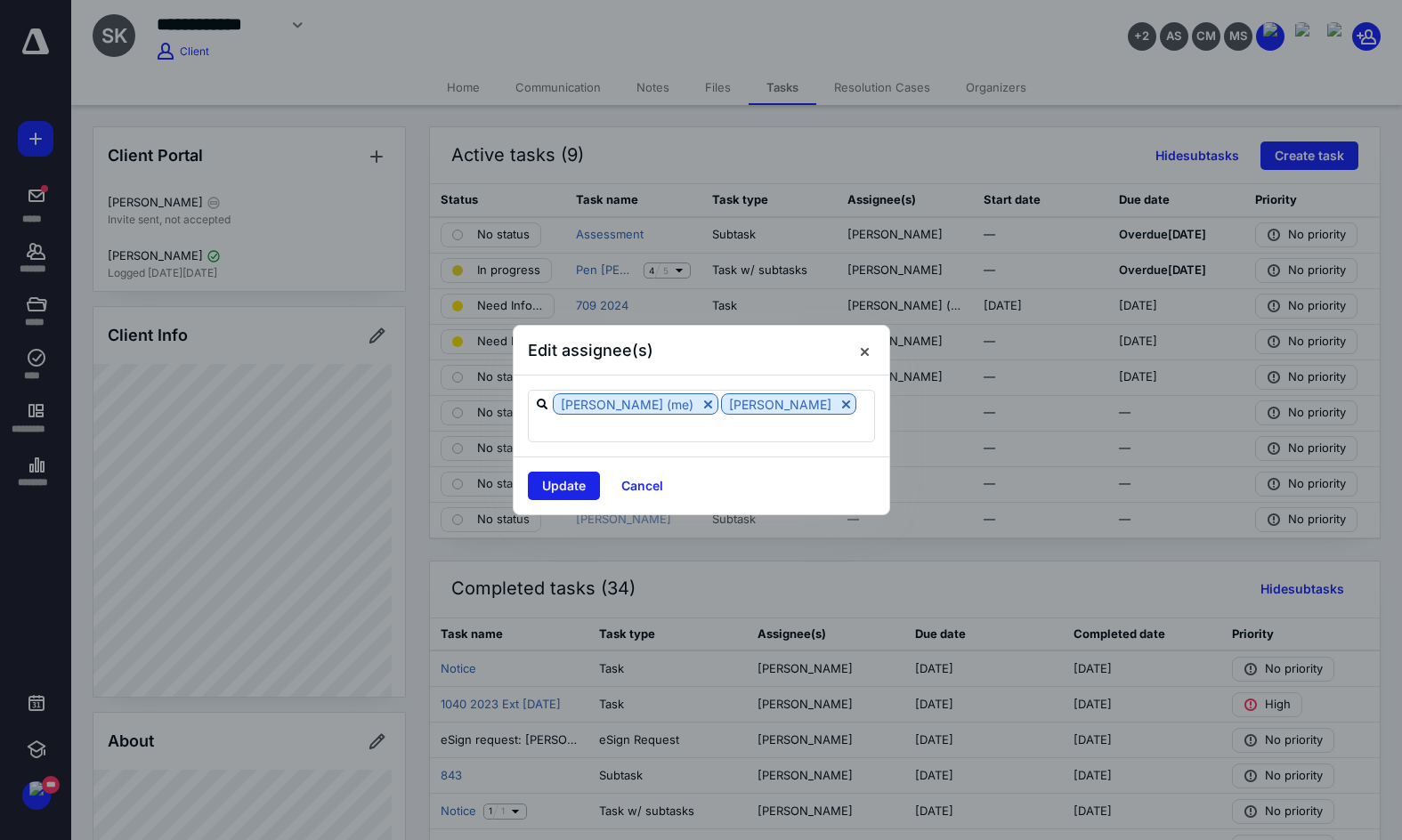 click on "Update" at bounding box center (563, 486) 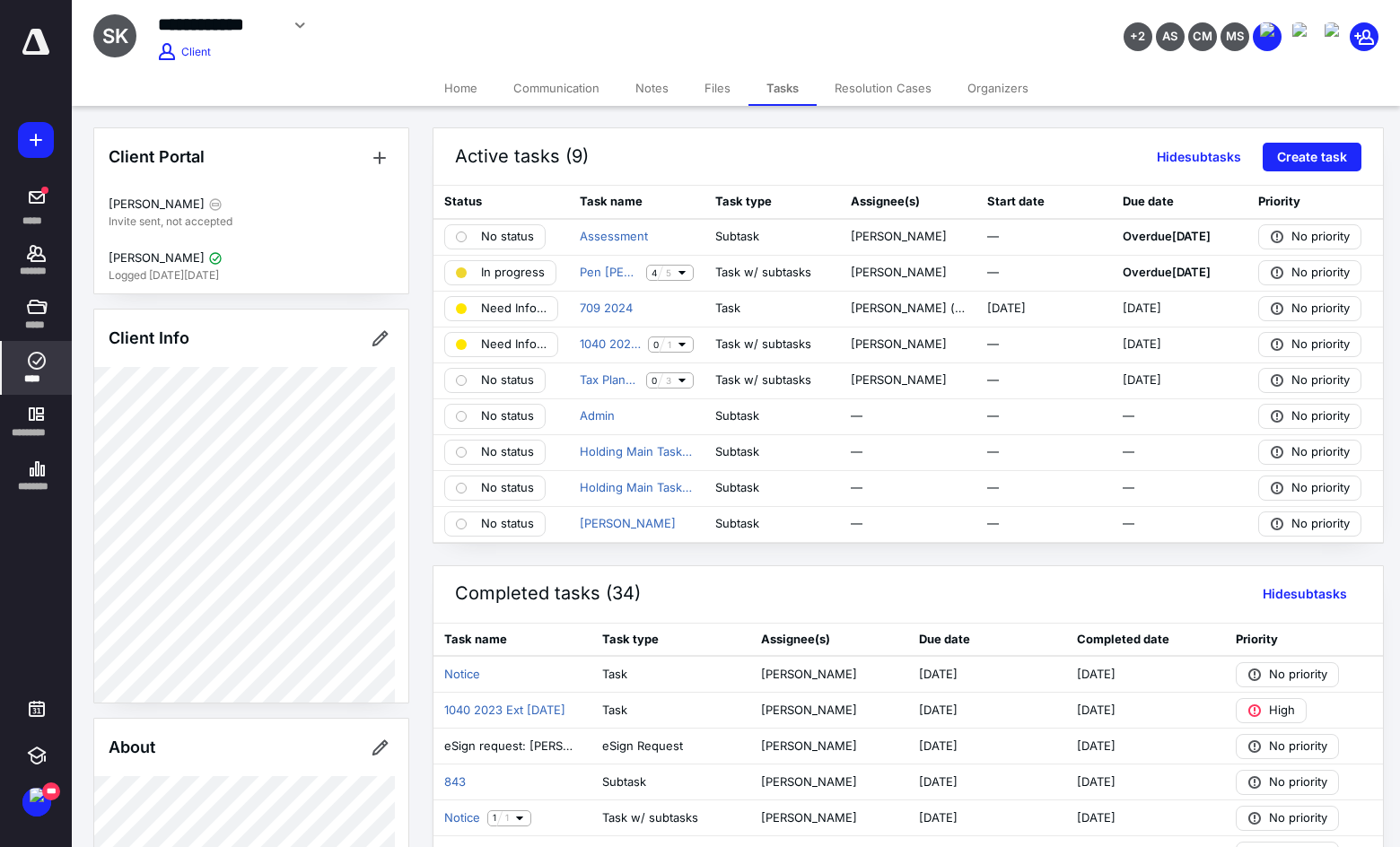 click 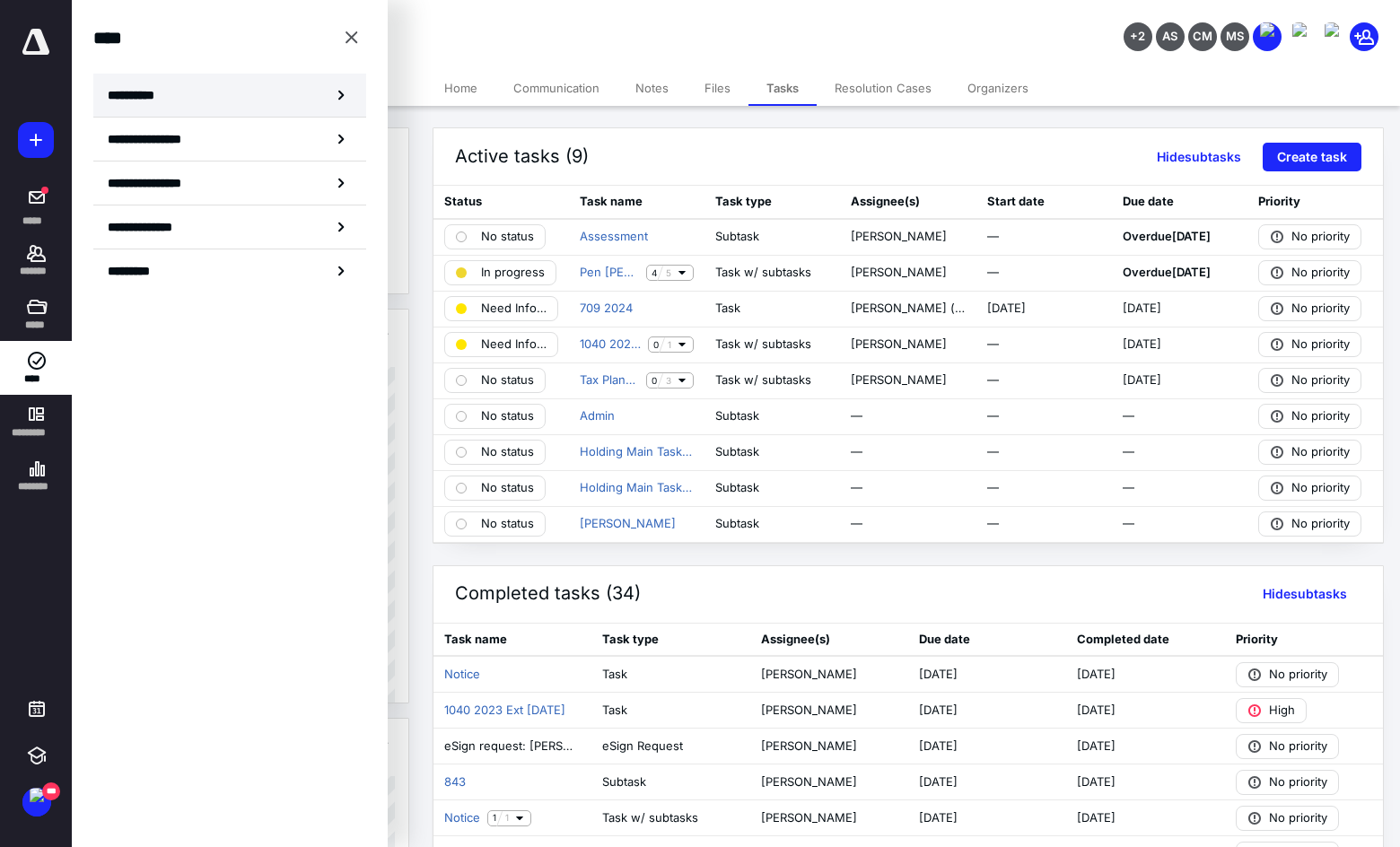 click on "**********" at bounding box center (137, 95) 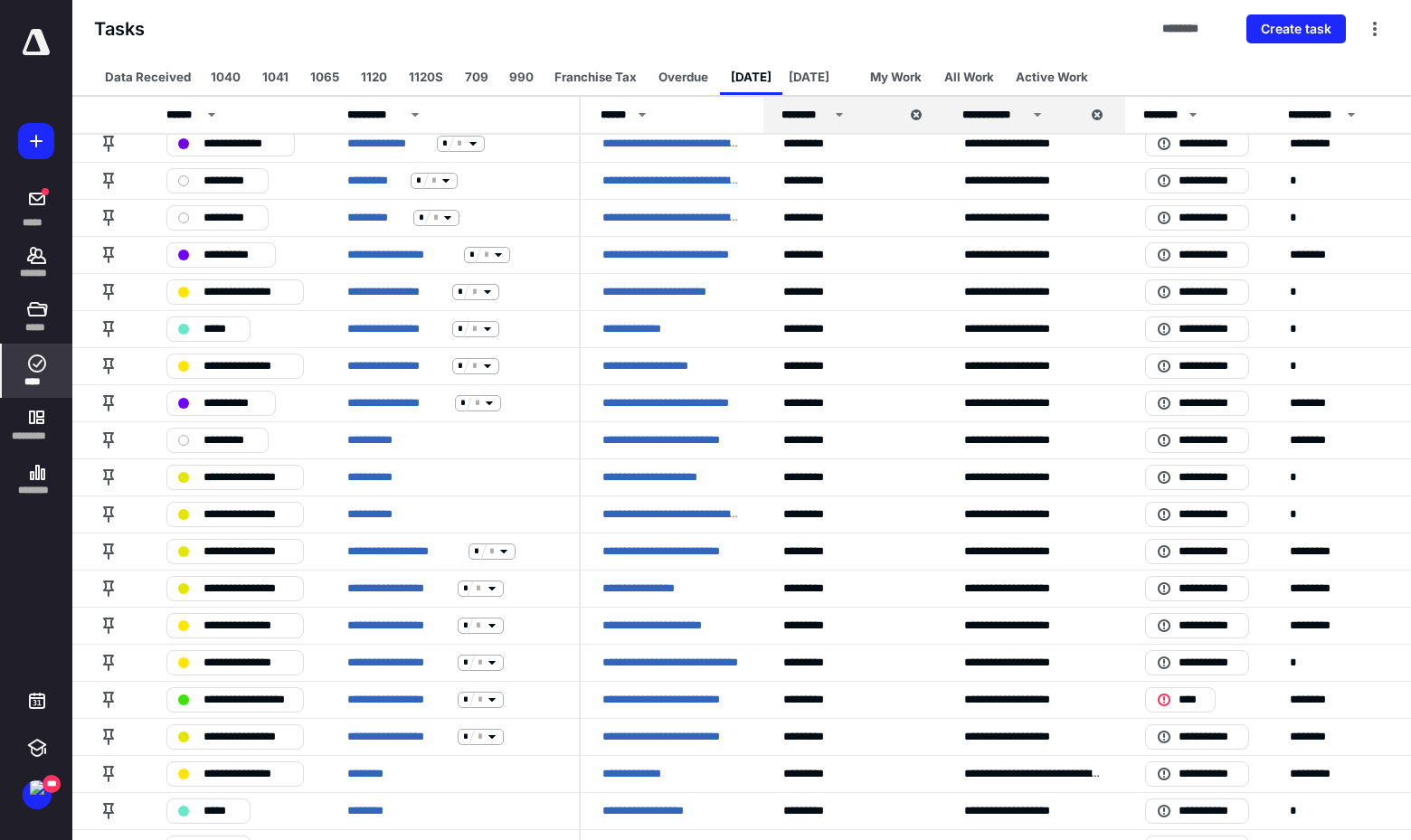 scroll, scrollTop: 1414, scrollLeft: 0, axis: vertical 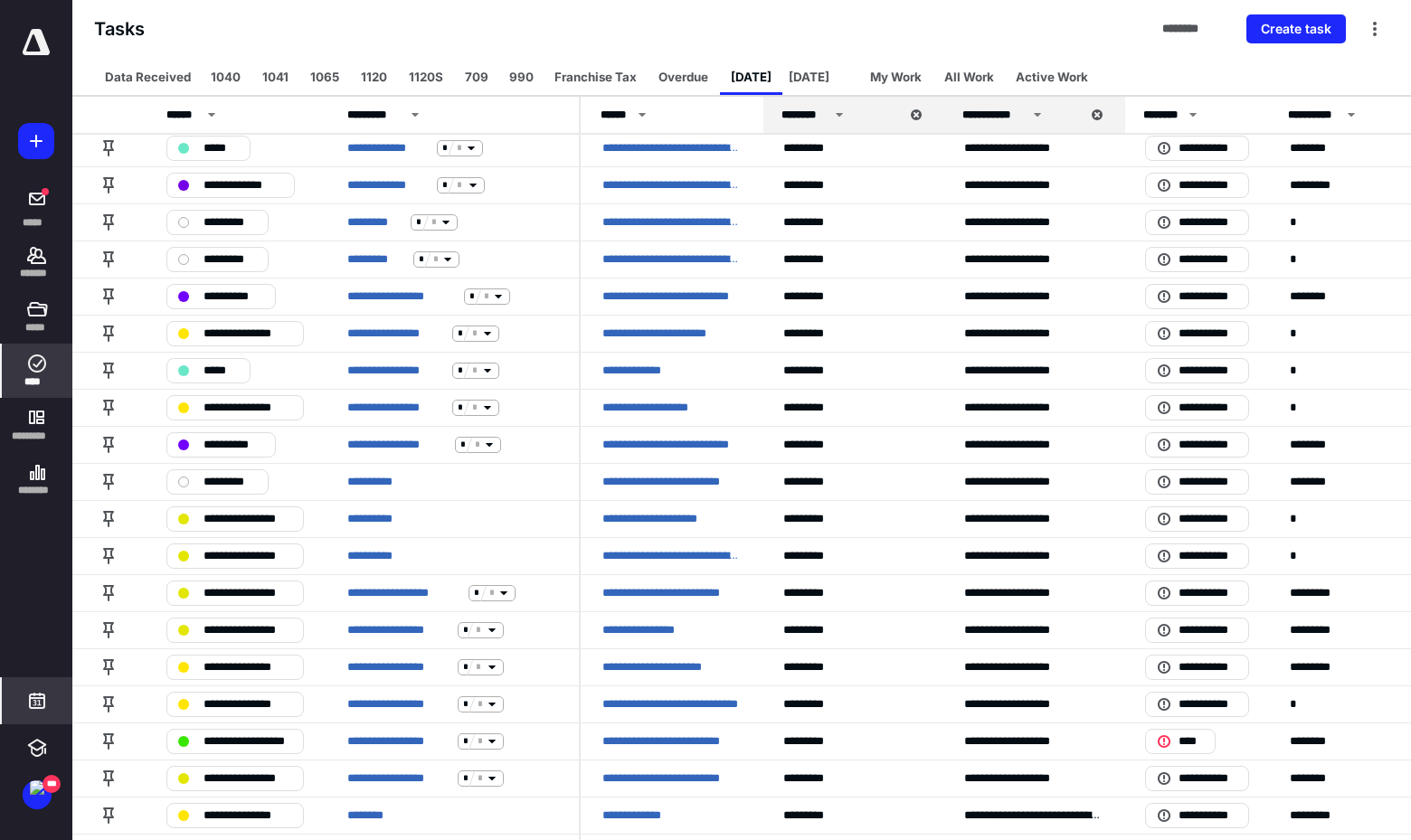 click at bounding box center [37, 701] 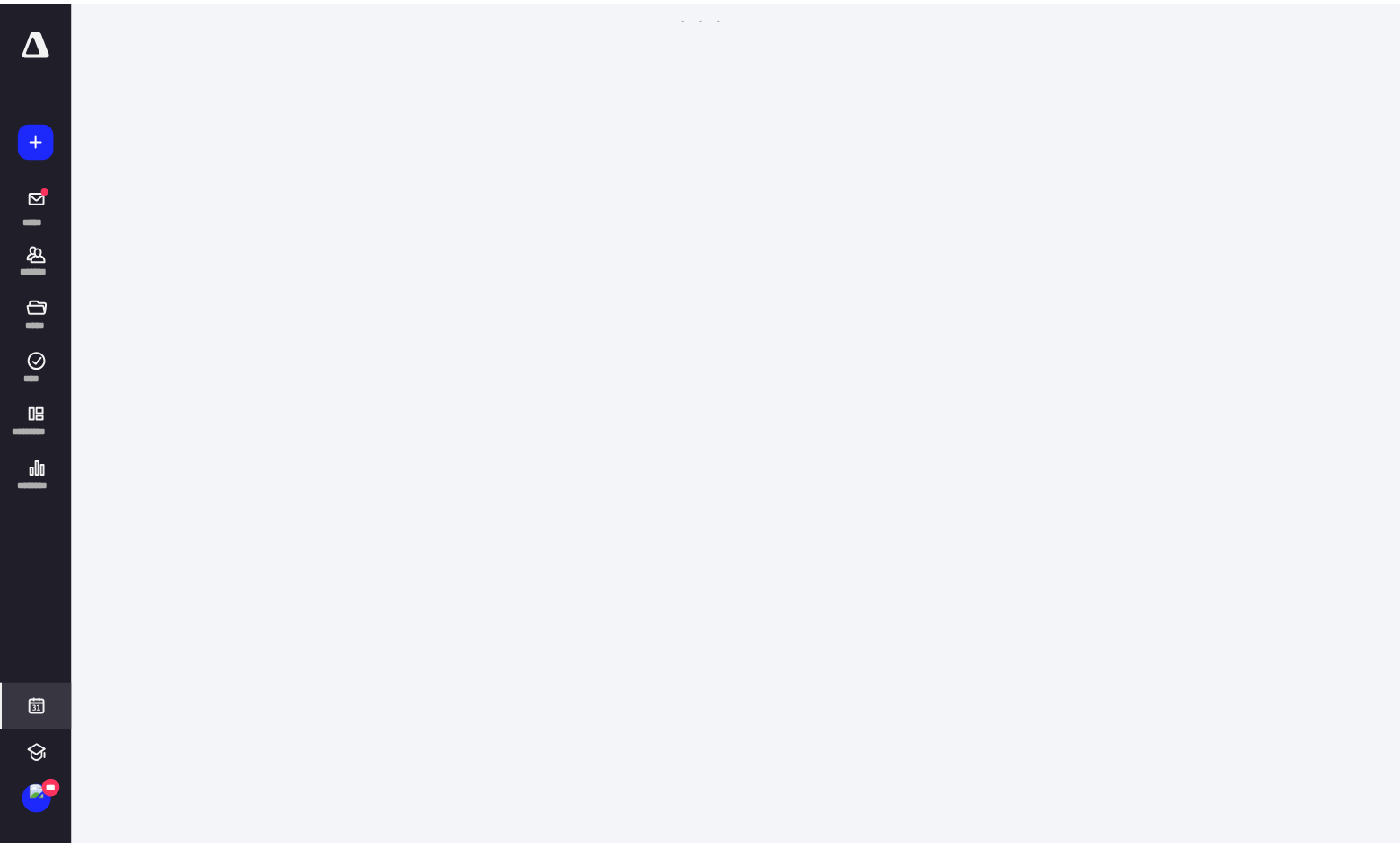 scroll, scrollTop: 345, scrollLeft: 0, axis: vertical 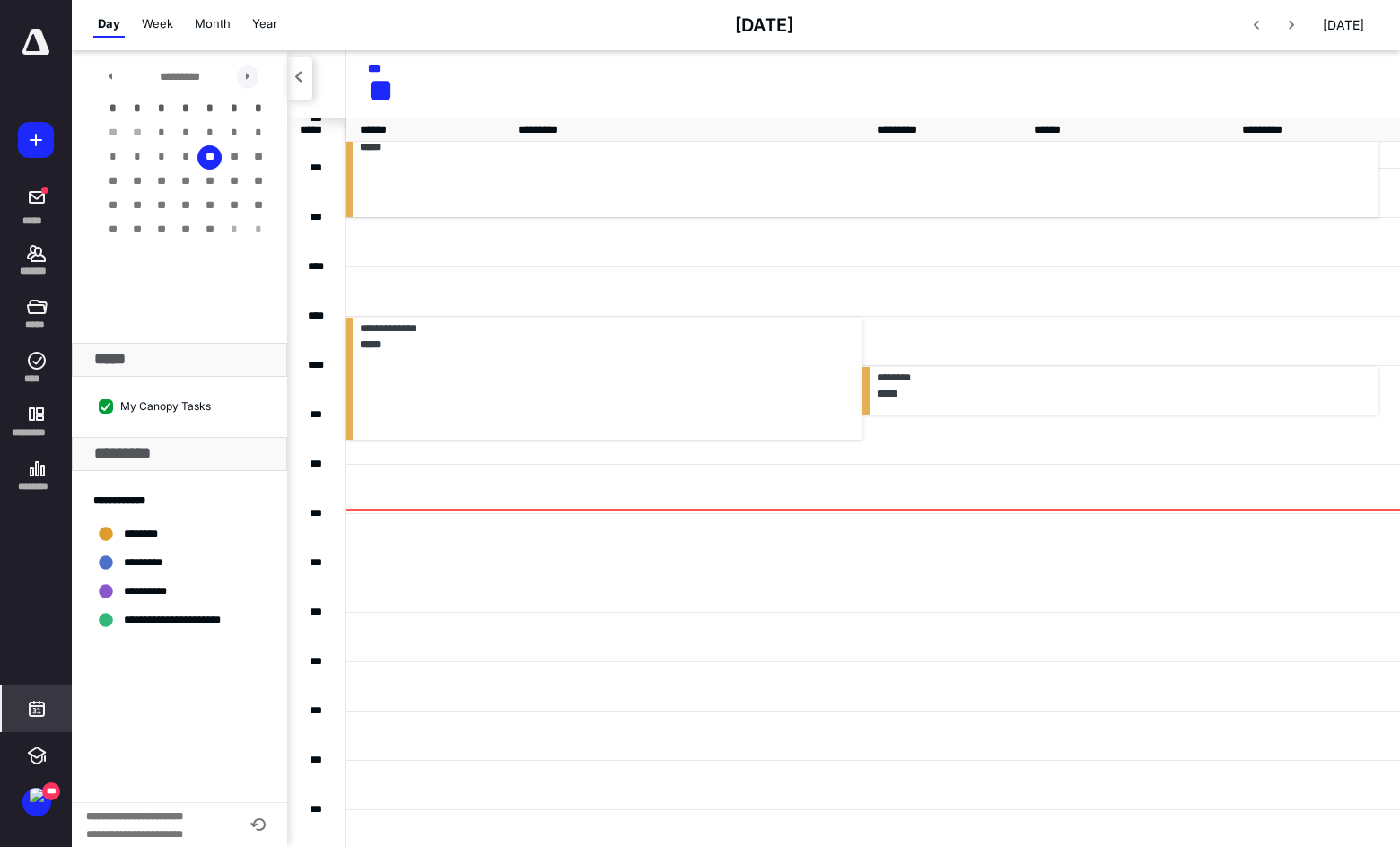 click at bounding box center [248, 77] 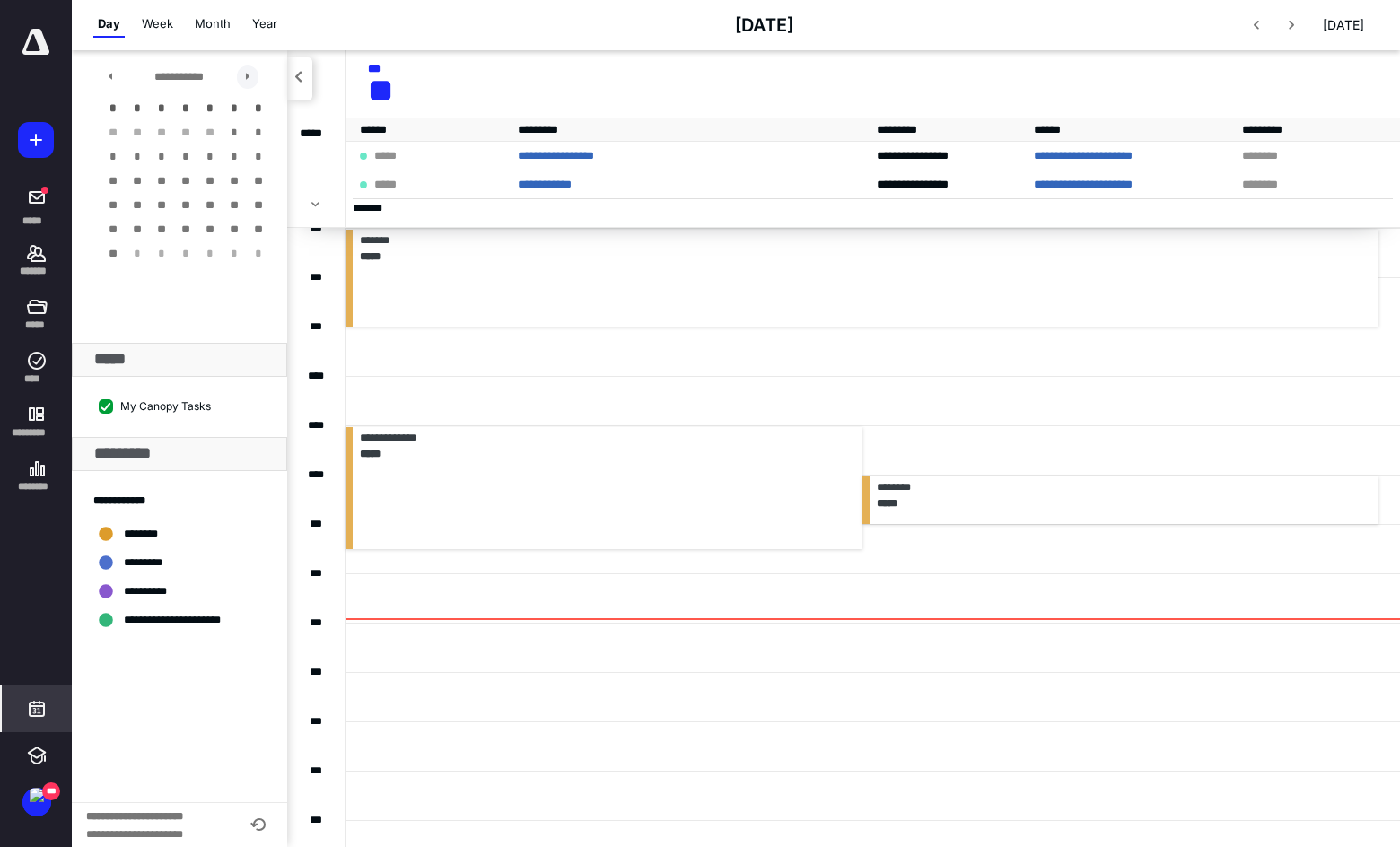 click at bounding box center (248, 77) 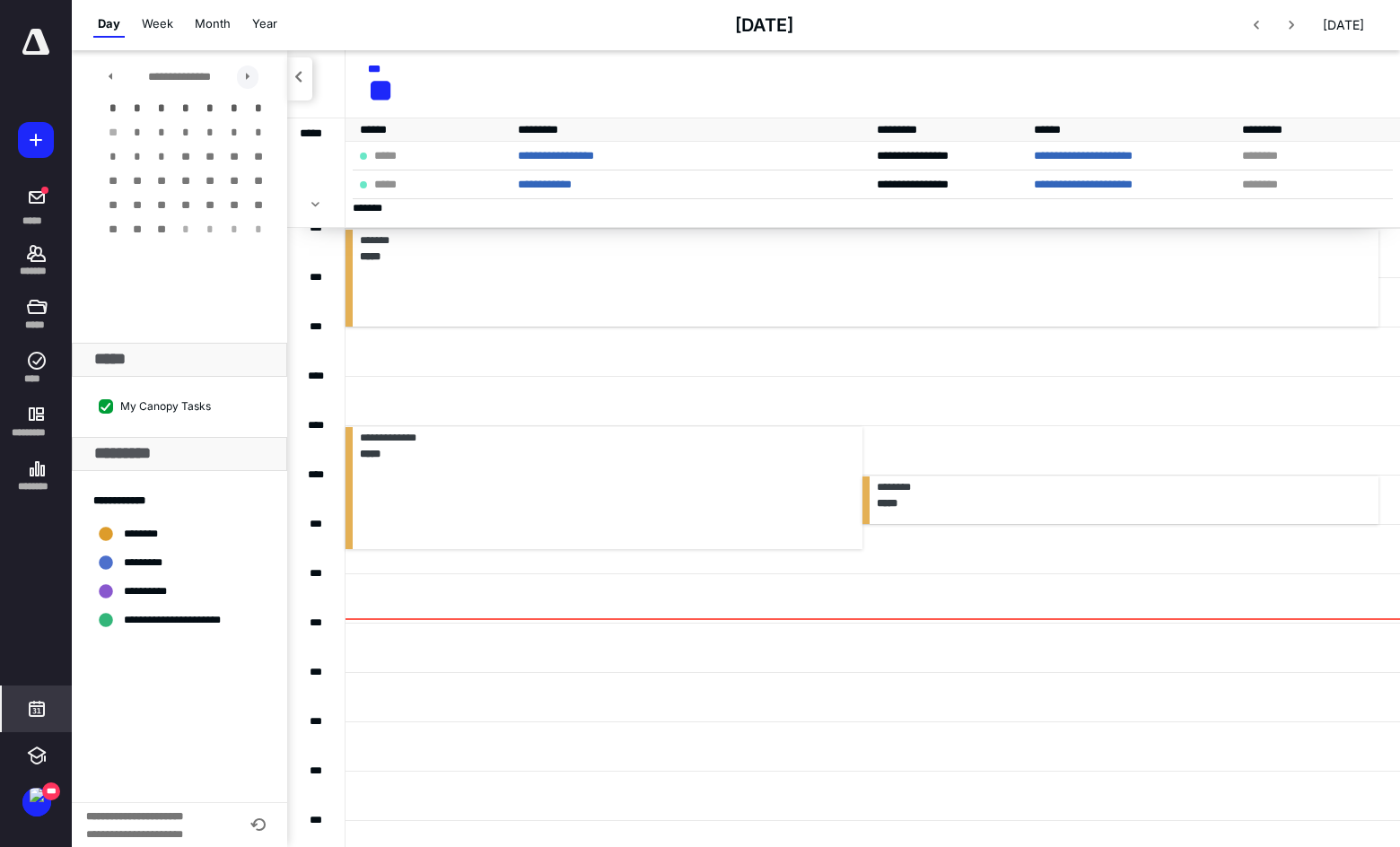 click at bounding box center (248, 77) 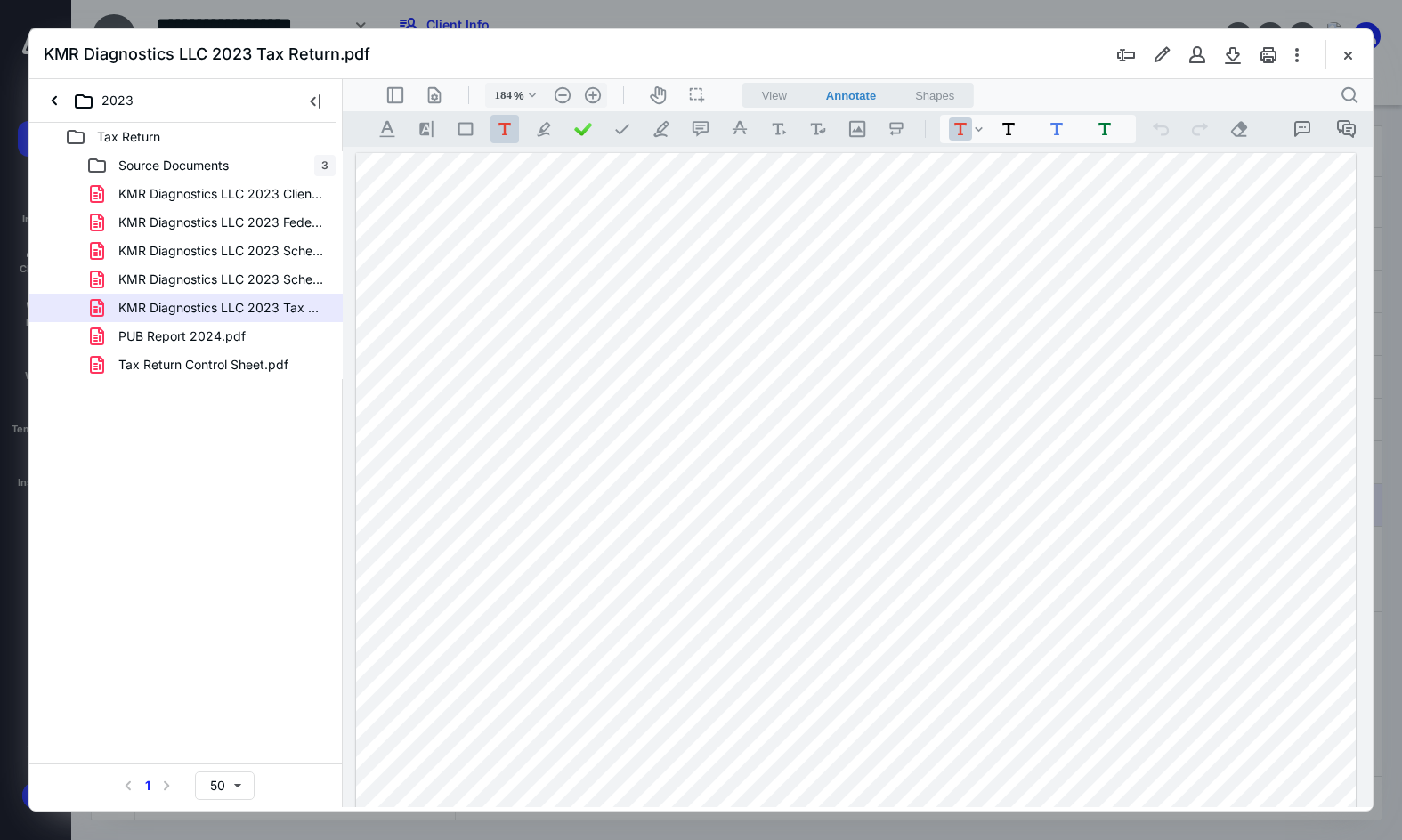 scroll, scrollTop: 0, scrollLeft: 0, axis: both 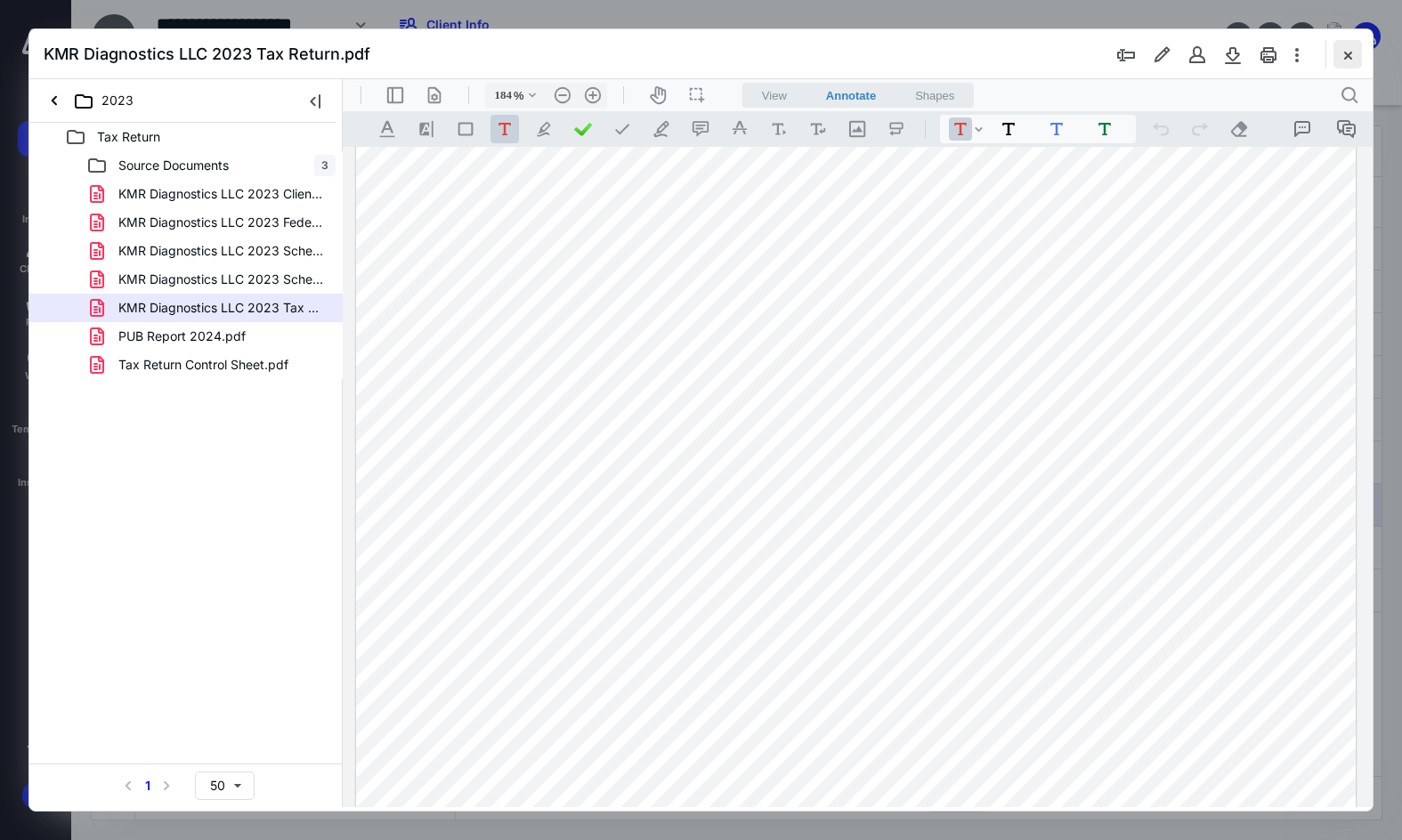click at bounding box center [1348, 54] 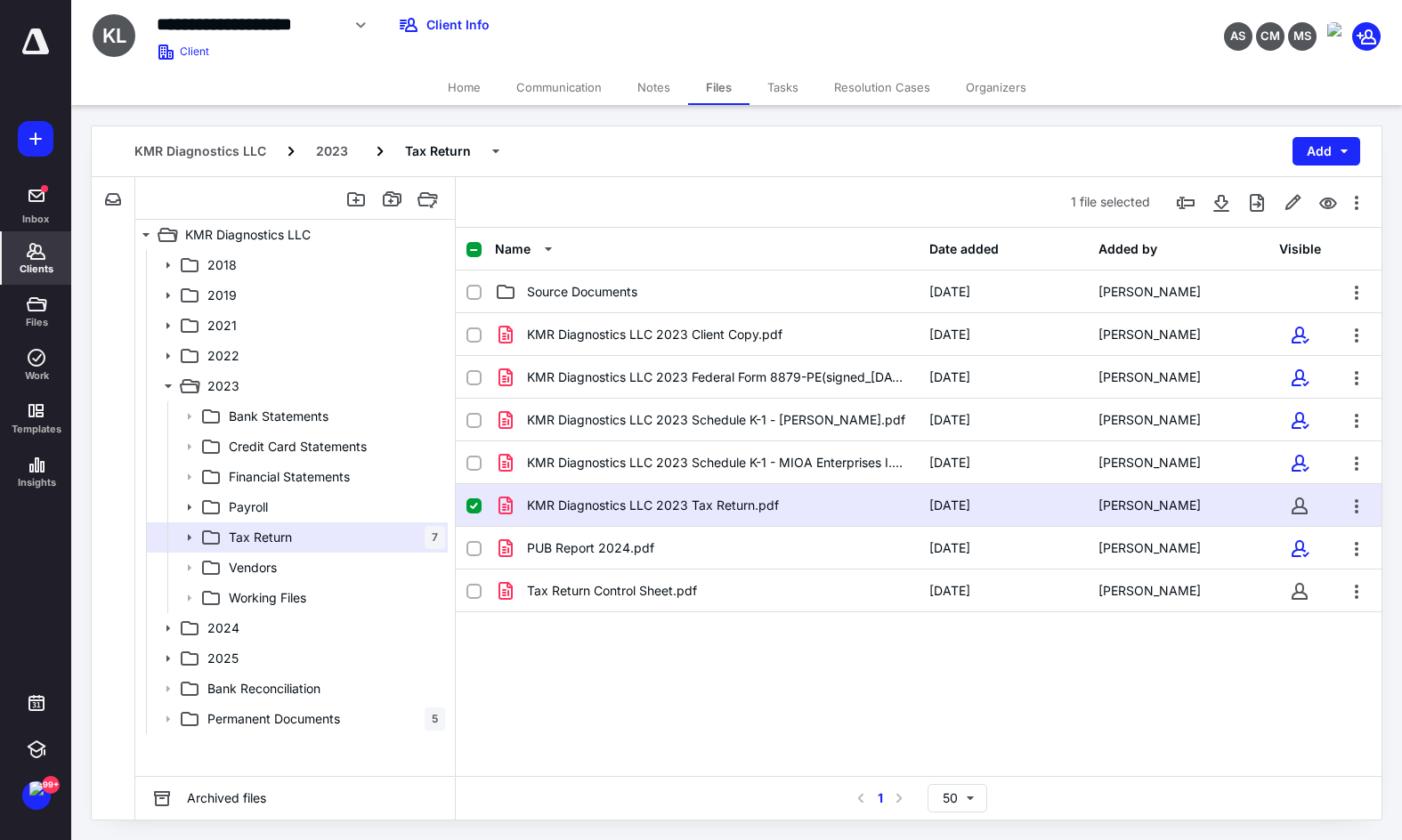 click on "Clients" at bounding box center [36, 269] 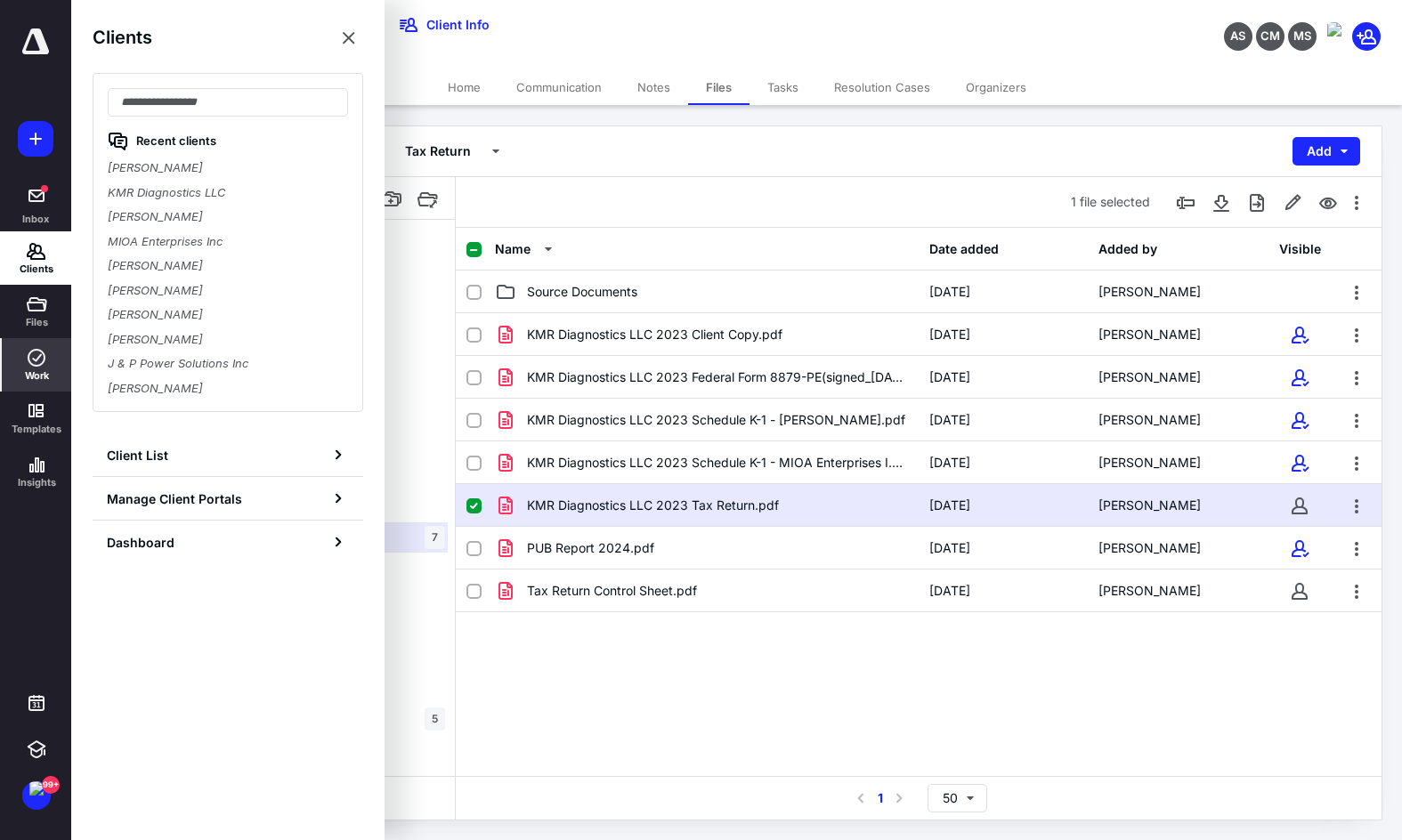 click 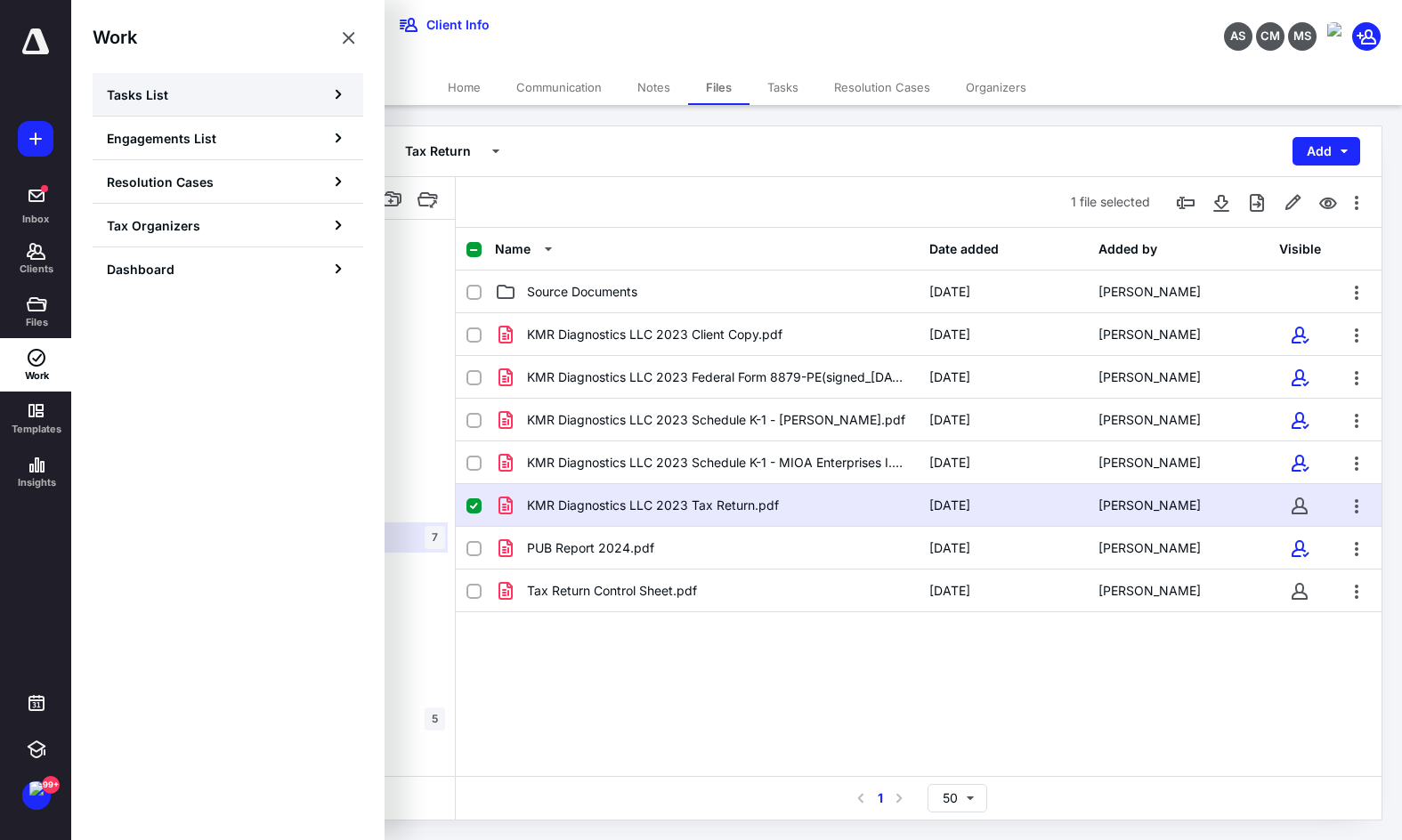 click on "Tasks List" at bounding box center (228, 94) 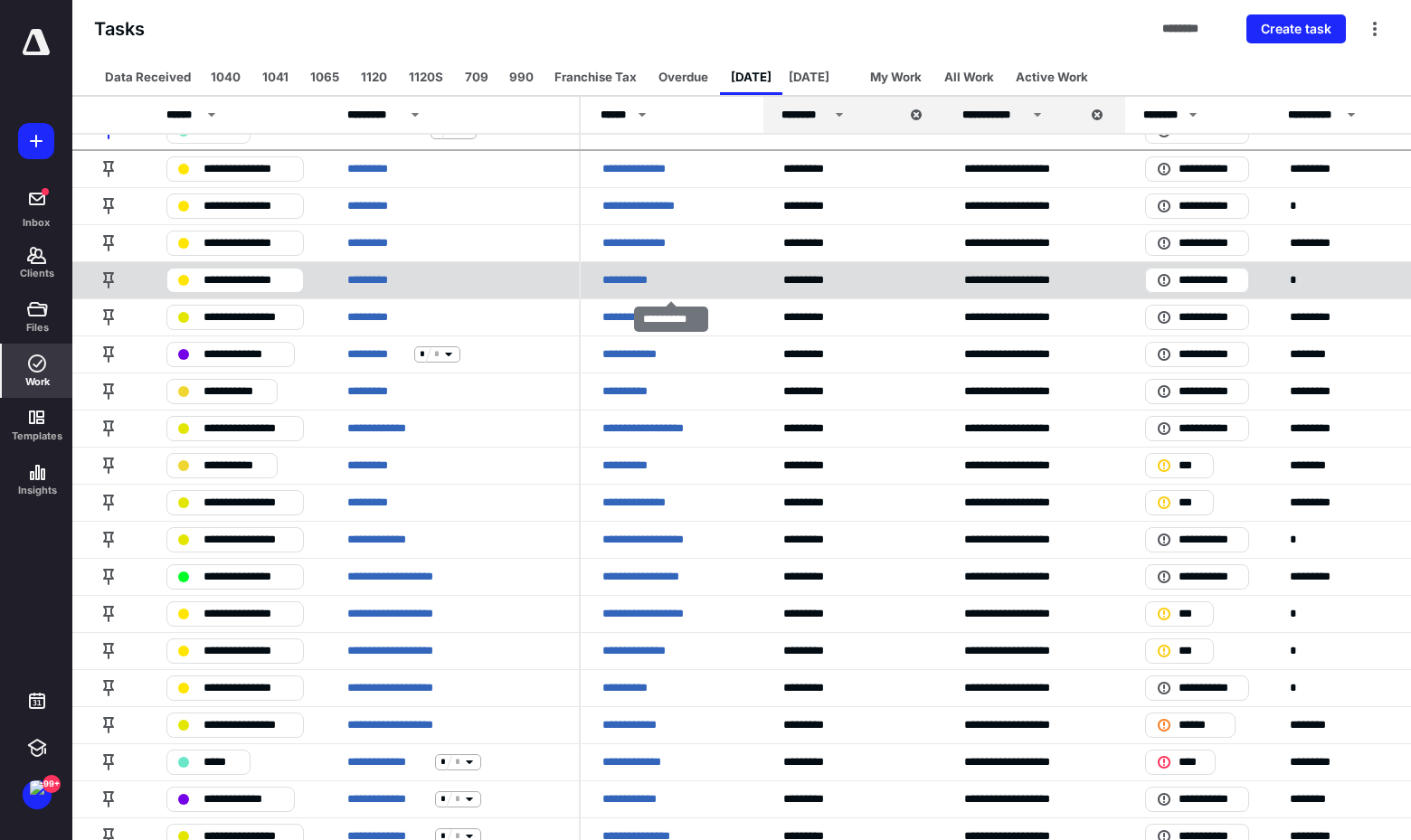 scroll, scrollTop: 90, scrollLeft: 0, axis: vertical 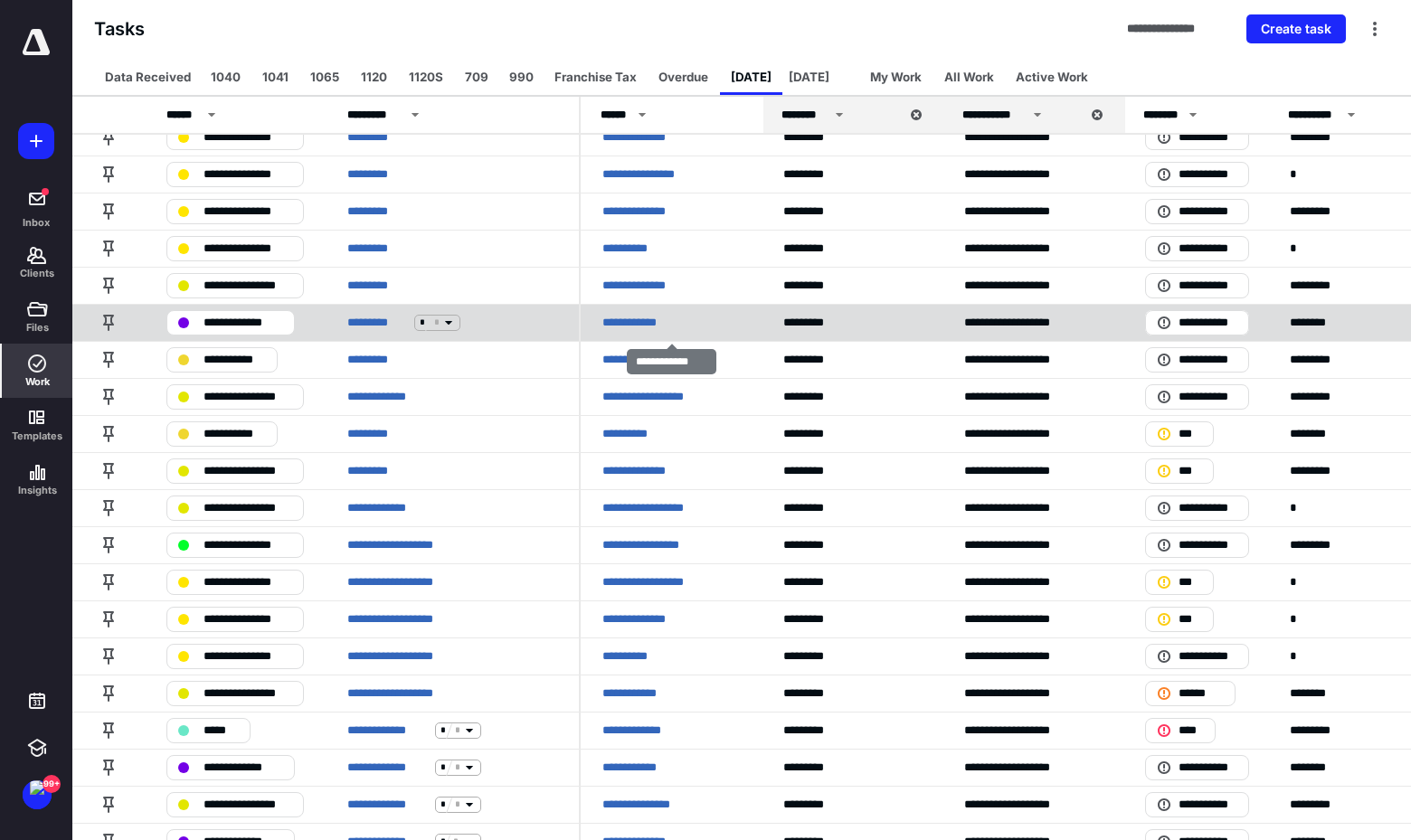 click on "**********" at bounding box center [640, 323] 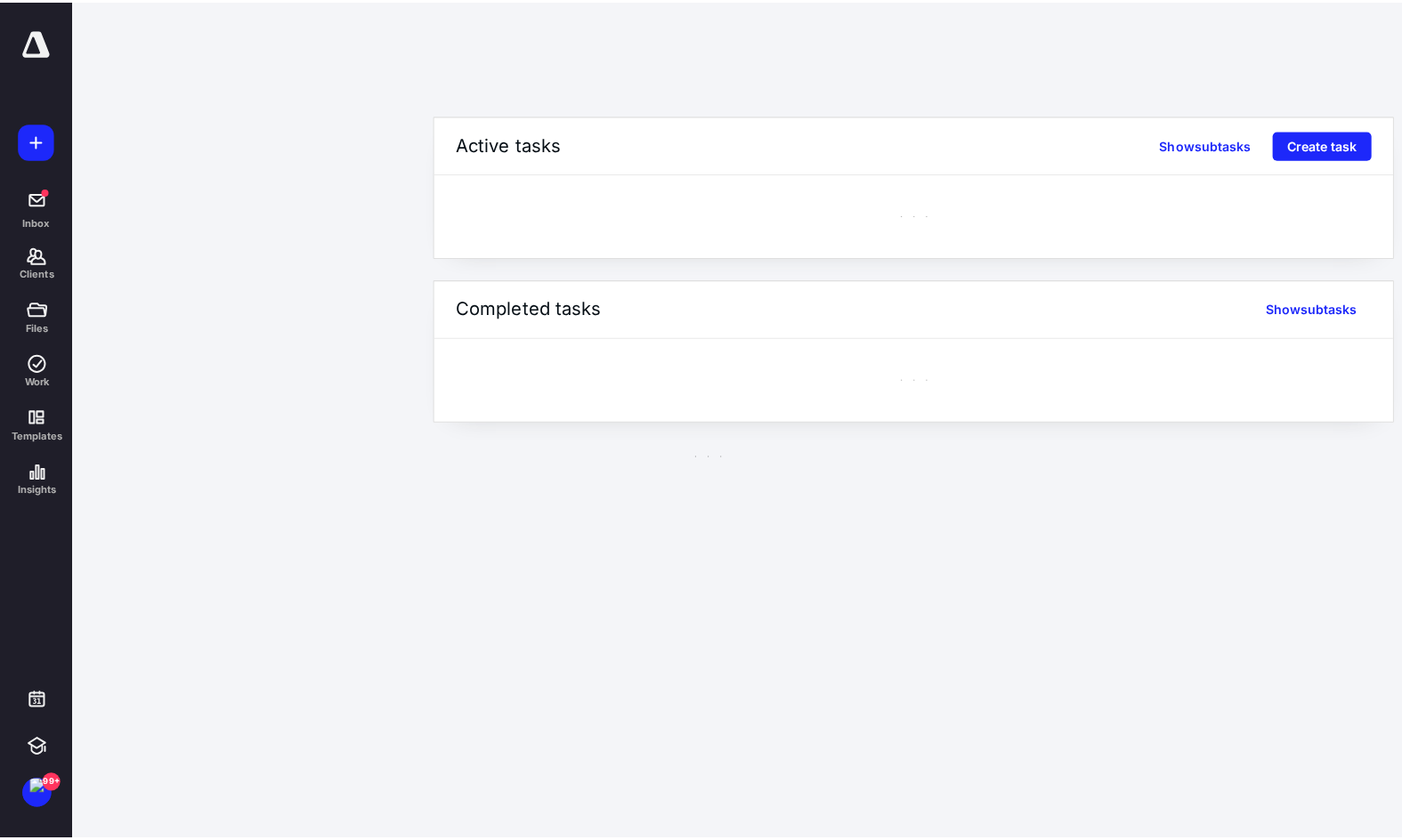 scroll, scrollTop: 0, scrollLeft: 0, axis: both 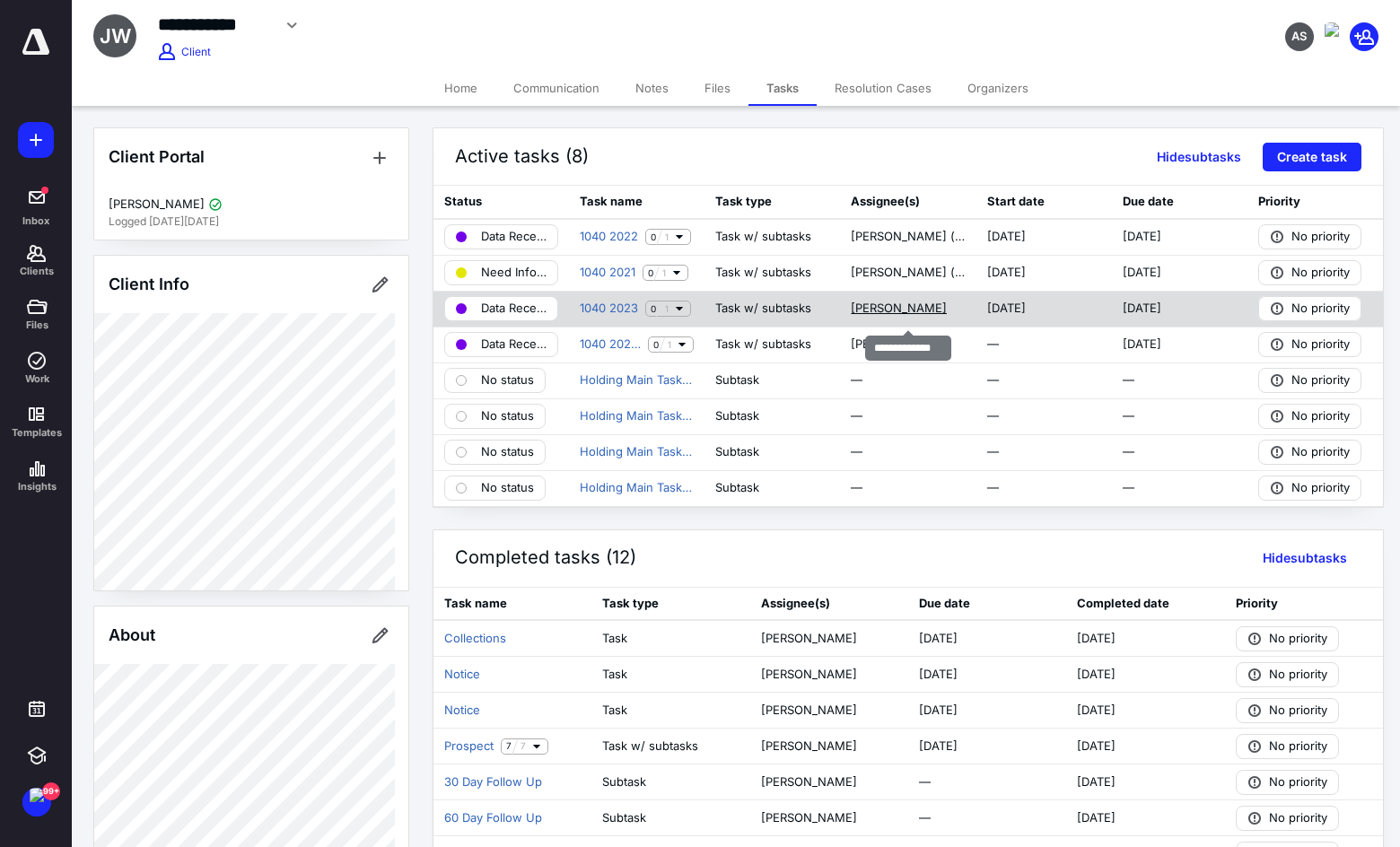 click on "[PERSON_NAME]" at bounding box center (898, 309) 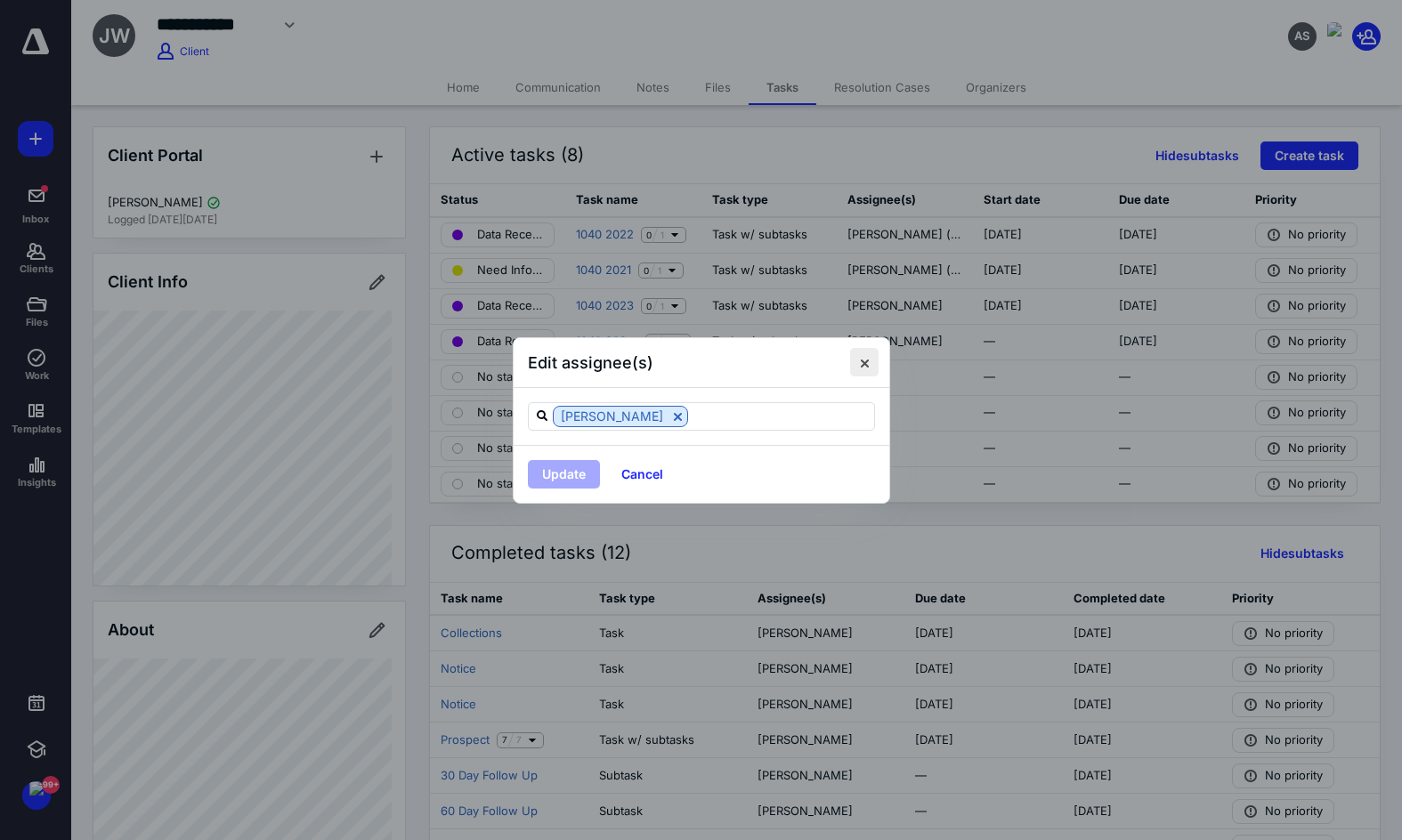 click at bounding box center [864, 362] 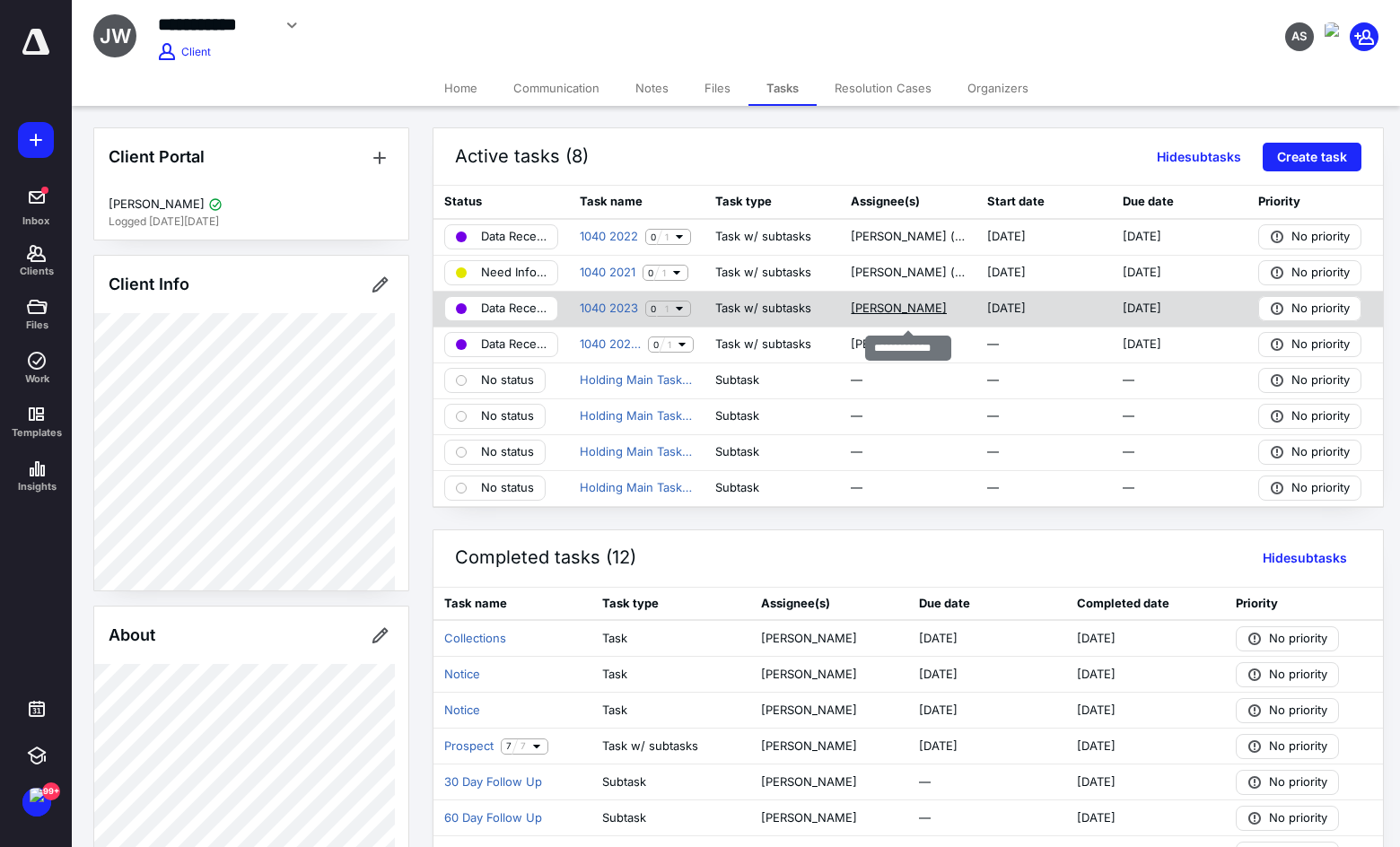click on "[PERSON_NAME]" at bounding box center (898, 309) 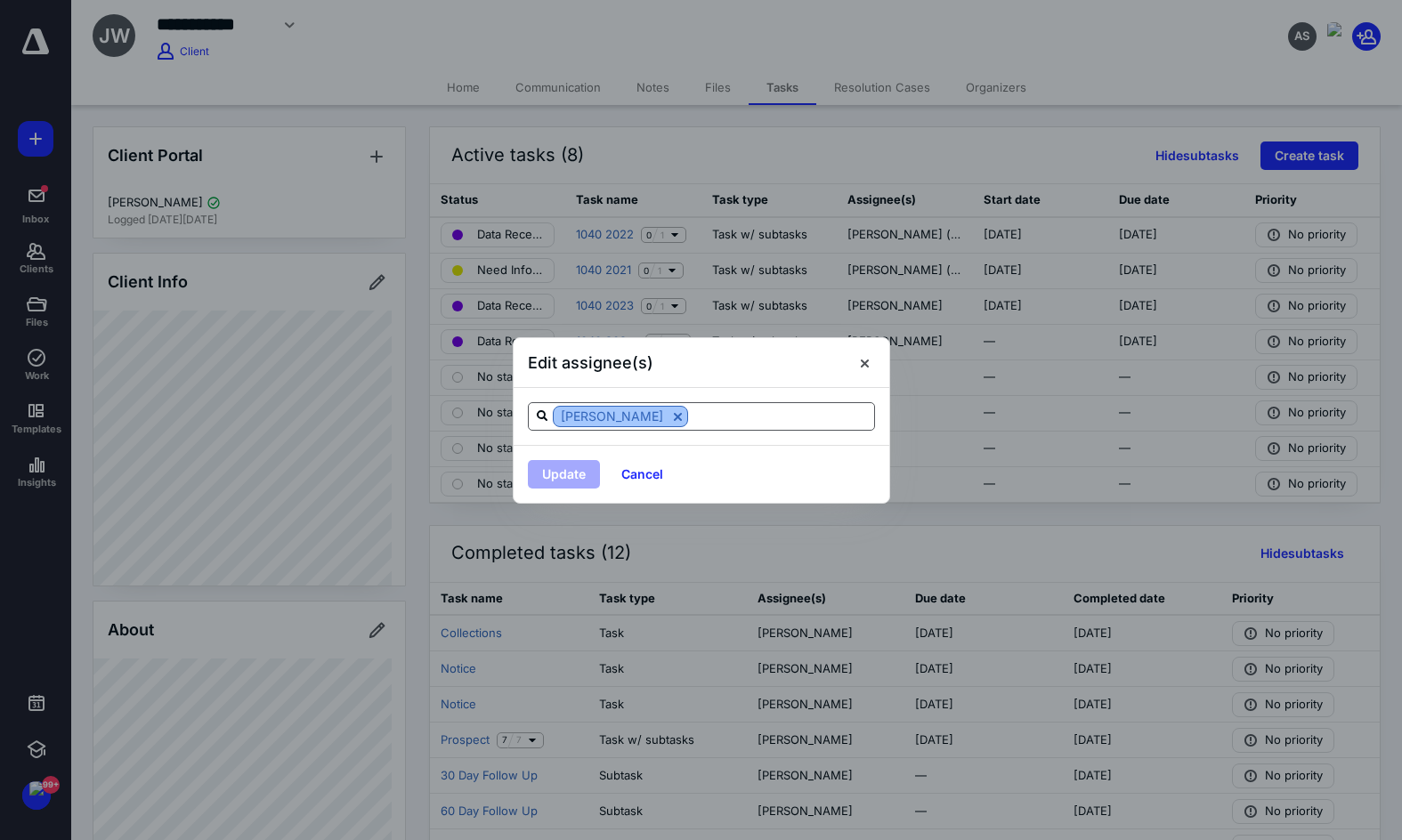 click at bounding box center (677, 416) 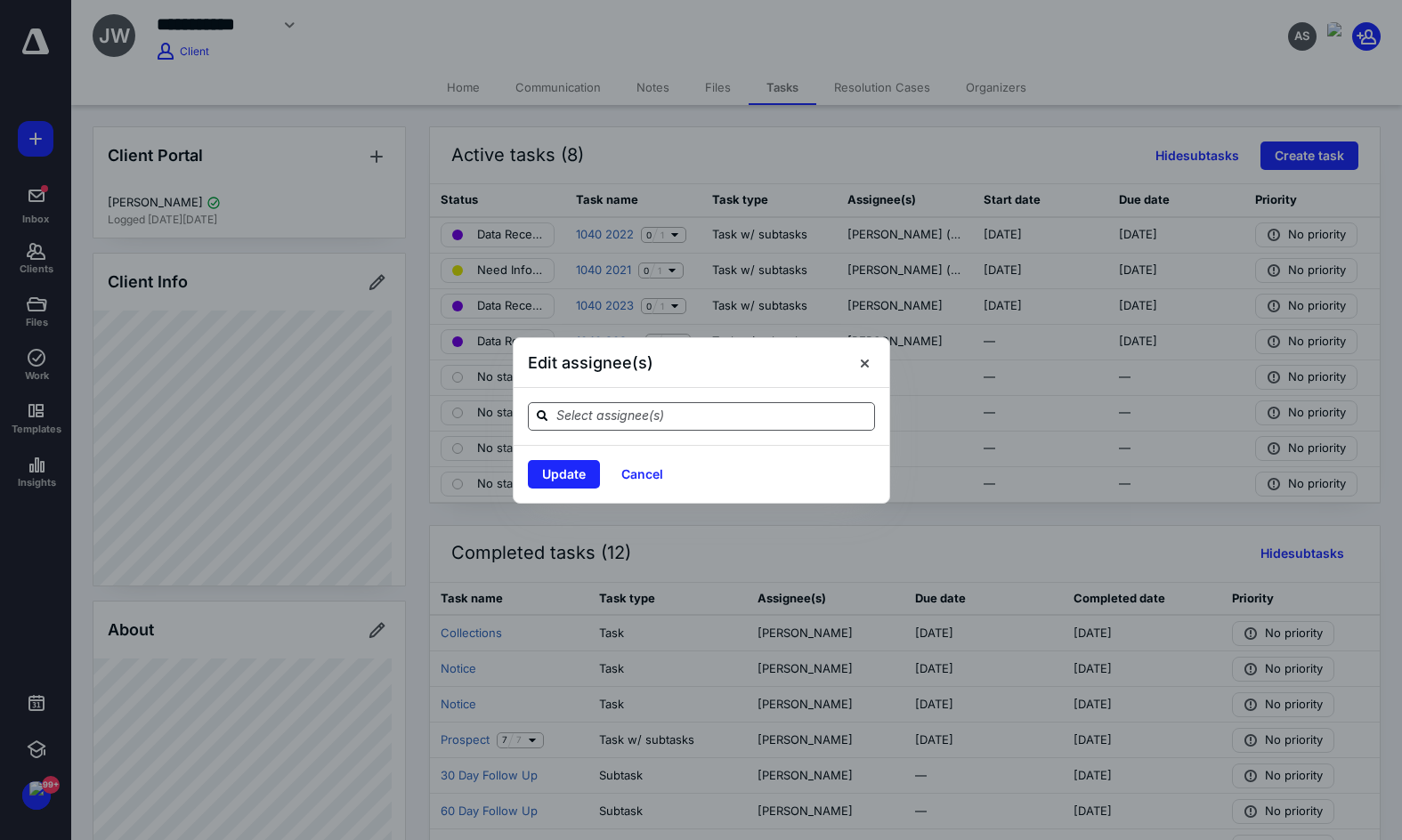 click at bounding box center (712, 416) 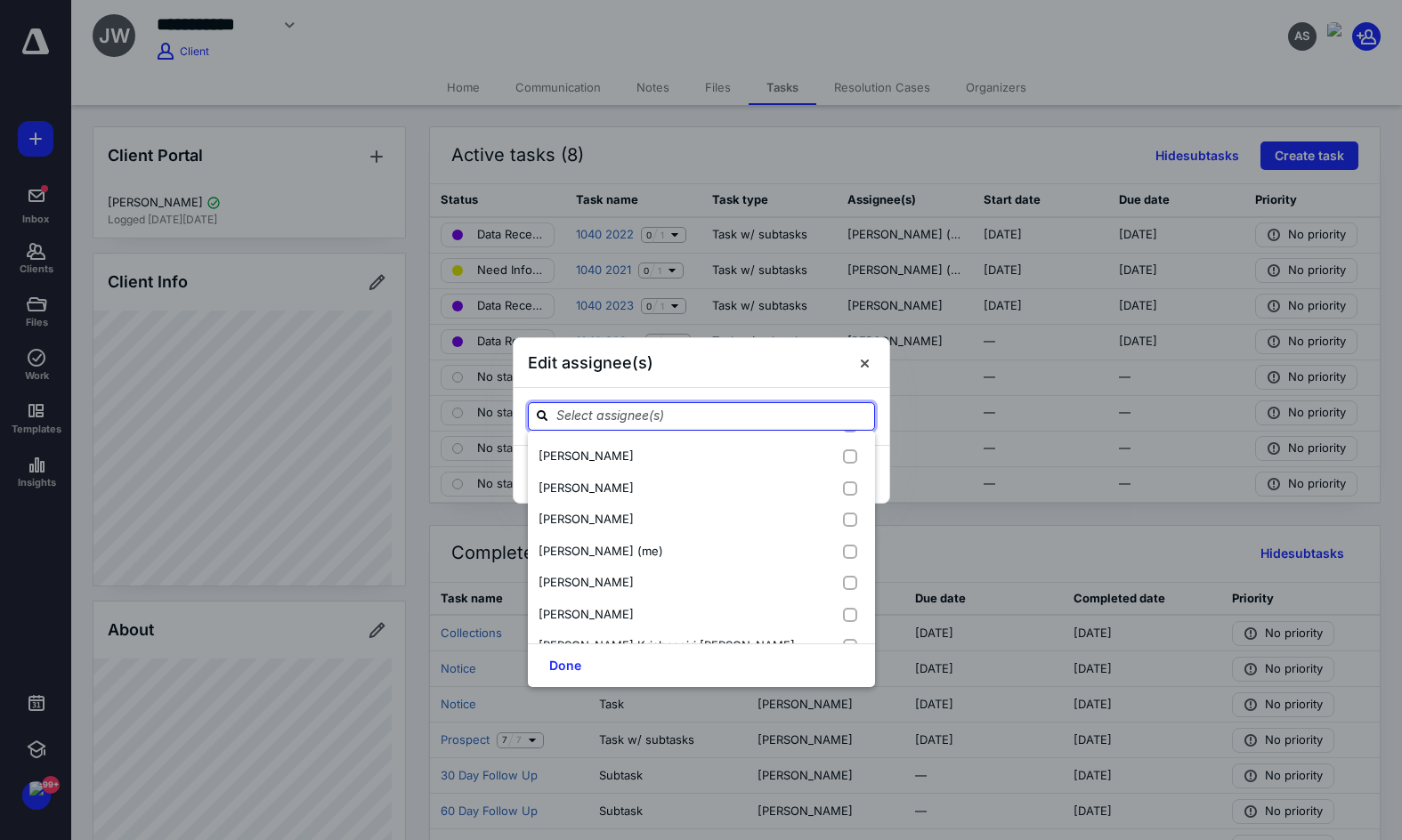 scroll, scrollTop: 534, scrollLeft: 0, axis: vertical 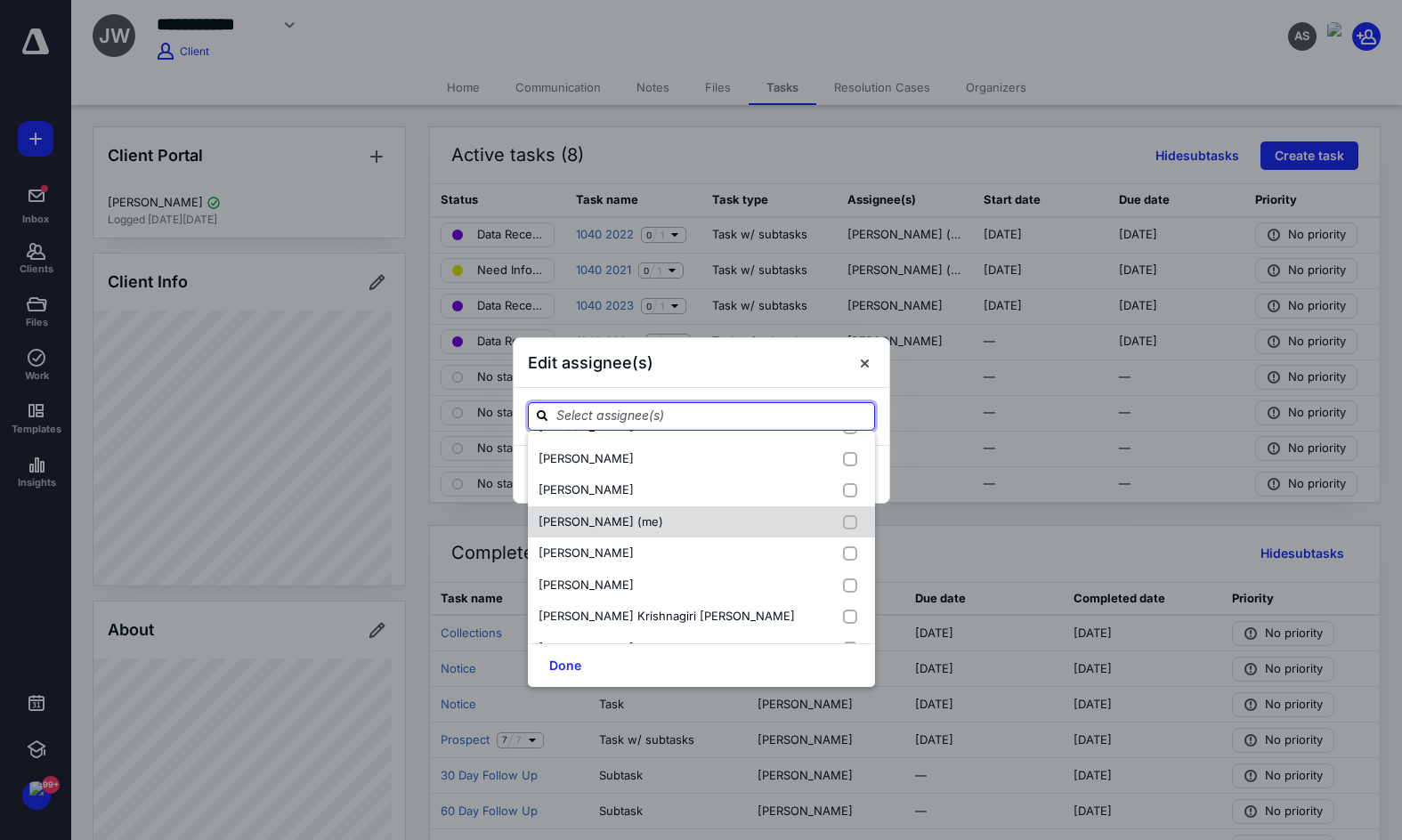 click at bounding box center (854, 522) 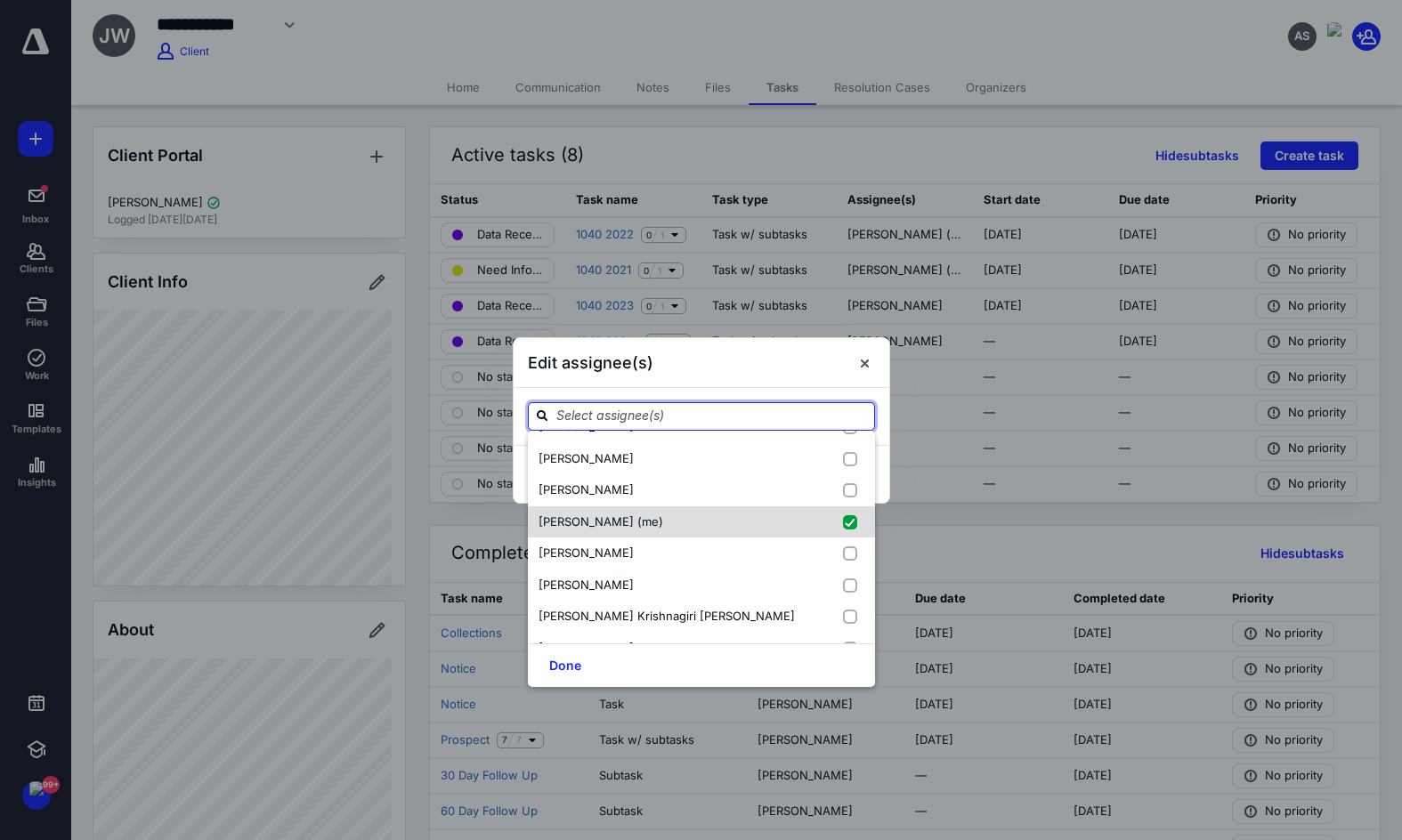 checkbox on "true" 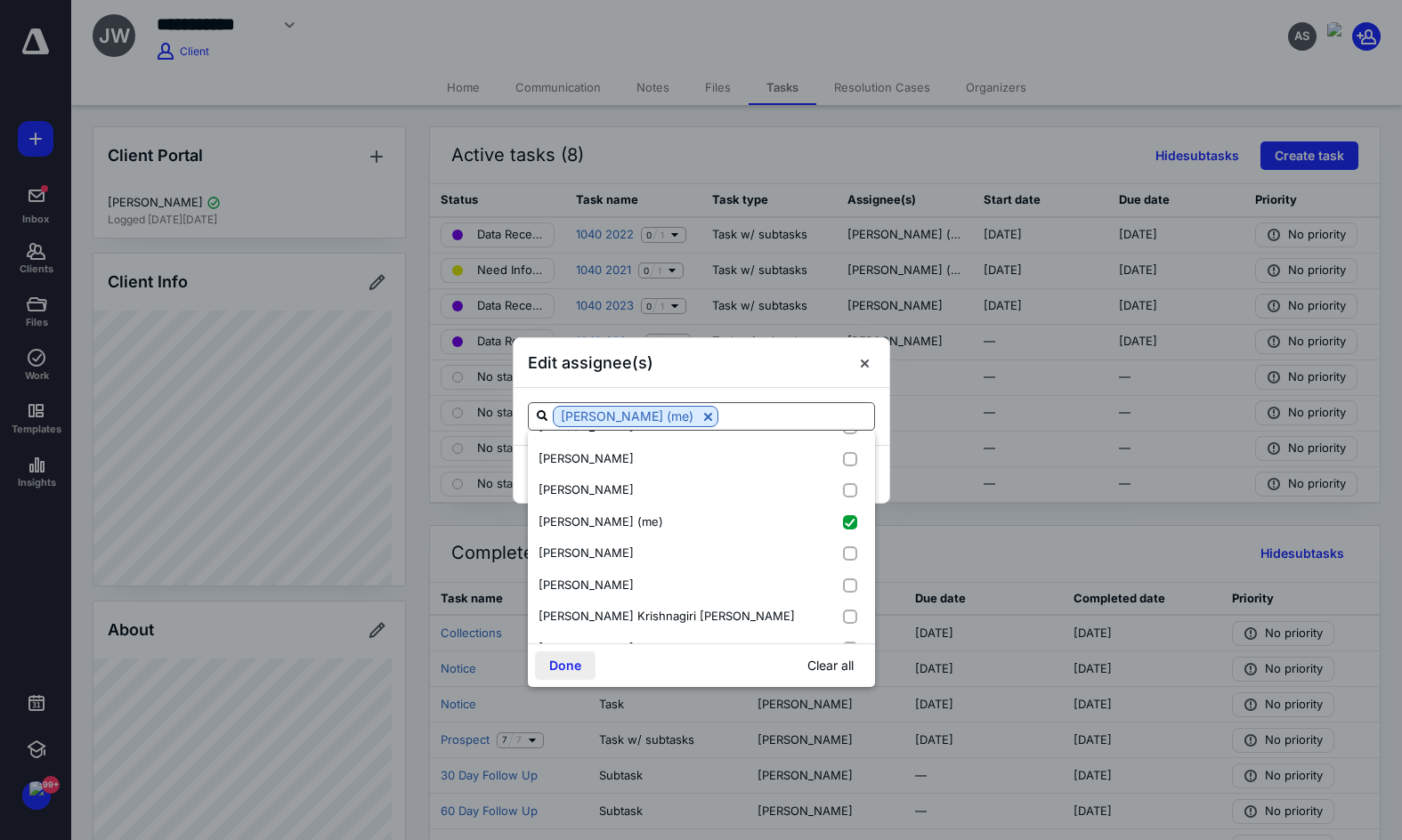 click on "Done" at bounding box center [565, 666] 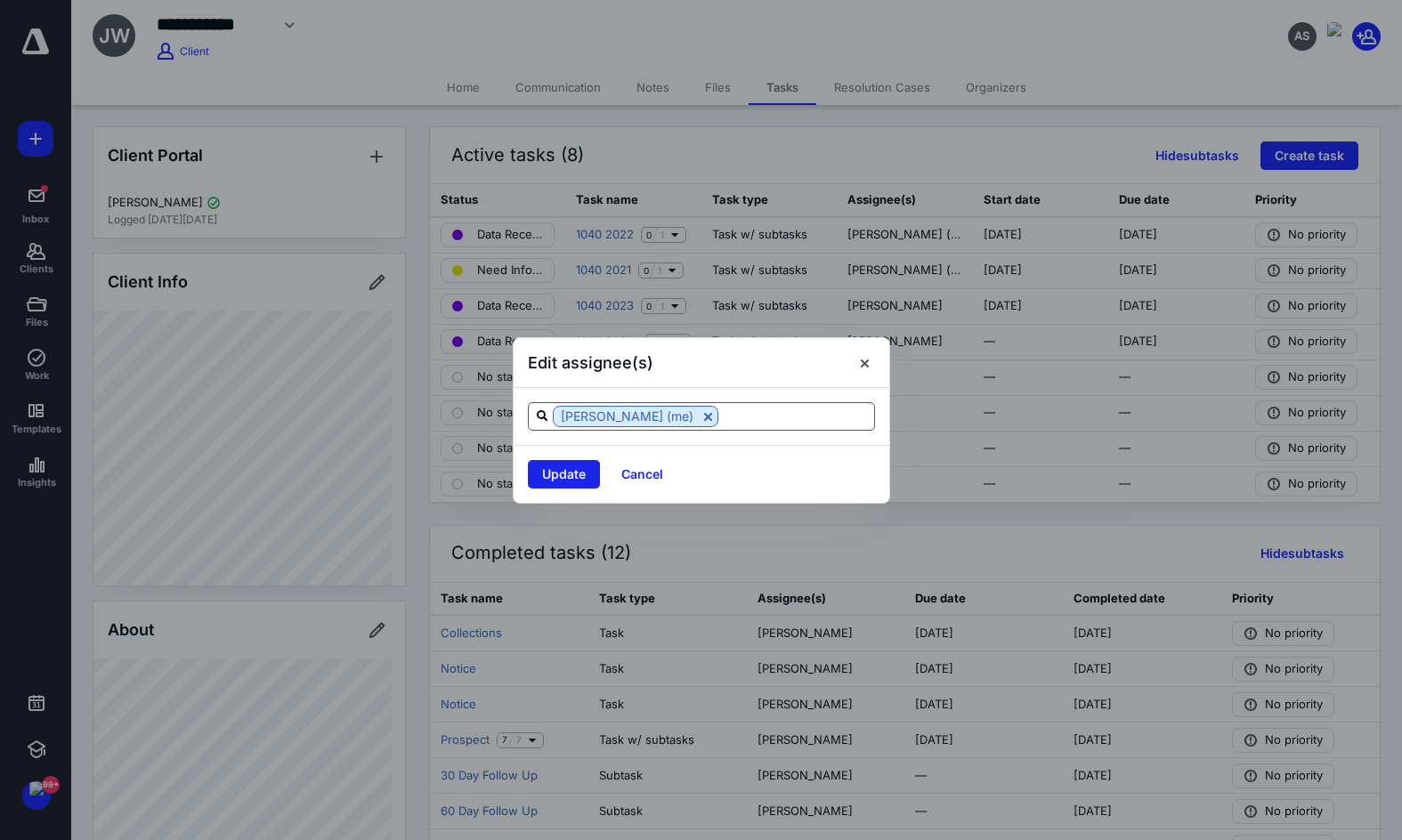 click on "Update" at bounding box center (563, 474) 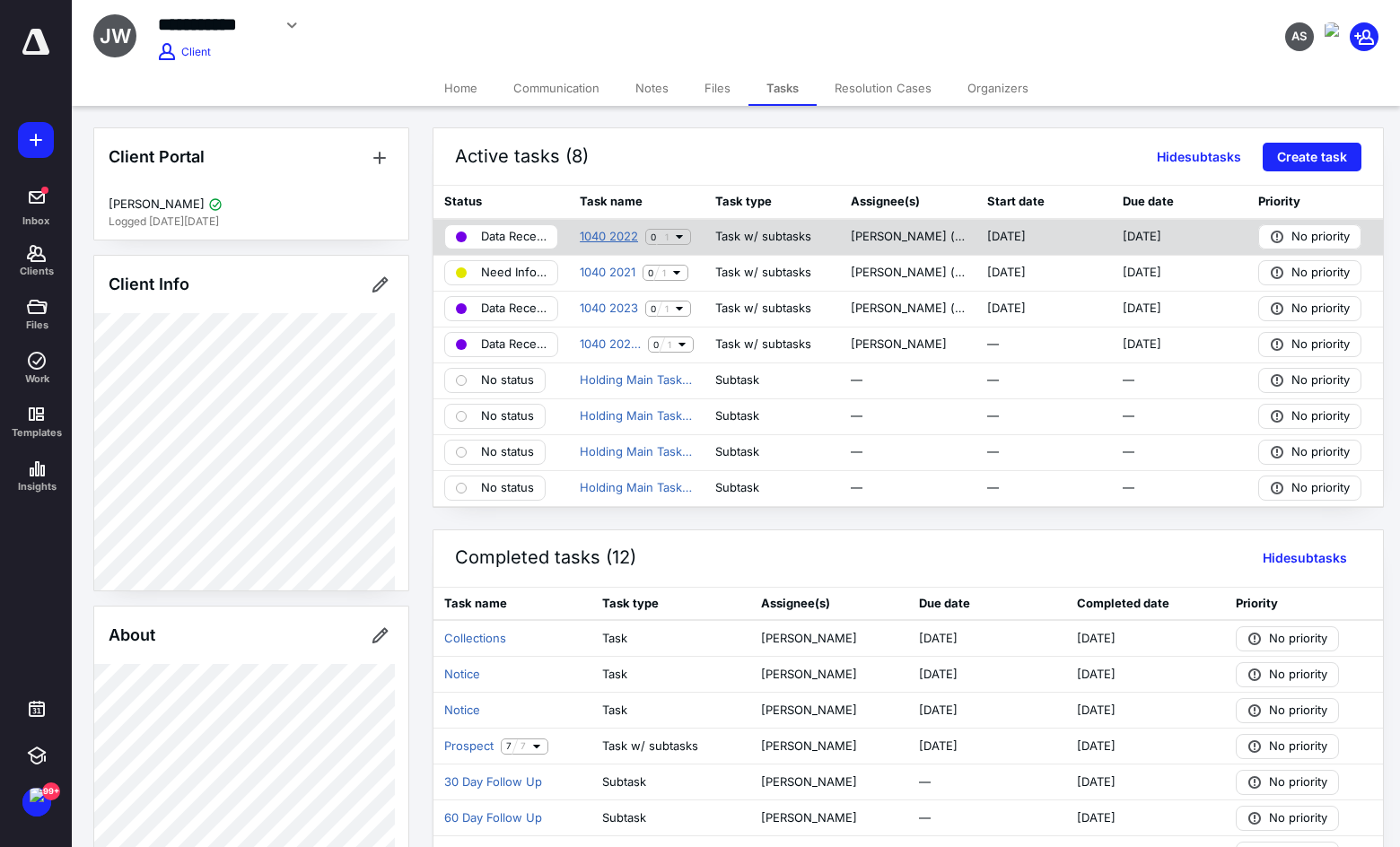 click on "1040 2022" at bounding box center (608, 237) 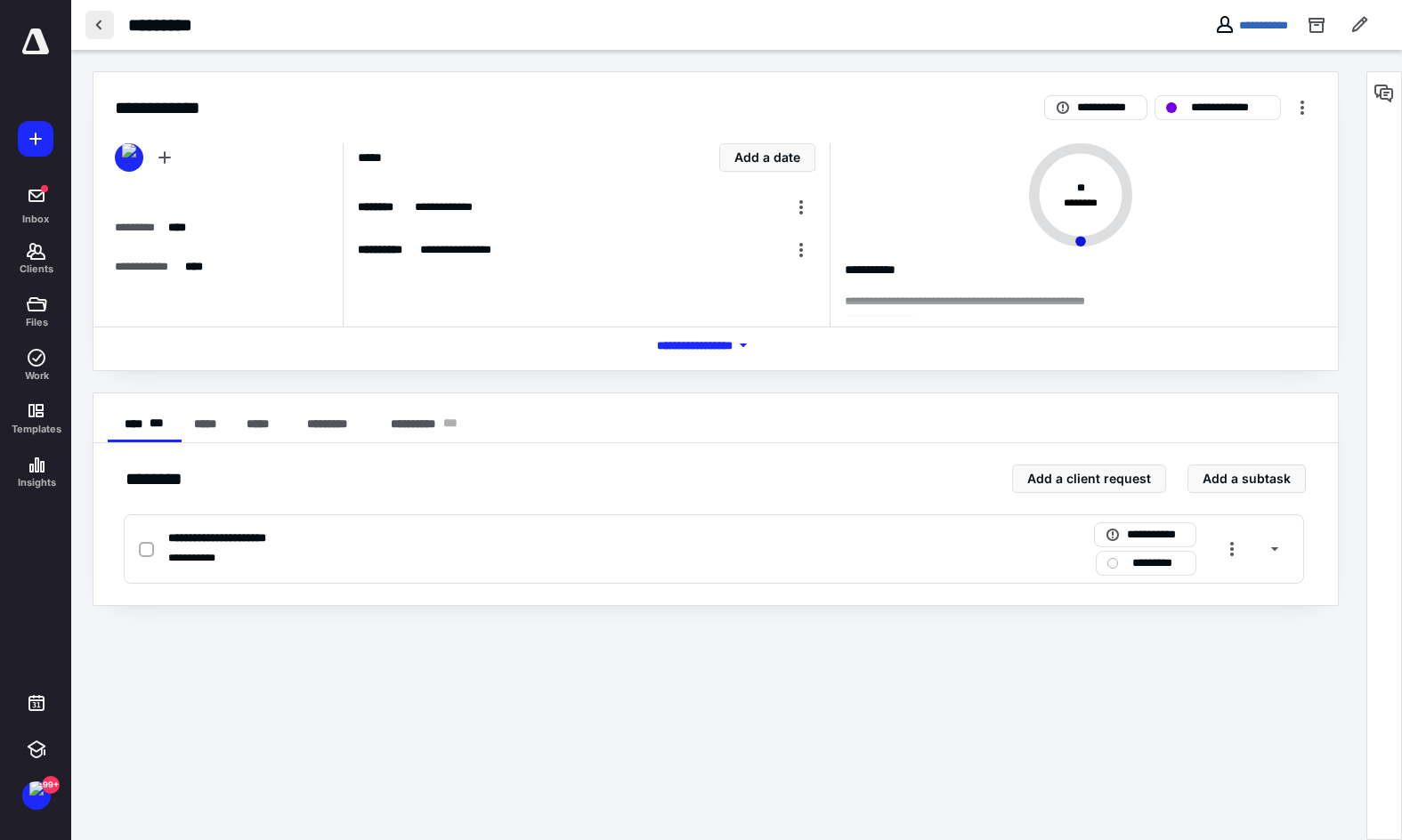 click at bounding box center [100, 25] 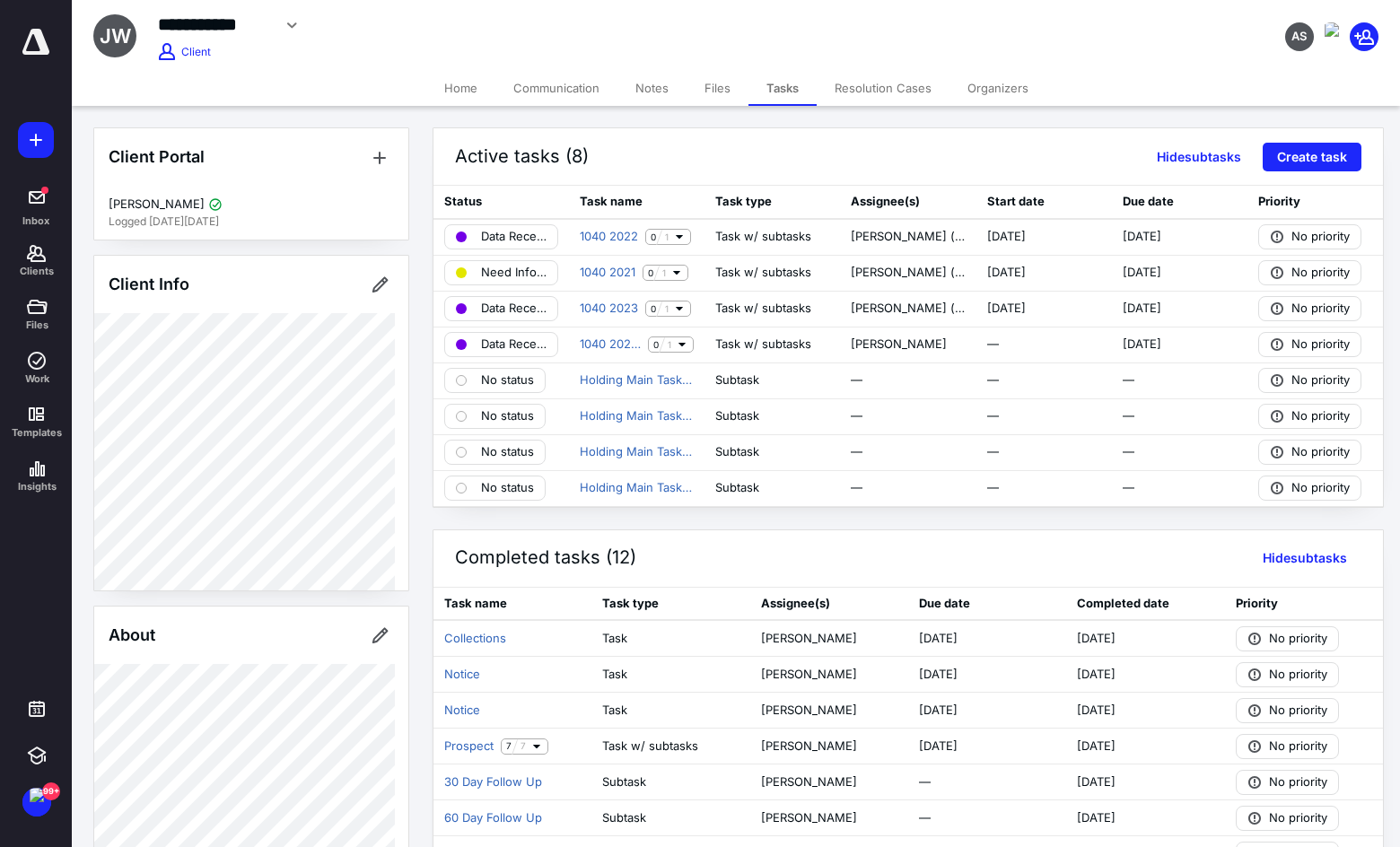 click on "Files" at bounding box center [717, 88] 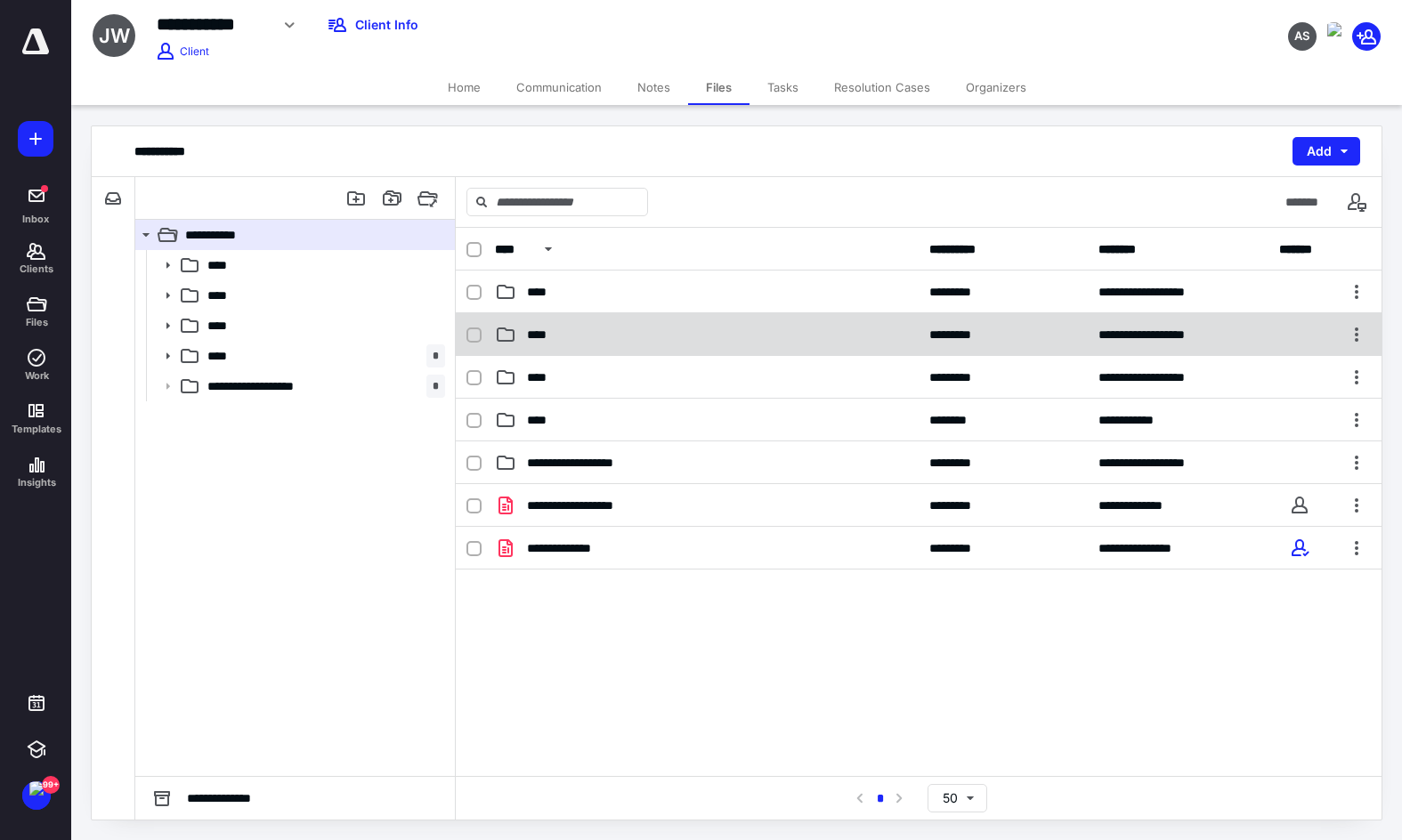 click on "****" at bounding box center [707, 335] 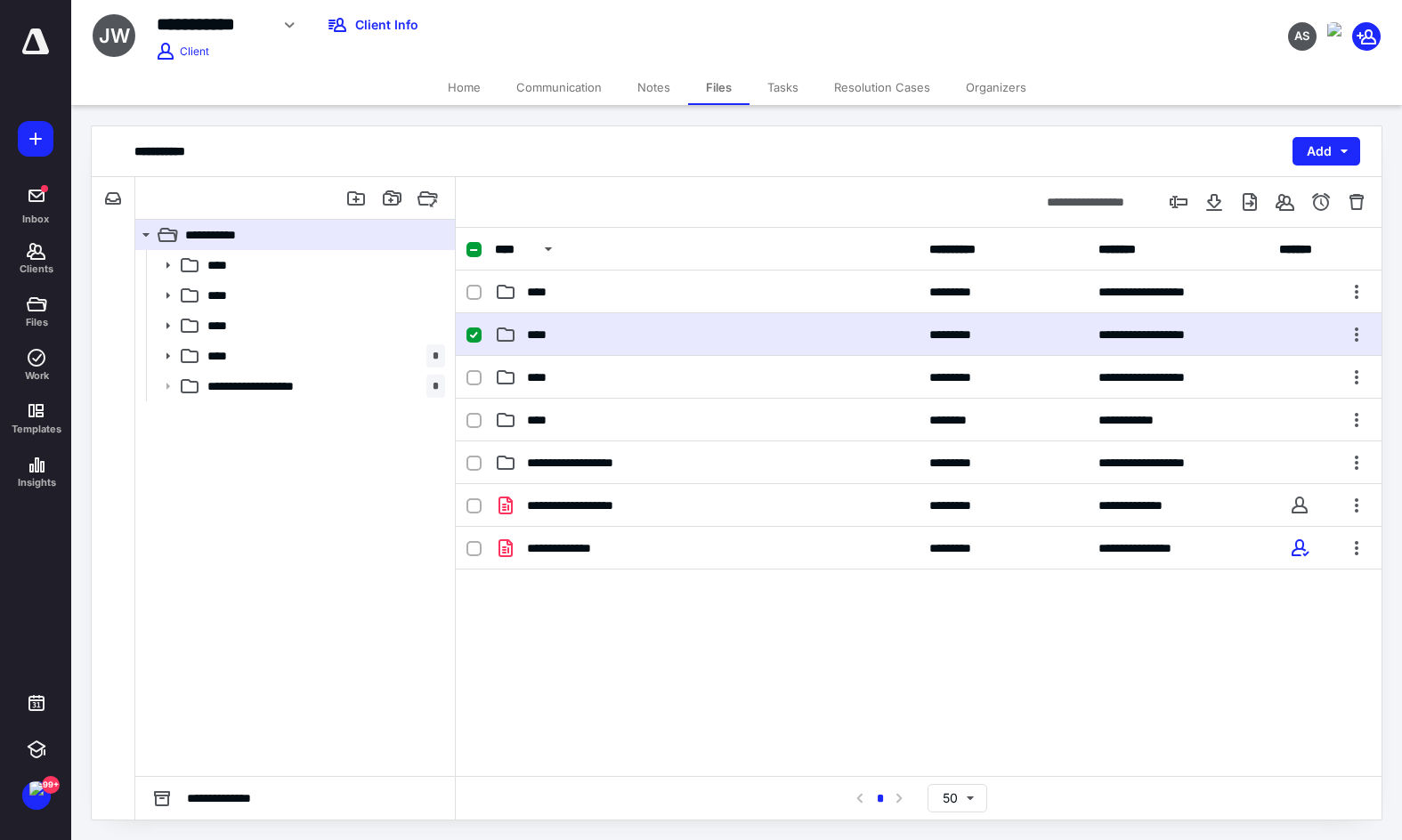 click on "****" at bounding box center (707, 335) 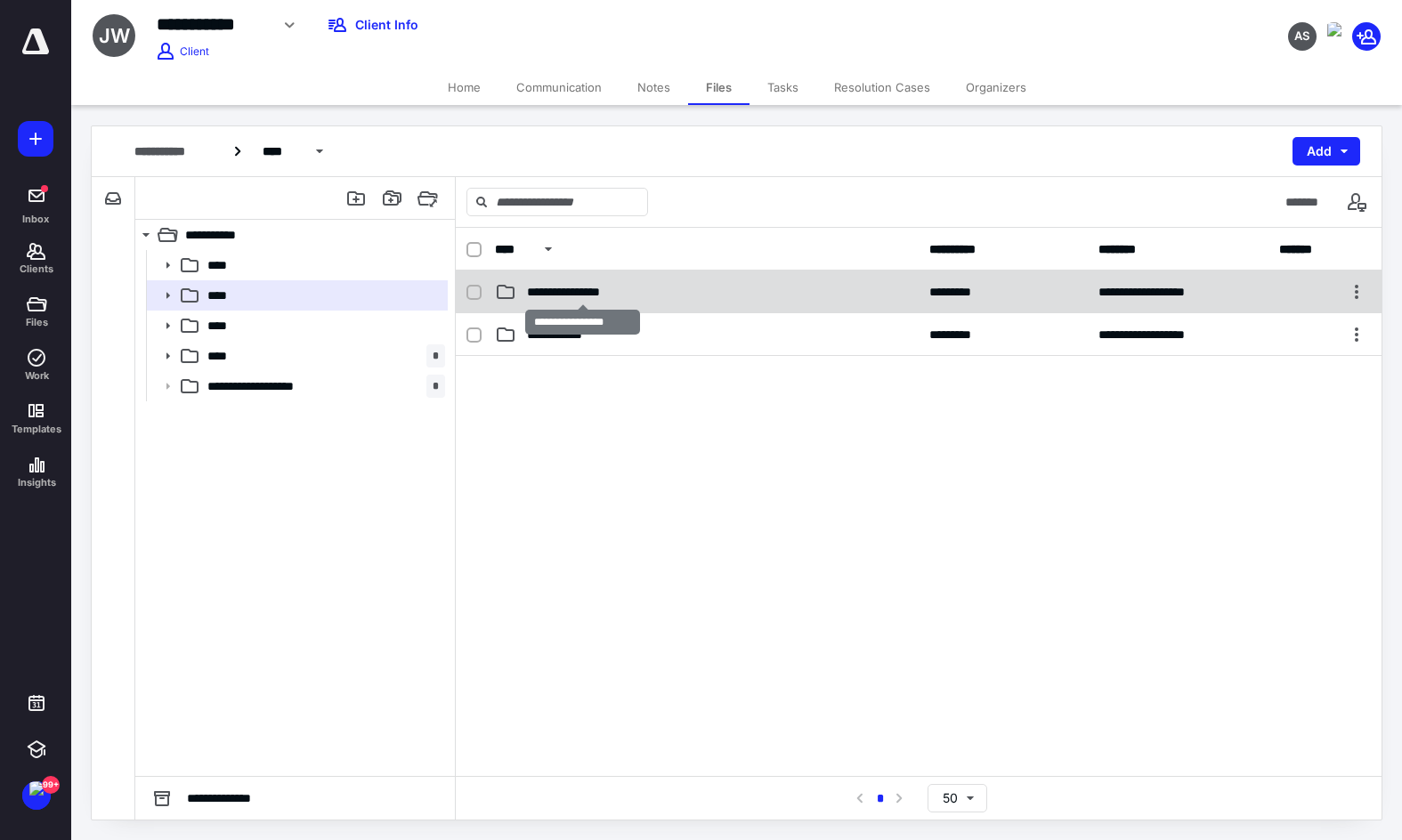click on "**********" at bounding box center (583, 292) 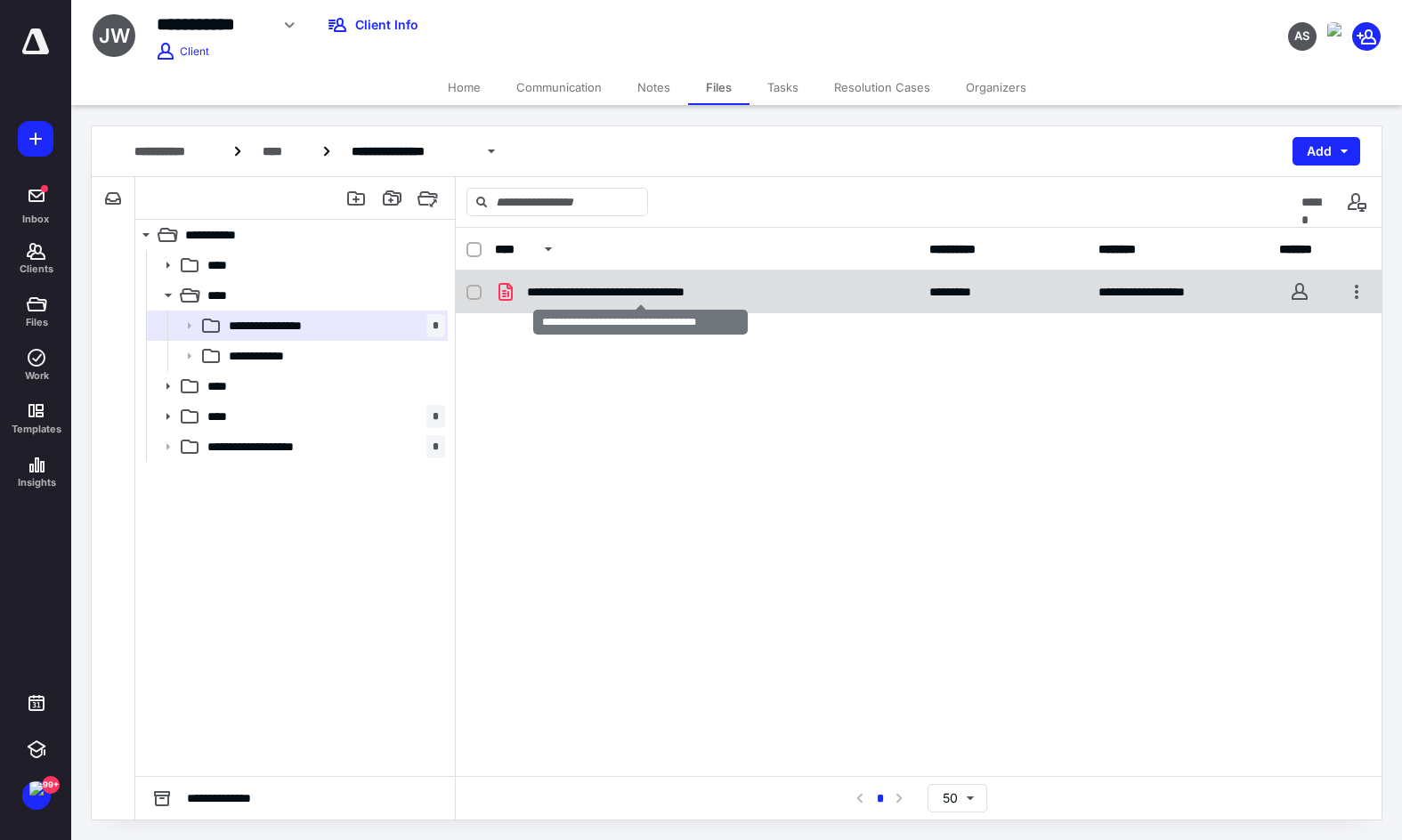 click on "**********" at bounding box center (640, 292) 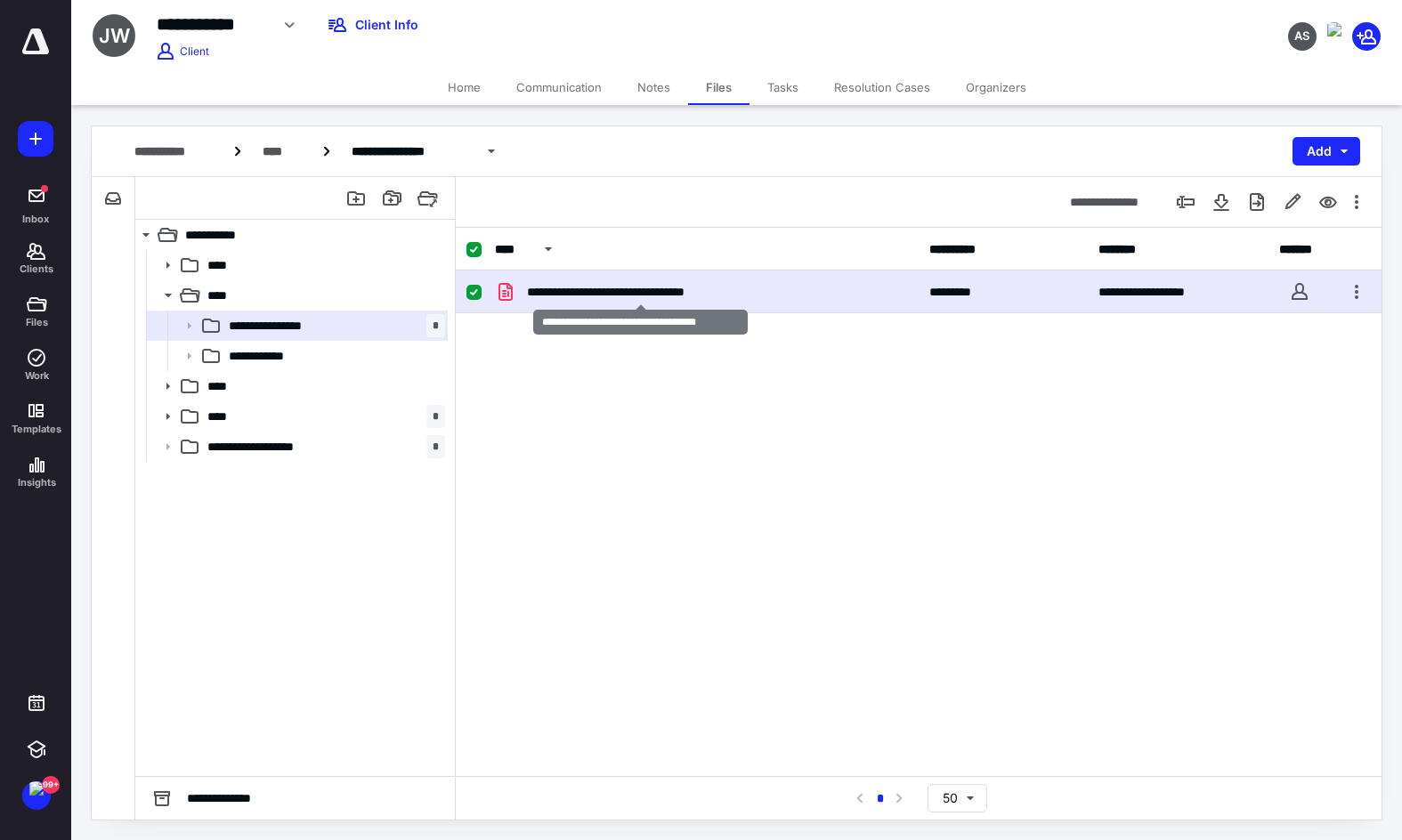 click on "**********" at bounding box center (640, 292) 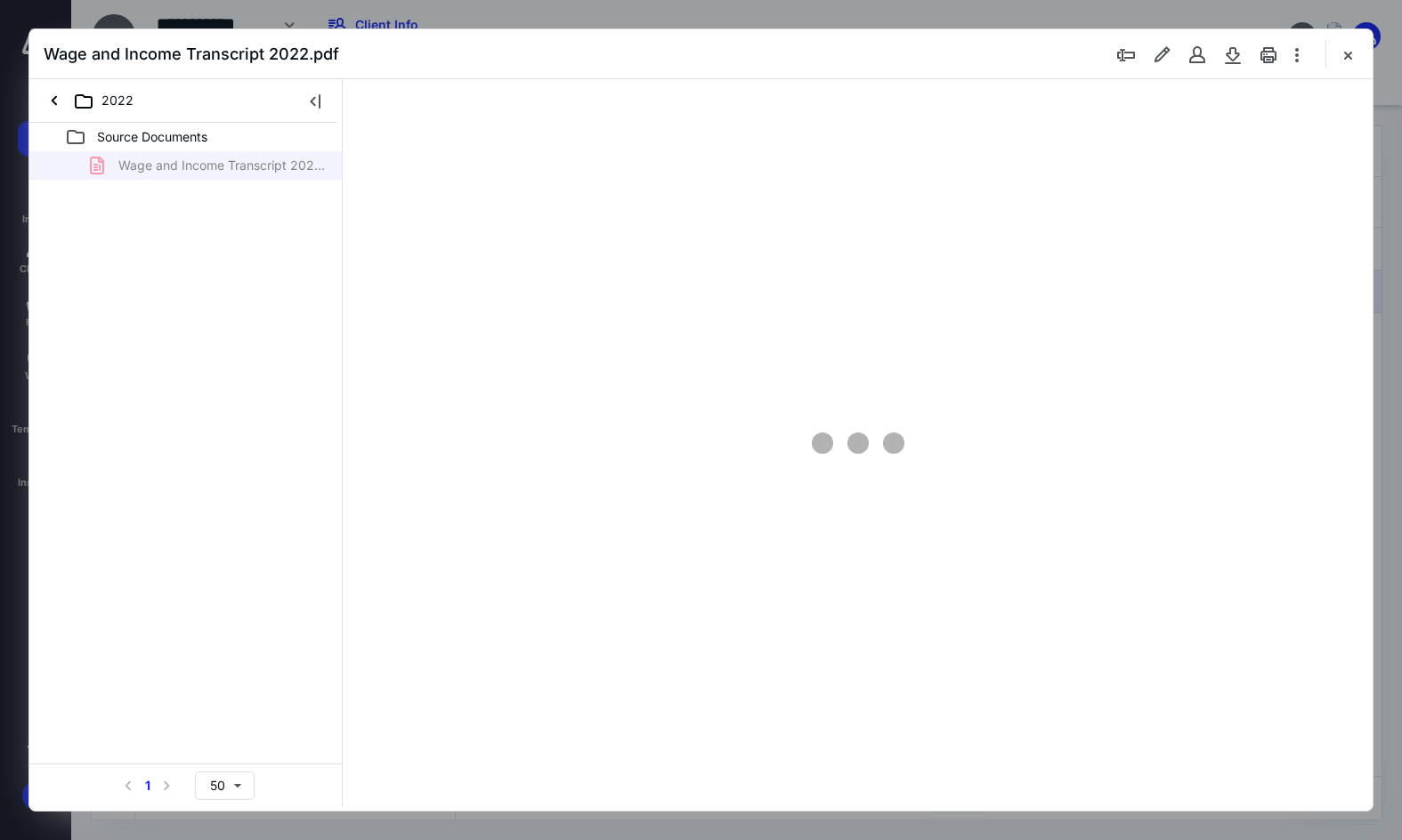 scroll, scrollTop: 0, scrollLeft: 0, axis: both 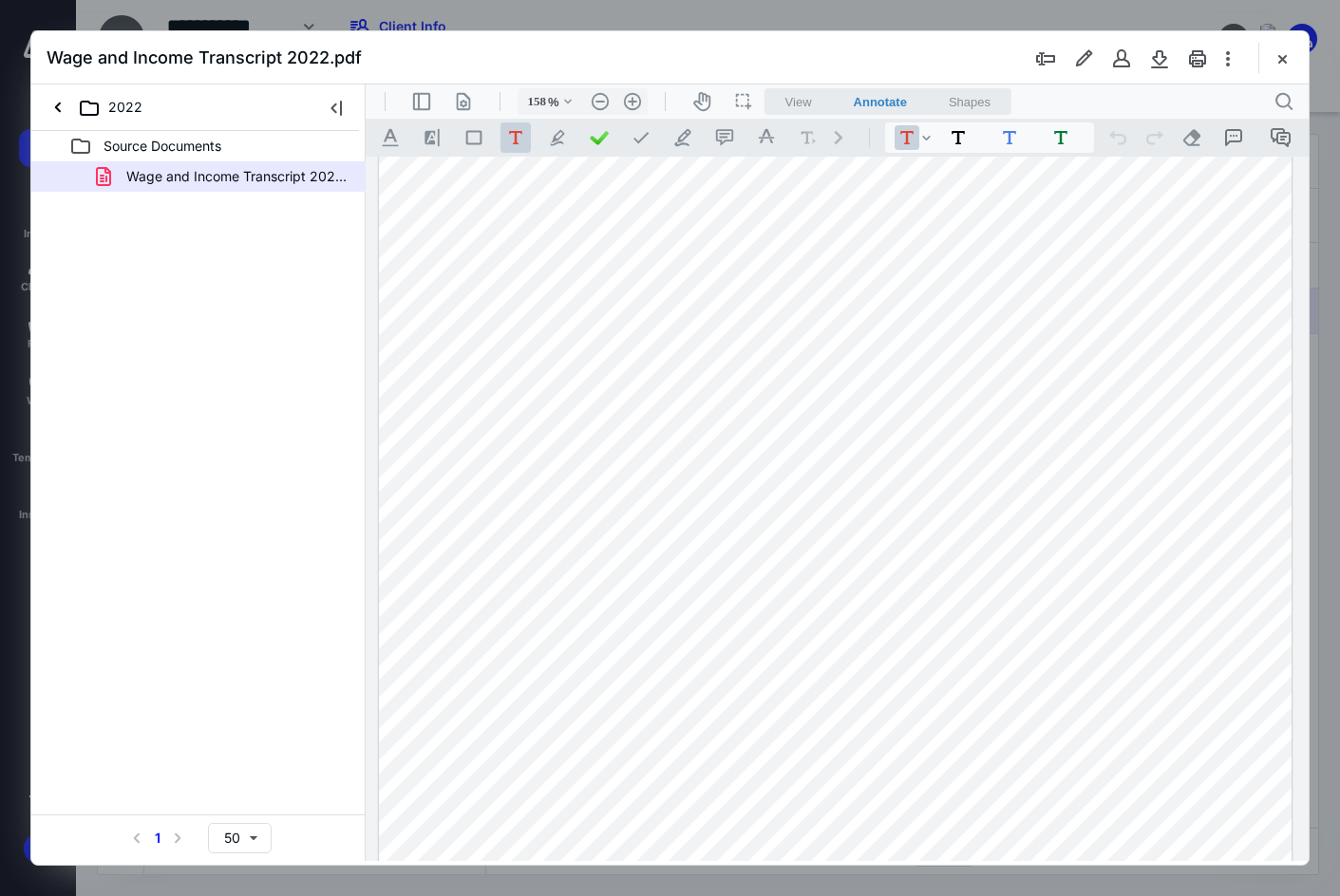type on "136" 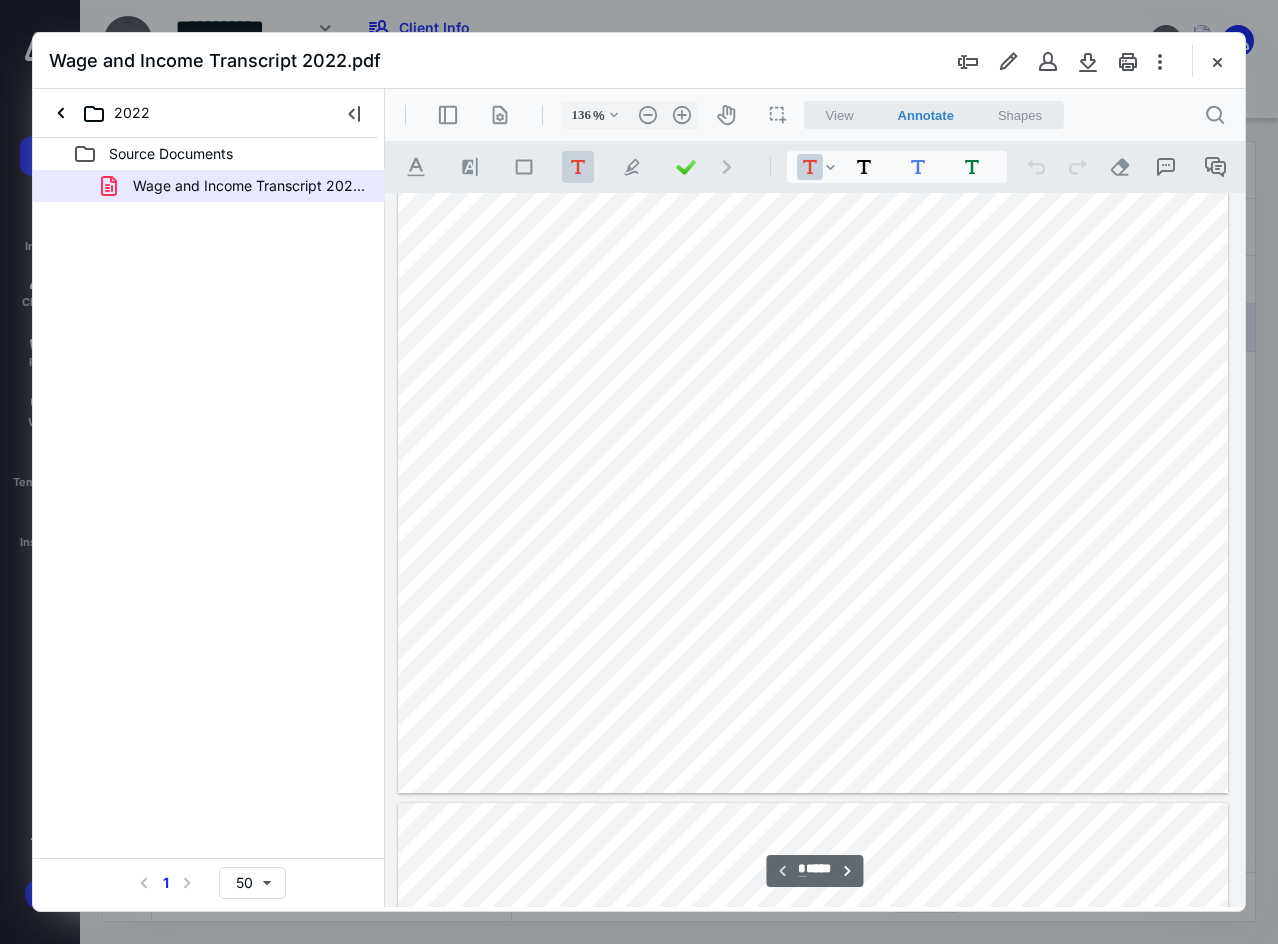 scroll, scrollTop: 509, scrollLeft: 0, axis: vertical 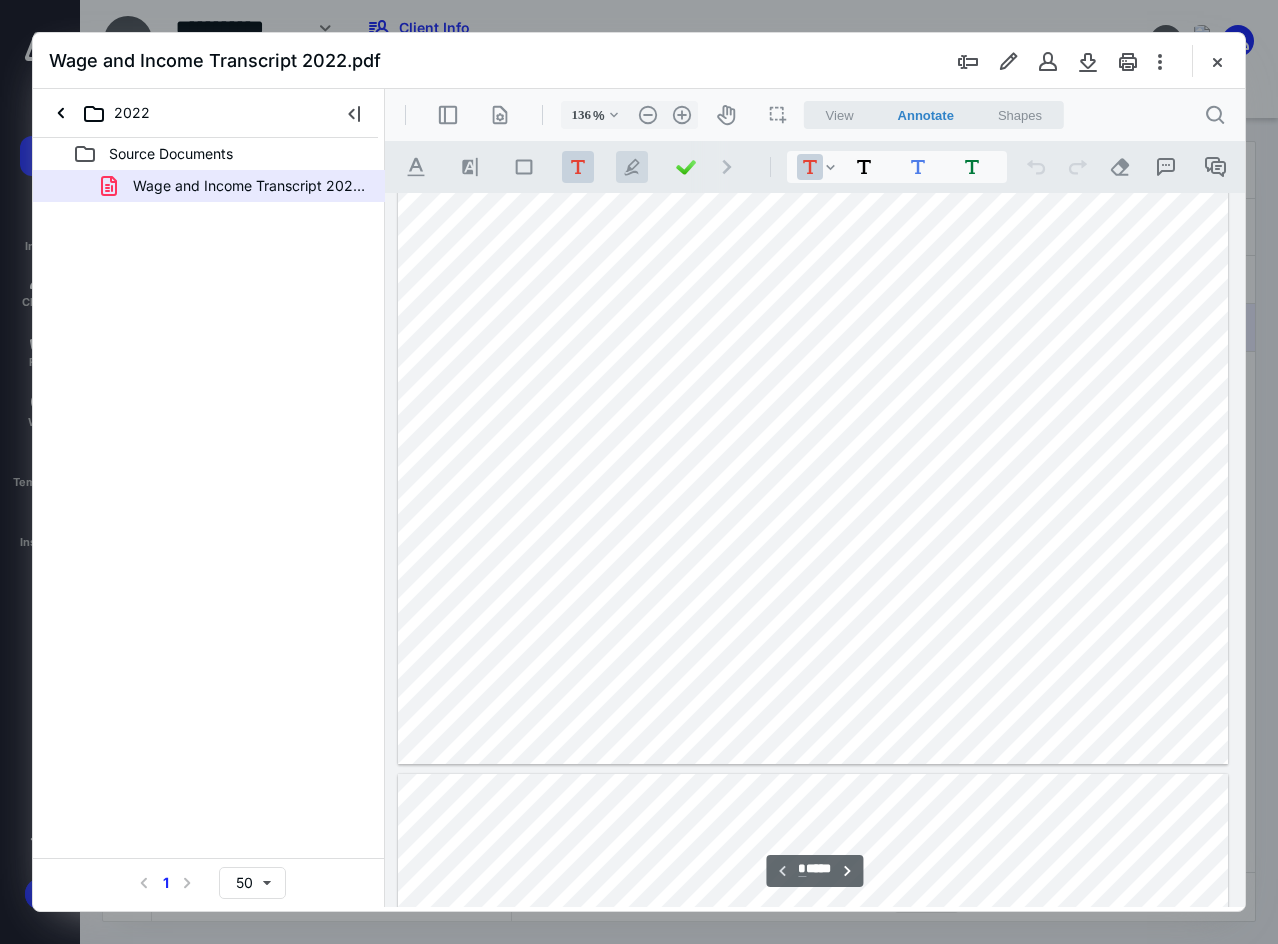 click on ".cls-1{fill:#abb0c4;} icon - tool - pen - highlight" at bounding box center [632, 167] 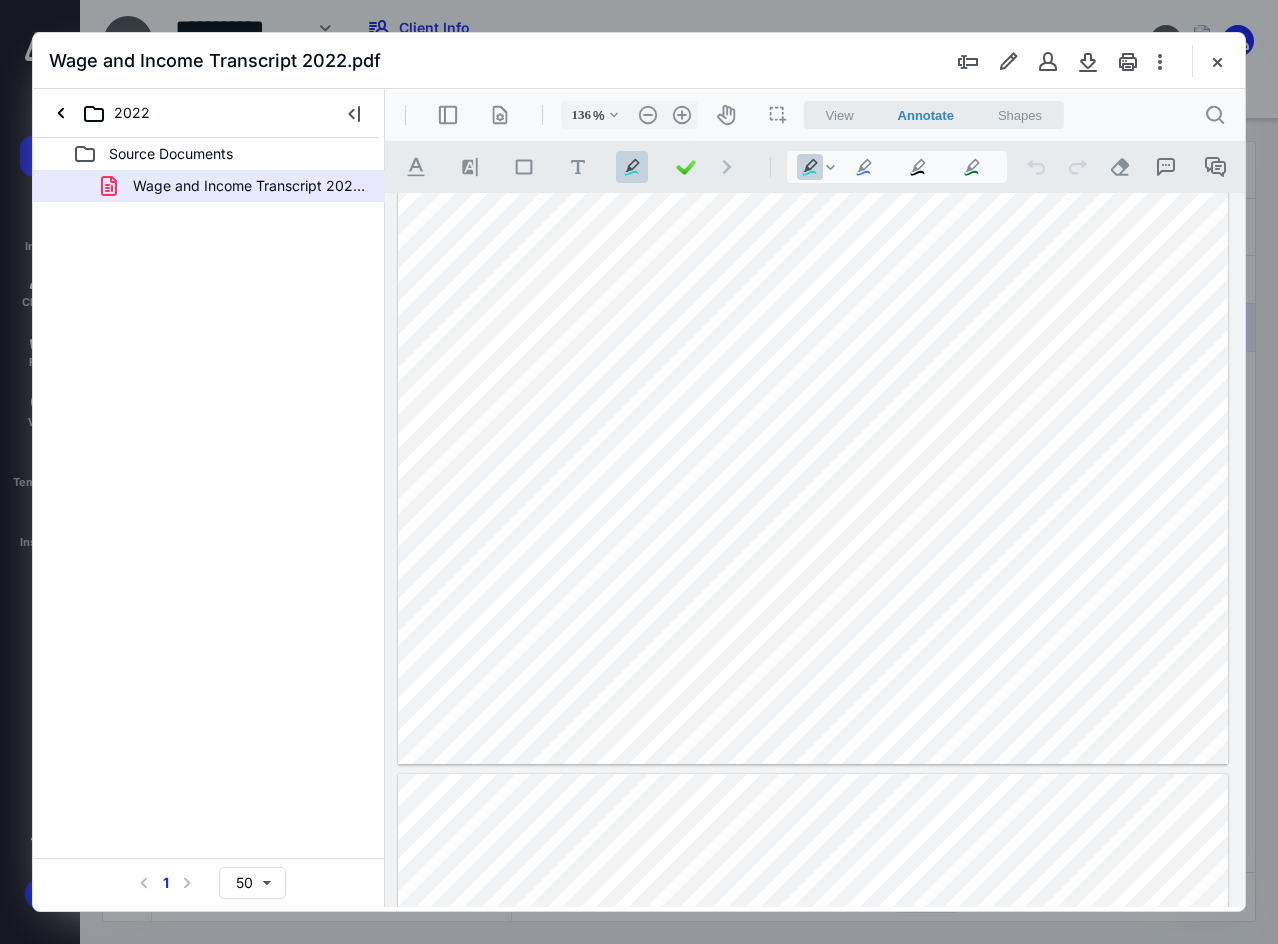 click at bounding box center [813, 226] 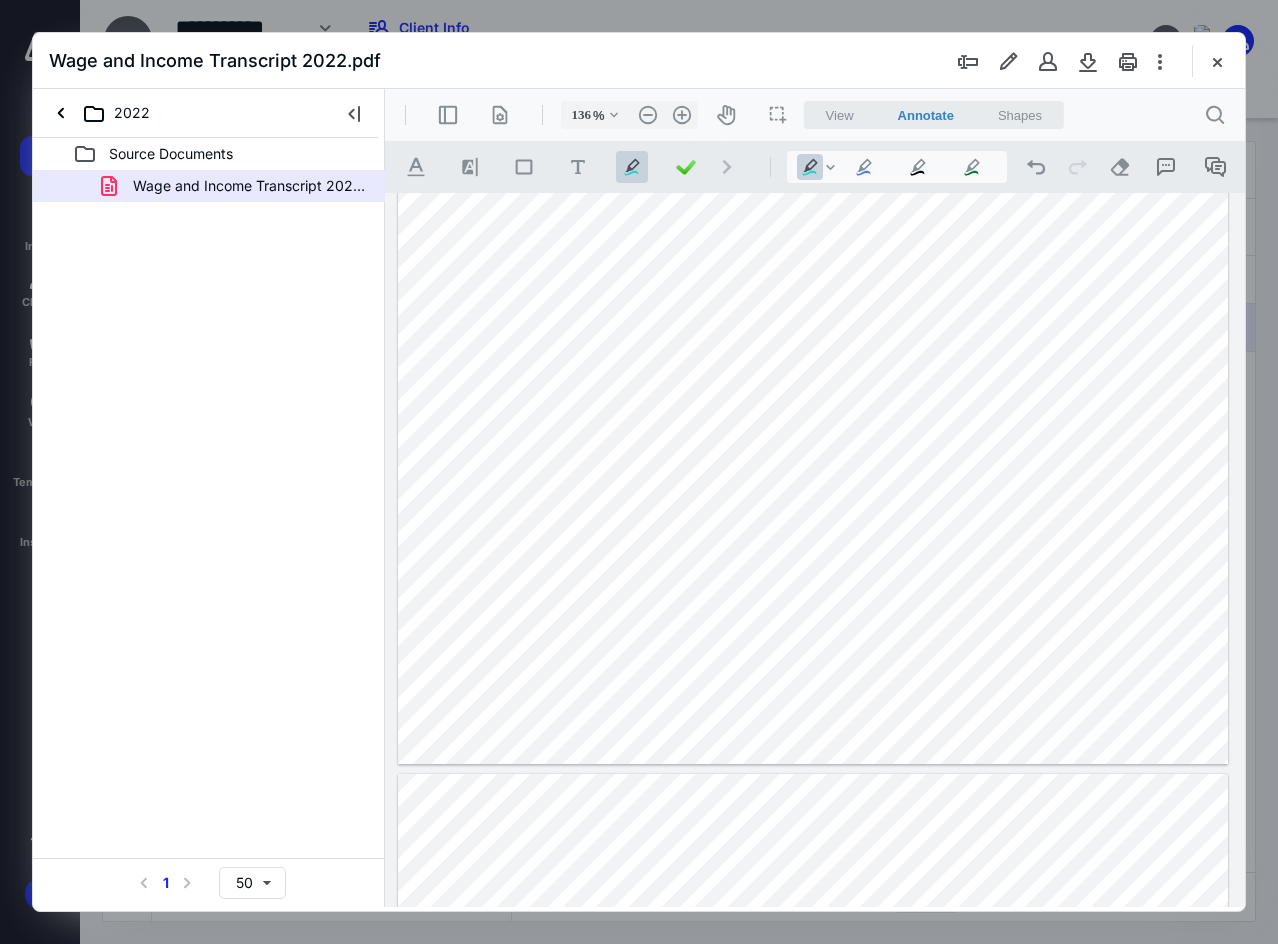 click at bounding box center (813, 226) 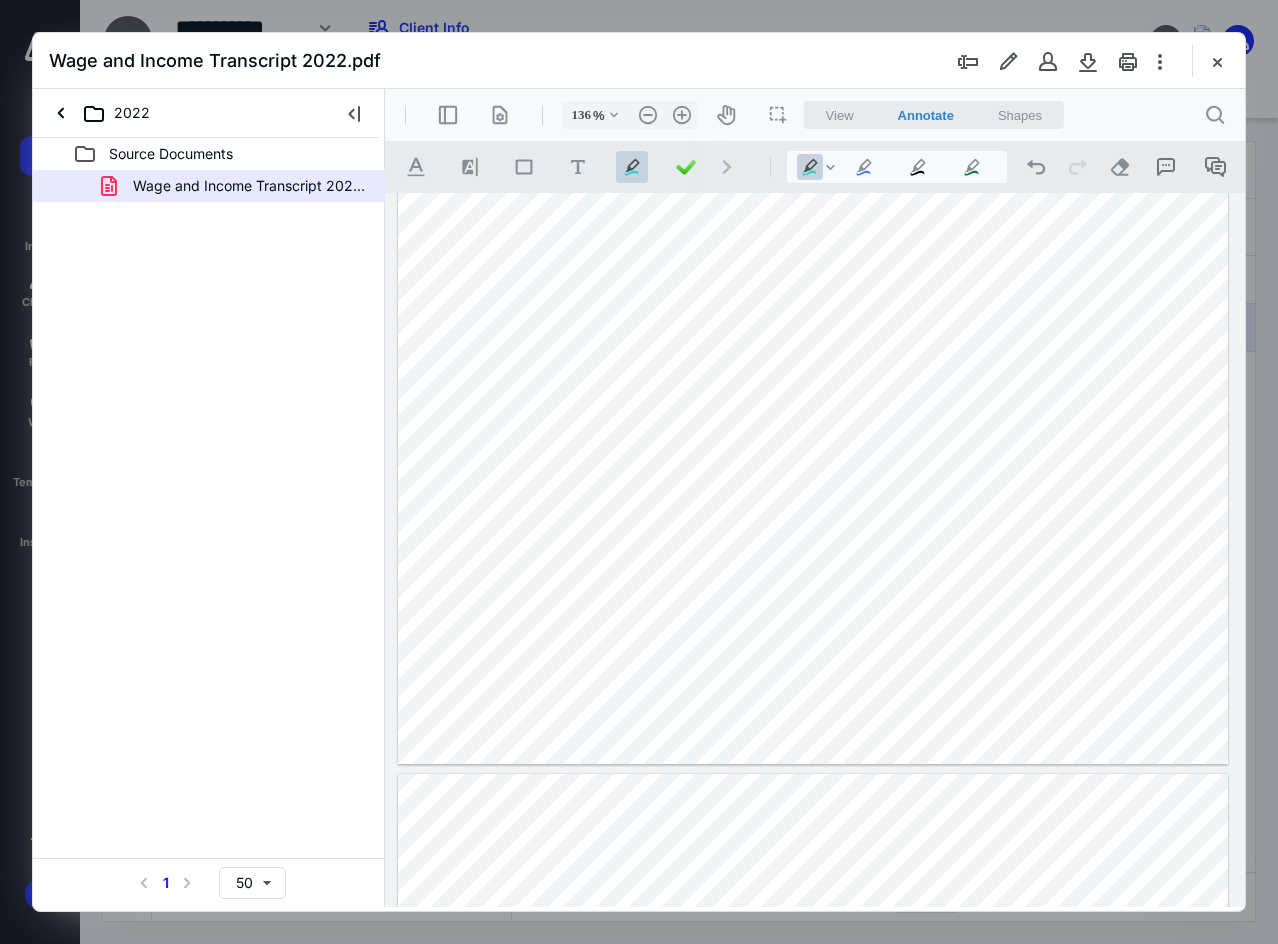 click at bounding box center (813, 226) 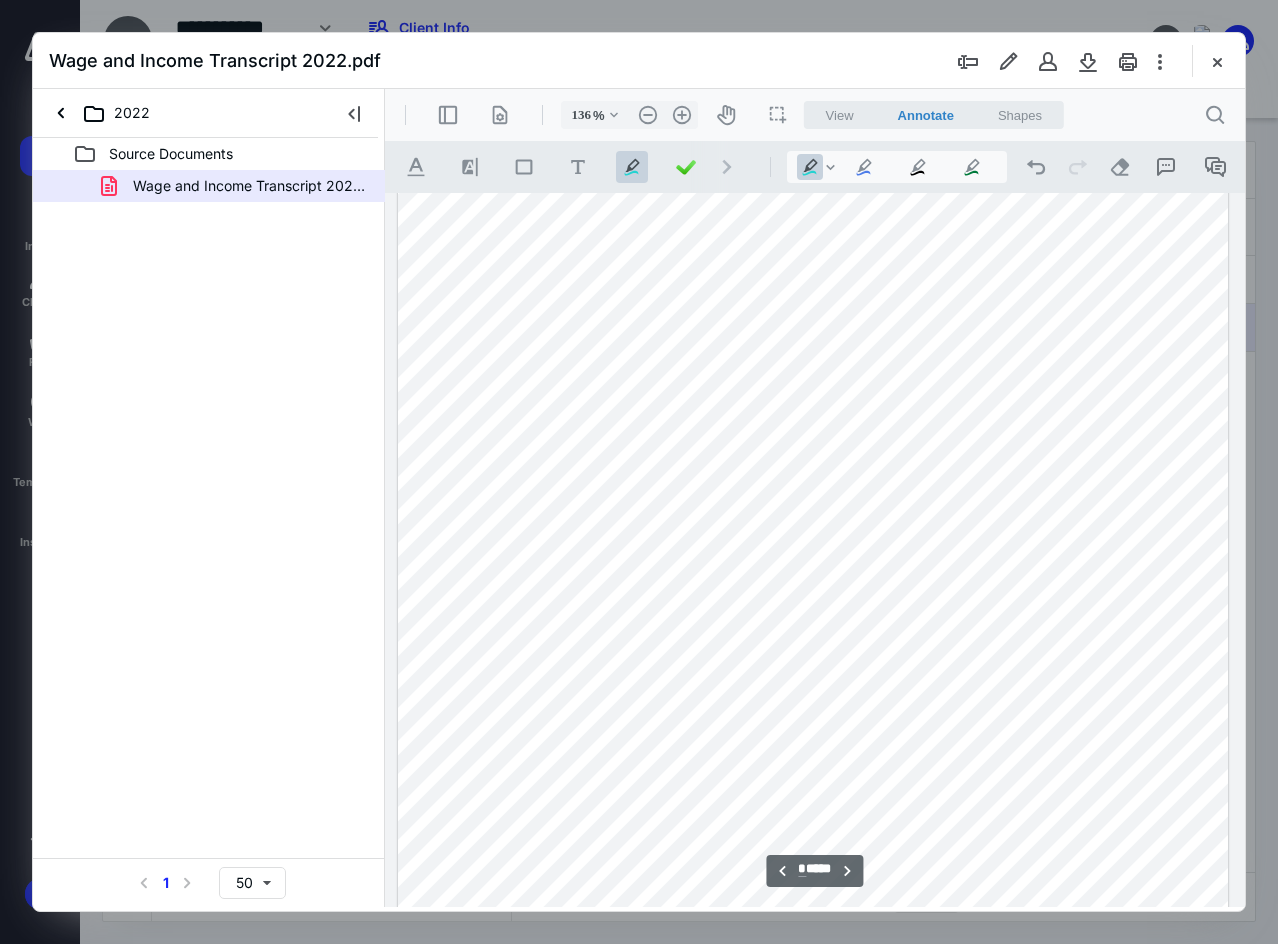 scroll, scrollTop: 1309, scrollLeft: 0, axis: vertical 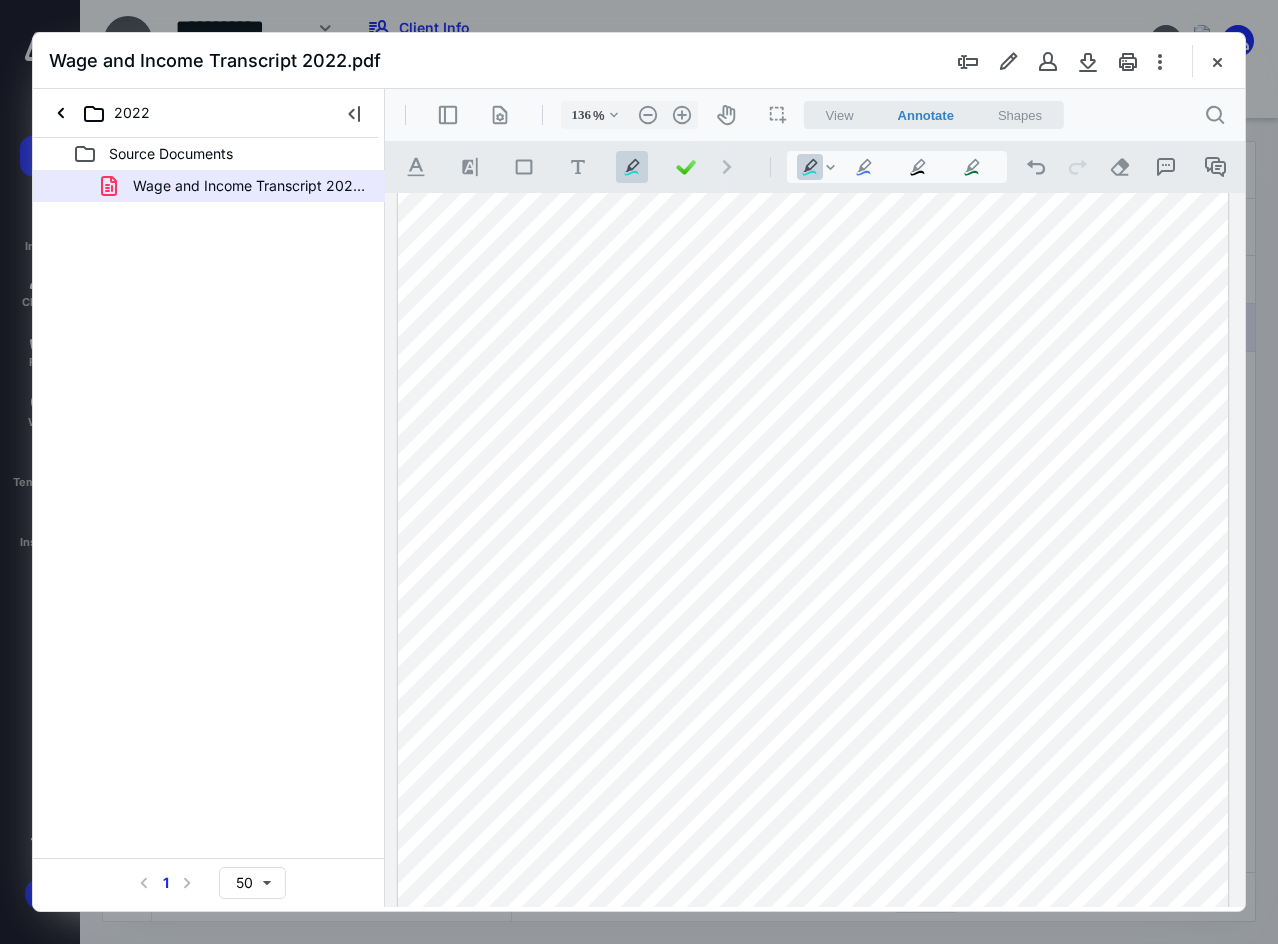 click at bounding box center (813, 511) 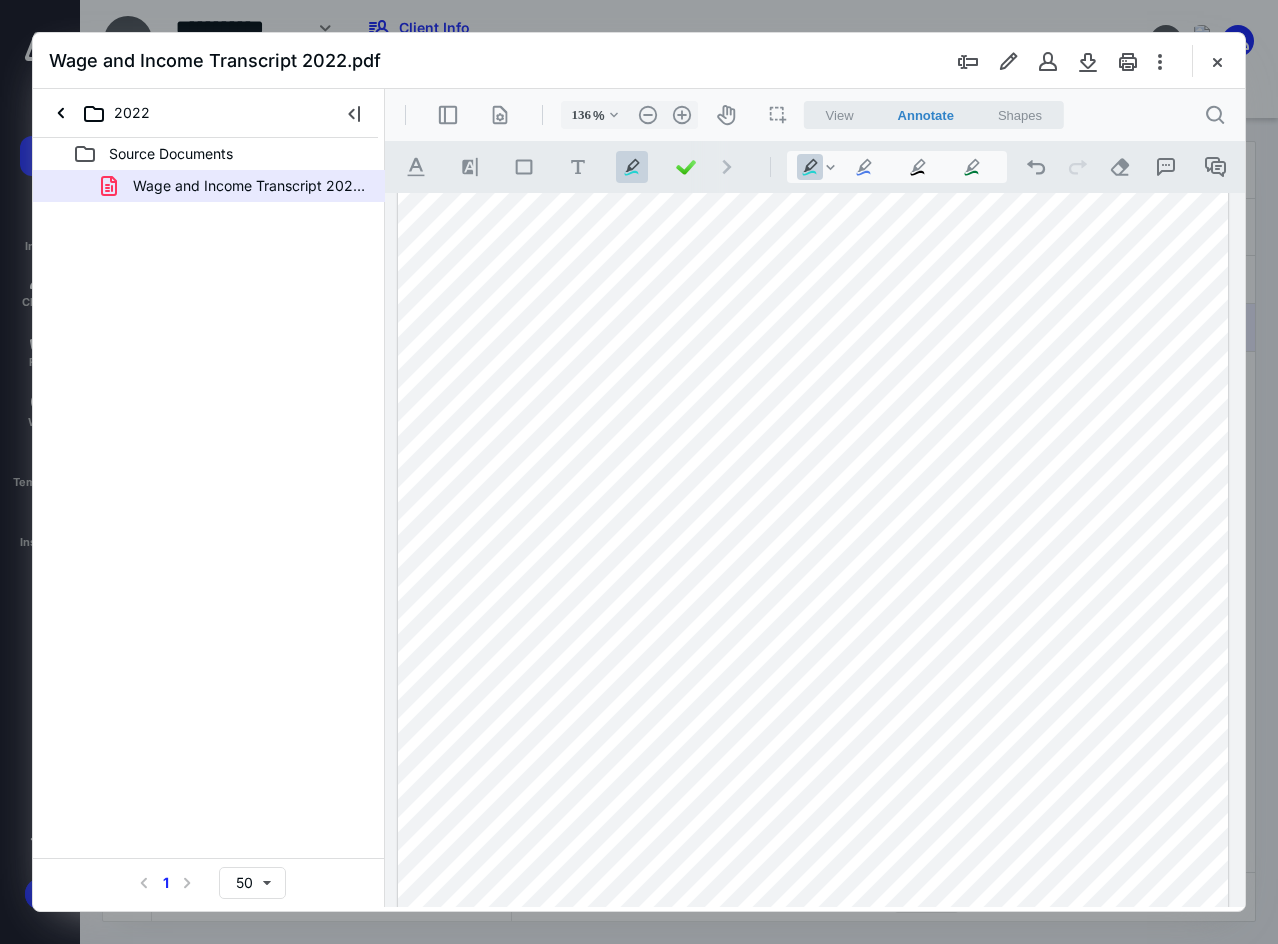 click at bounding box center [813, 511] 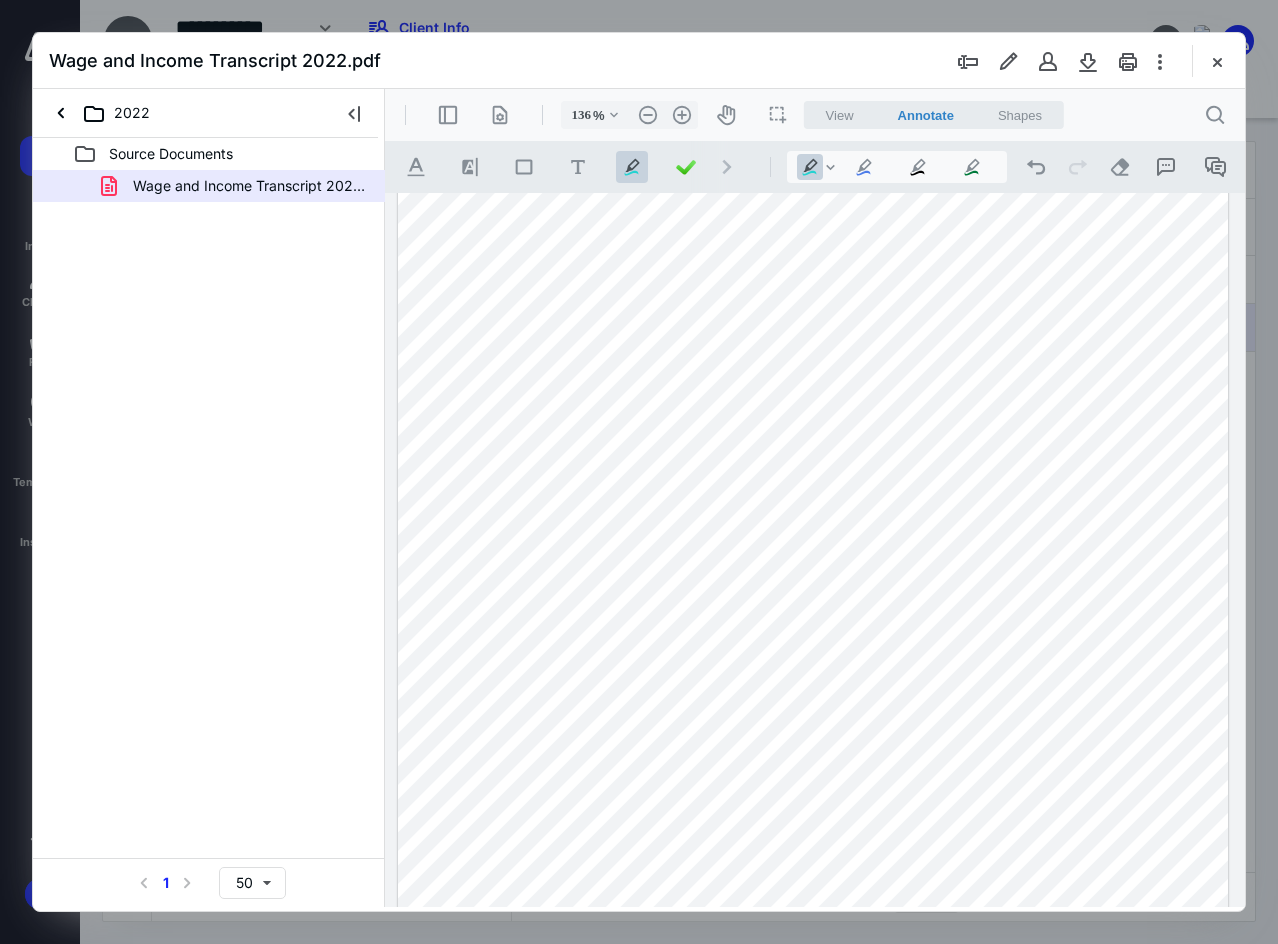 click at bounding box center [813, 511] 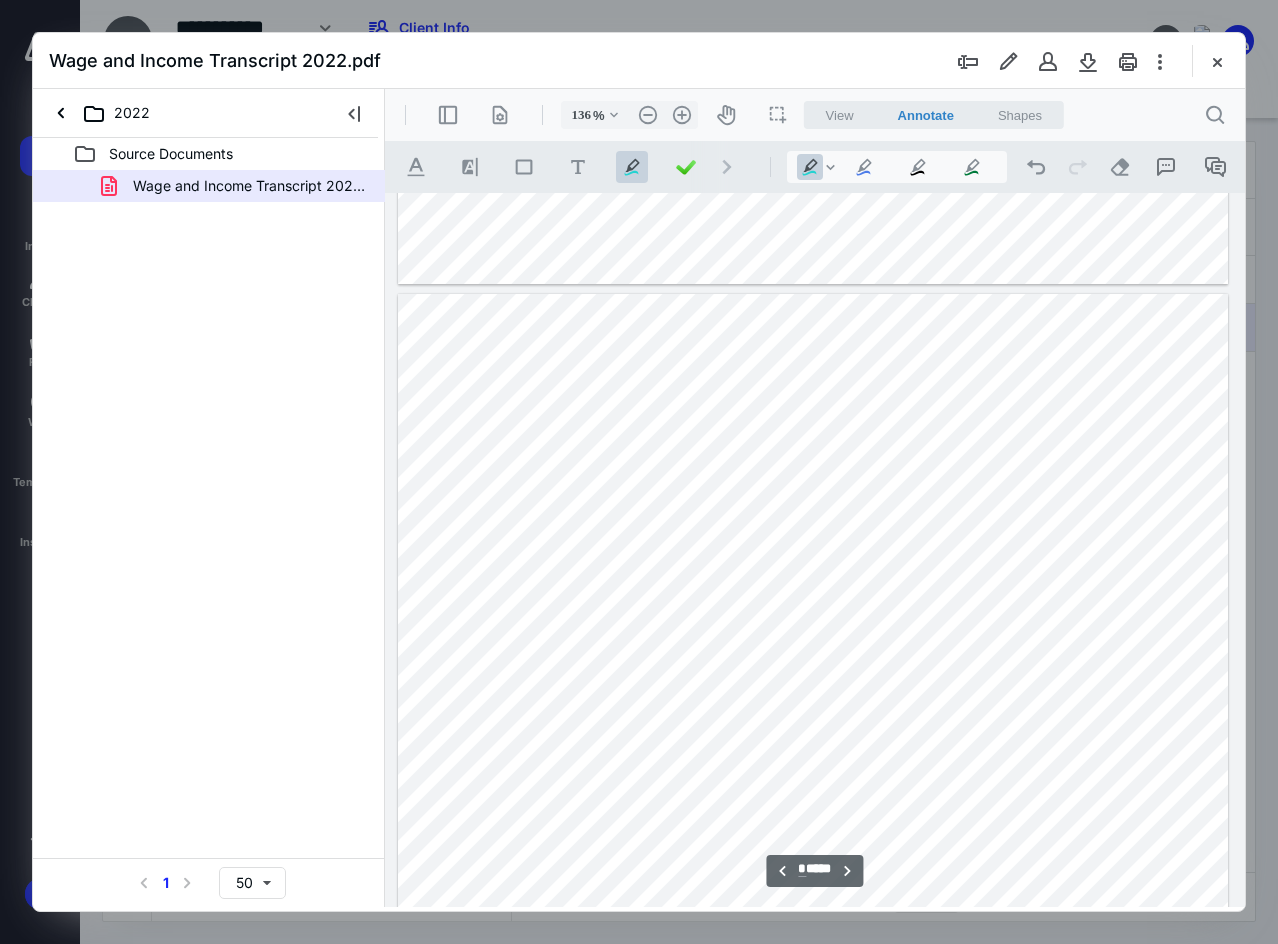 scroll, scrollTop: 2109, scrollLeft: 0, axis: vertical 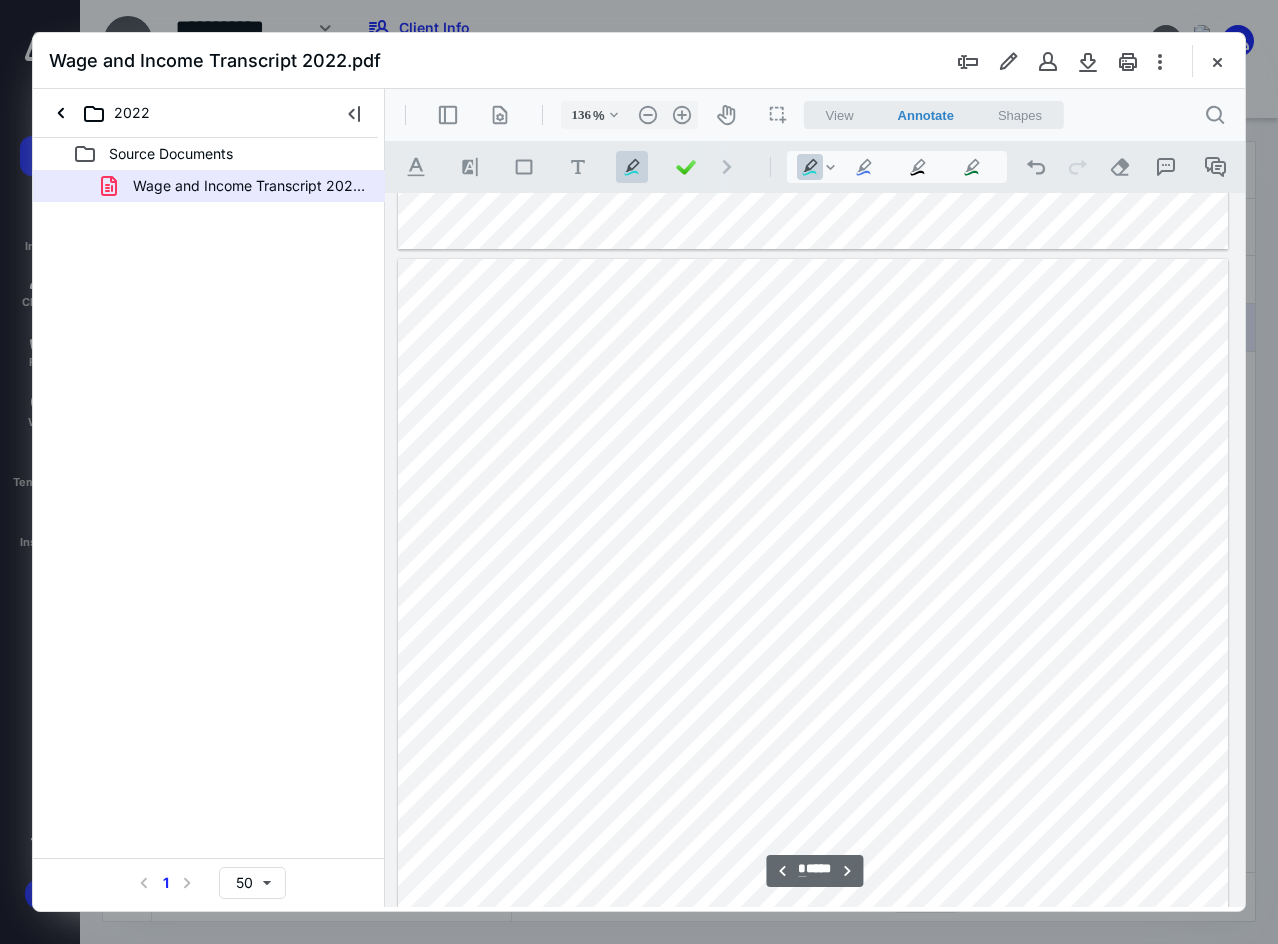 click at bounding box center (813, 796) 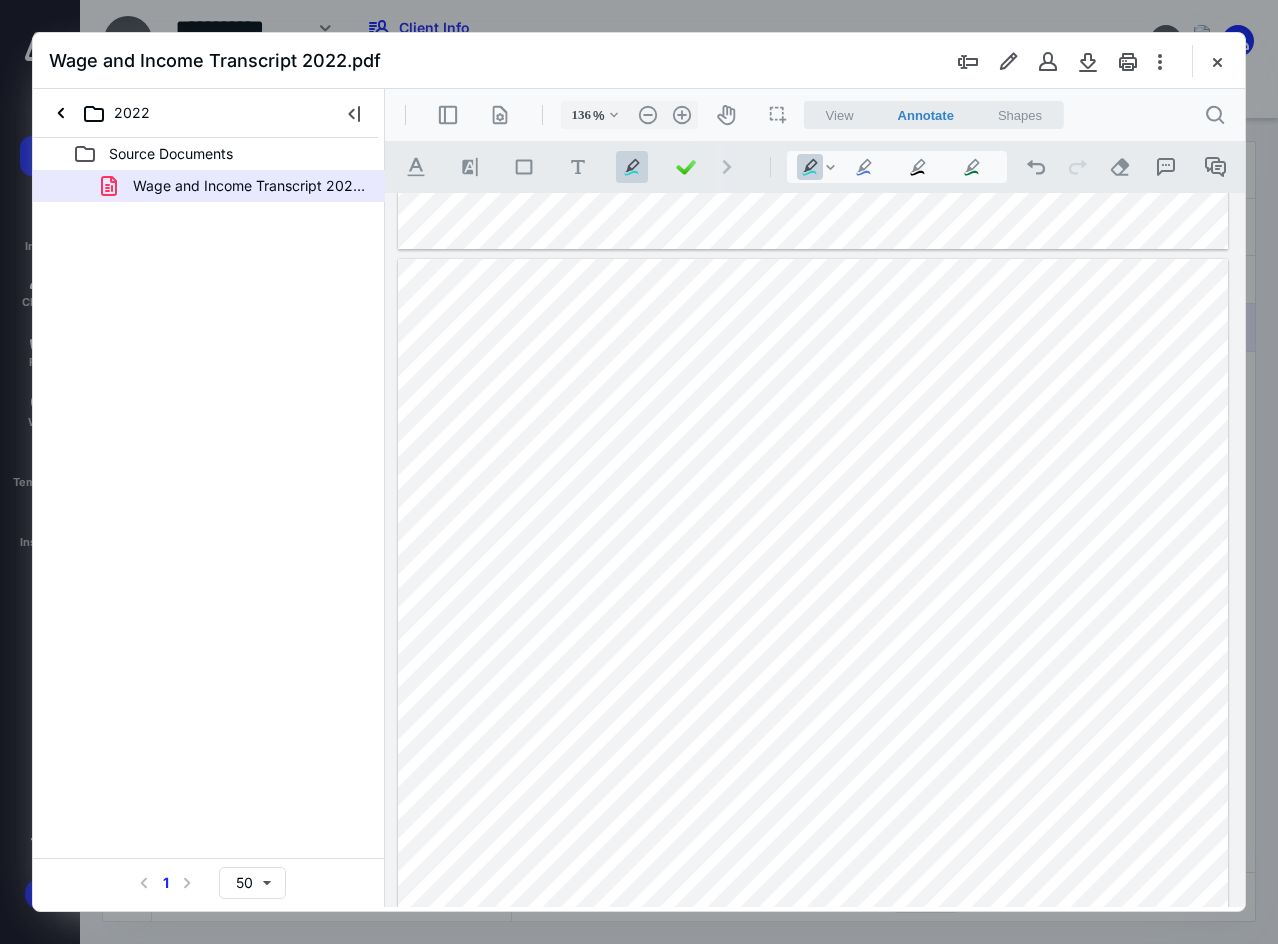 click at bounding box center (813, 796) 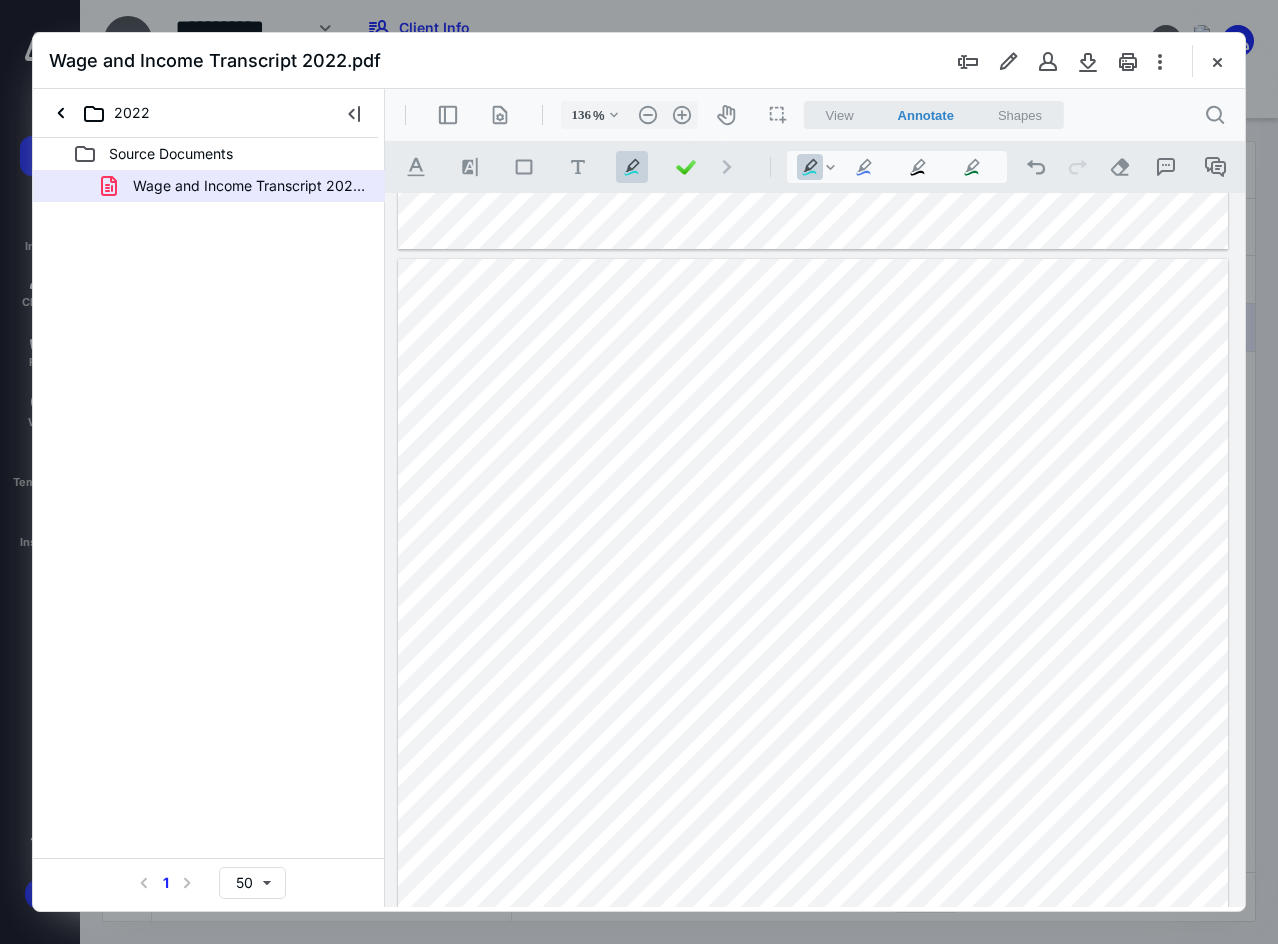 click at bounding box center (813, 796) 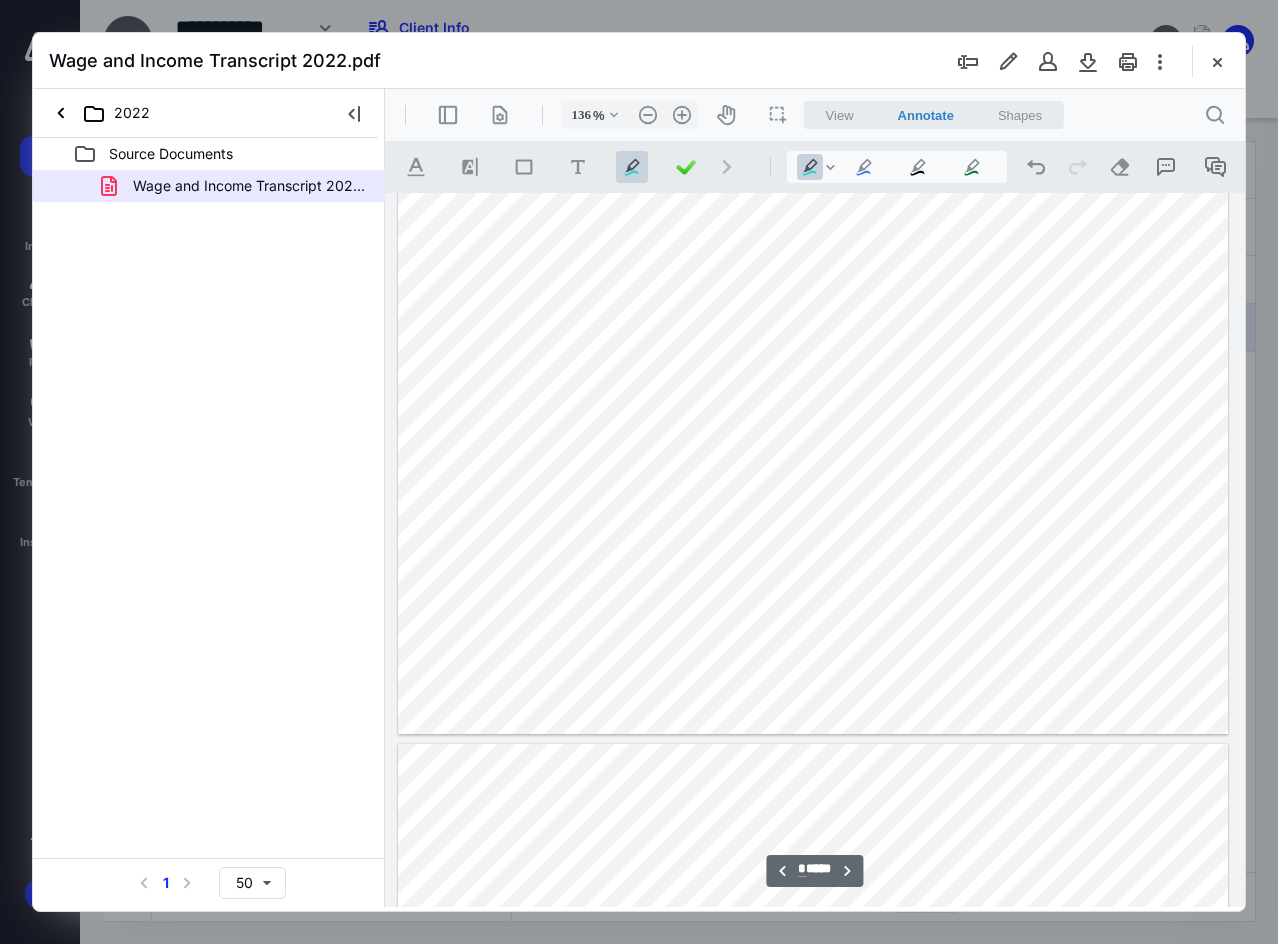 scroll, scrollTop: 2809, scrollLeft: 0, axis: vertical 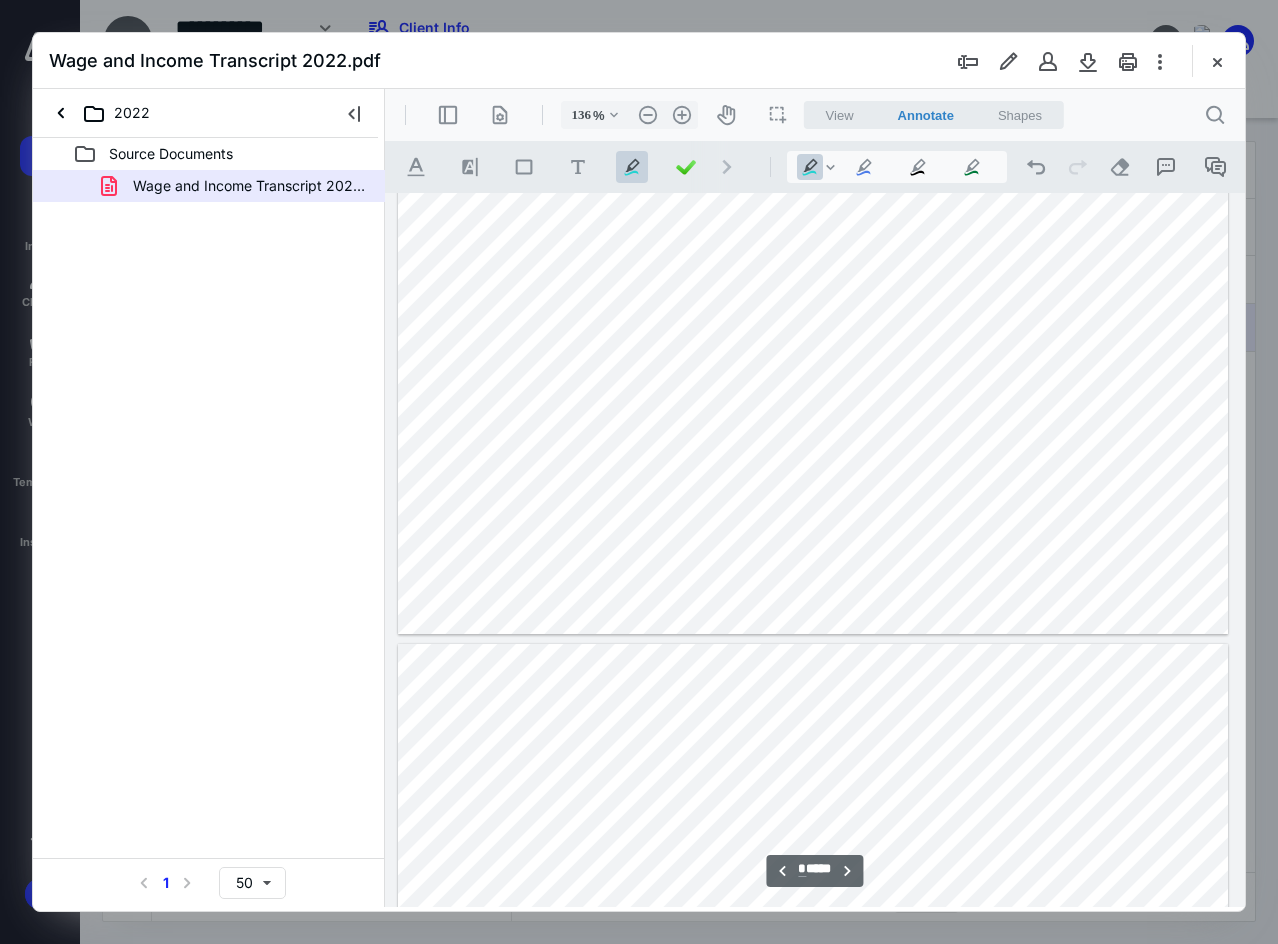 click at bounding box center (813, 96) 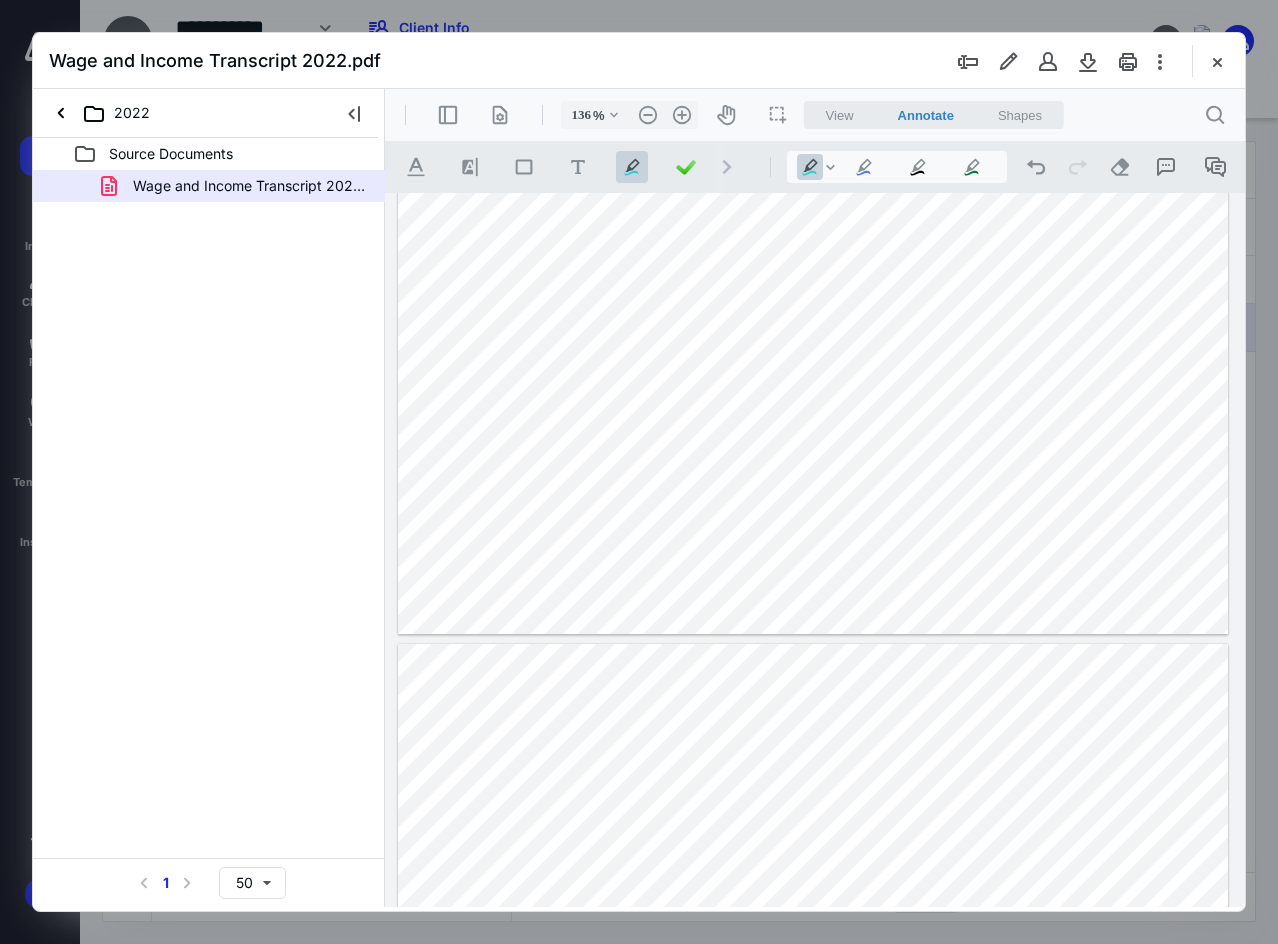 click at bounding box center [813, 96] 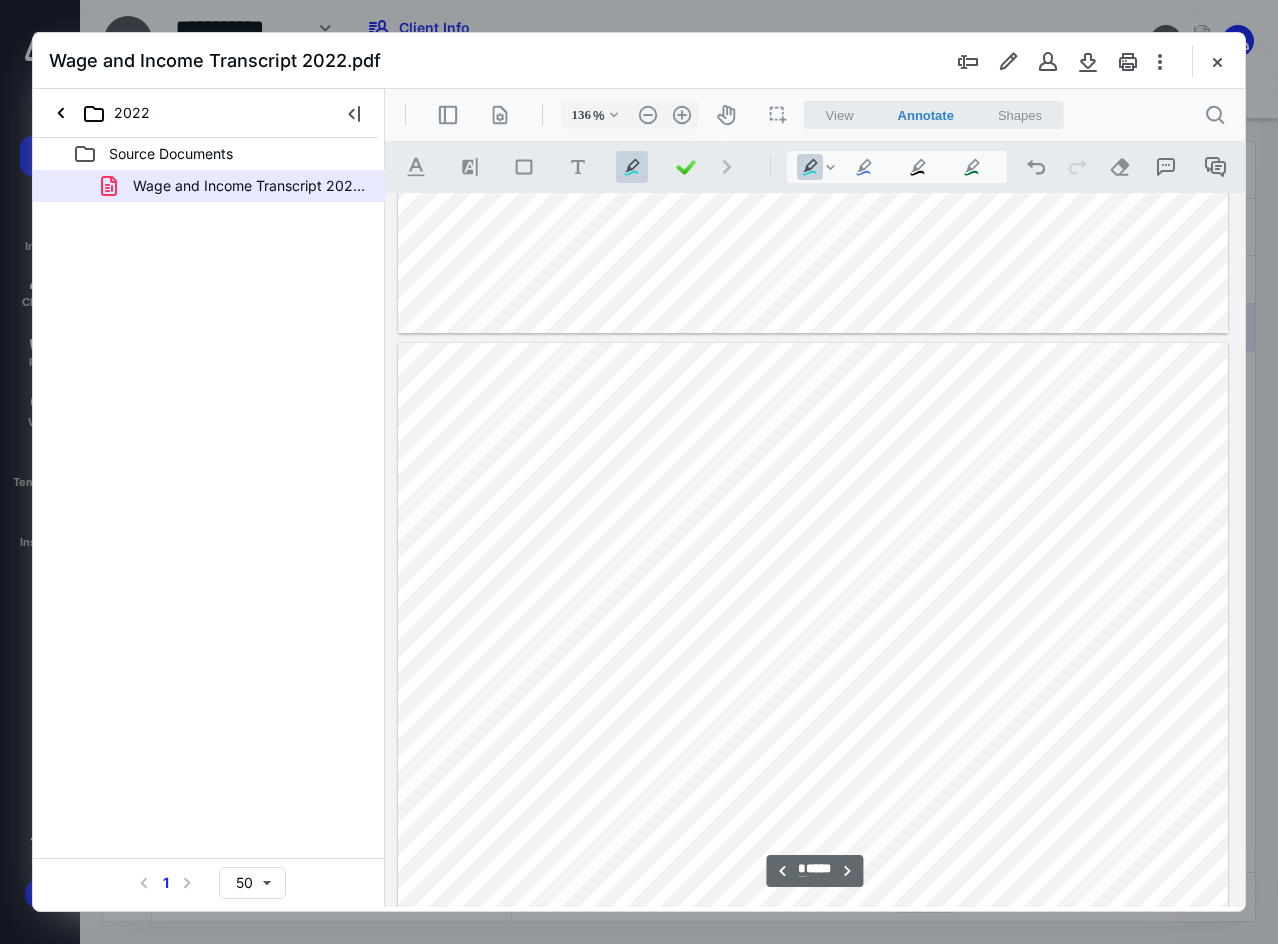 scroll, scrollTop: 3209, scrollLeft: 0, axis: vertical 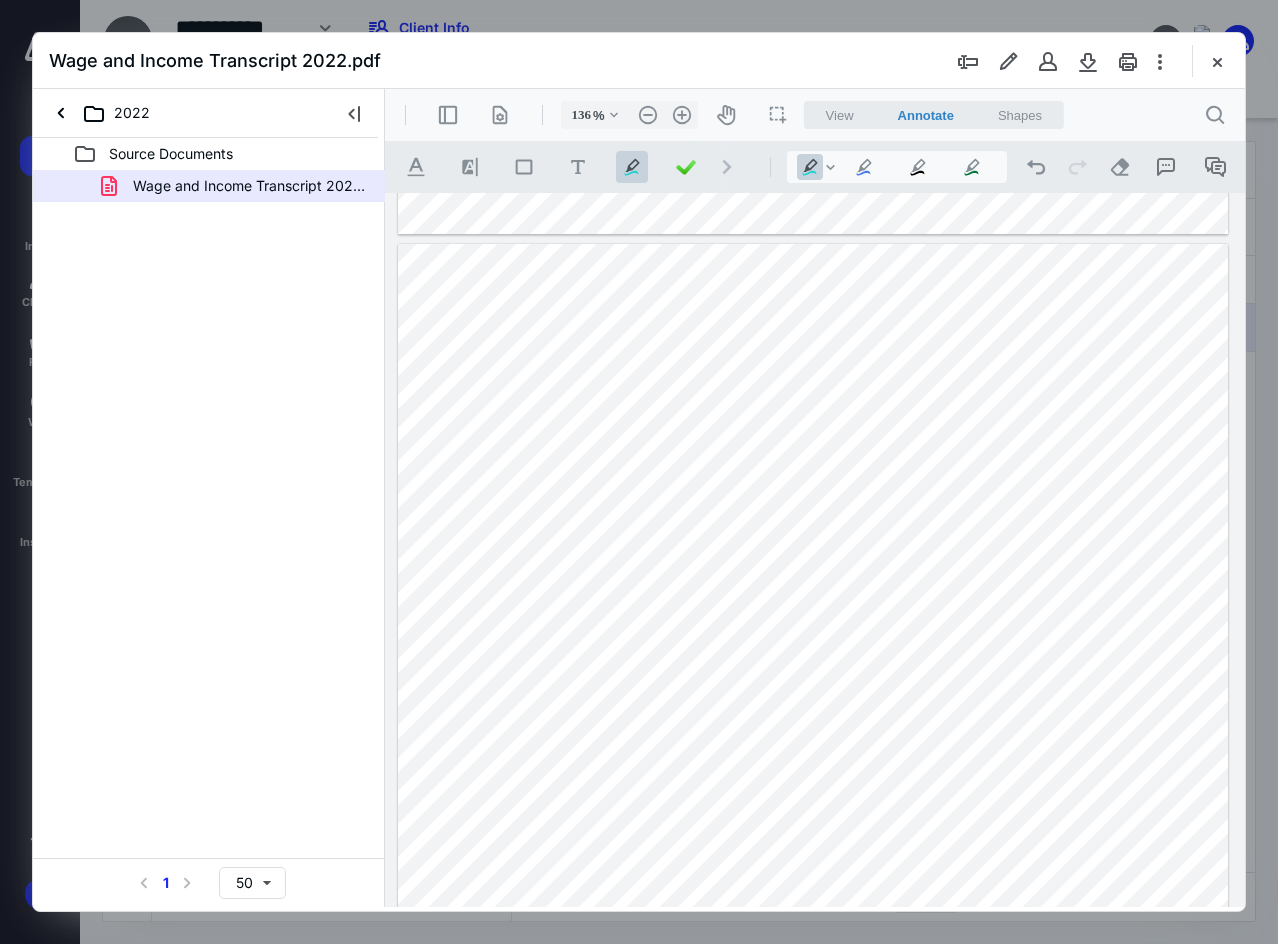 click at bounding box center (813, 781) 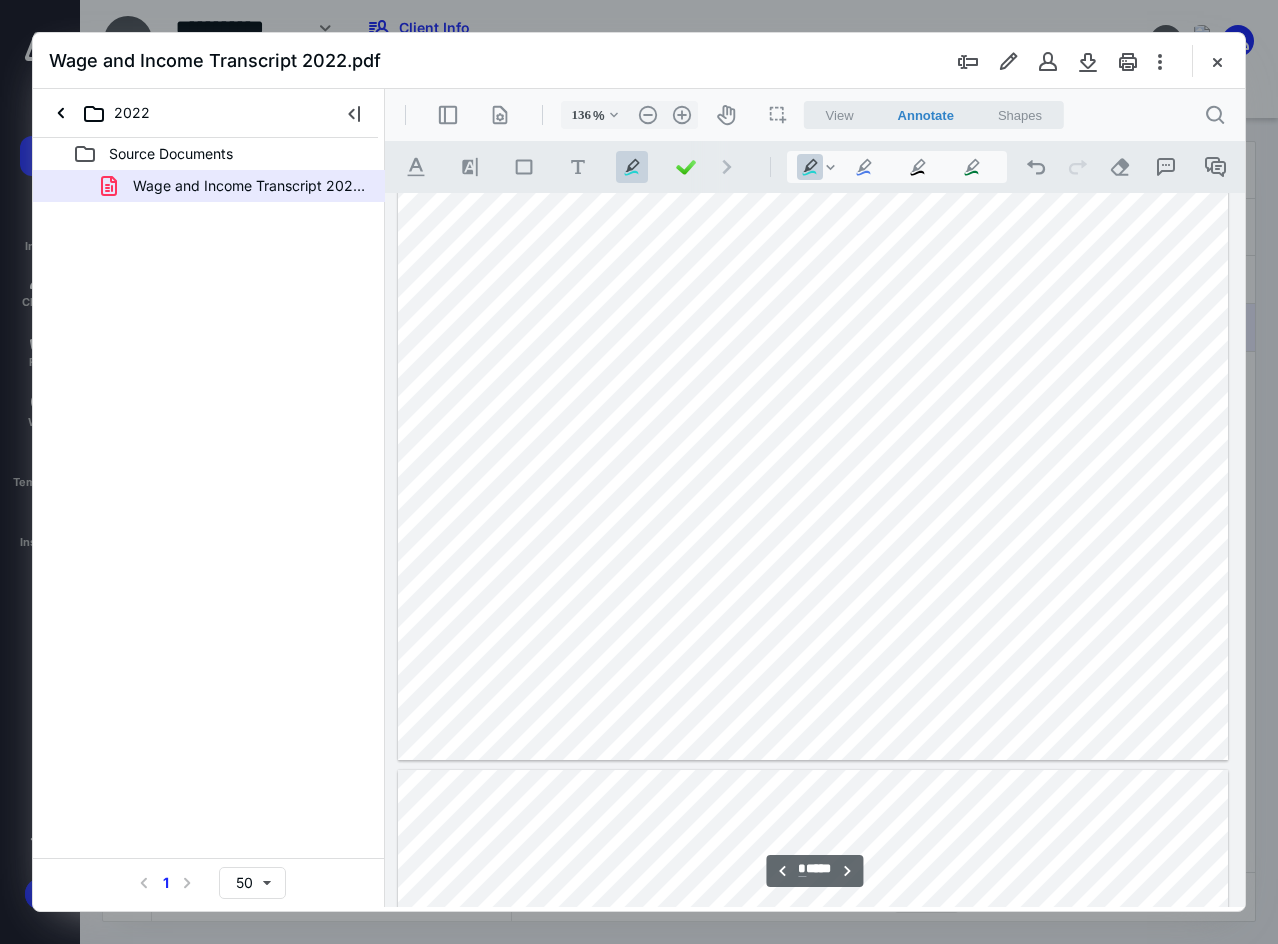 scroll, scrollTop: 3809, scrollLeft: 0, axis: vertical 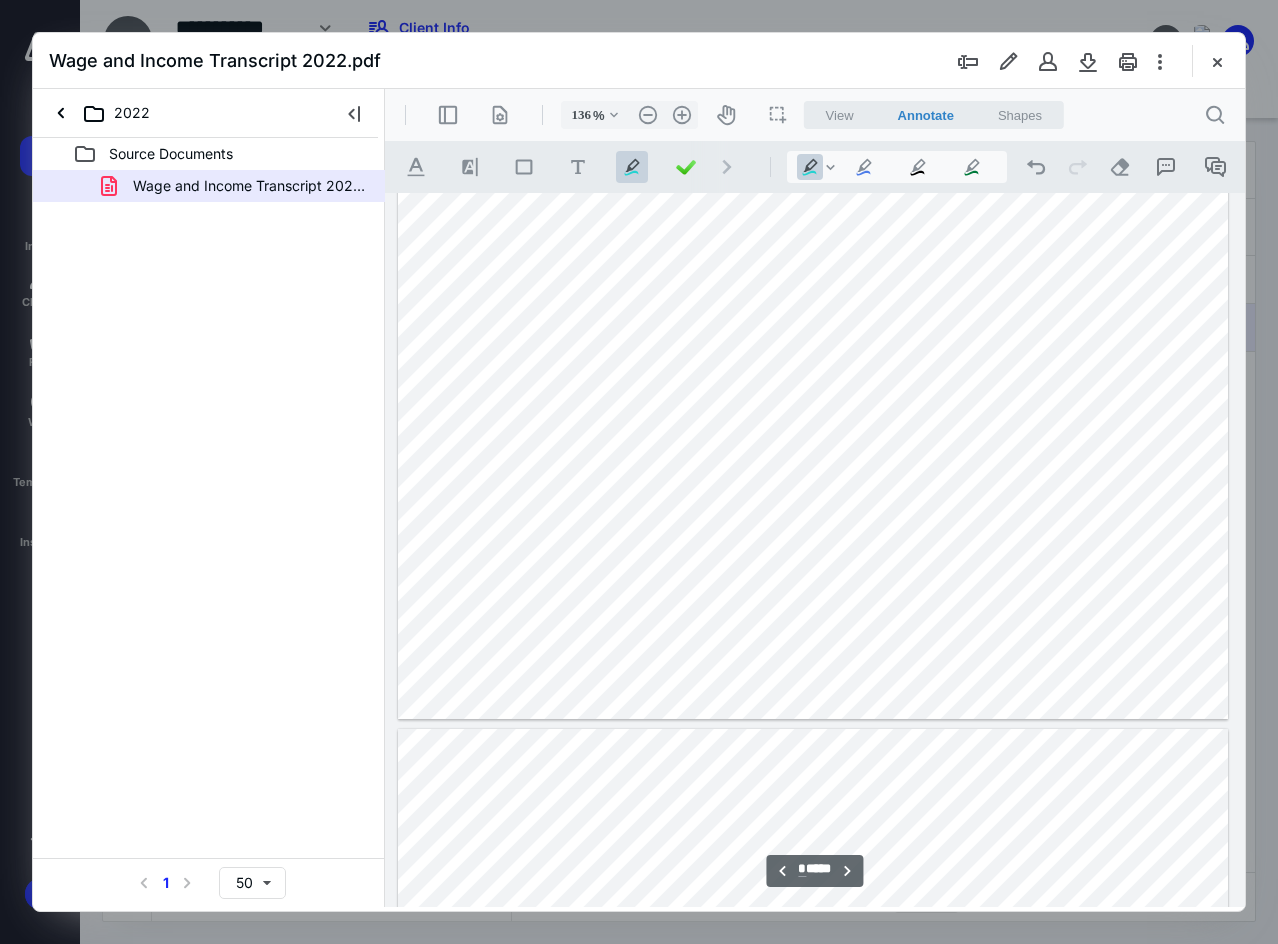 click at bounding box center (813, 1266) 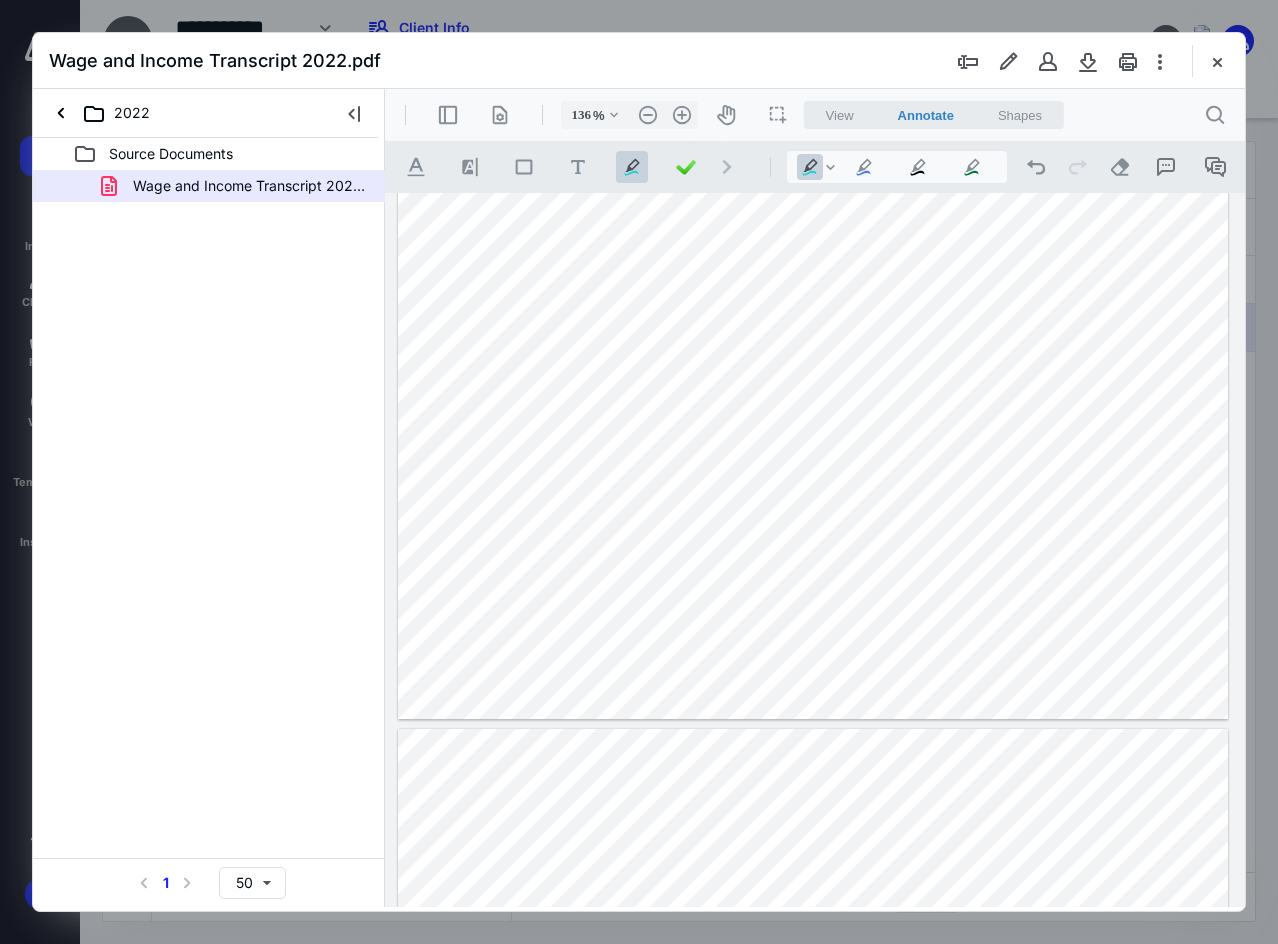 click at bounding box center (813, 181) 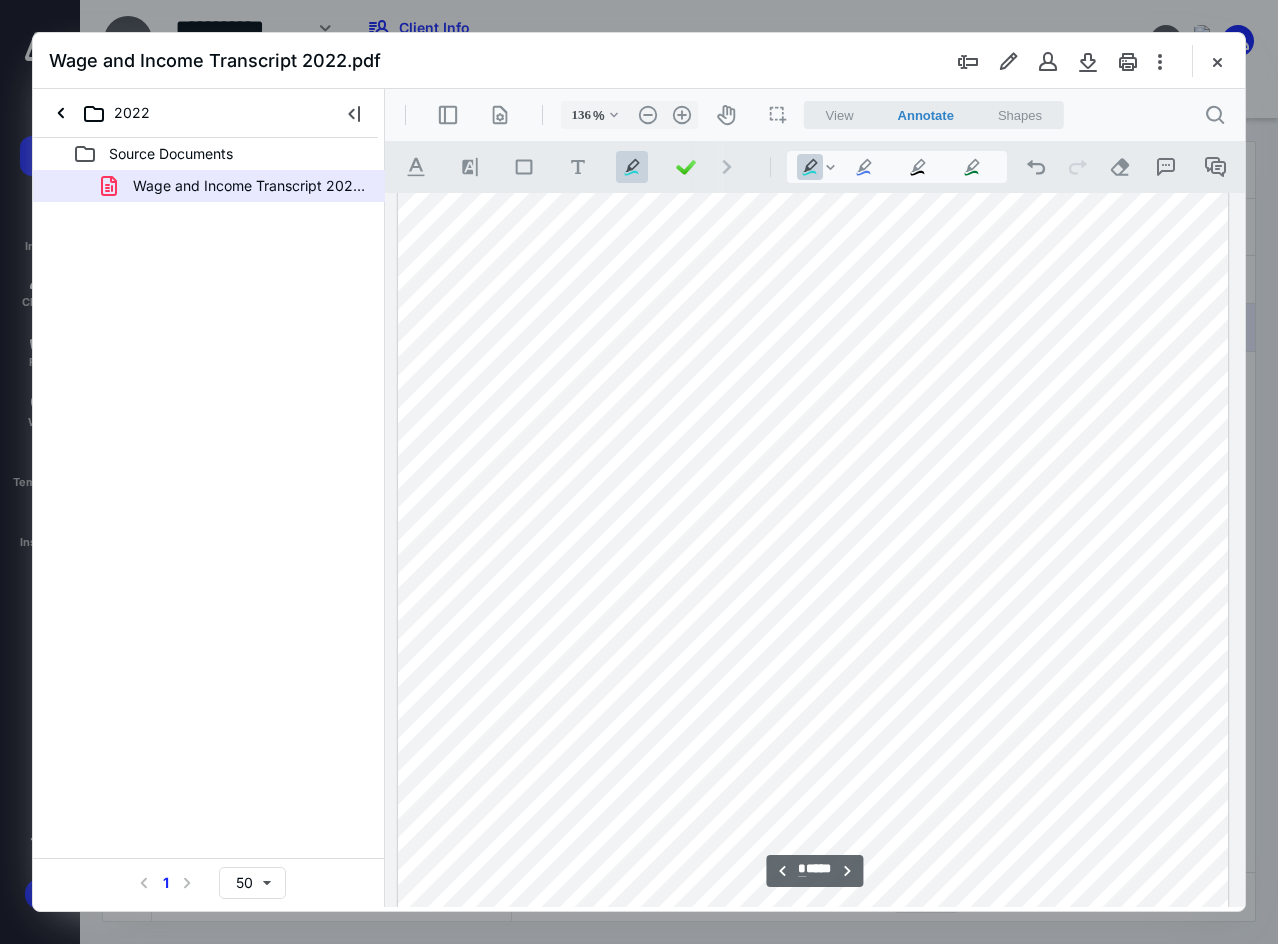 scroll, scrollTop: 4509, scrollLeft: 0, axis: vertical 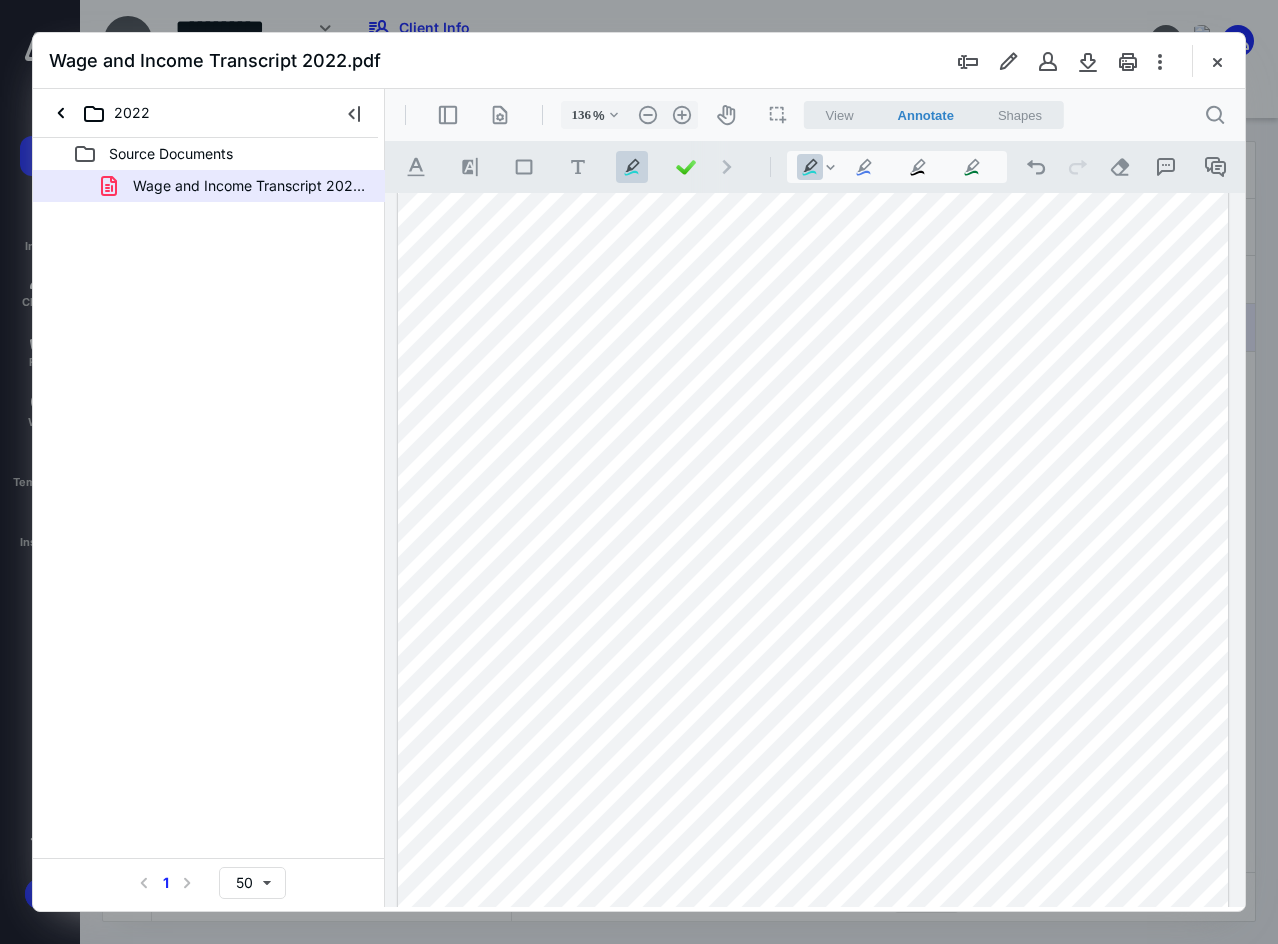 click at bounding box center (813, 566) 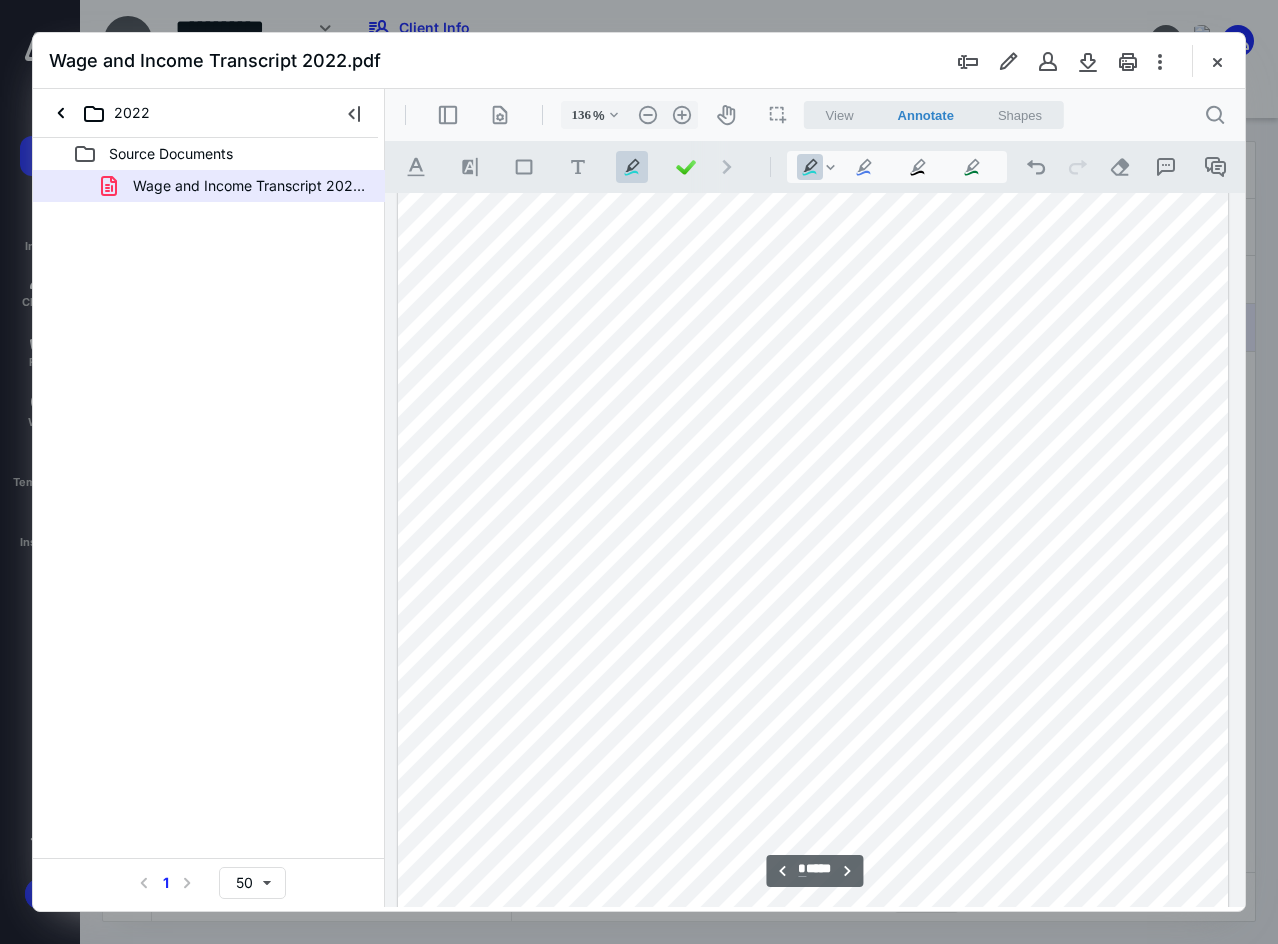 scroll, scrollTop: 4709, scrollLeft: 0, axis: vertical 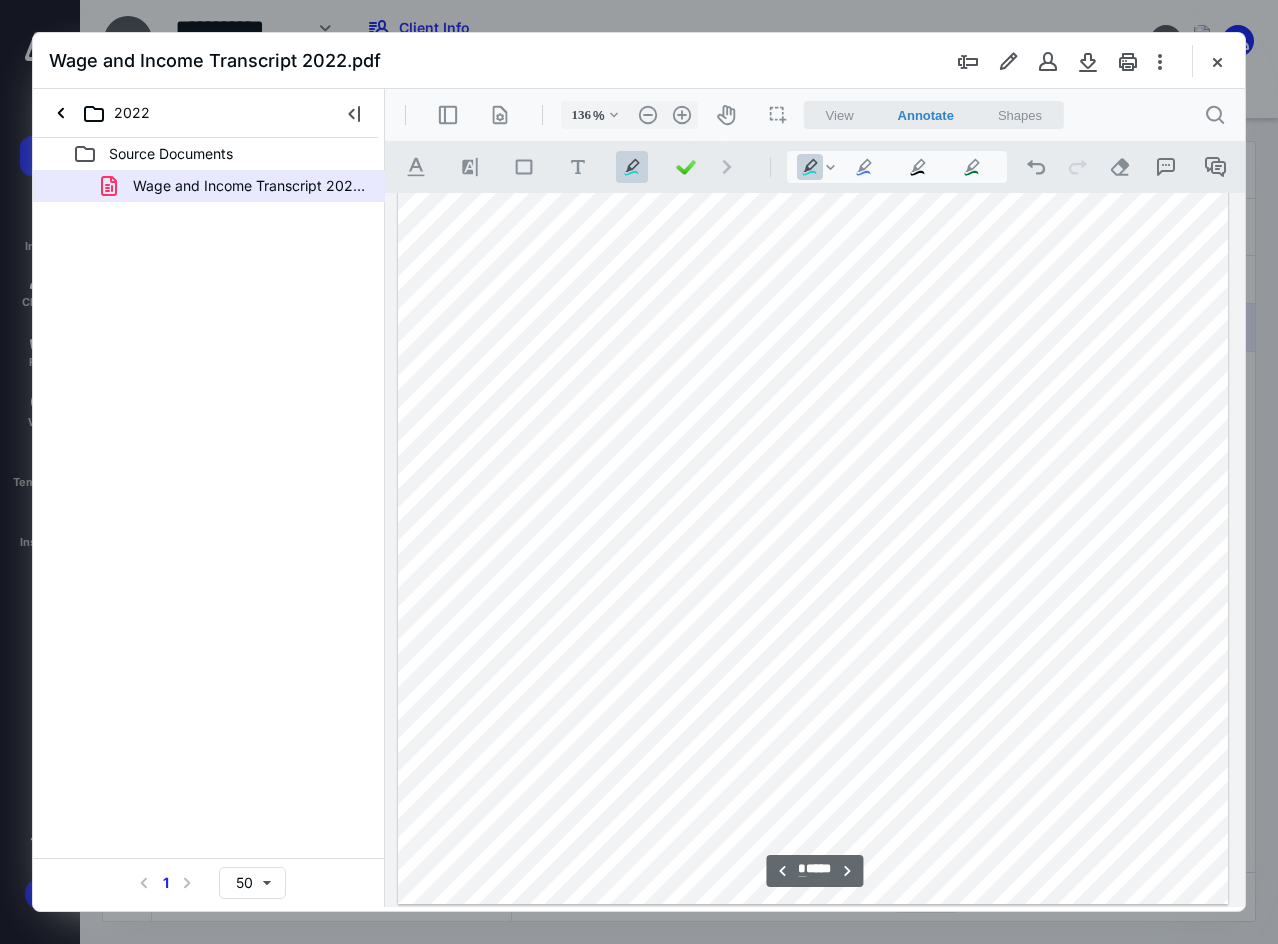 click at bounding box center [813, 366] 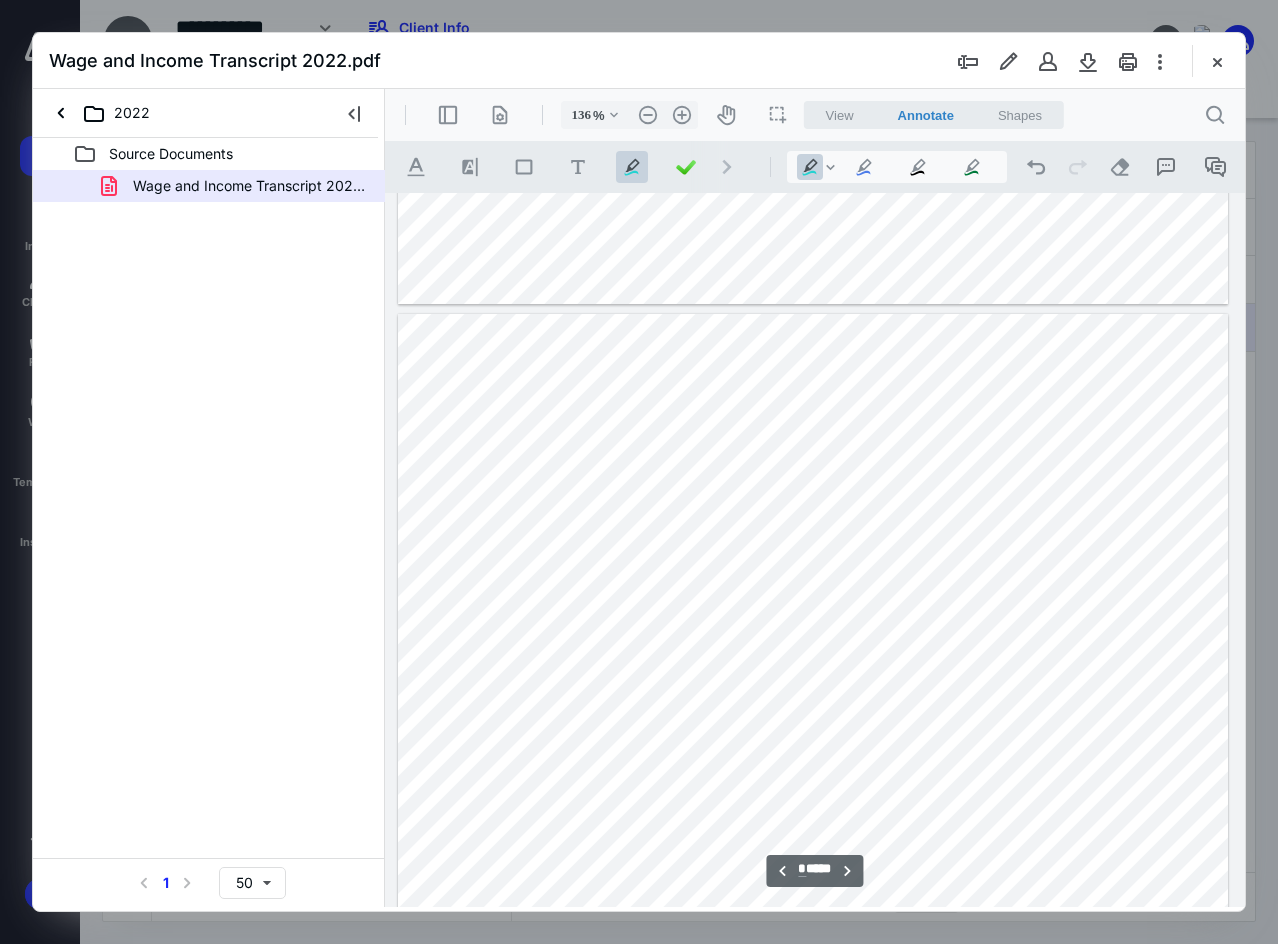 scroll, scrollTop: 5509, scrollLeft: 0, axis: vertical 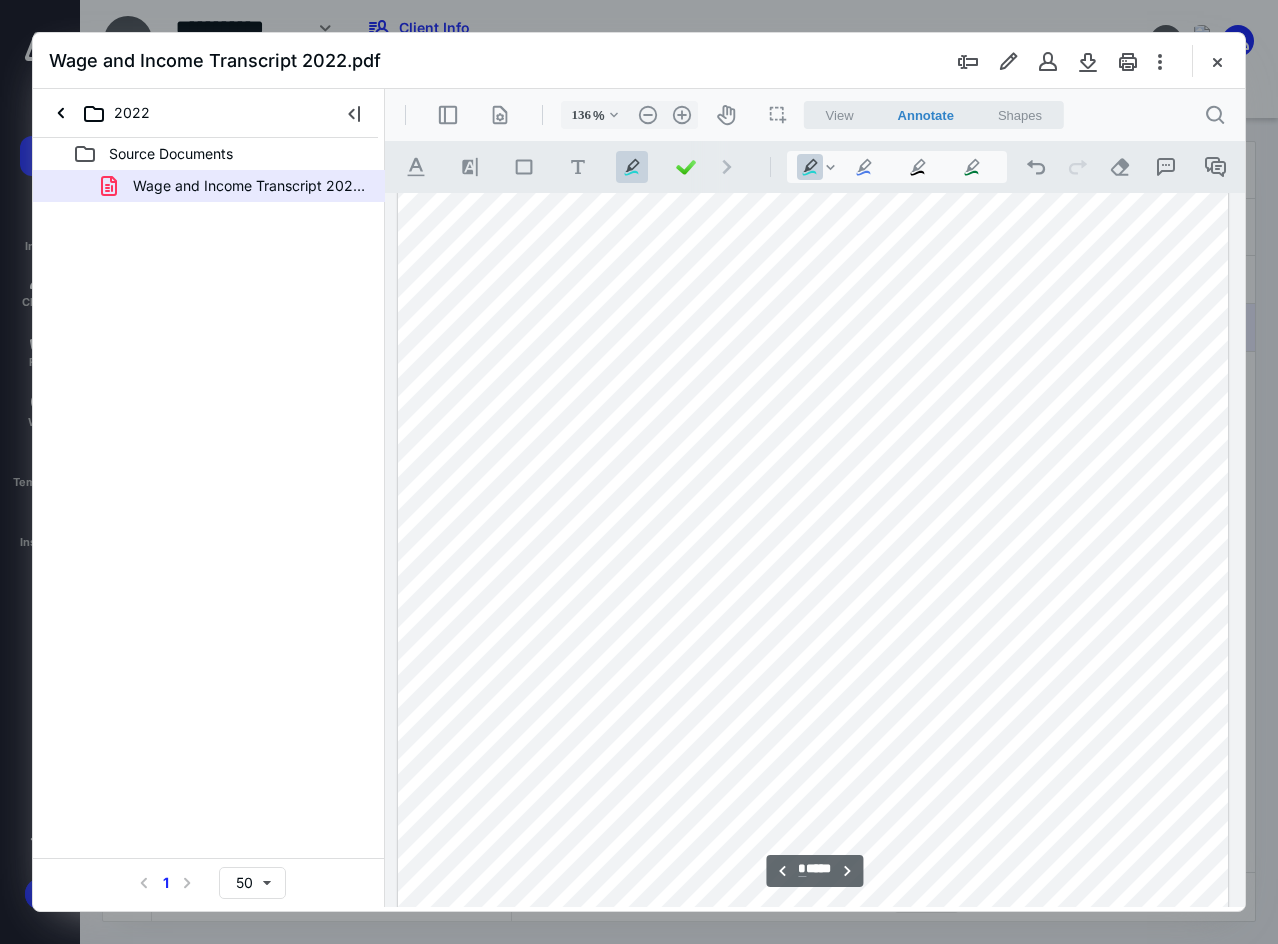 click at bounding box center (813, 651) 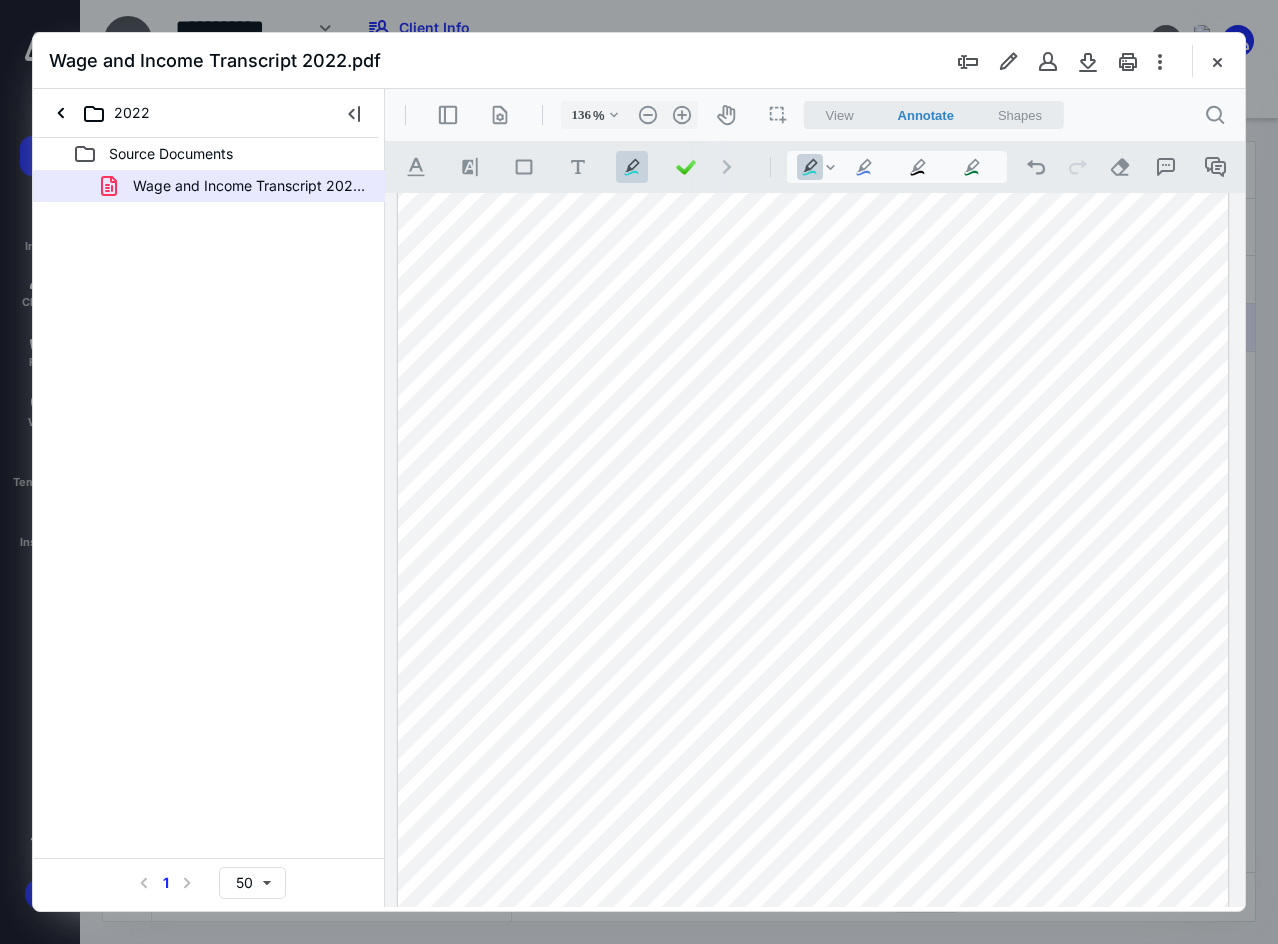 click at bounding box center (813, 651) 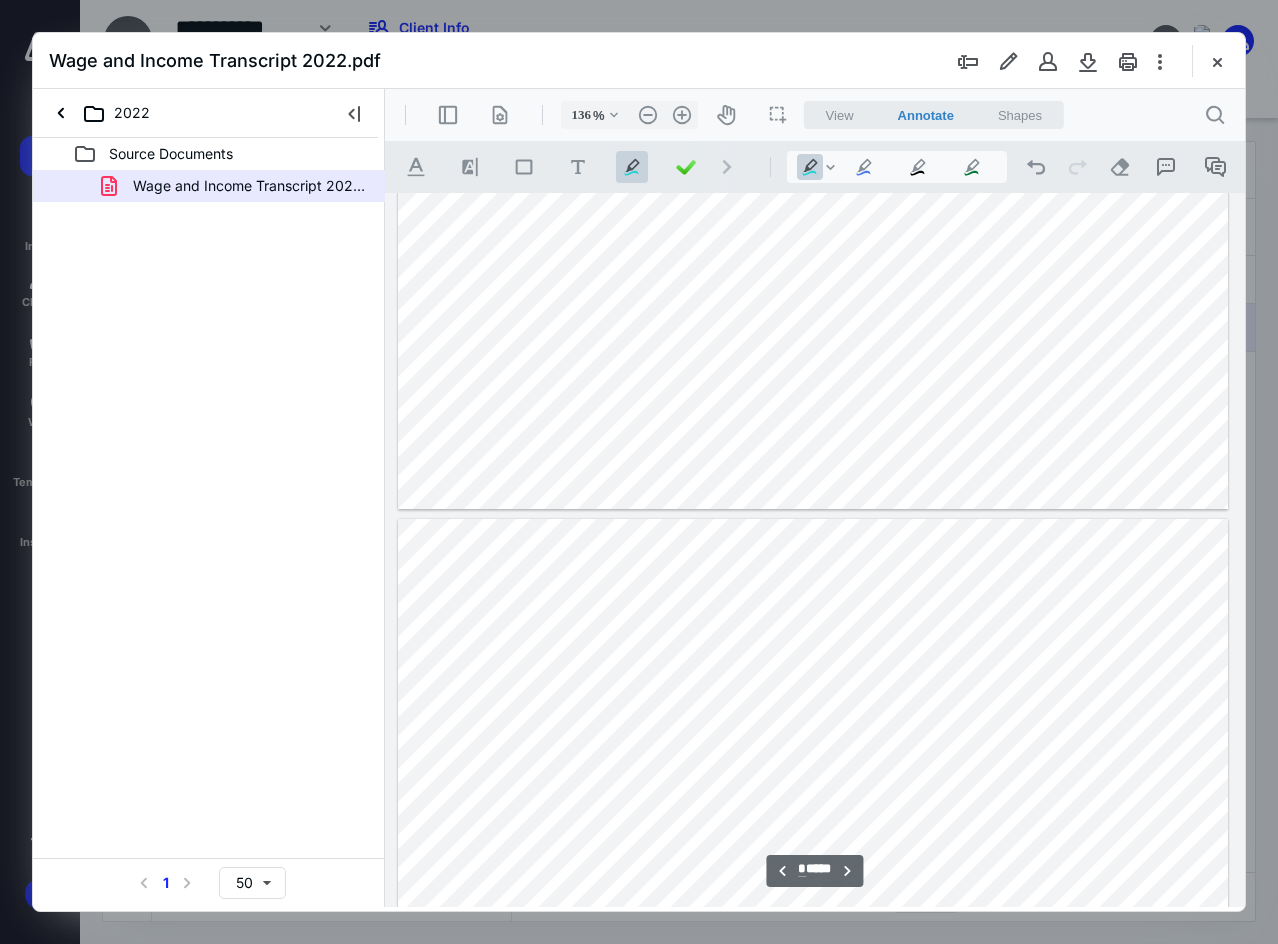scroll, scrollTop: 6209, scrollLeft: 0, axis: vertical 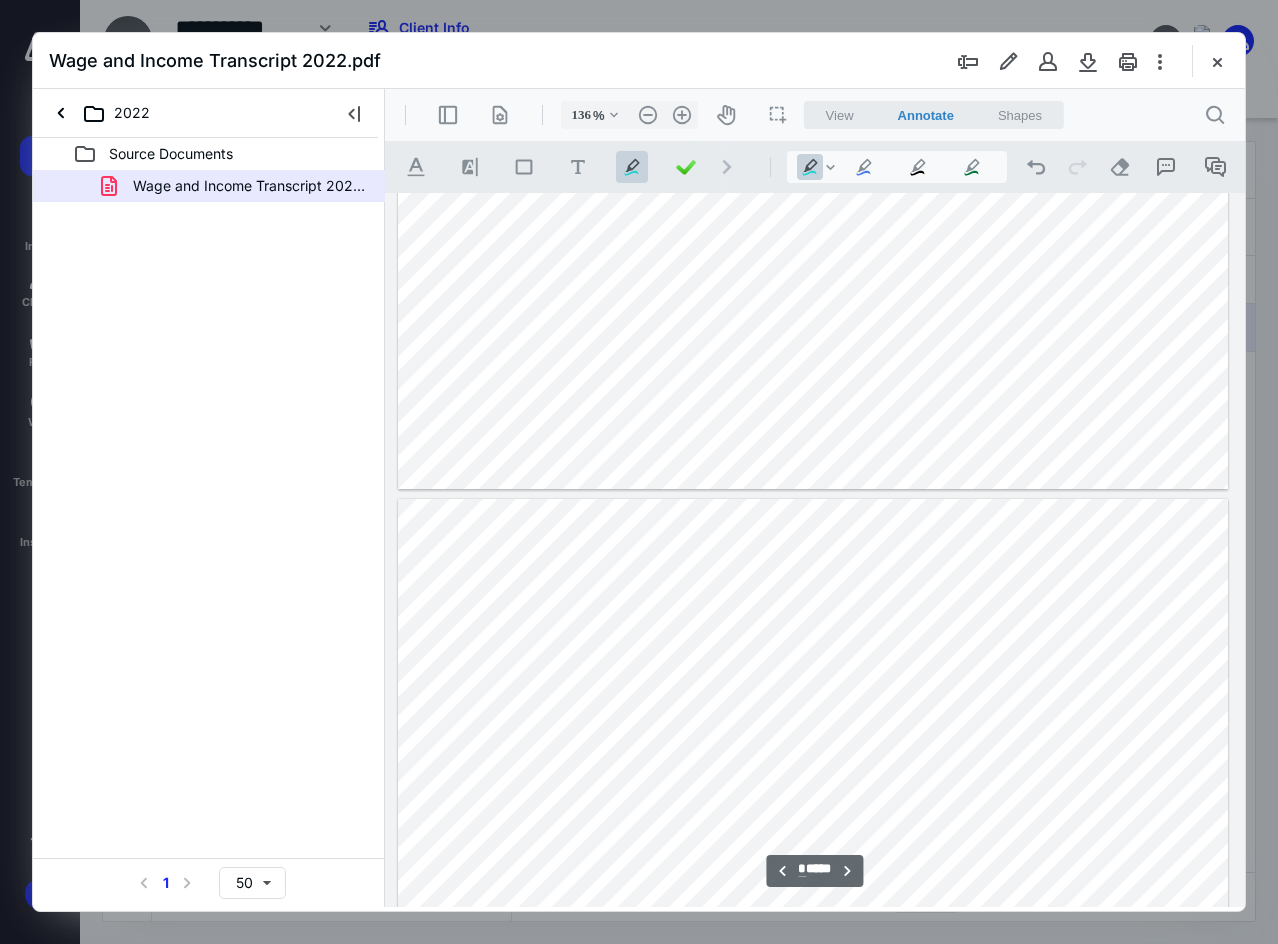 click at bounding box center (813, 1036) 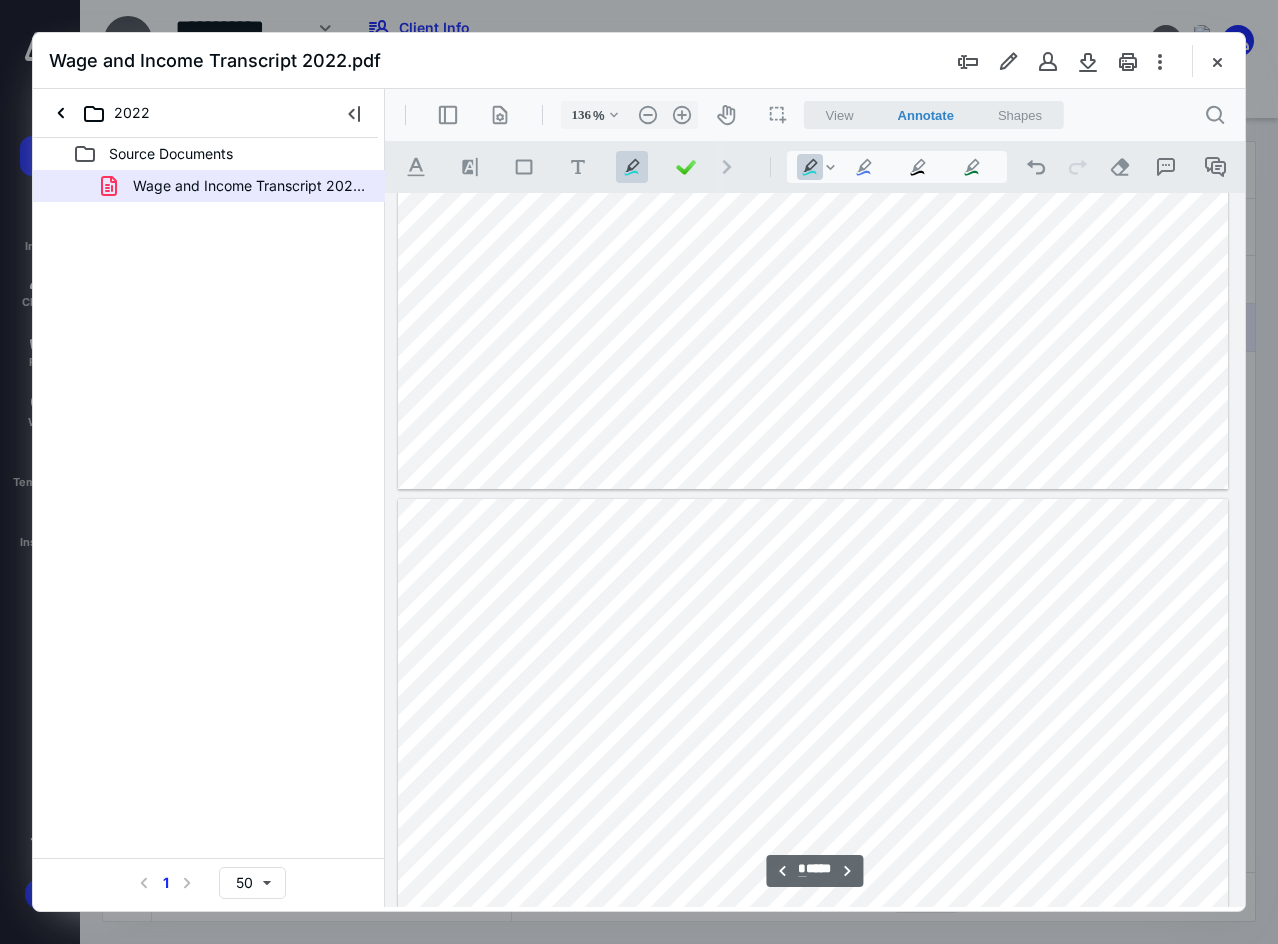 click at bounding box center (813, 1036) 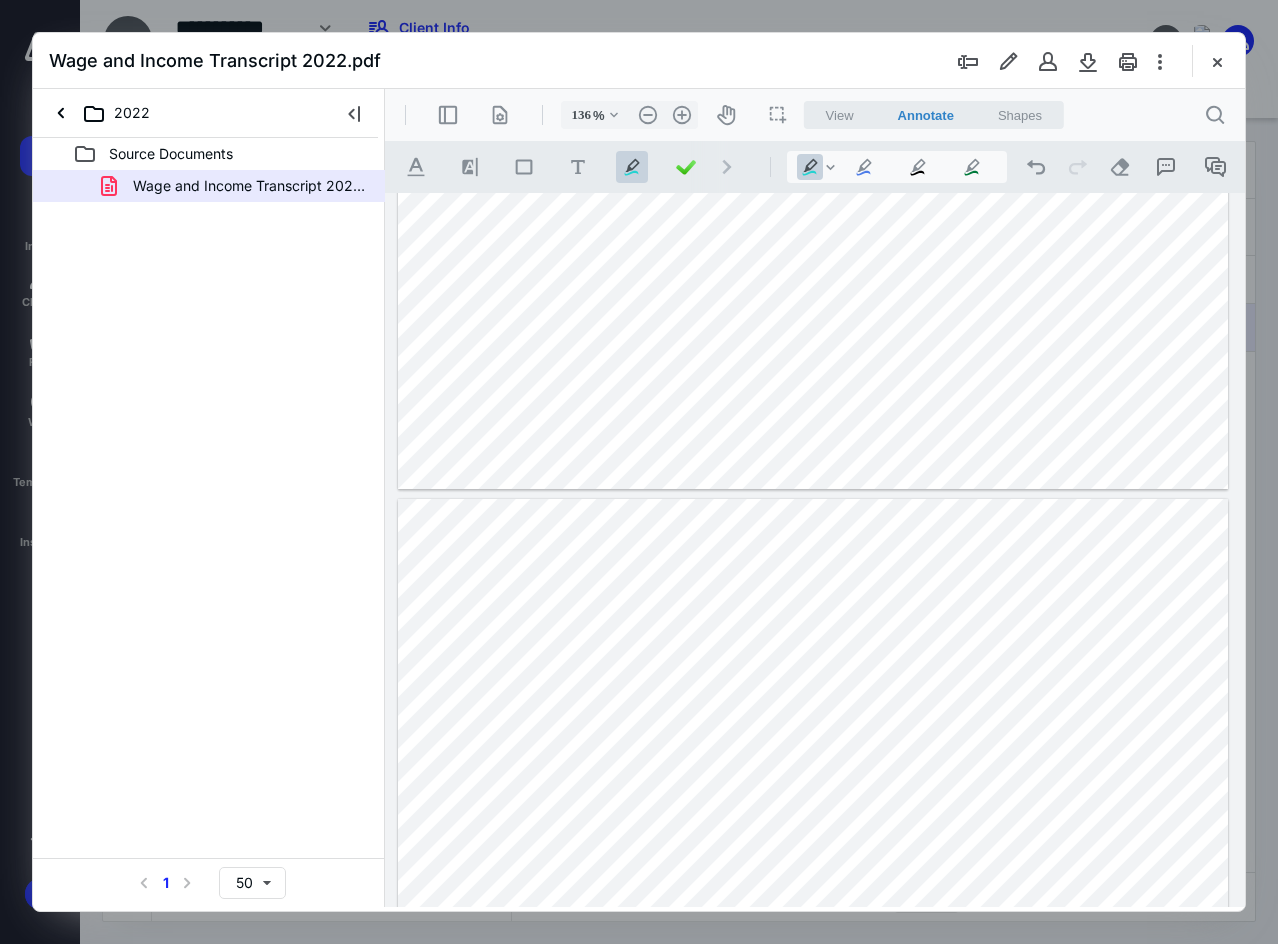 click at bounding box center (813, 1036) 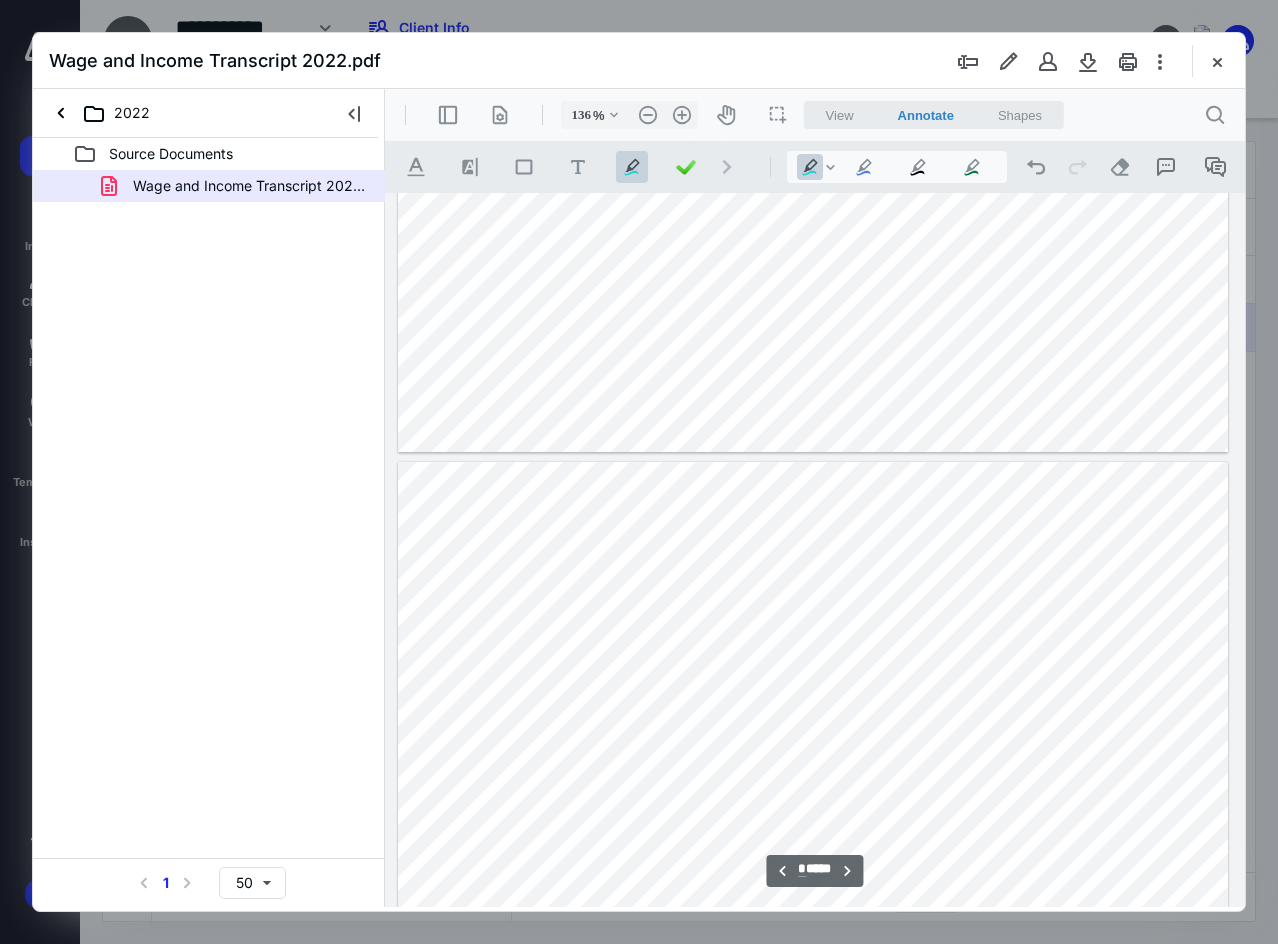 scroll, scrollTop: 6309, scrollLeft: 0, axis: vertical 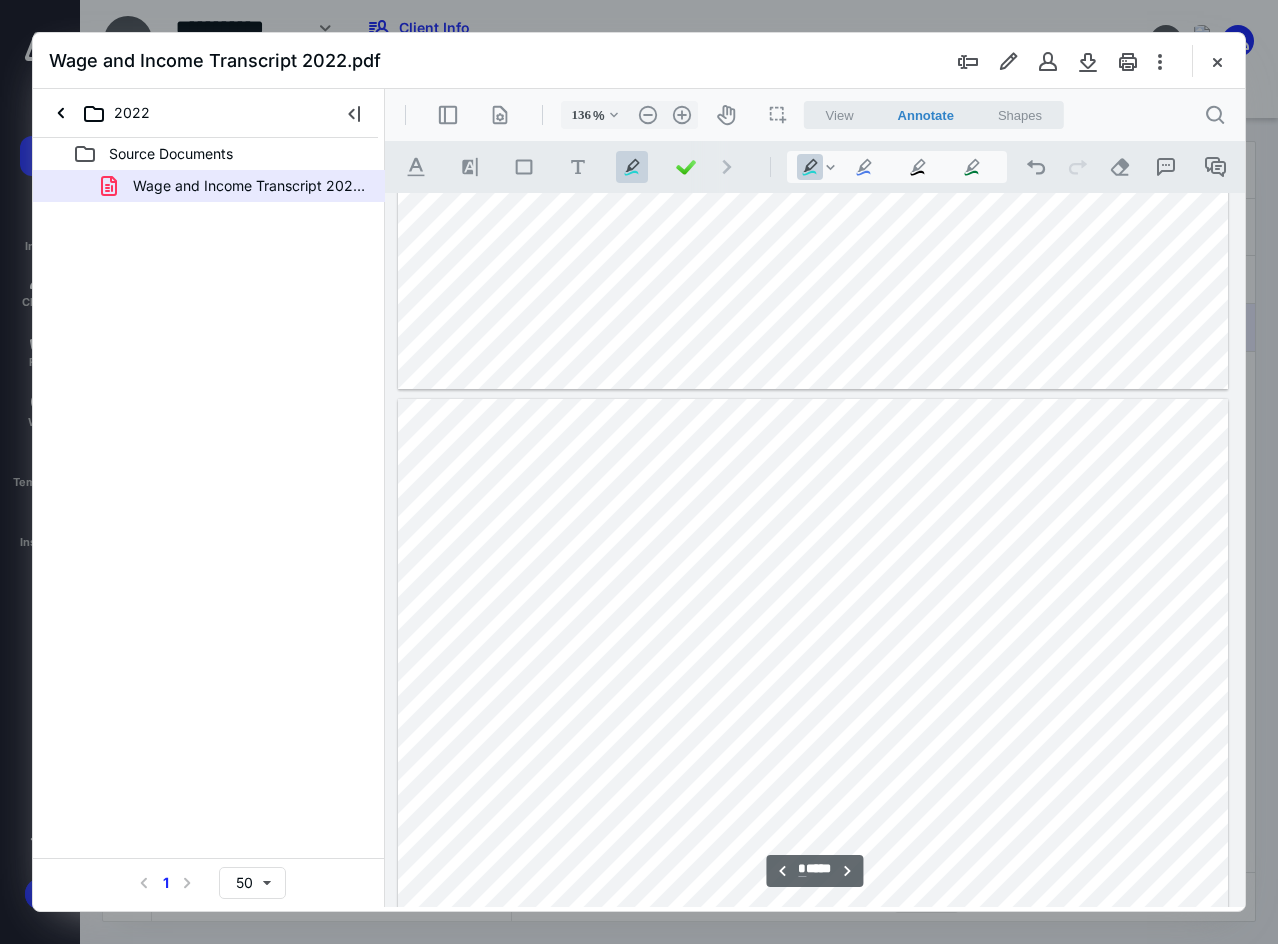 click at bounding box center [813, 936] 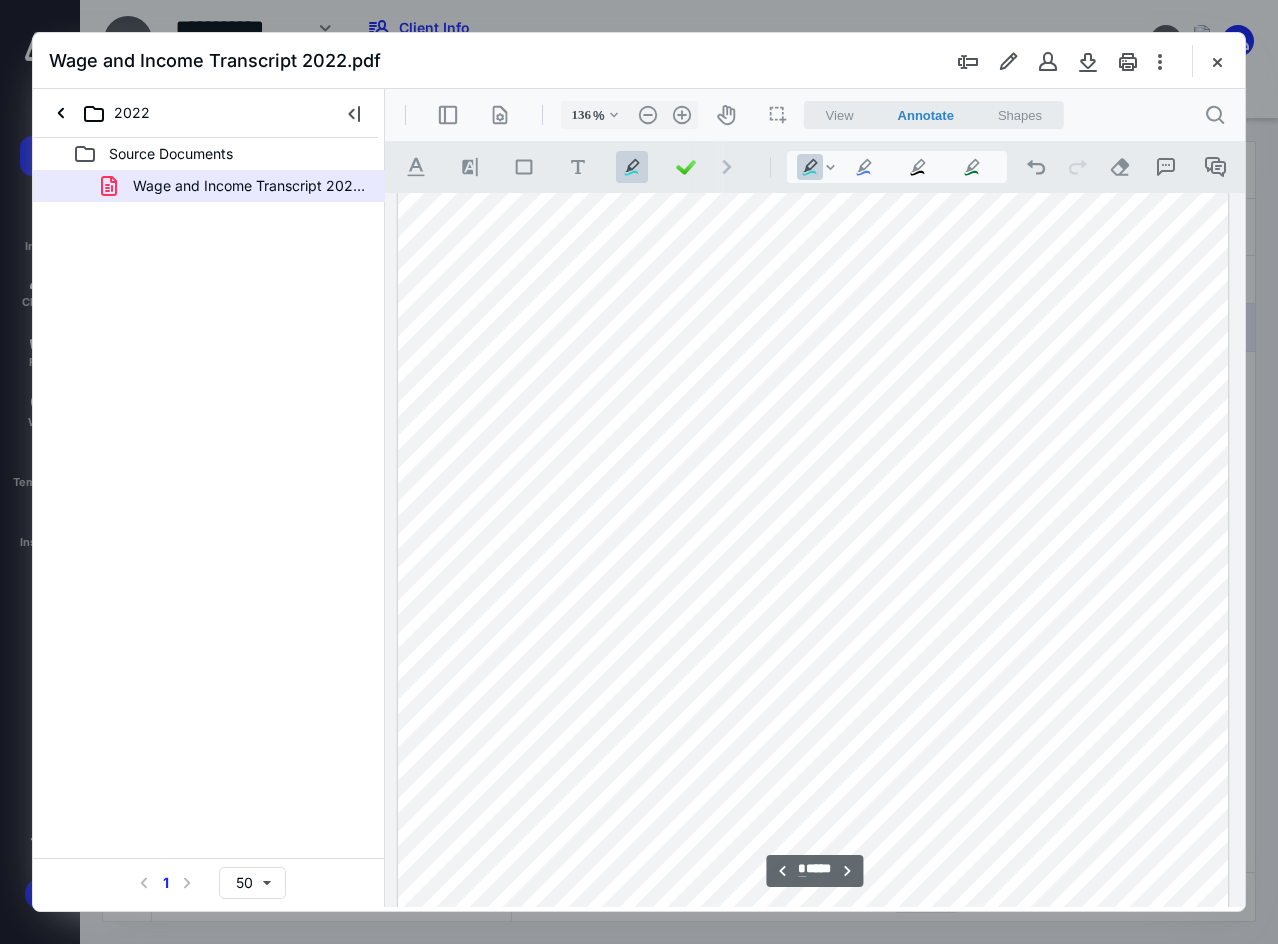 scroll, scrollTop: 6909, scrollLeft: 0, axis: vertical 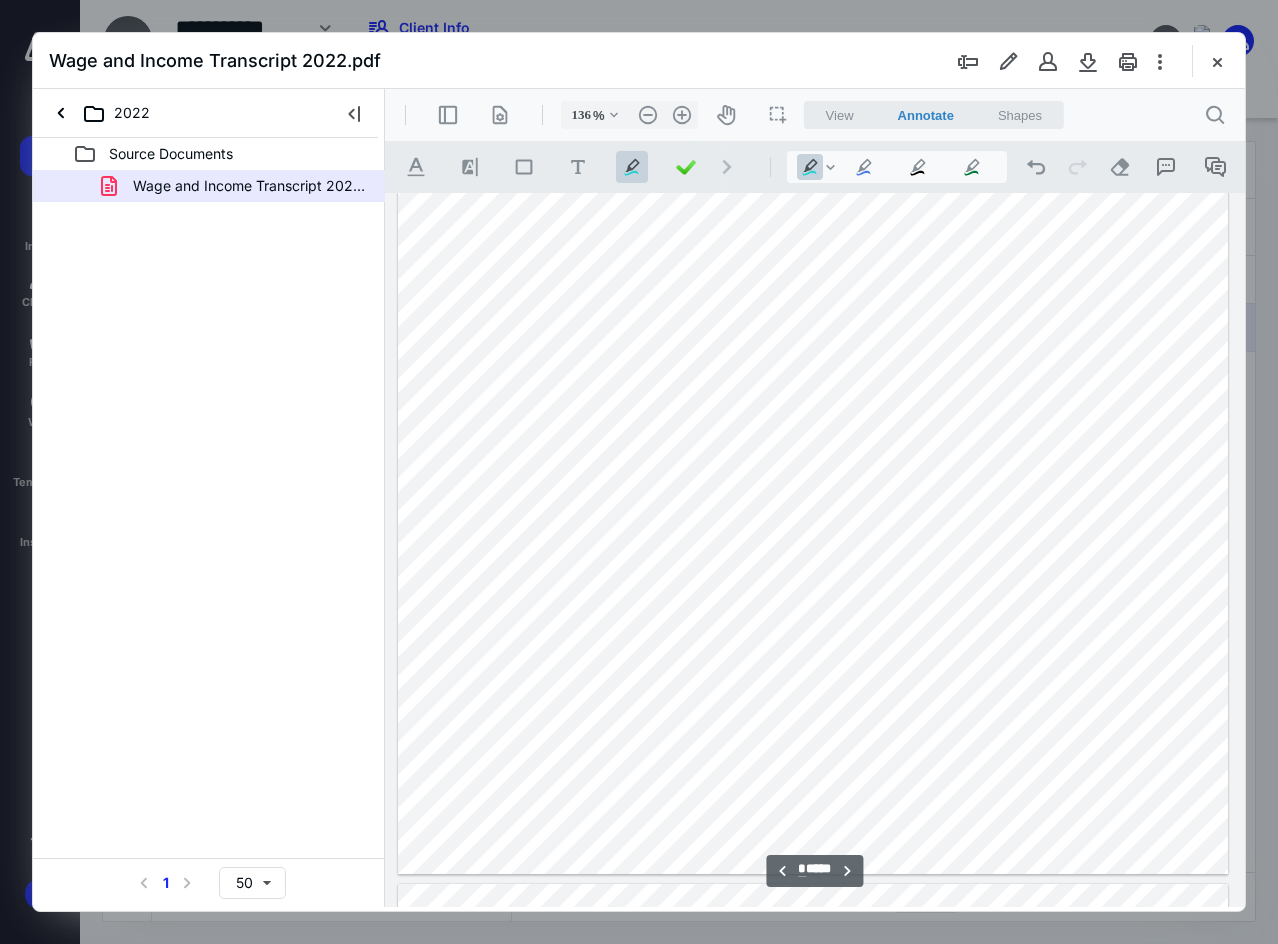 click at bounding box center [813, 336] 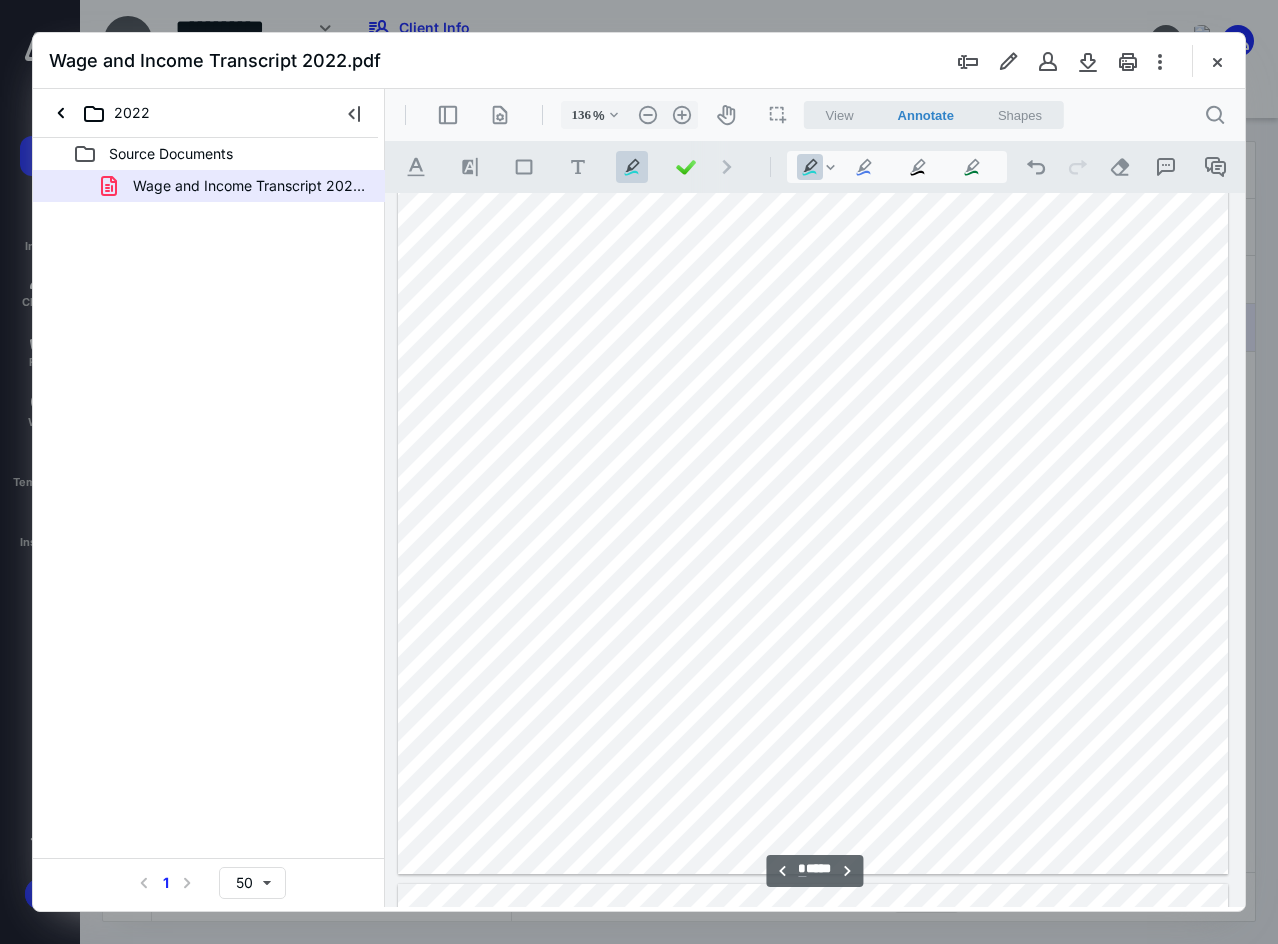 click at bounding box center [813, 336] 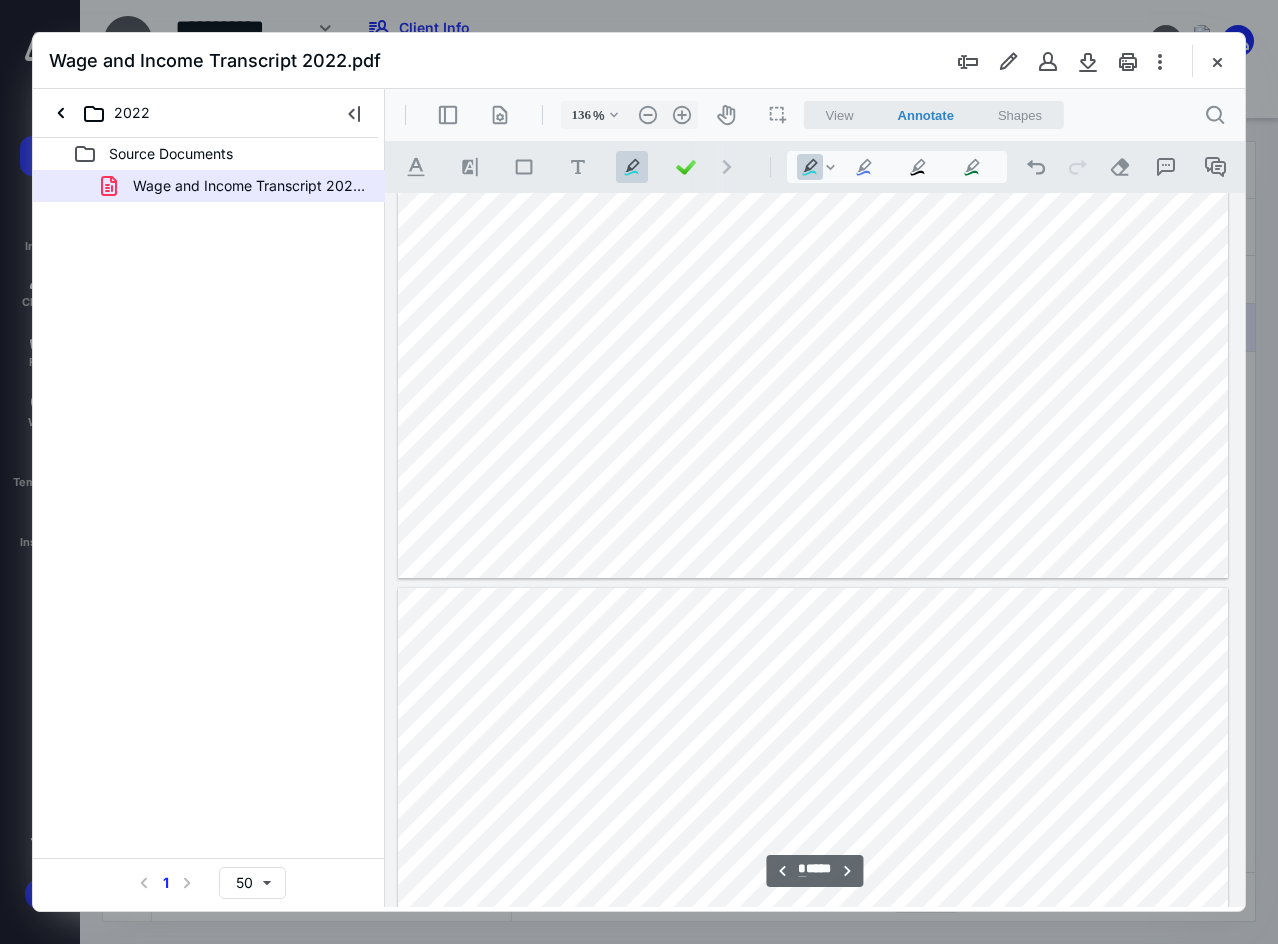 scroll, scrollTop: 7209, scrollLeft: 0, axis: vertical 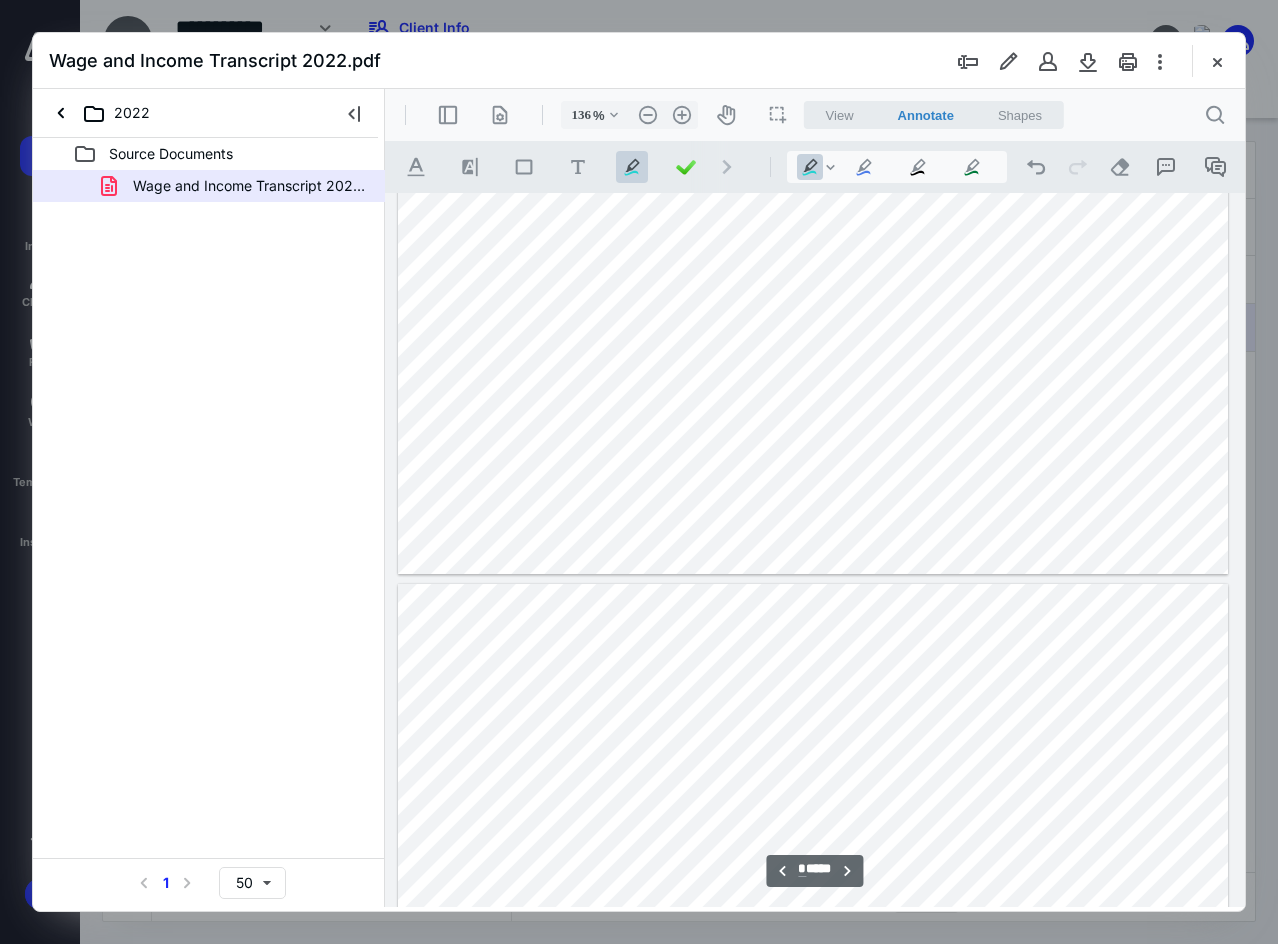 click at bounding box center (813, 1121) 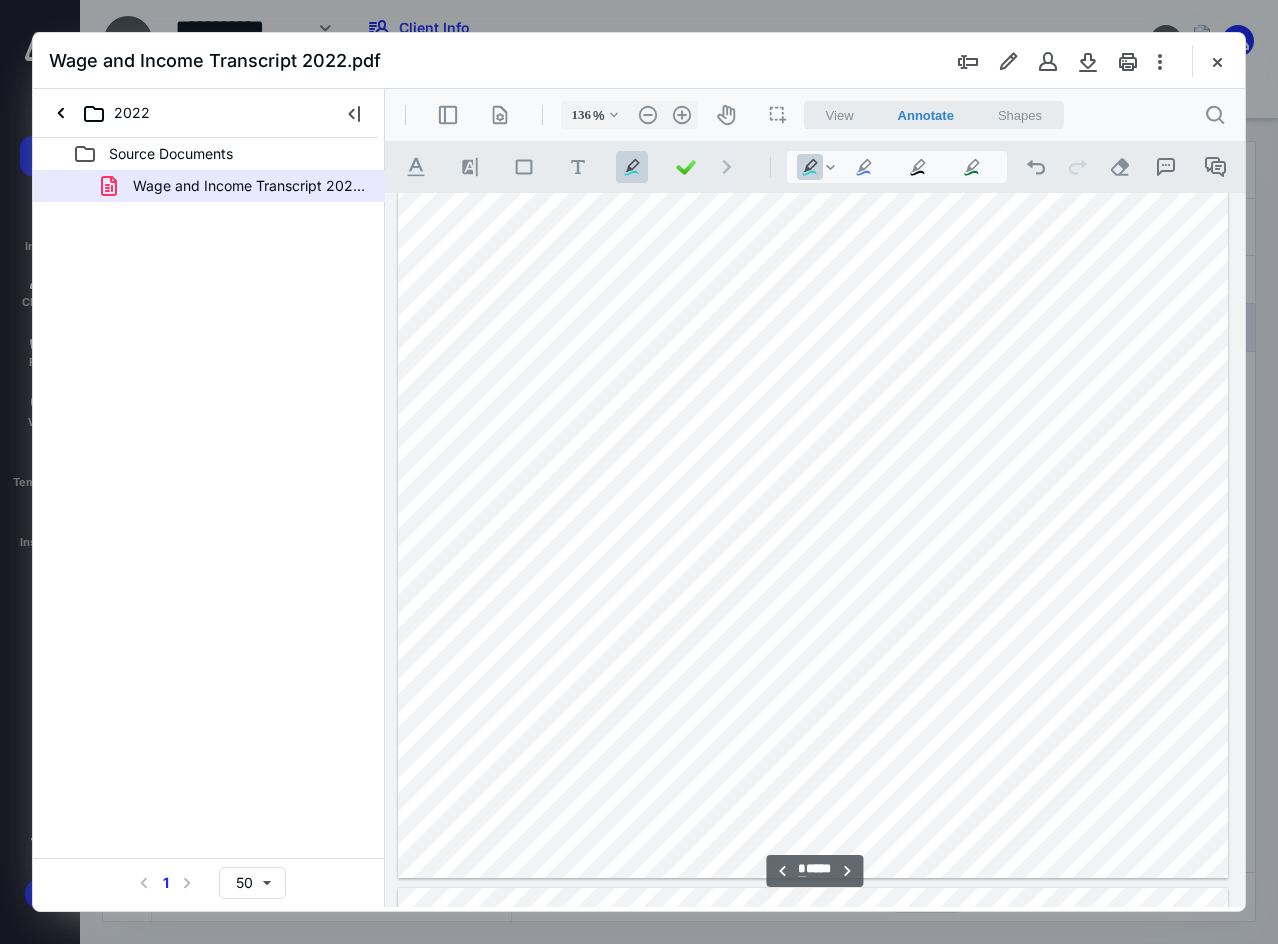 scroll, scrollTop: 8009, scrollLeft: 0, axis: vertical 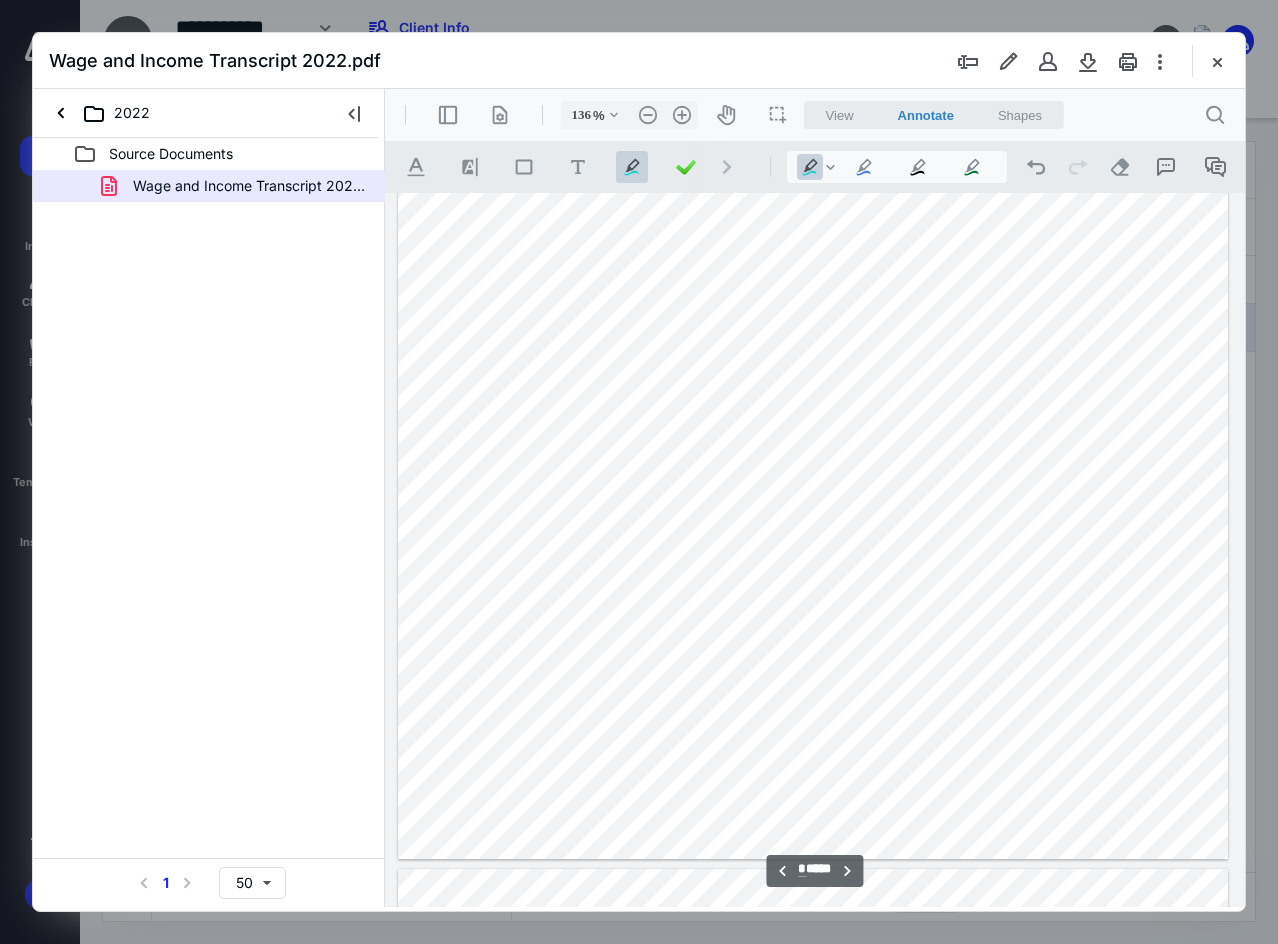 click at bounding box center [813, 321] 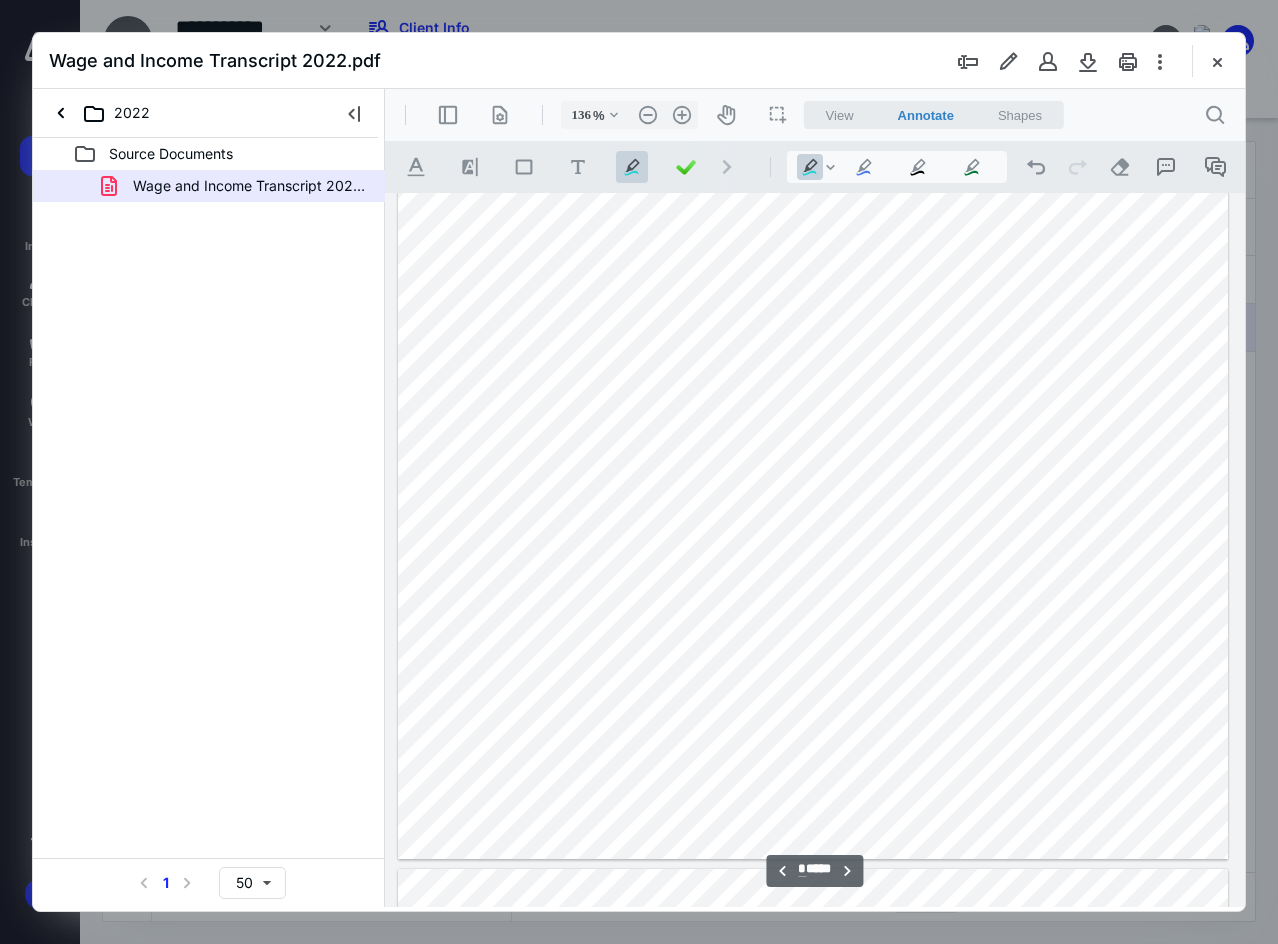 click at bounding box center (813, 321) 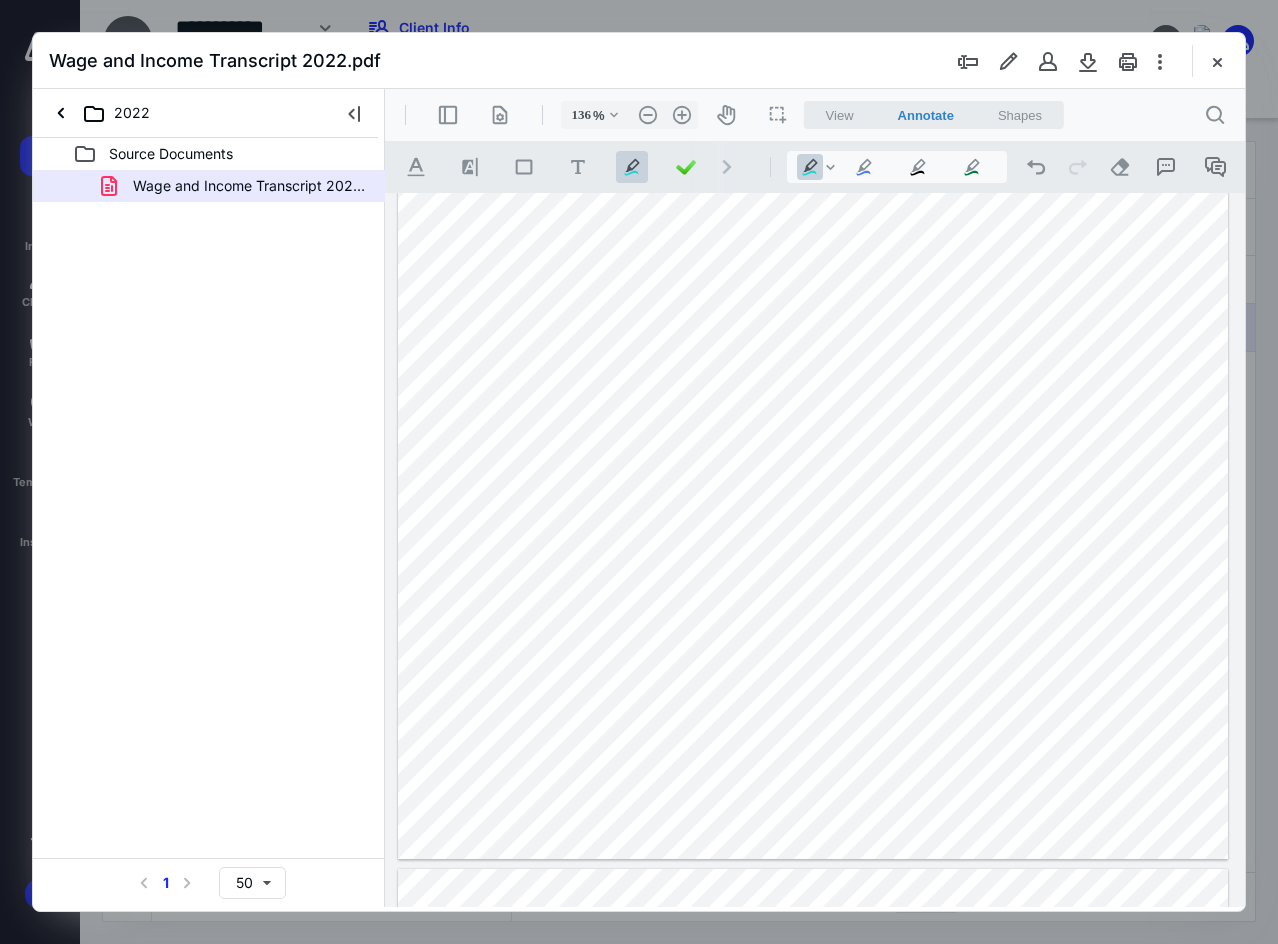 click at bounding box center [813, 321] 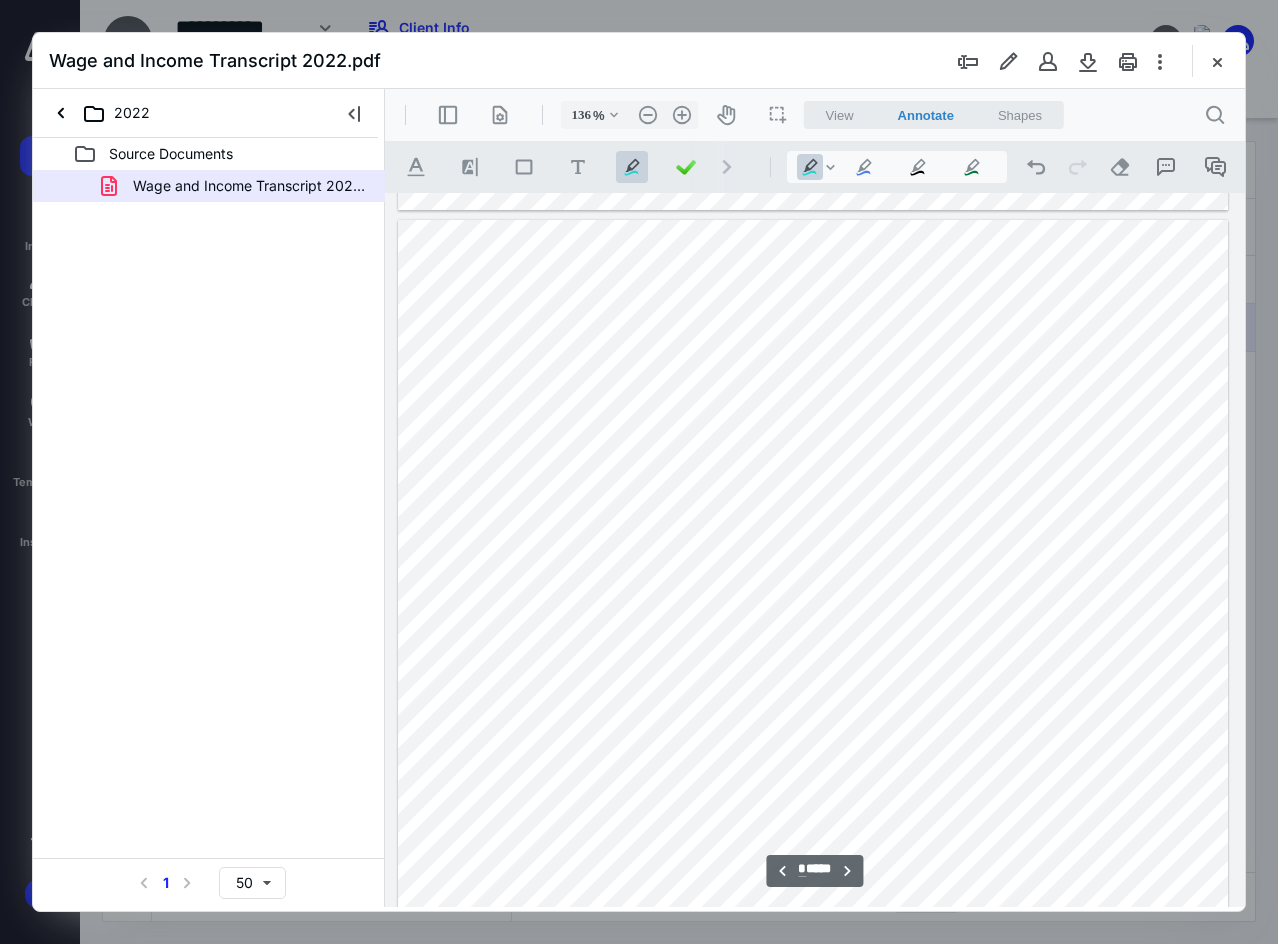 scroll, scrollTop: 8709, scrollLeft: 0, axis: vertical 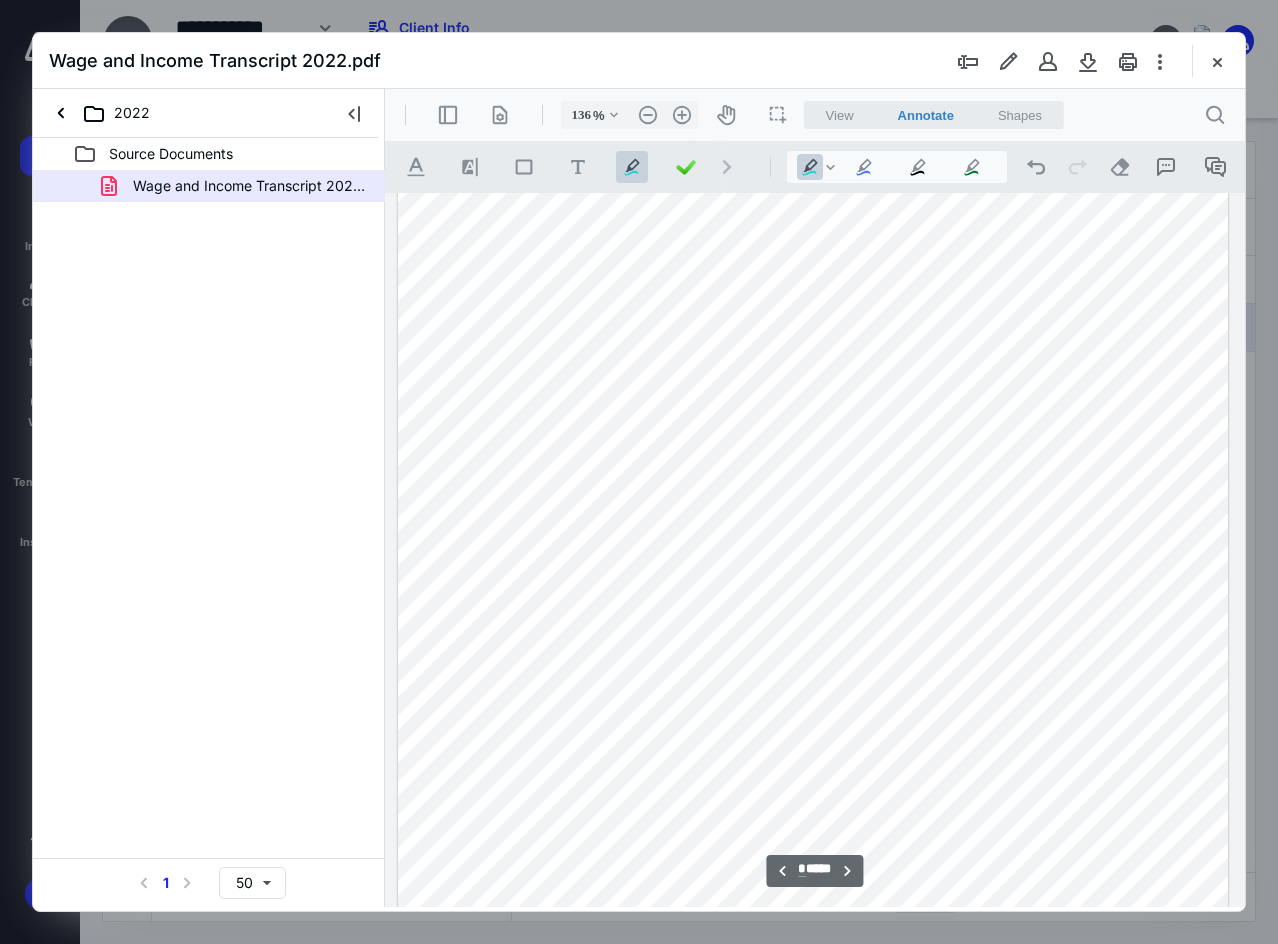 click at bounding box center (813, 706) 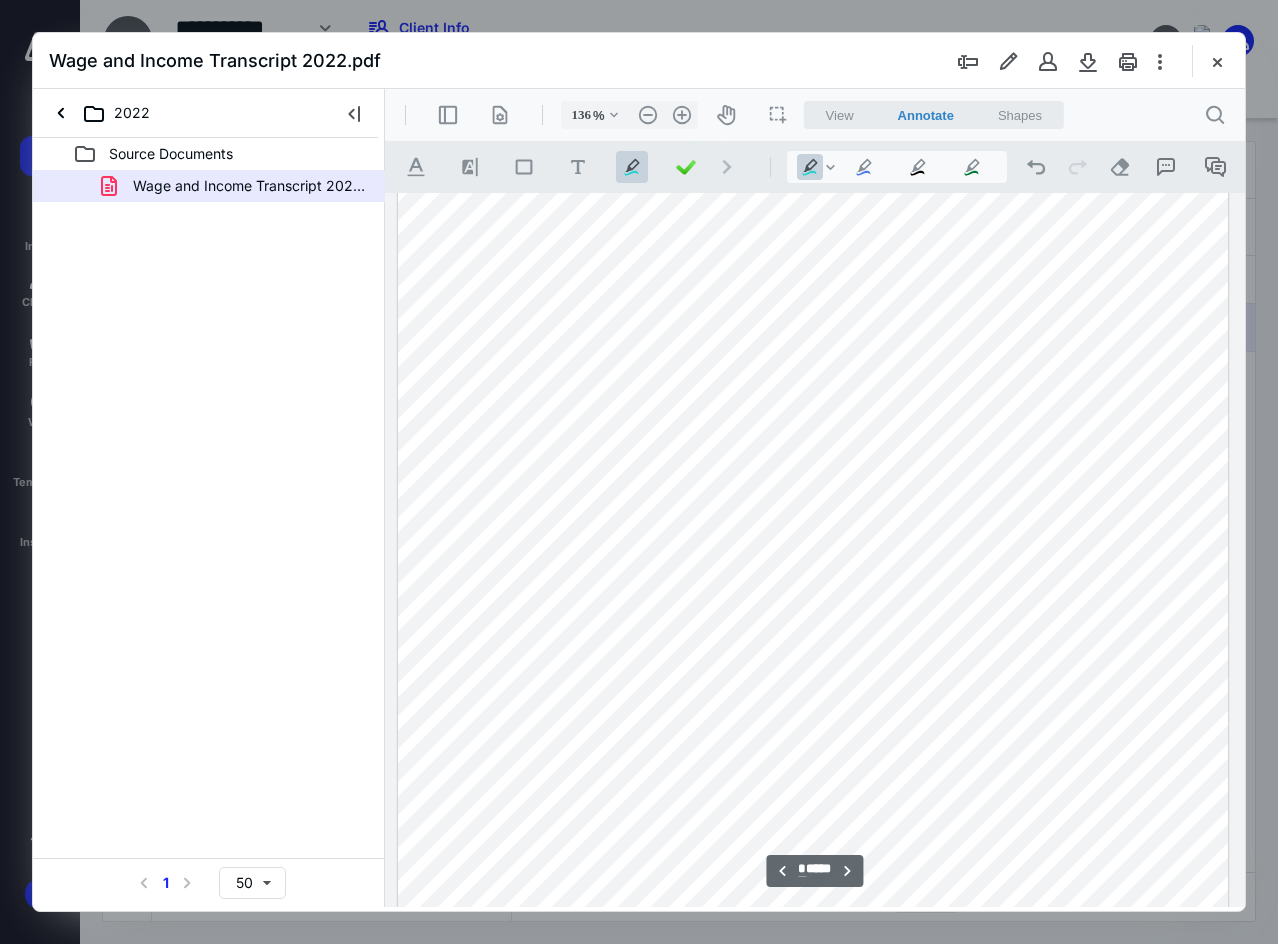 click at bounding box center (813, 706) 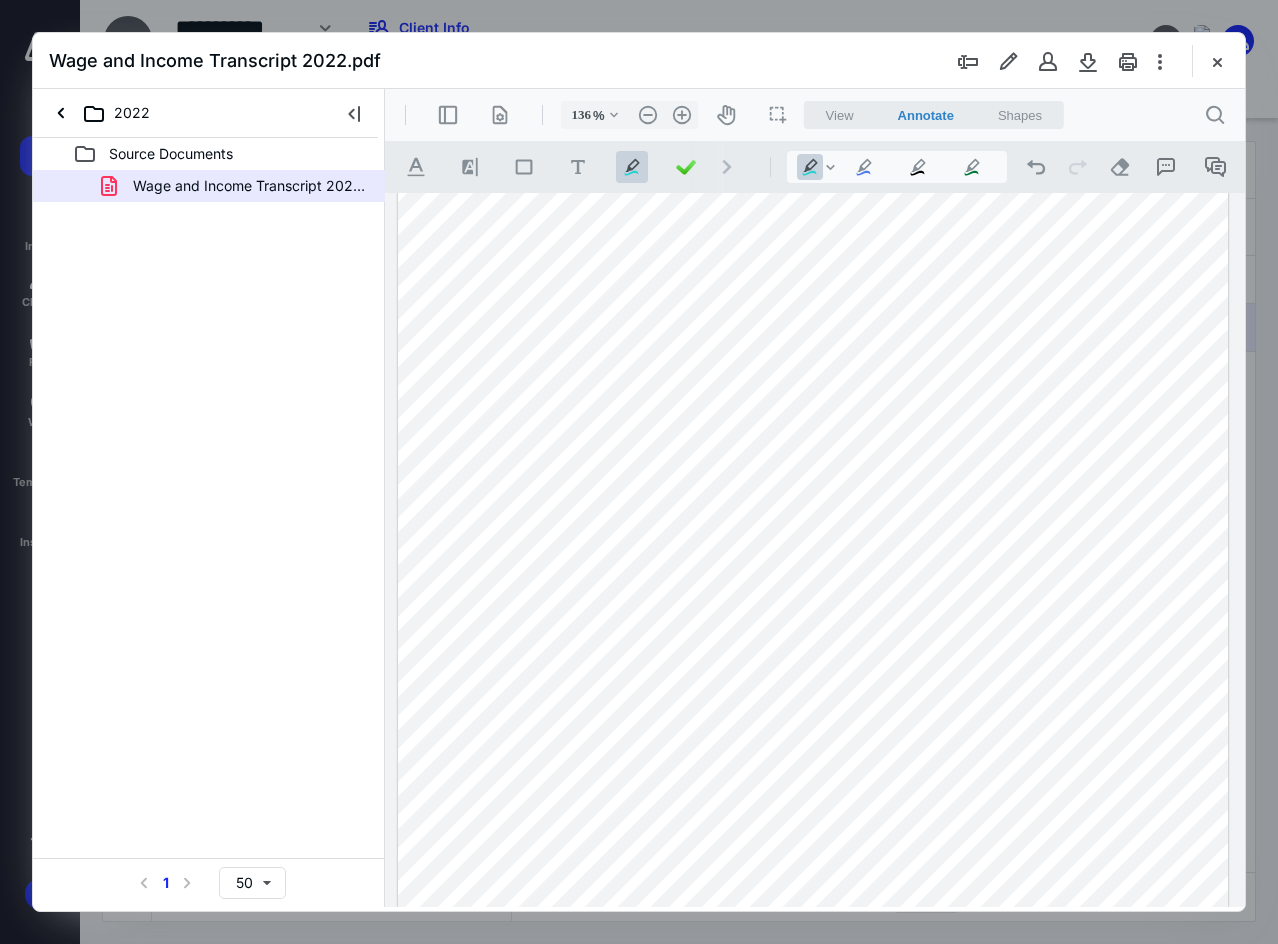 click at bounding box center [813, 706] 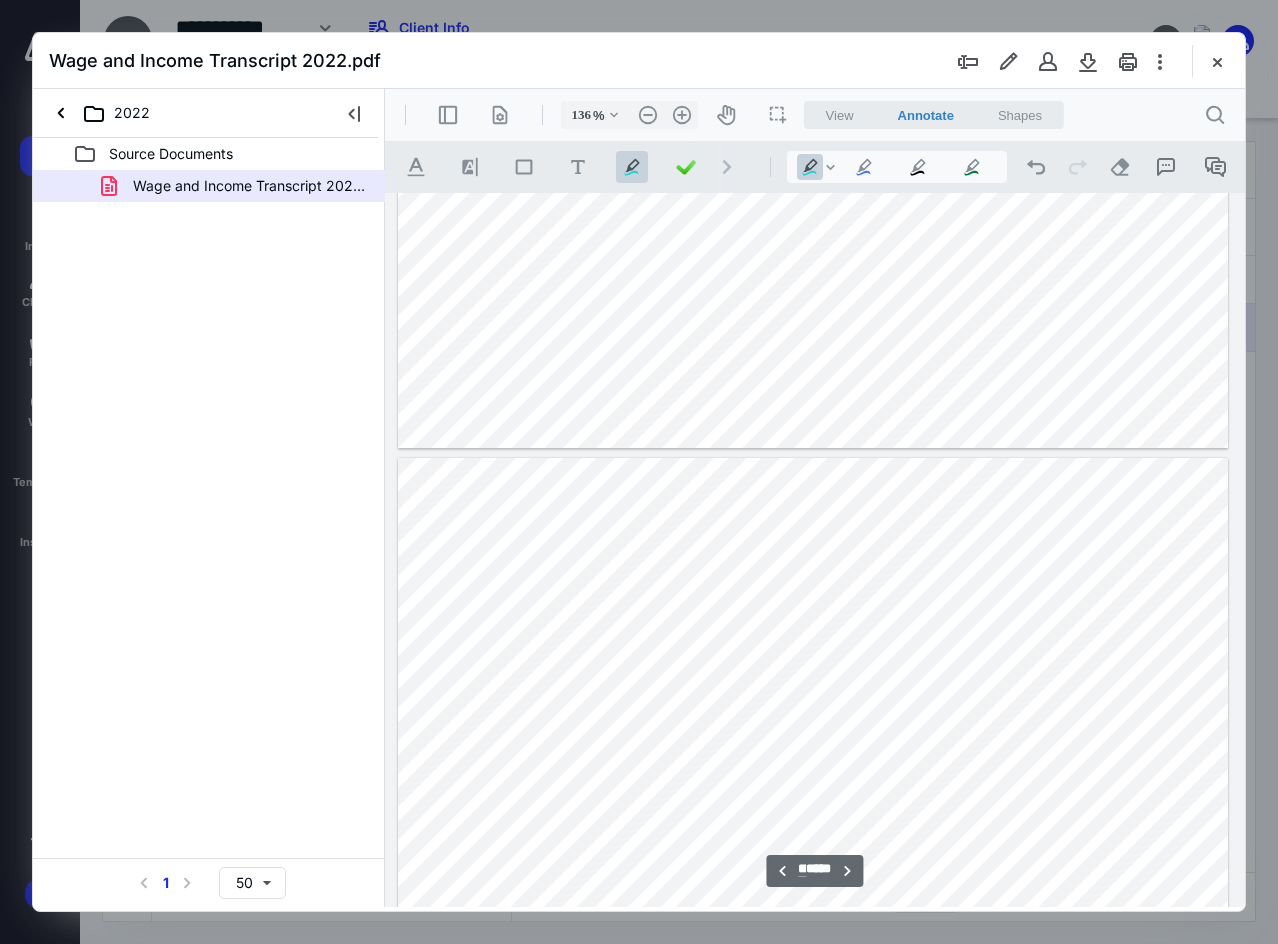 scroll, scrollTop: 9509, scrollLeft: 0, axis: vertical 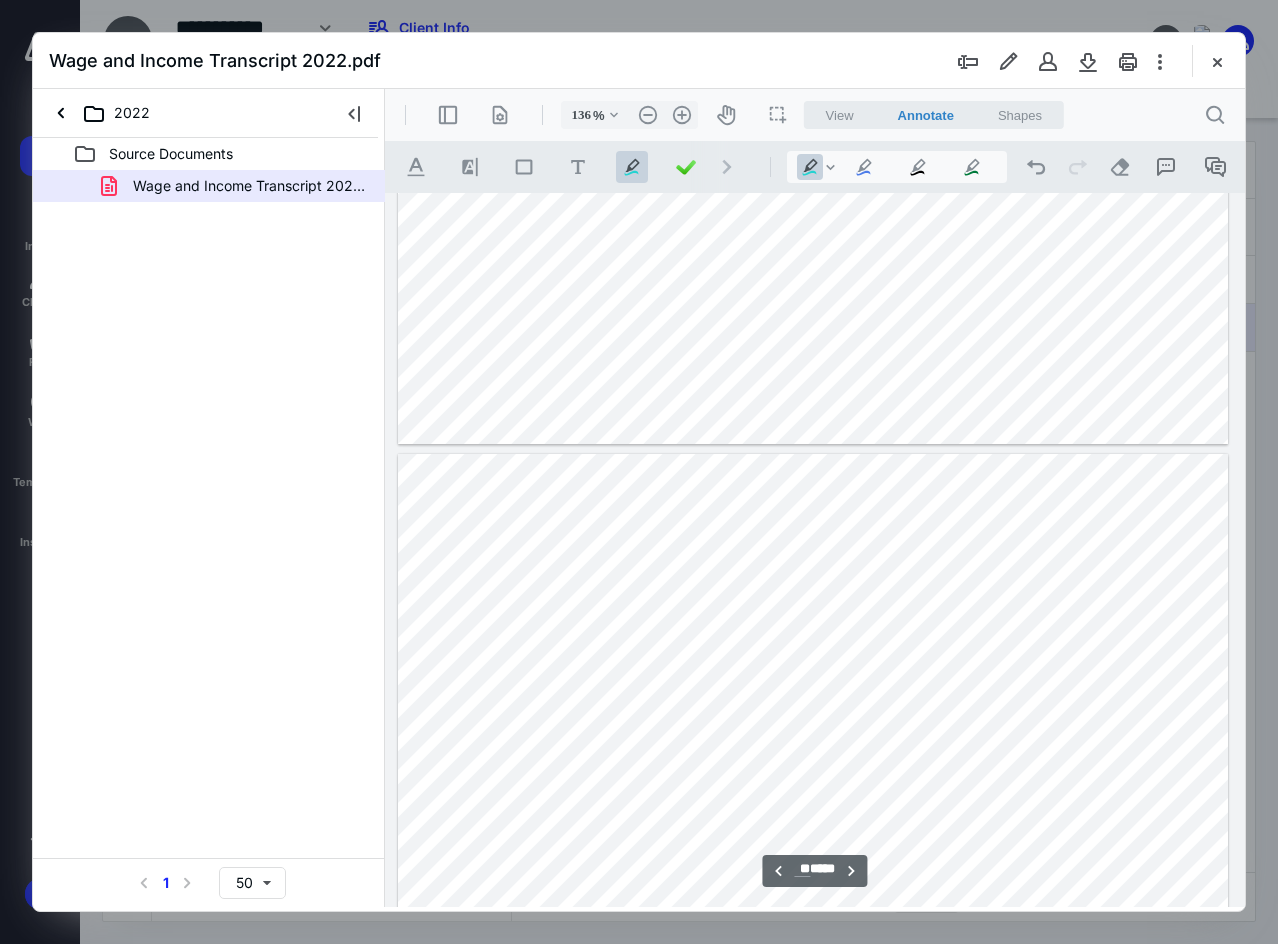 click at bounding box center [813, 991] 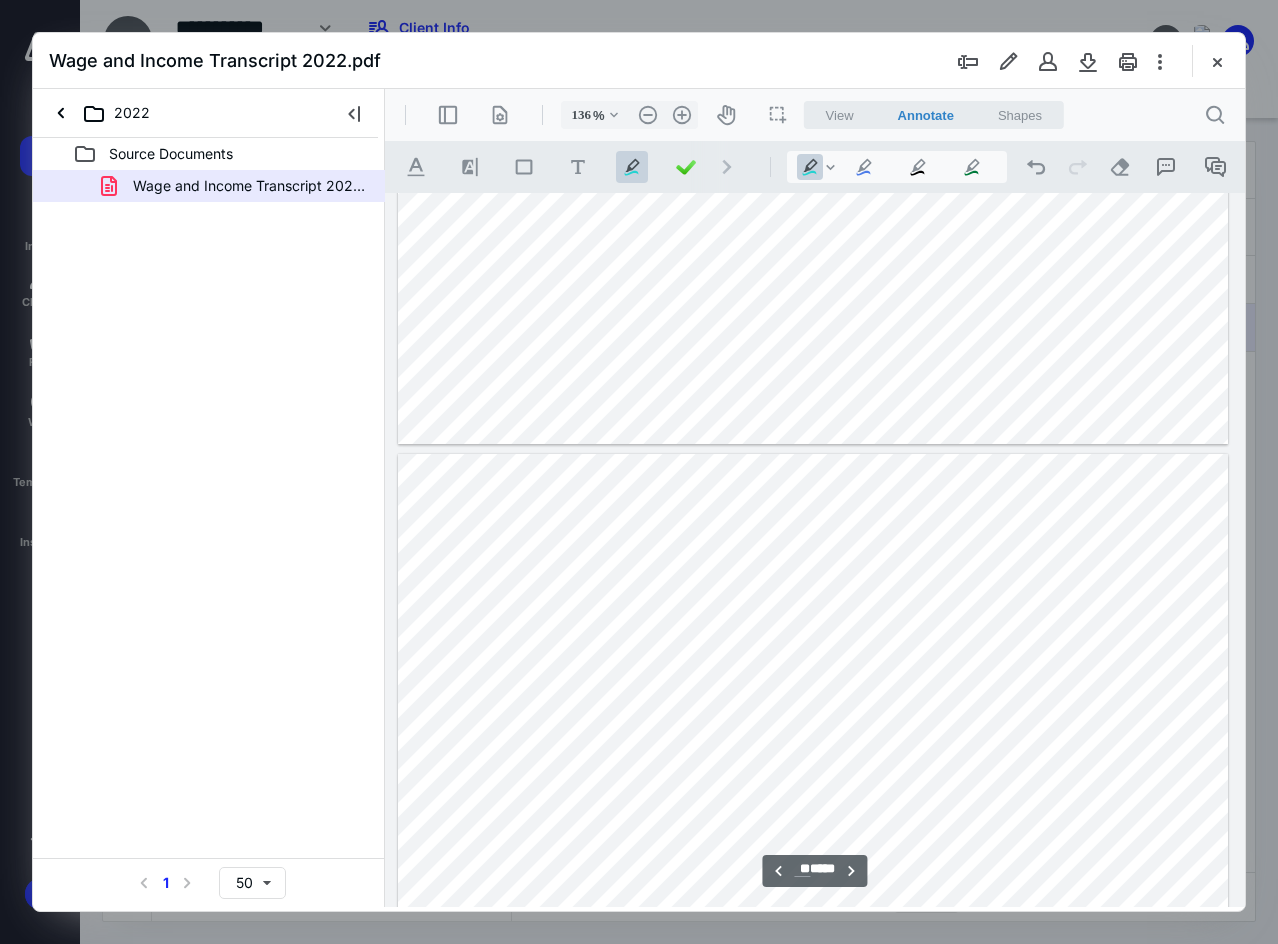 click at bounding box center (813, 991) 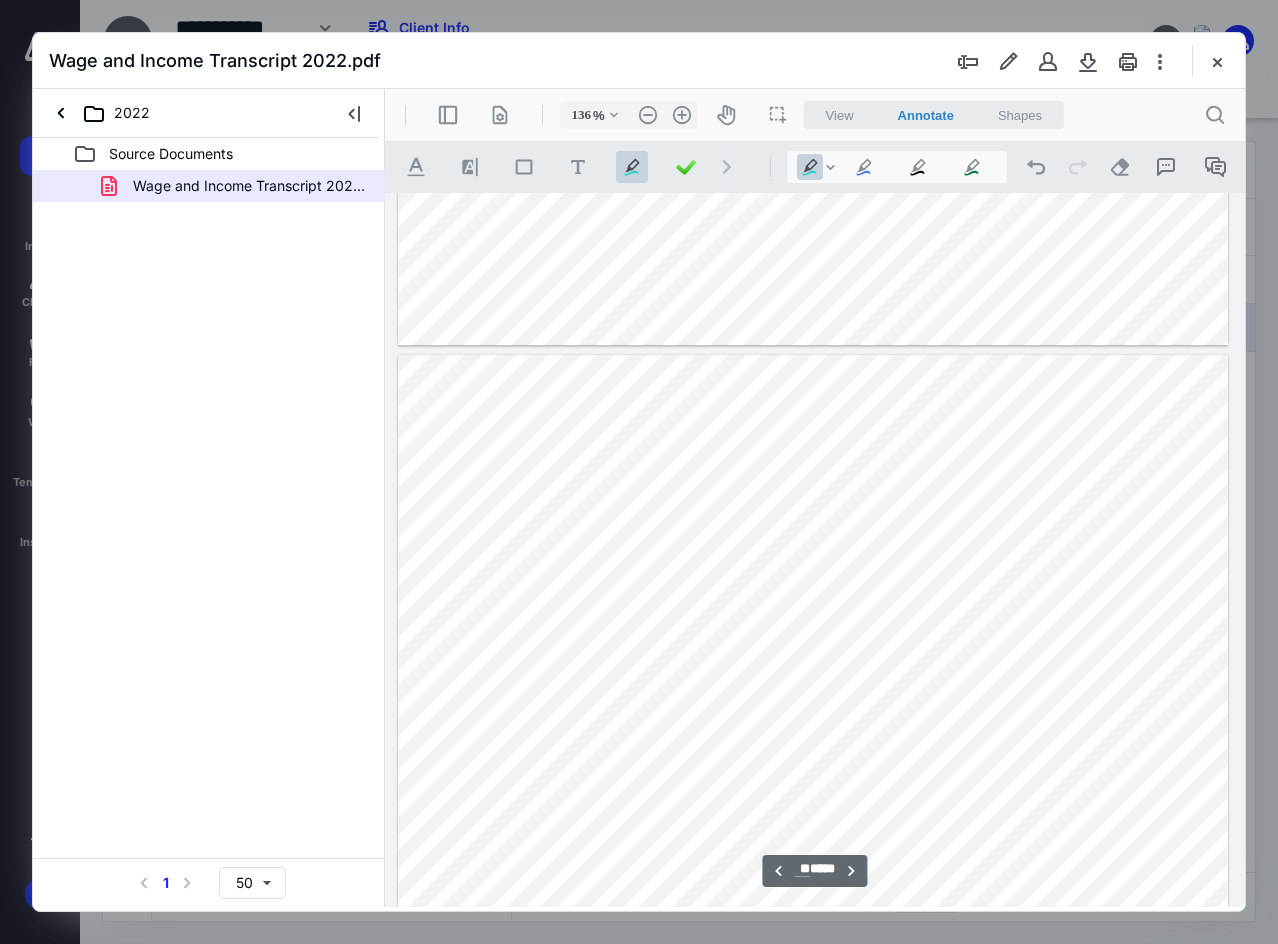 scroll, scrollTop: 9609, scrollLeft: 0, axis: vertical 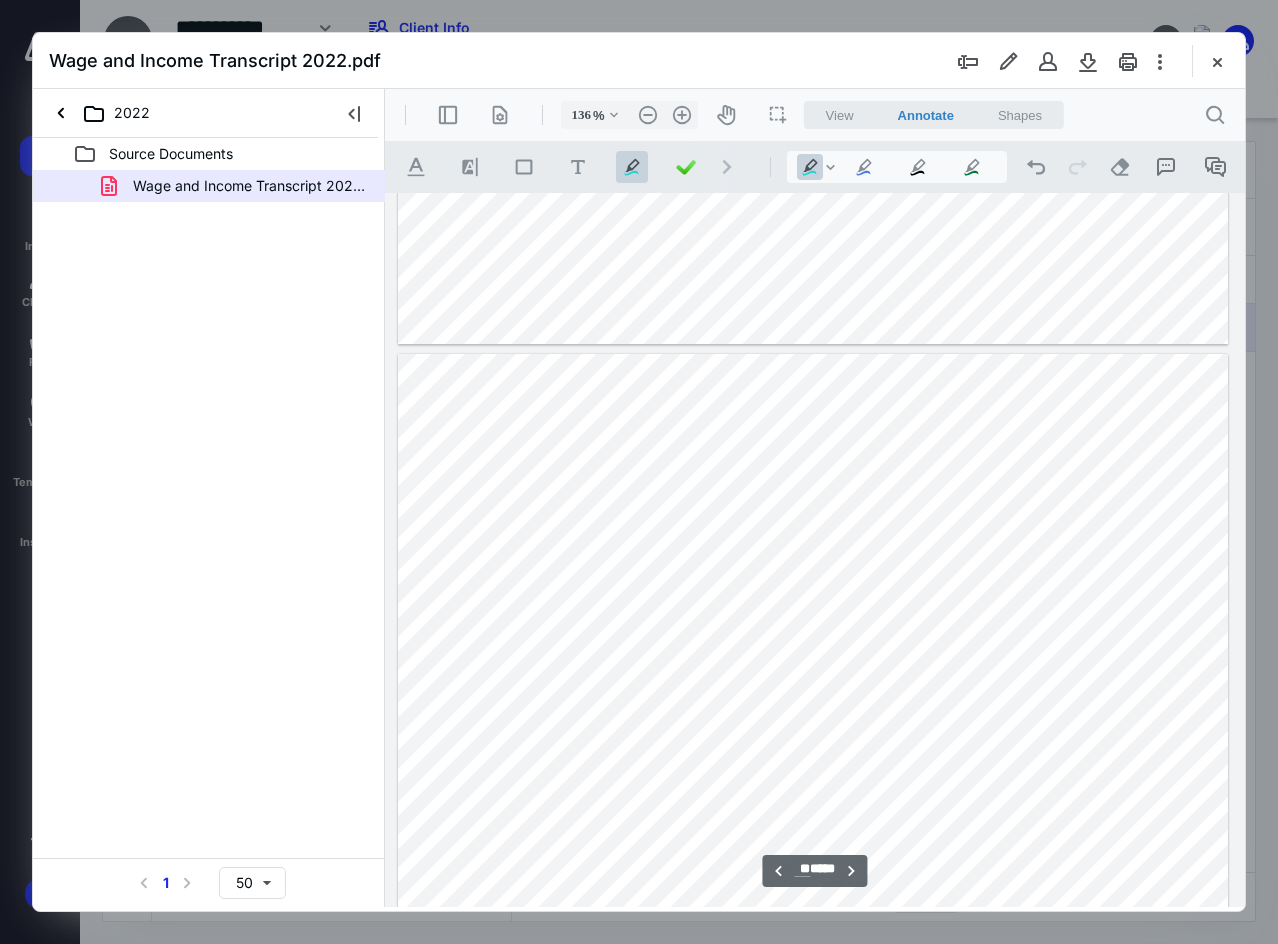 drag, startPoint x: 1061, startPoint y: 808, endPoint x: 1100, endPoint y: 799, distance: 40.024994 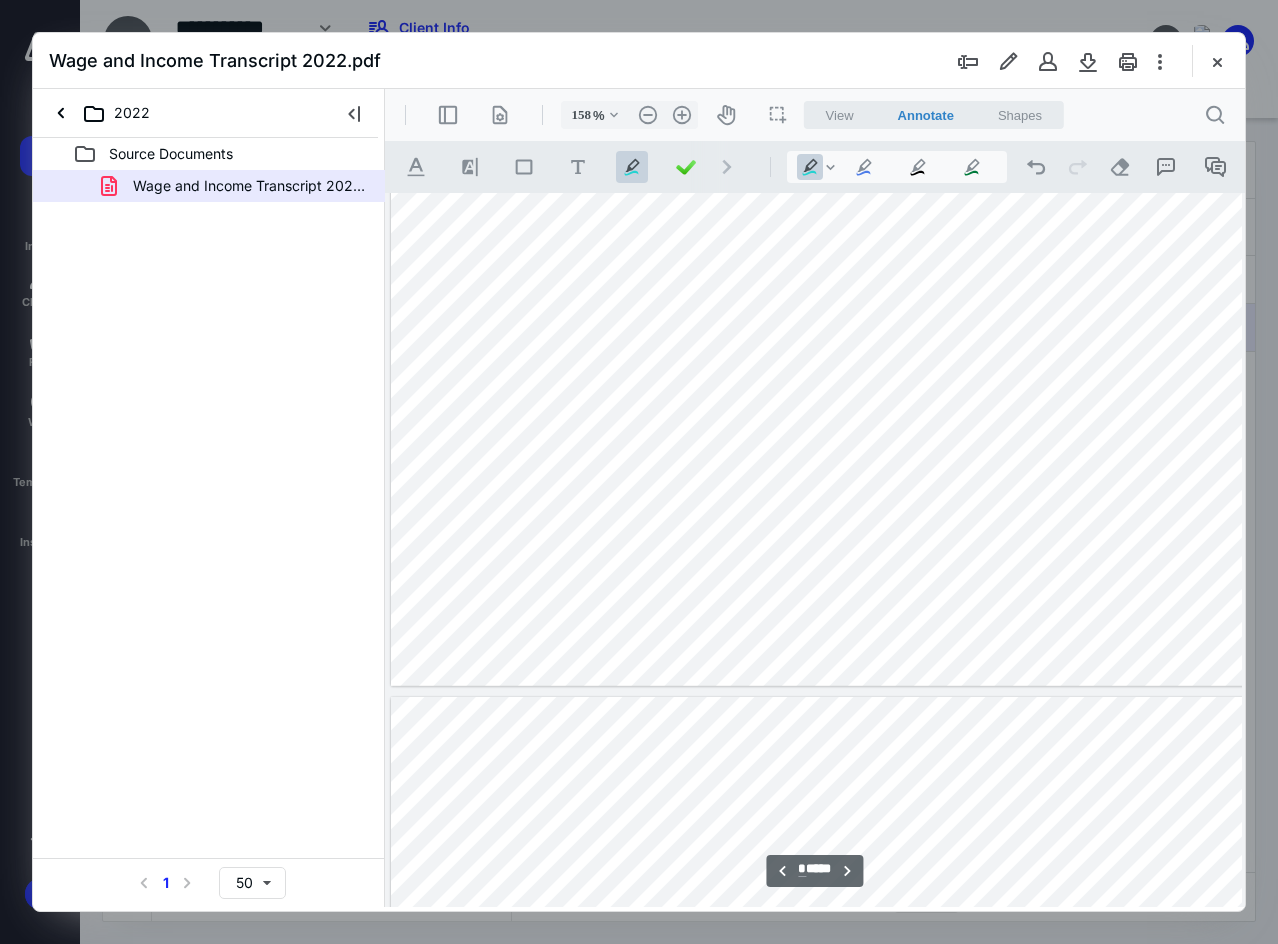 scroll, scrollTop: 5183, scrollLeft: 0, axis: vertical 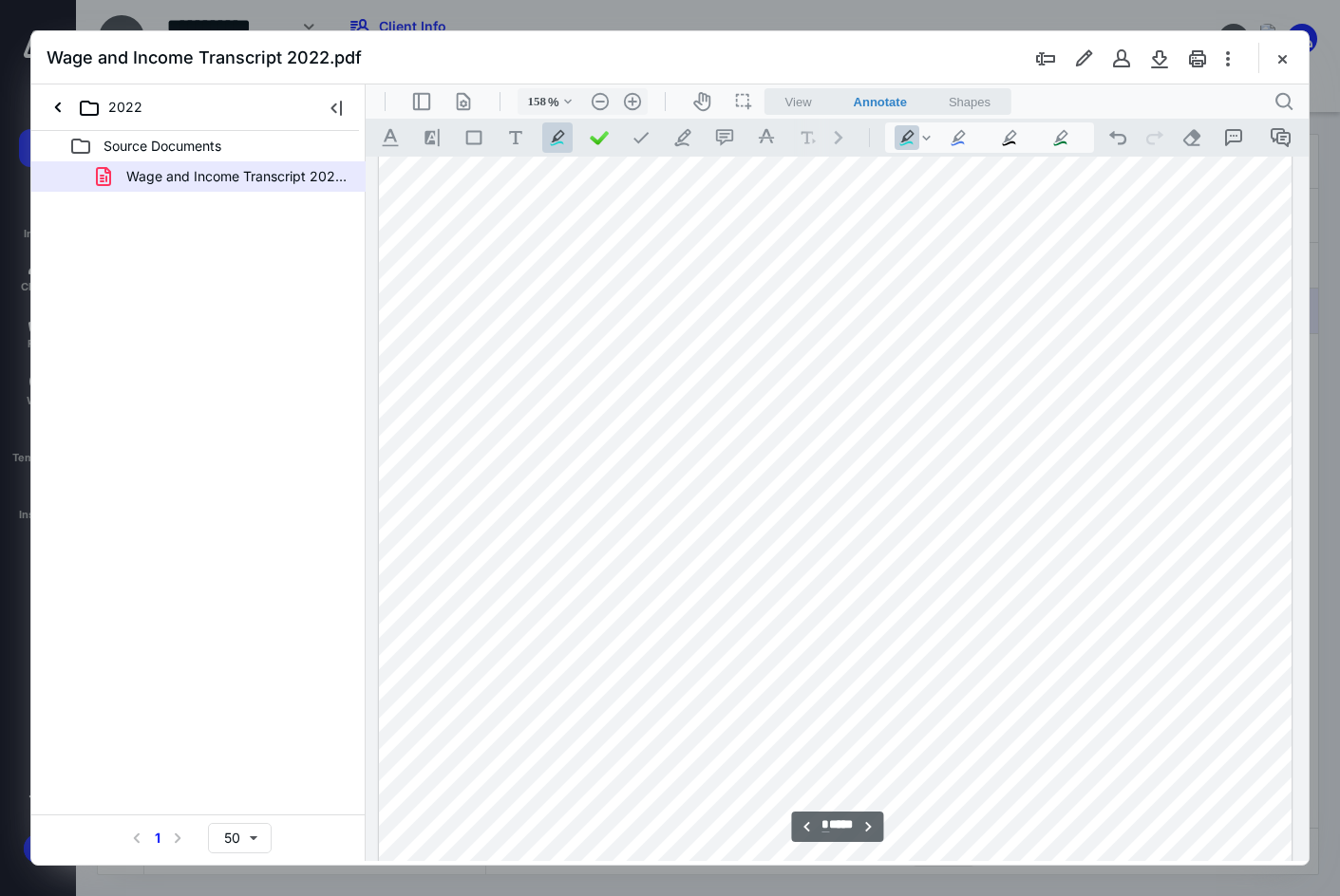type on "136" 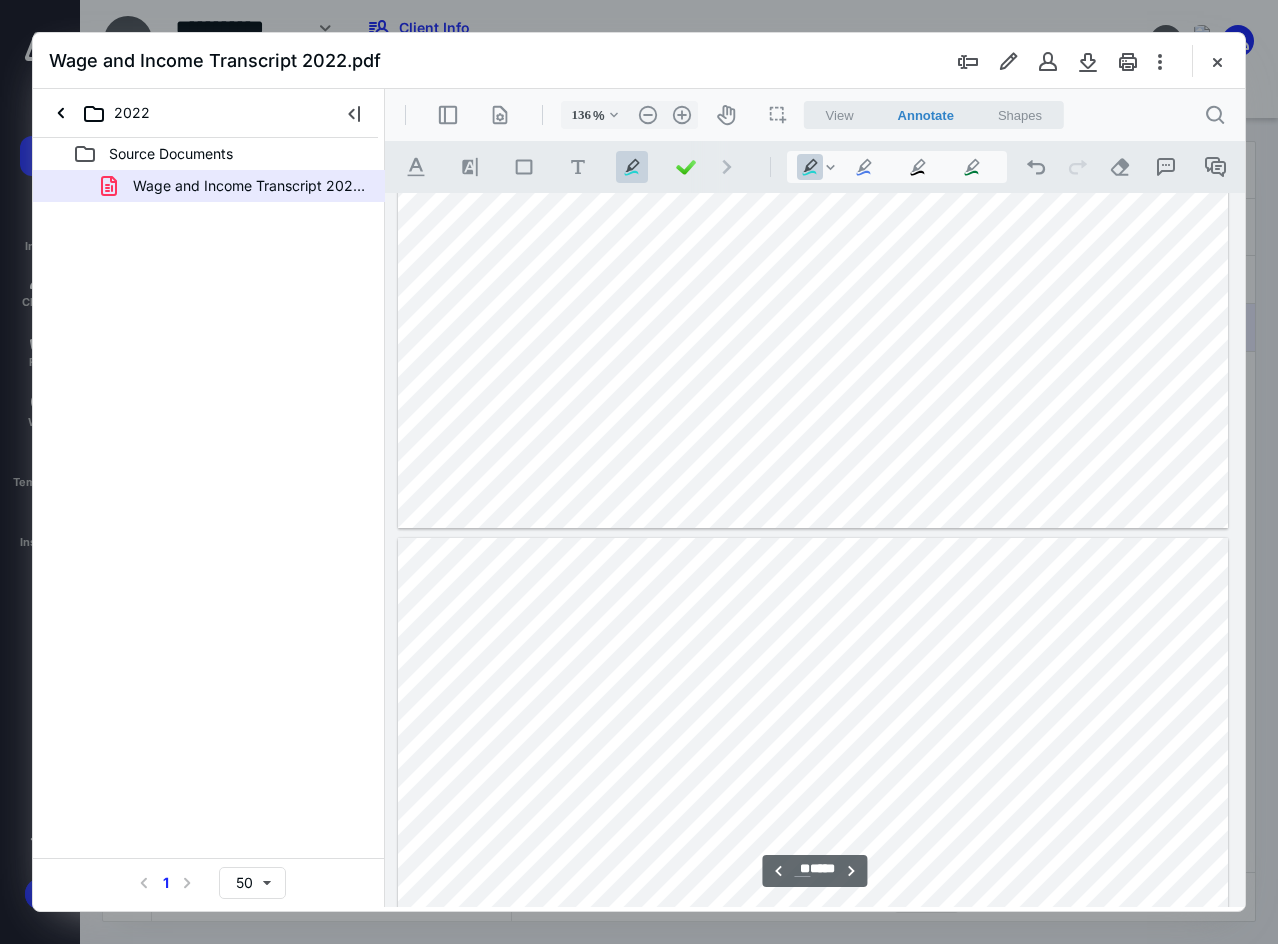 scroll, scrollTop: 10526, scrollLeft: 0, axis: vertical 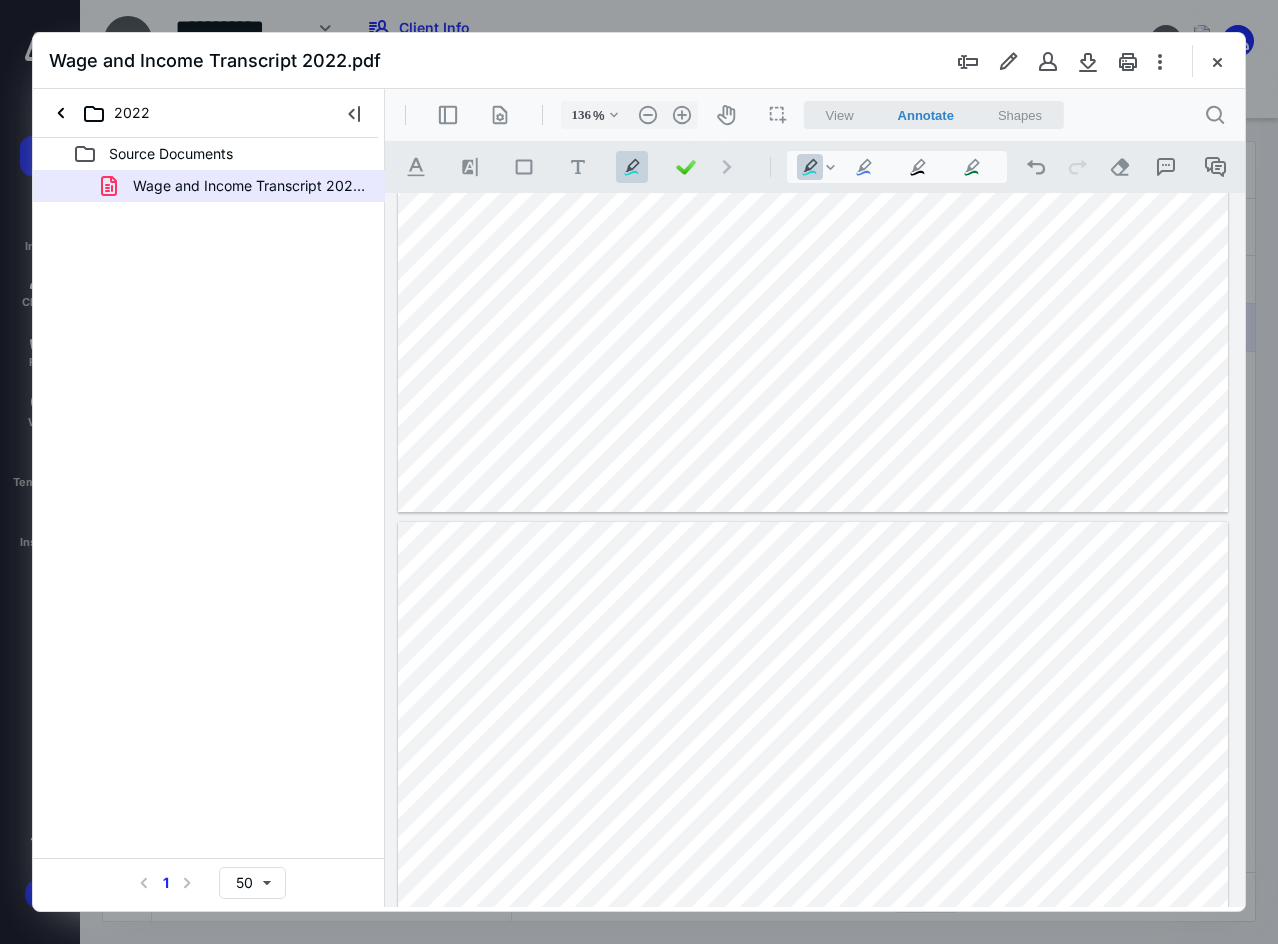 click at bounding box center [813, -26] 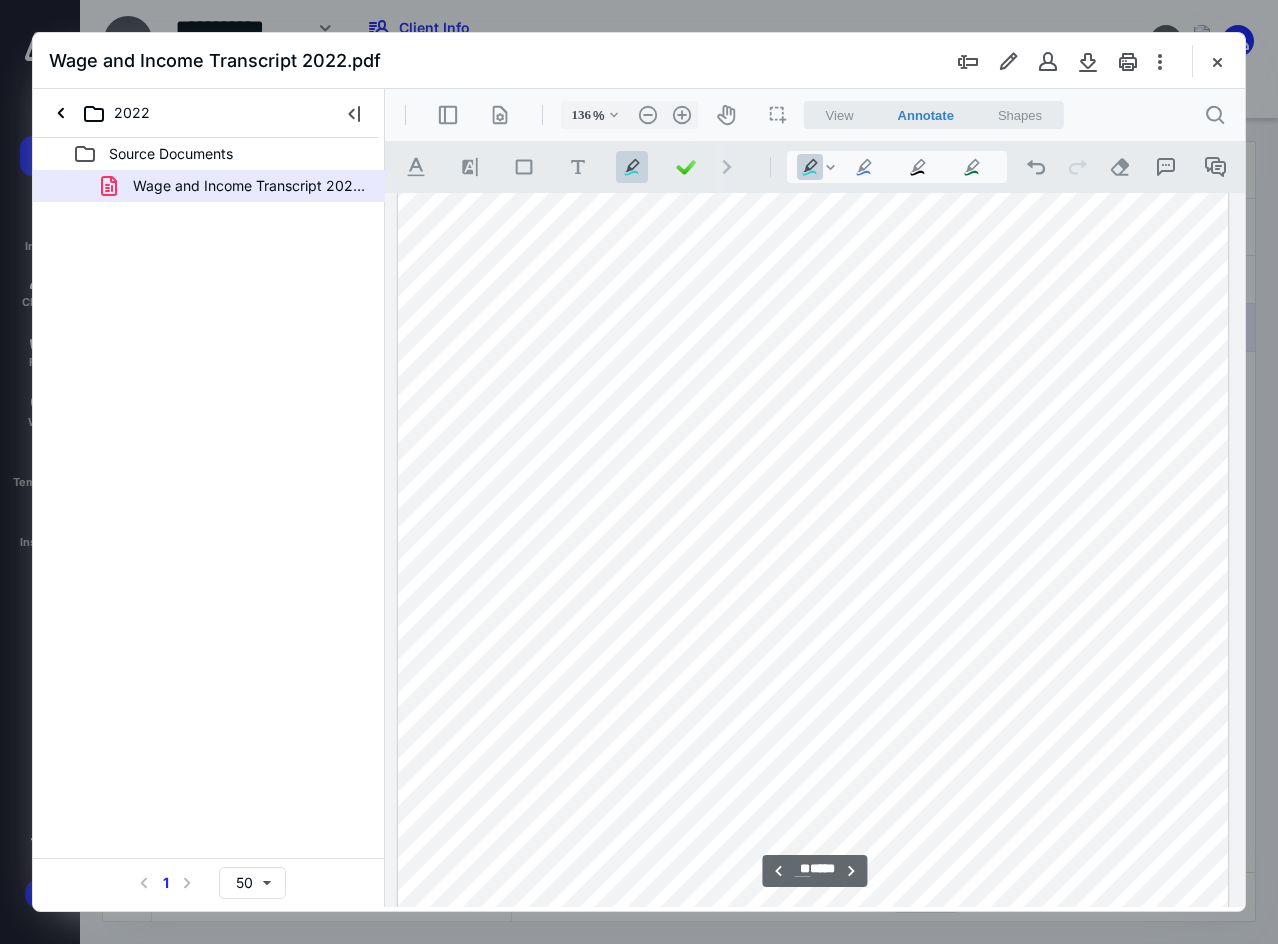 scroll, scrollTop: 11126, scrollLeft: 0, axis: vertical 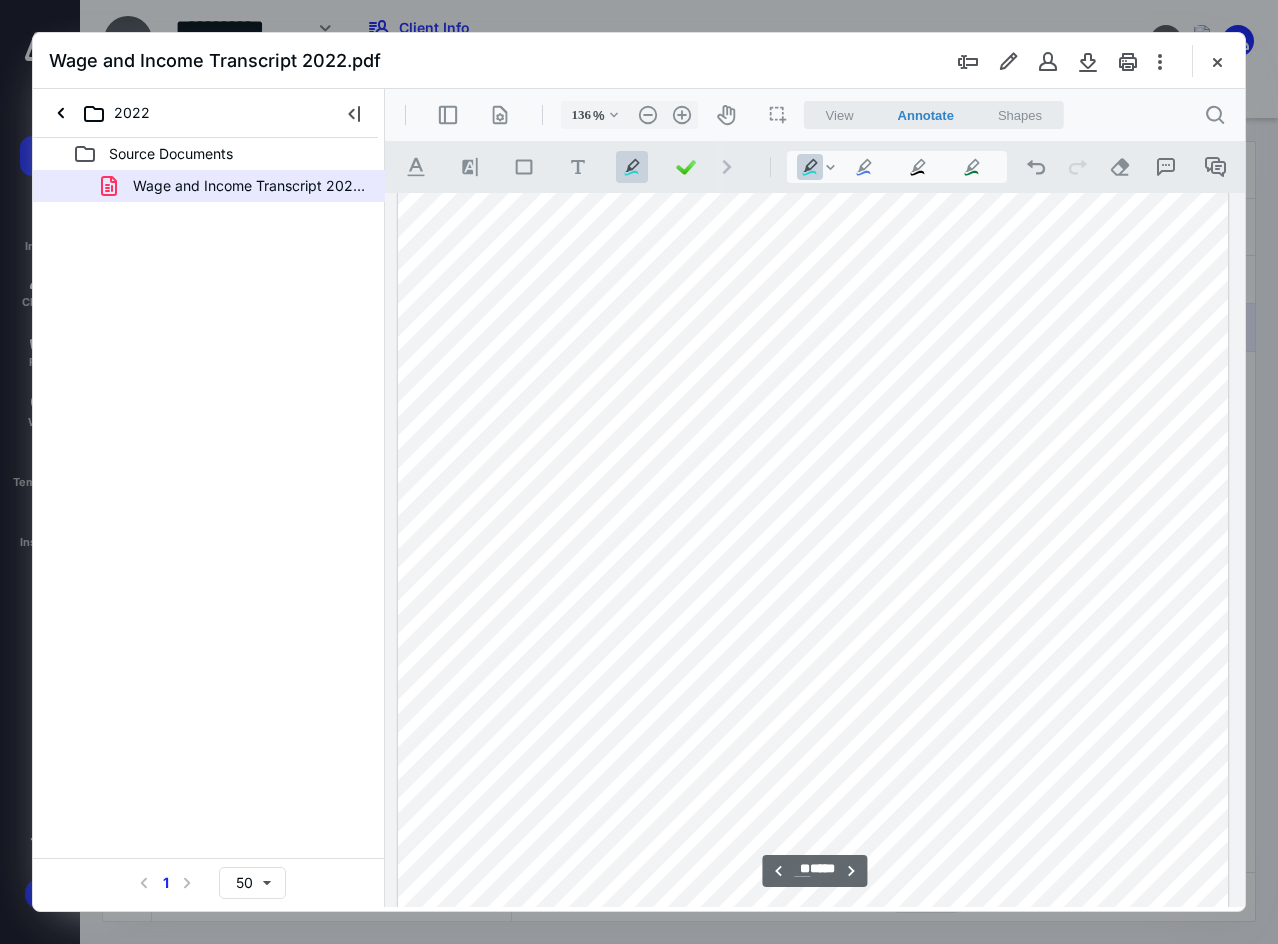 click at bounding box center [813, 459] 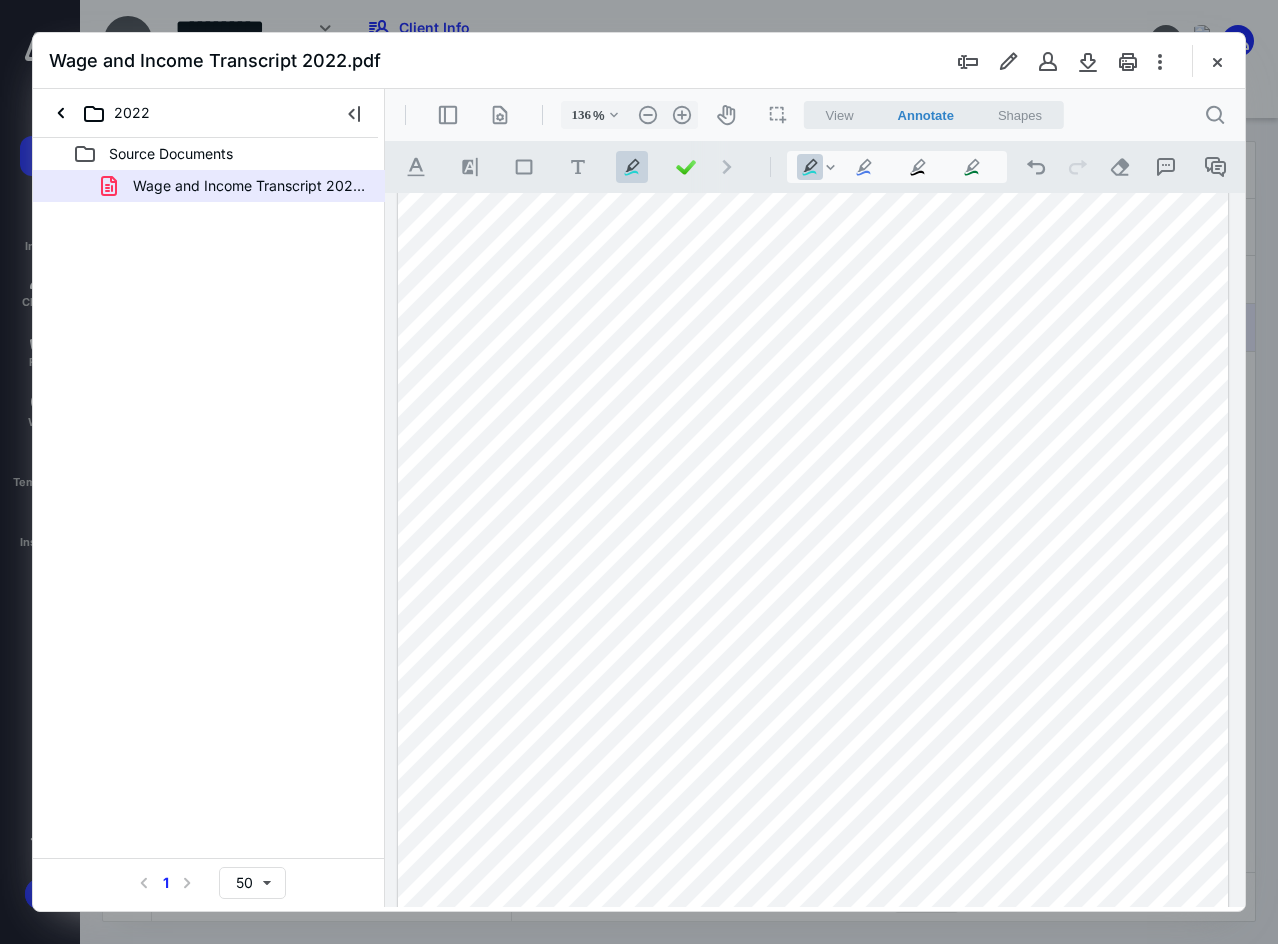 click at bounding box center [813, 459] 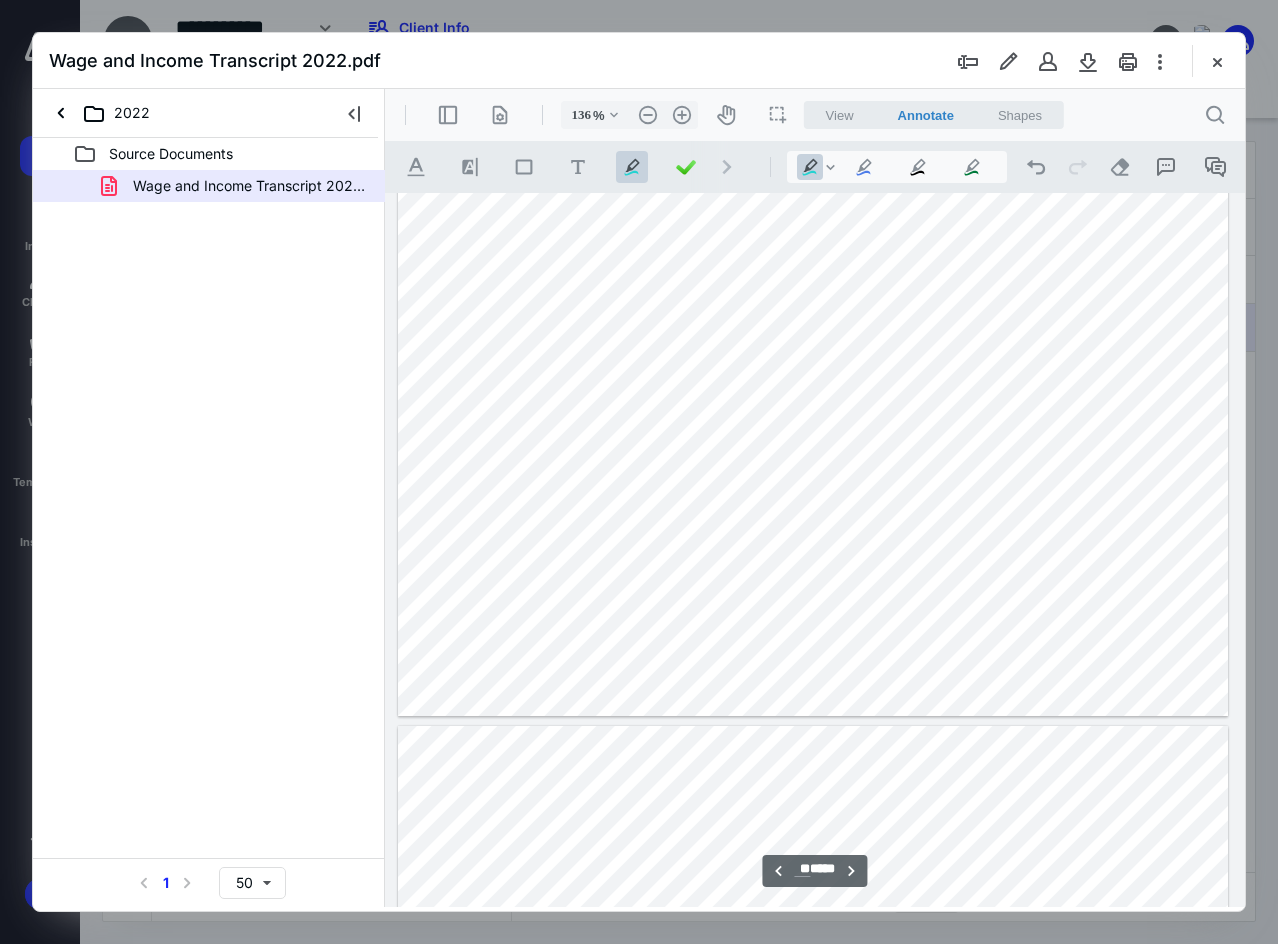 scroll, scrollTop: 11426, scrollLeft: 0, axis: vertical 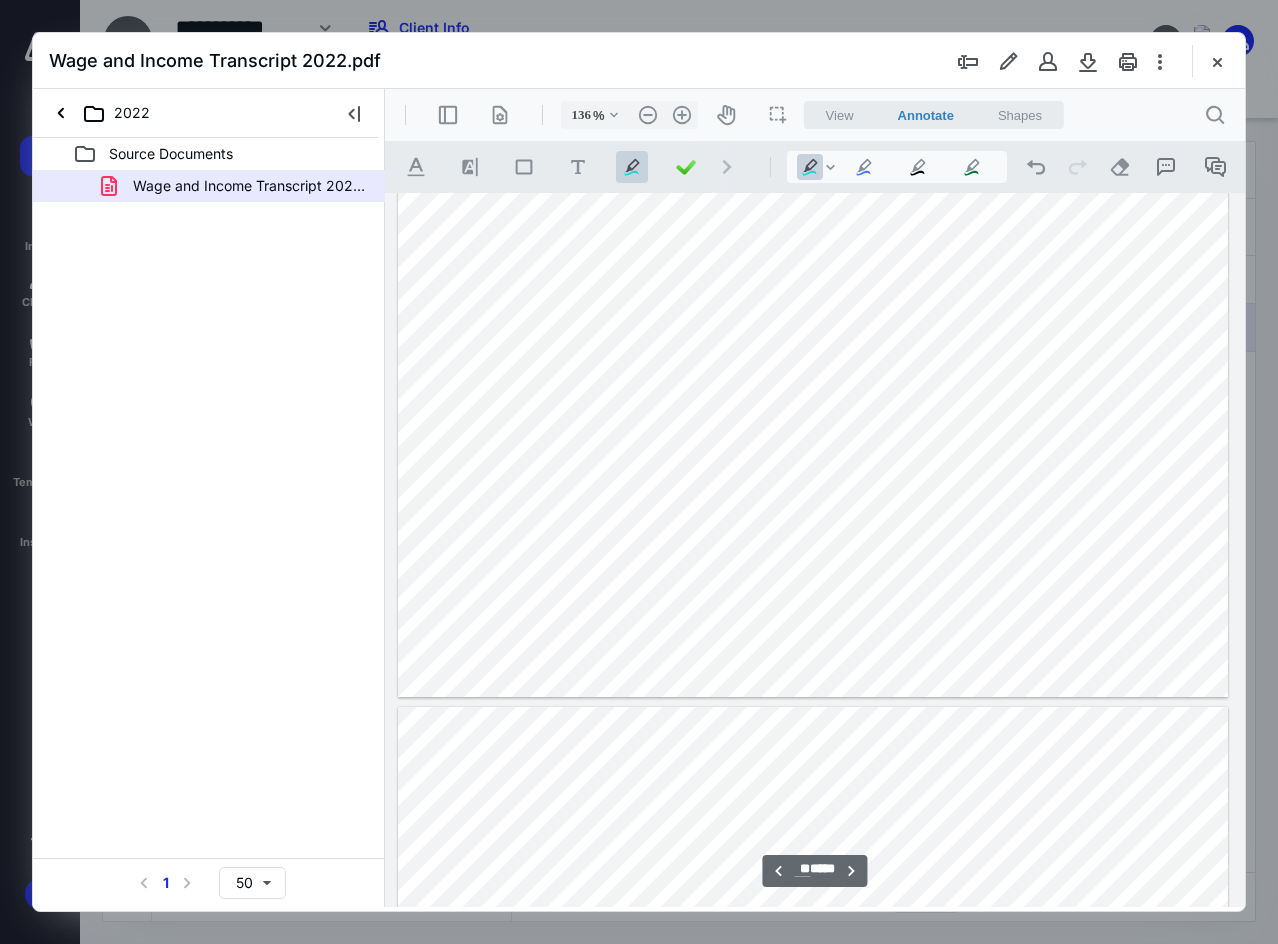 click at bounding box center (813, 159) 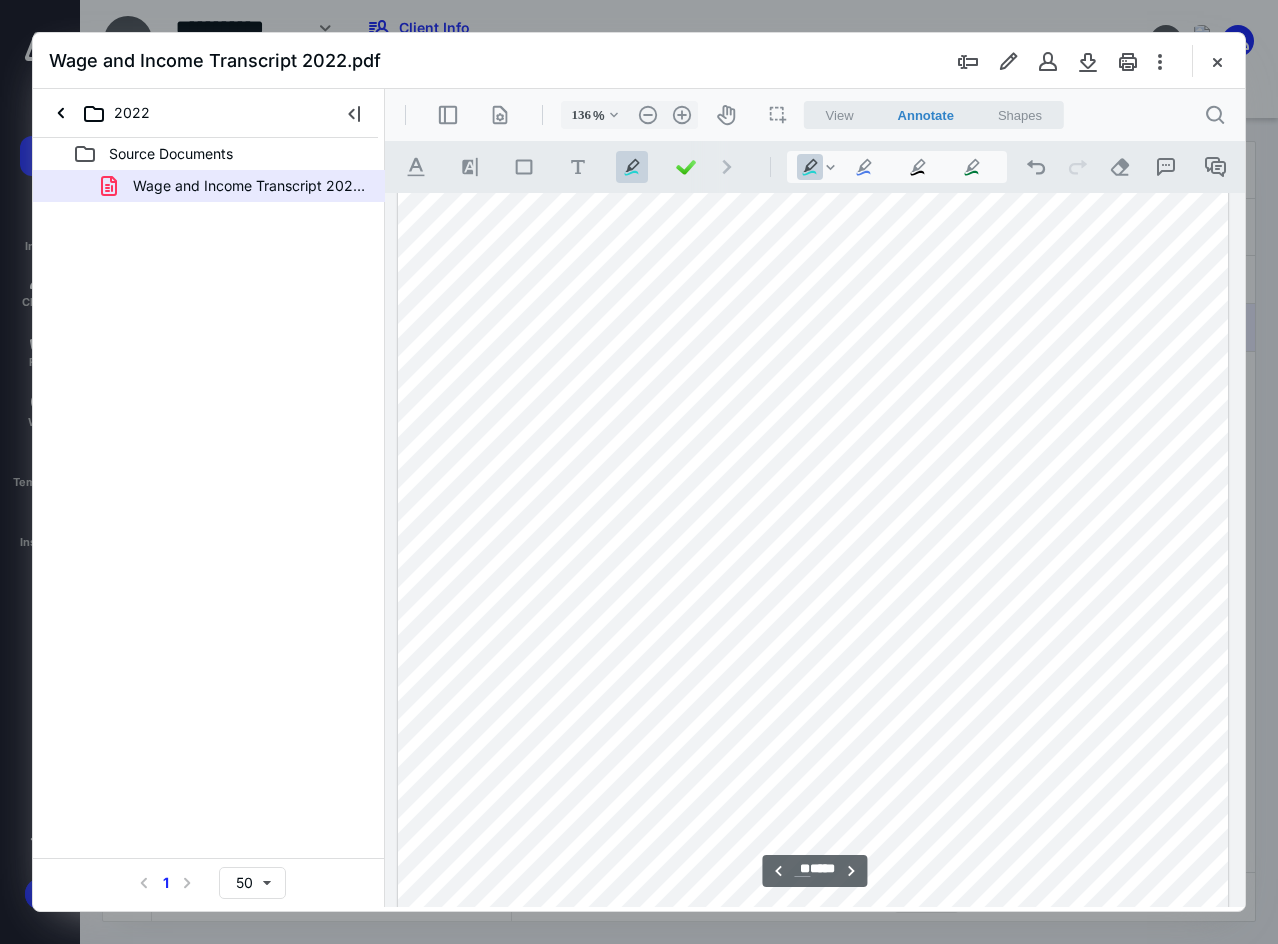 scroll, scrollTop: 12126, scrollLeft: 0, axis: vertical 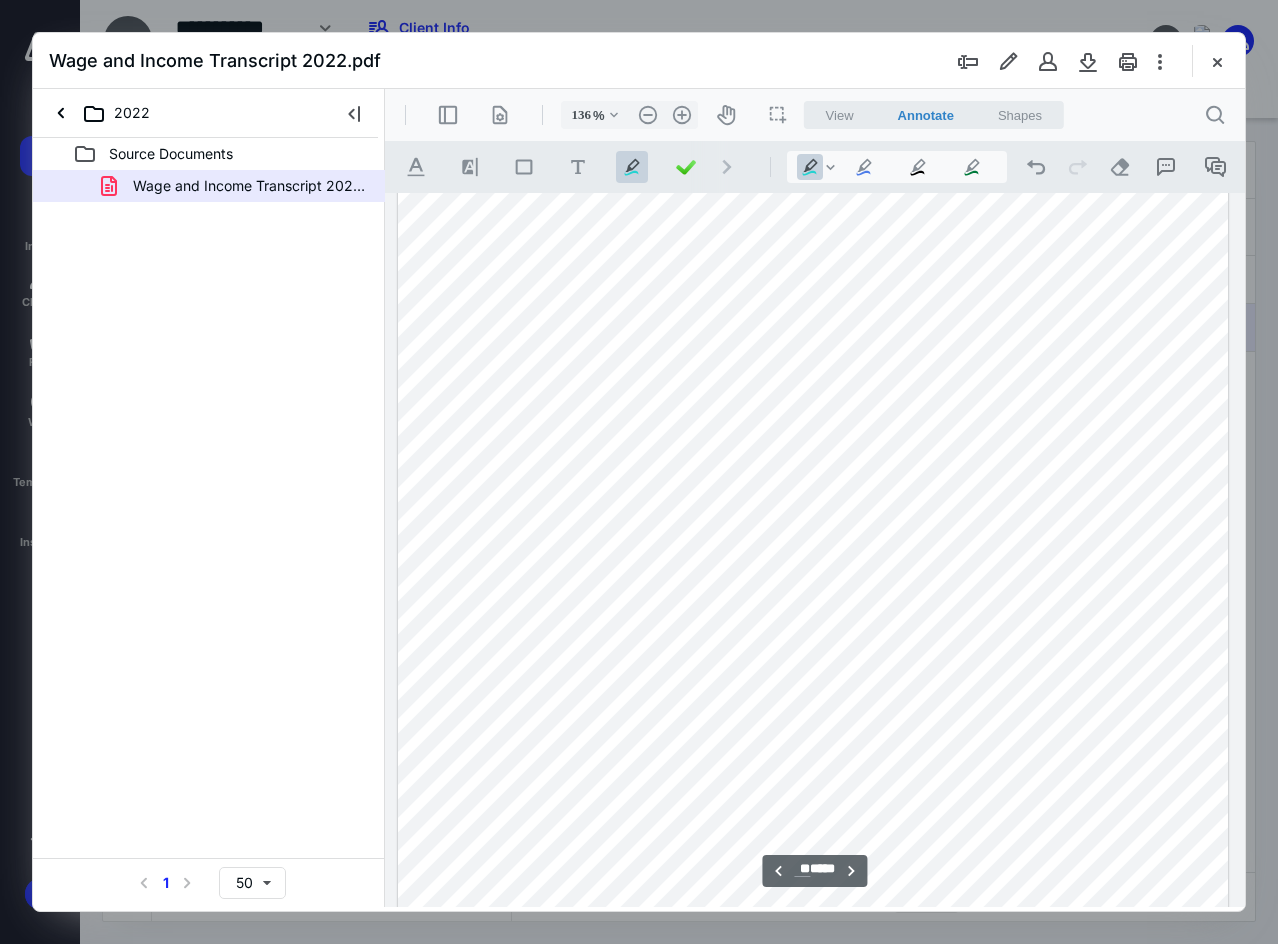 click at bounding box center (813, 544) 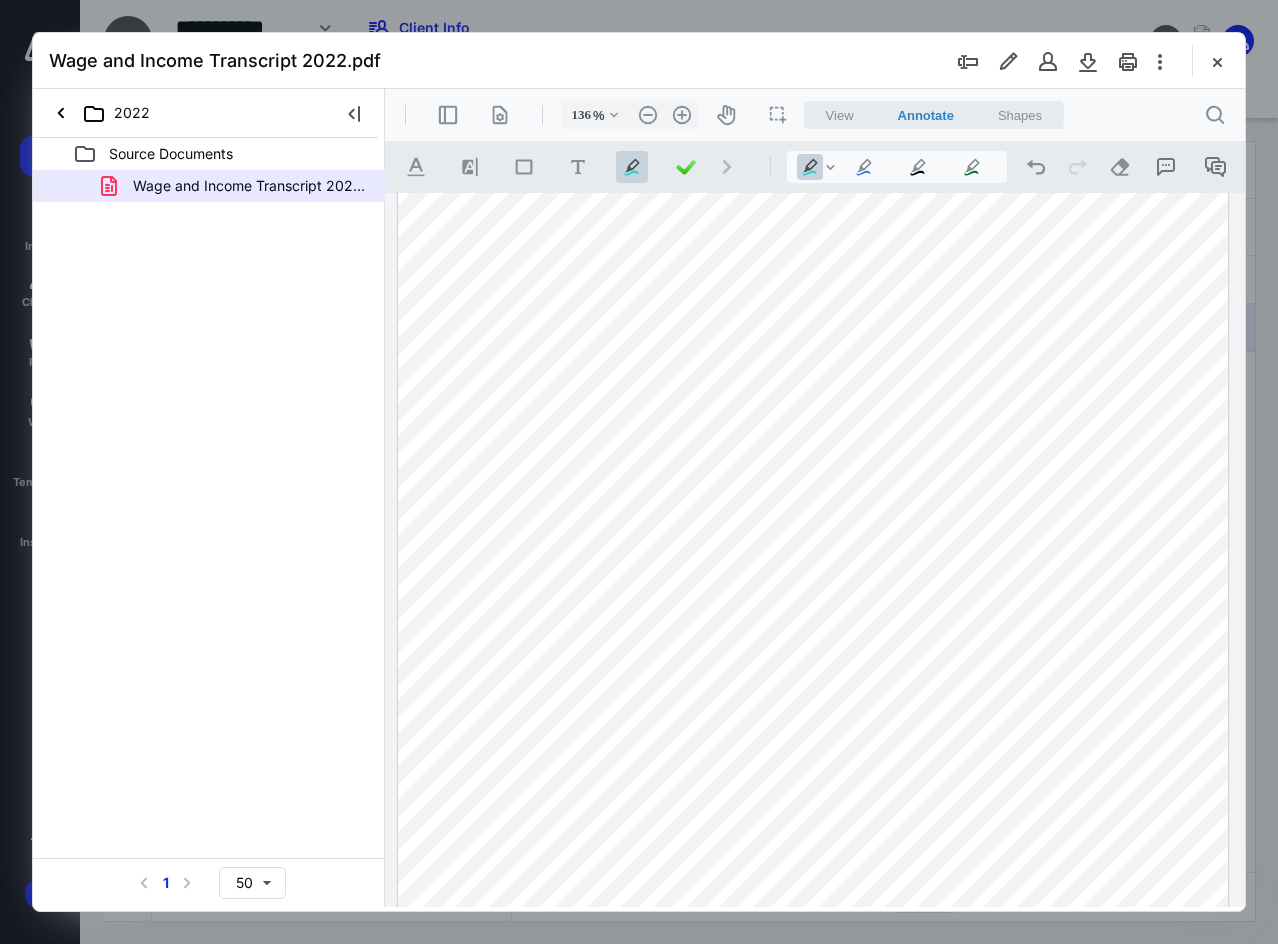 click at bounding box center [813, 544] 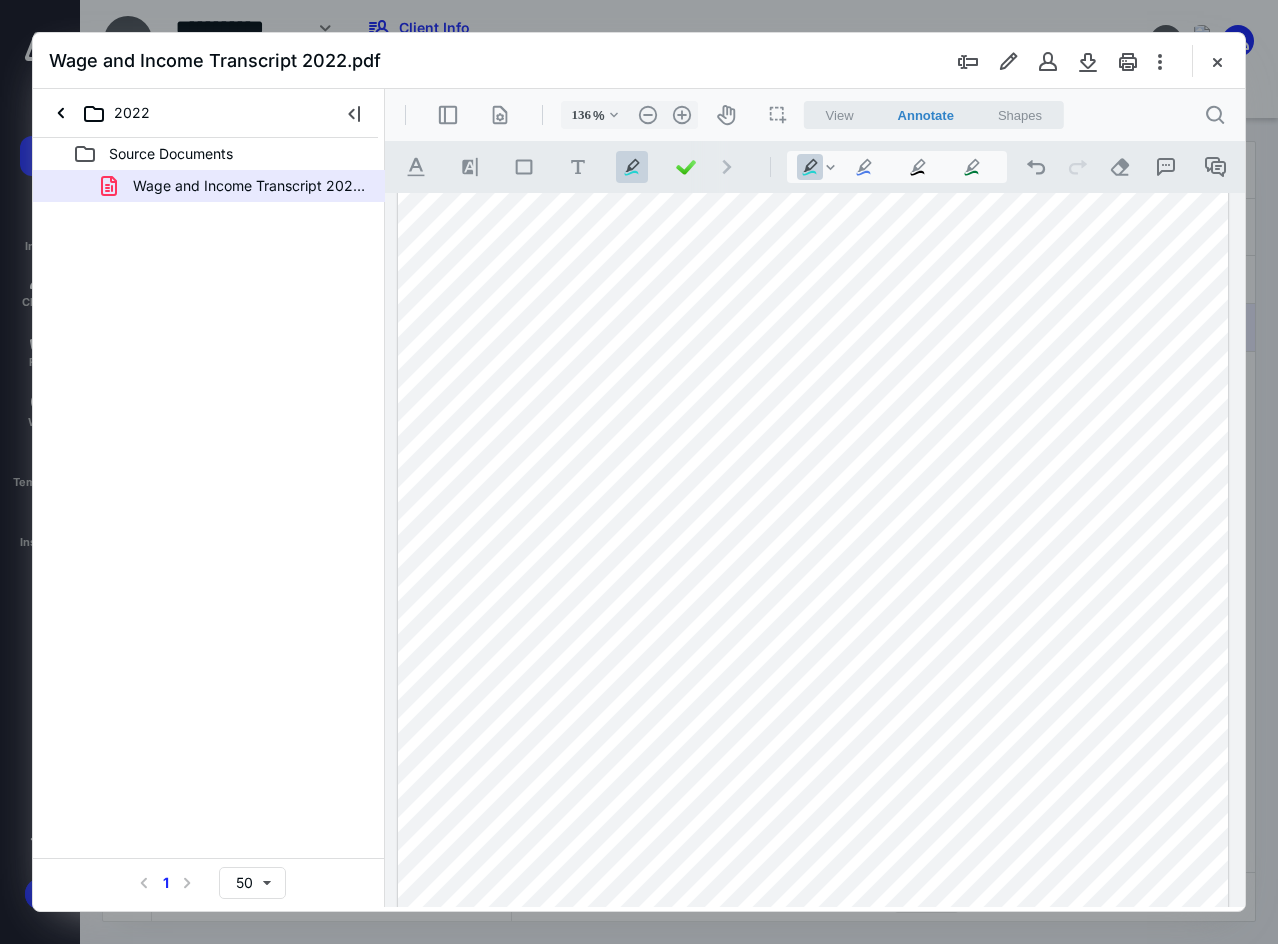 click at bounding box center (813, 544) 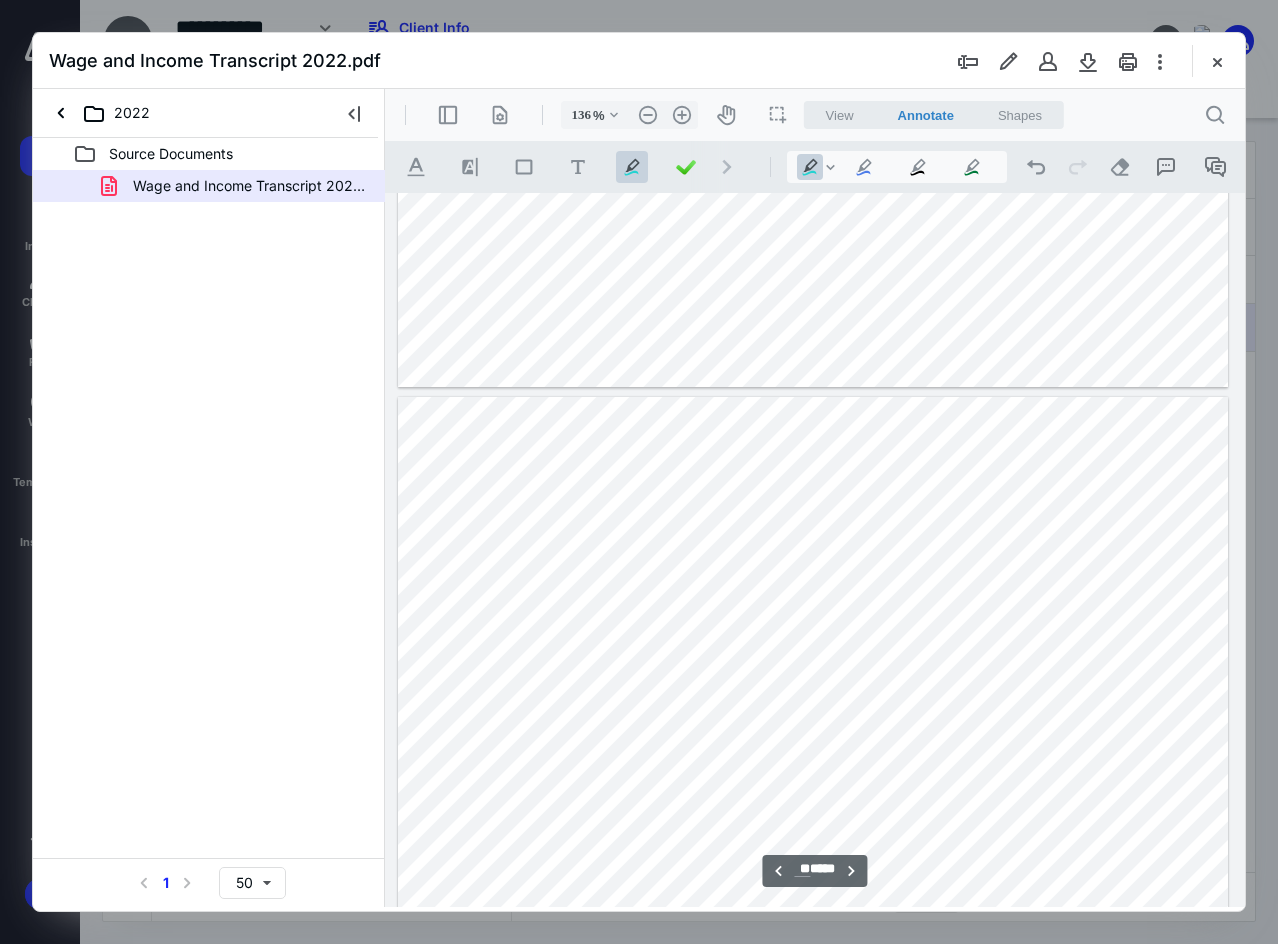 scroll, scrollTop: 12826, scrollLeft: 0, axis: vertical 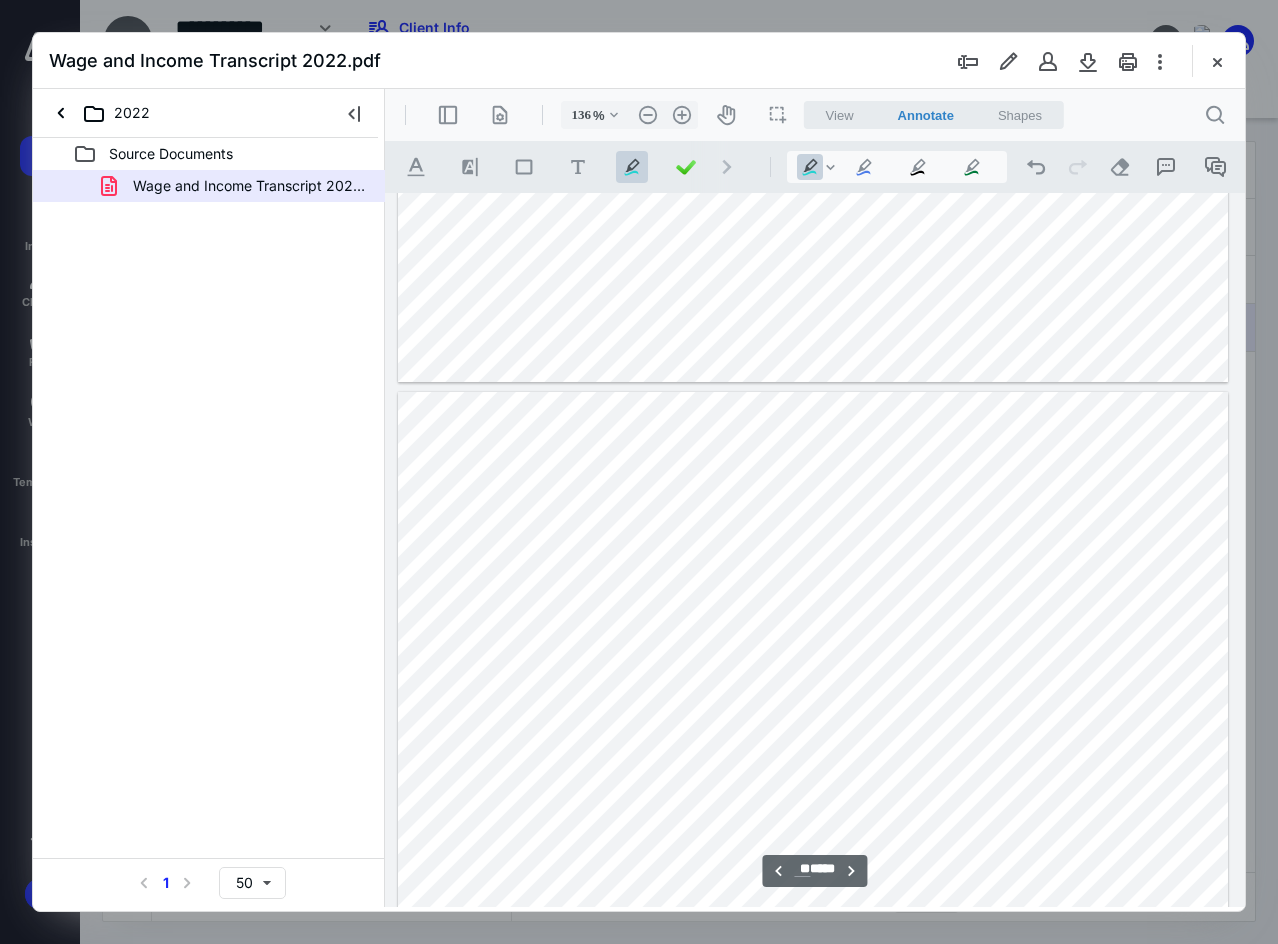 click at bounding box center (813, 929) 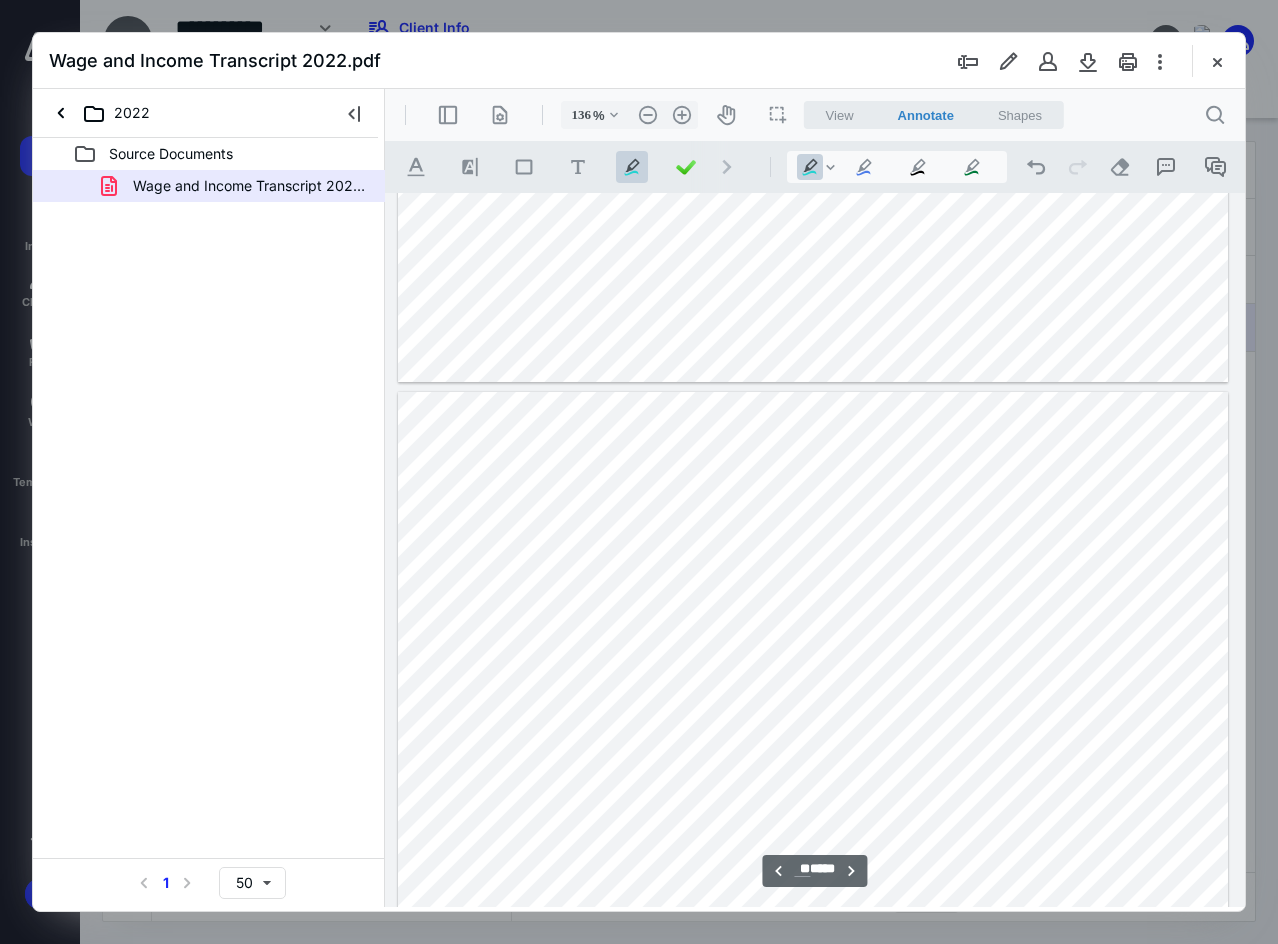 click at bounding box center (813, 929) 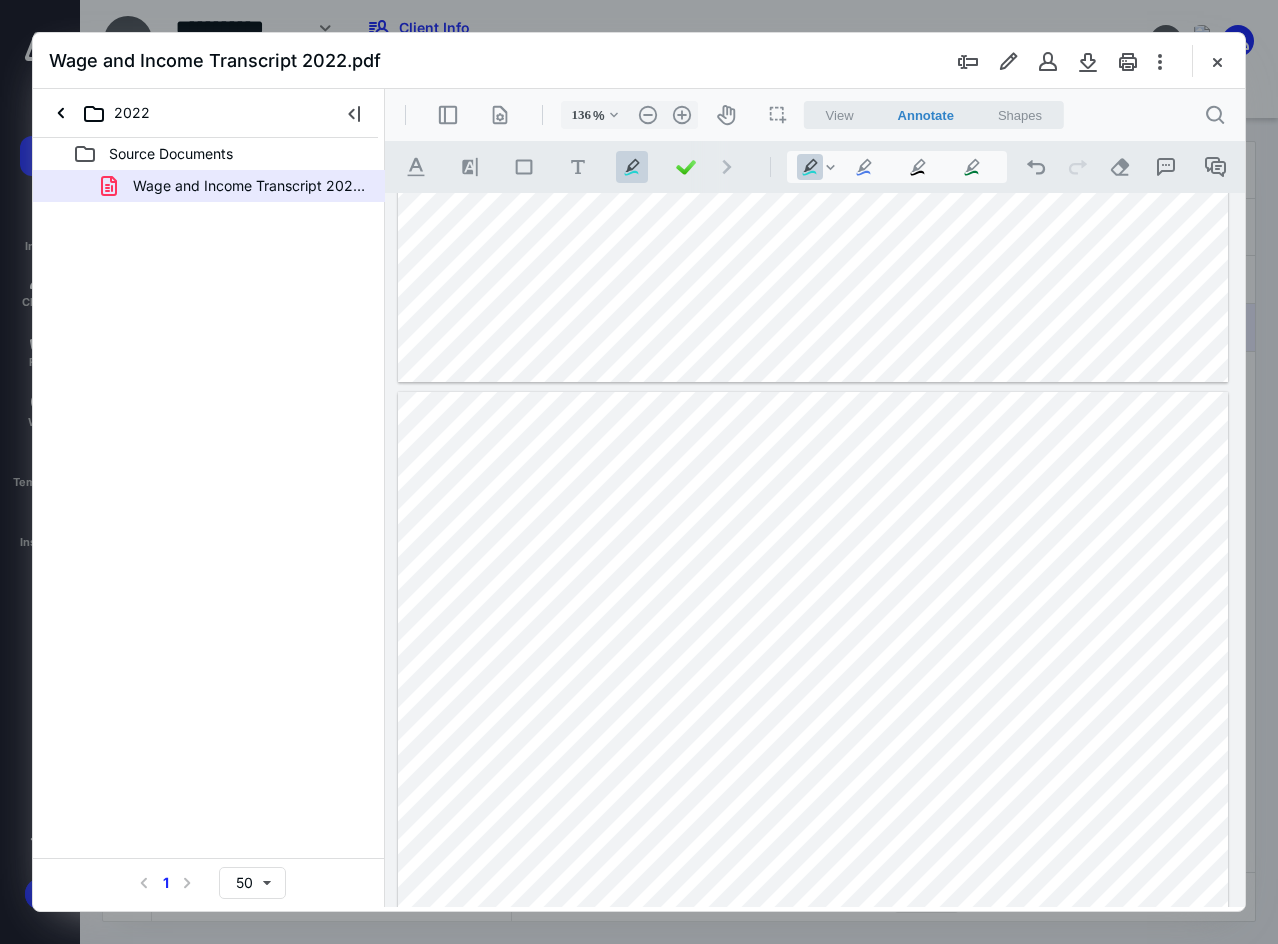 click at bounding box center [813, 929] 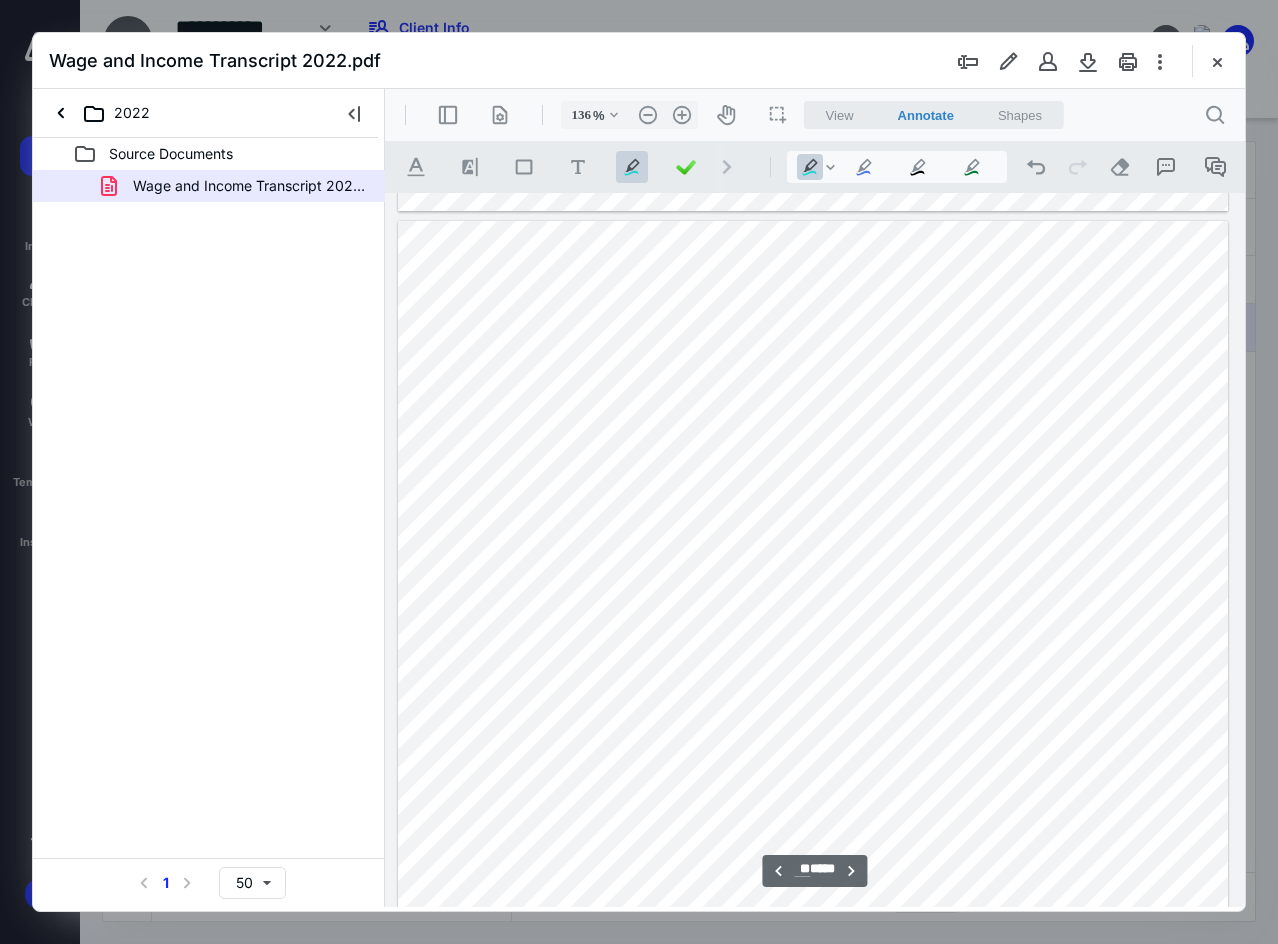 scroll, scrollTop: 13026, scrollLeft: 0, axis: vertical 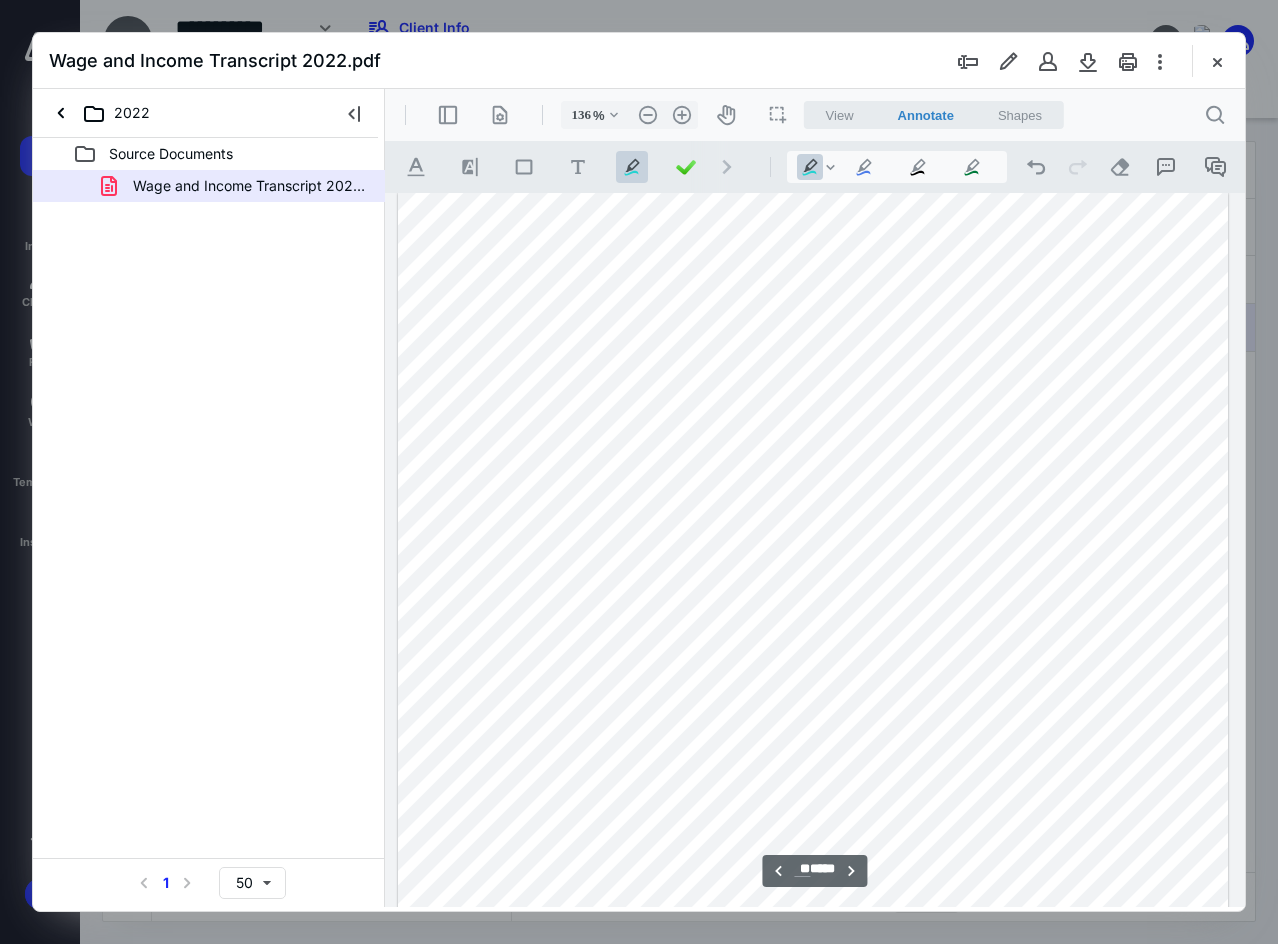 click at bounding box center (813, 729) 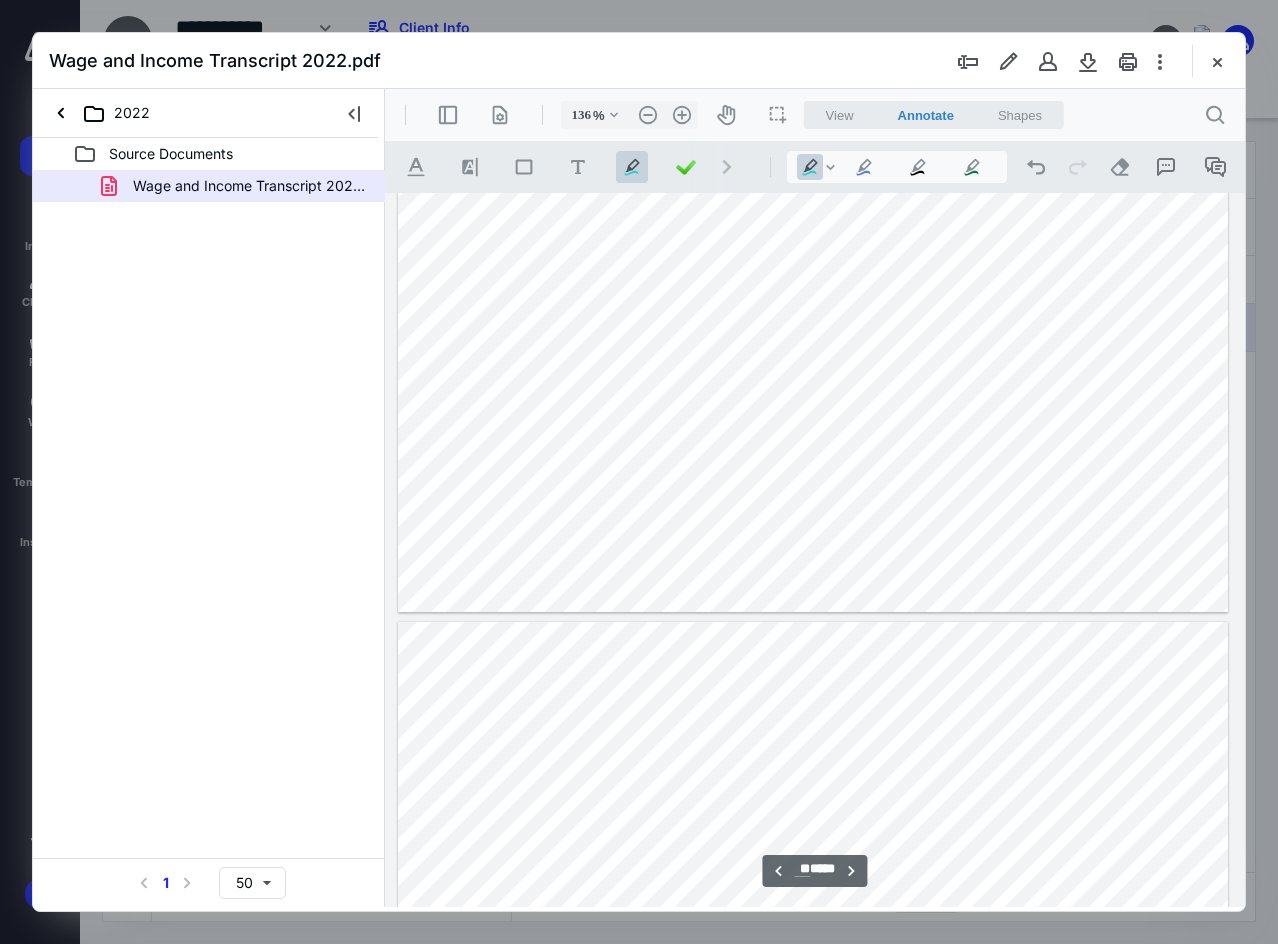 scroll, scrollTop: 13726, scrollLeft: 0, axis: vertical 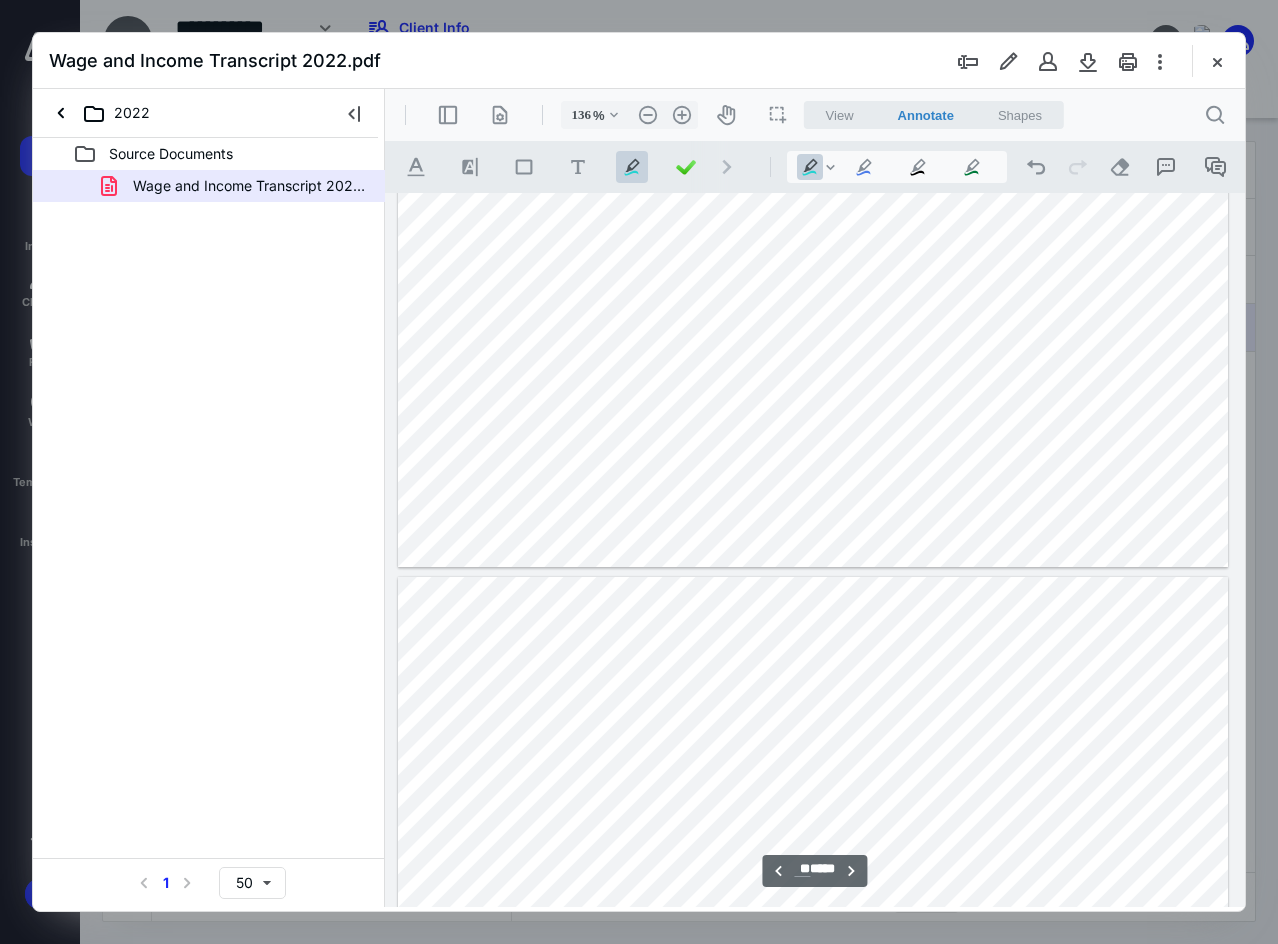 click at bounding box center [813, 1114] 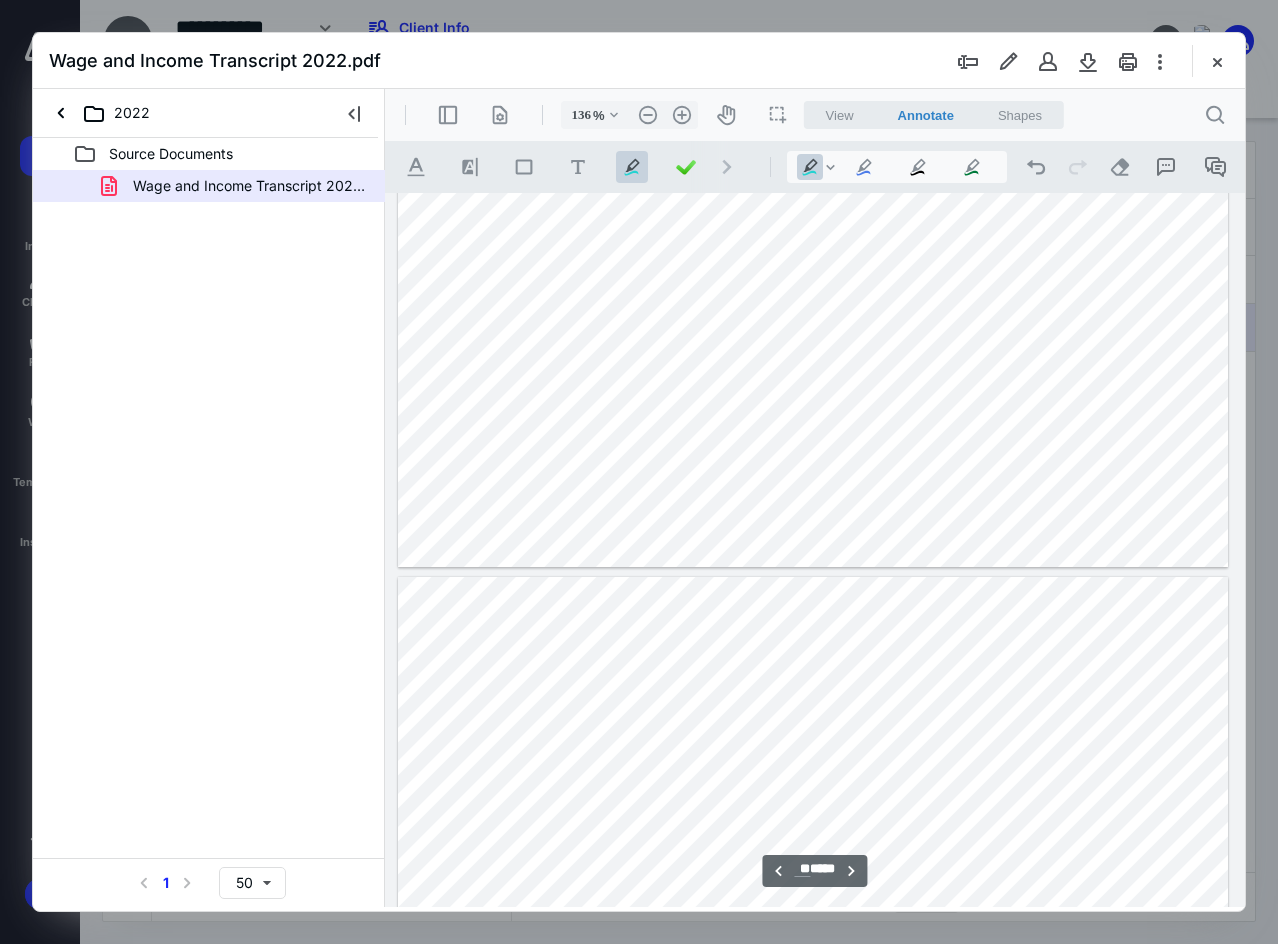click at bounding box center [813, 1114] 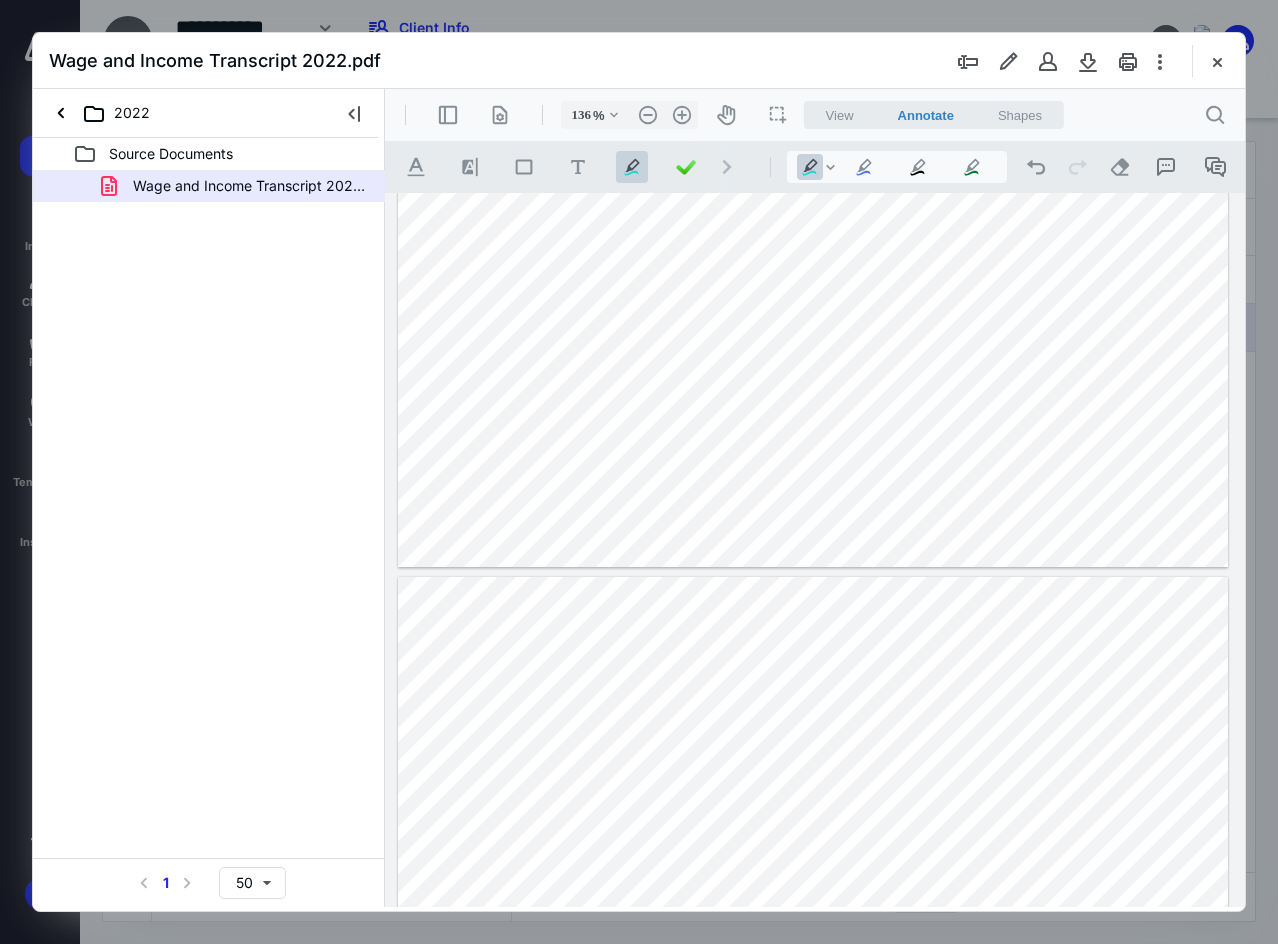 click at bounding box center (813, 1114) 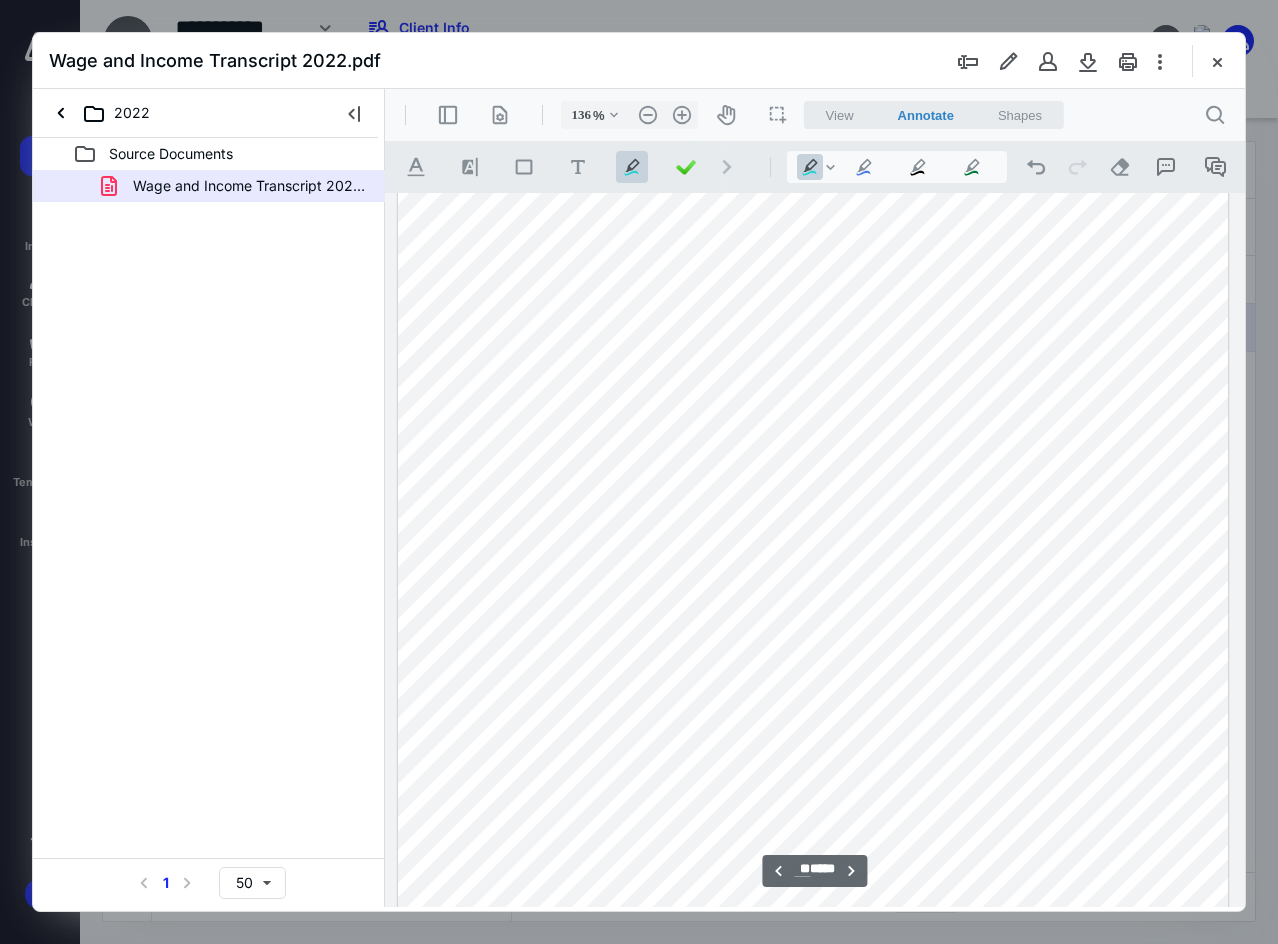 scroll, scrollTop: 14426, scrollLeft: 0, axis: vertical 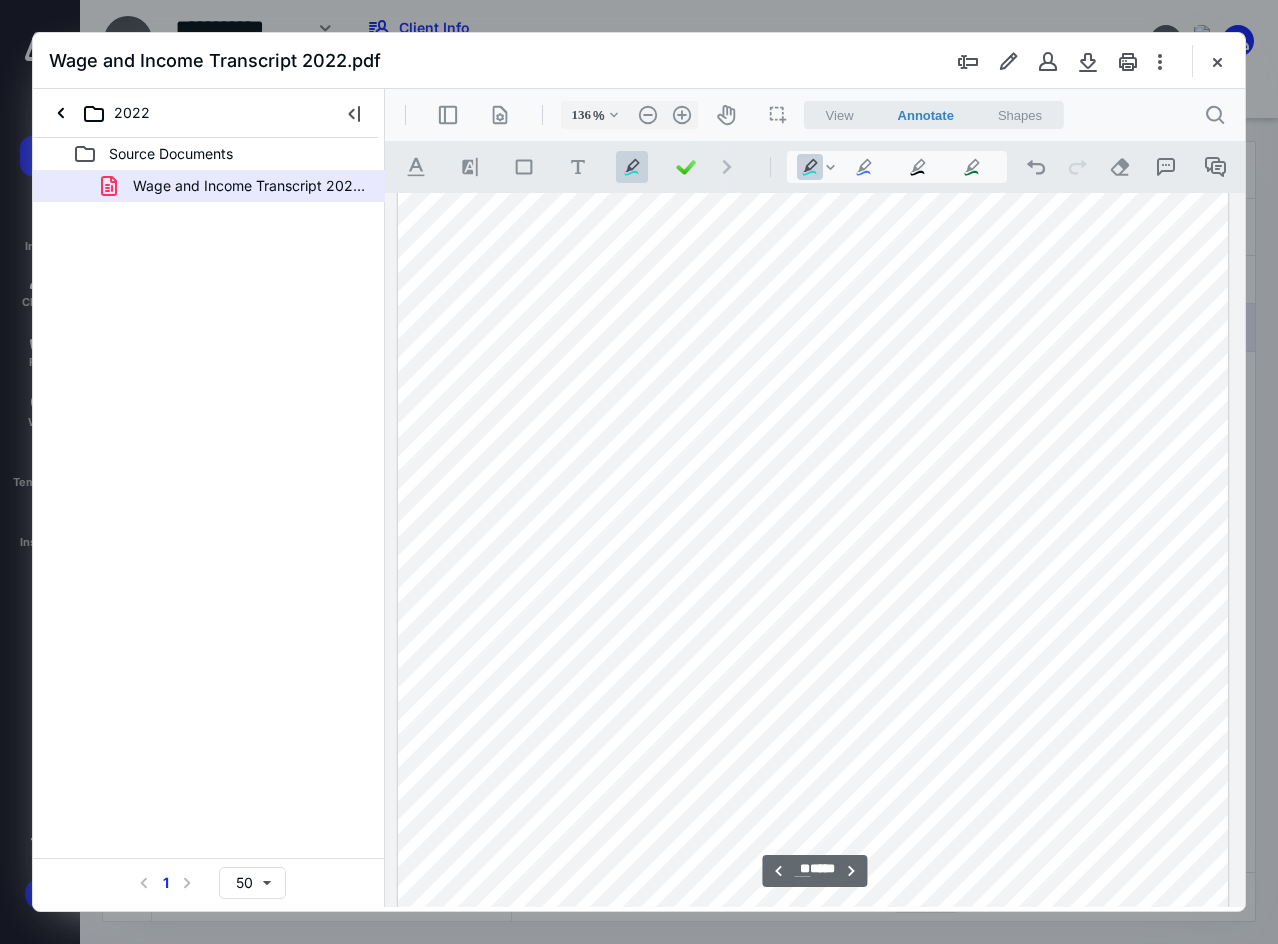 click at bounding box center [813, 414] 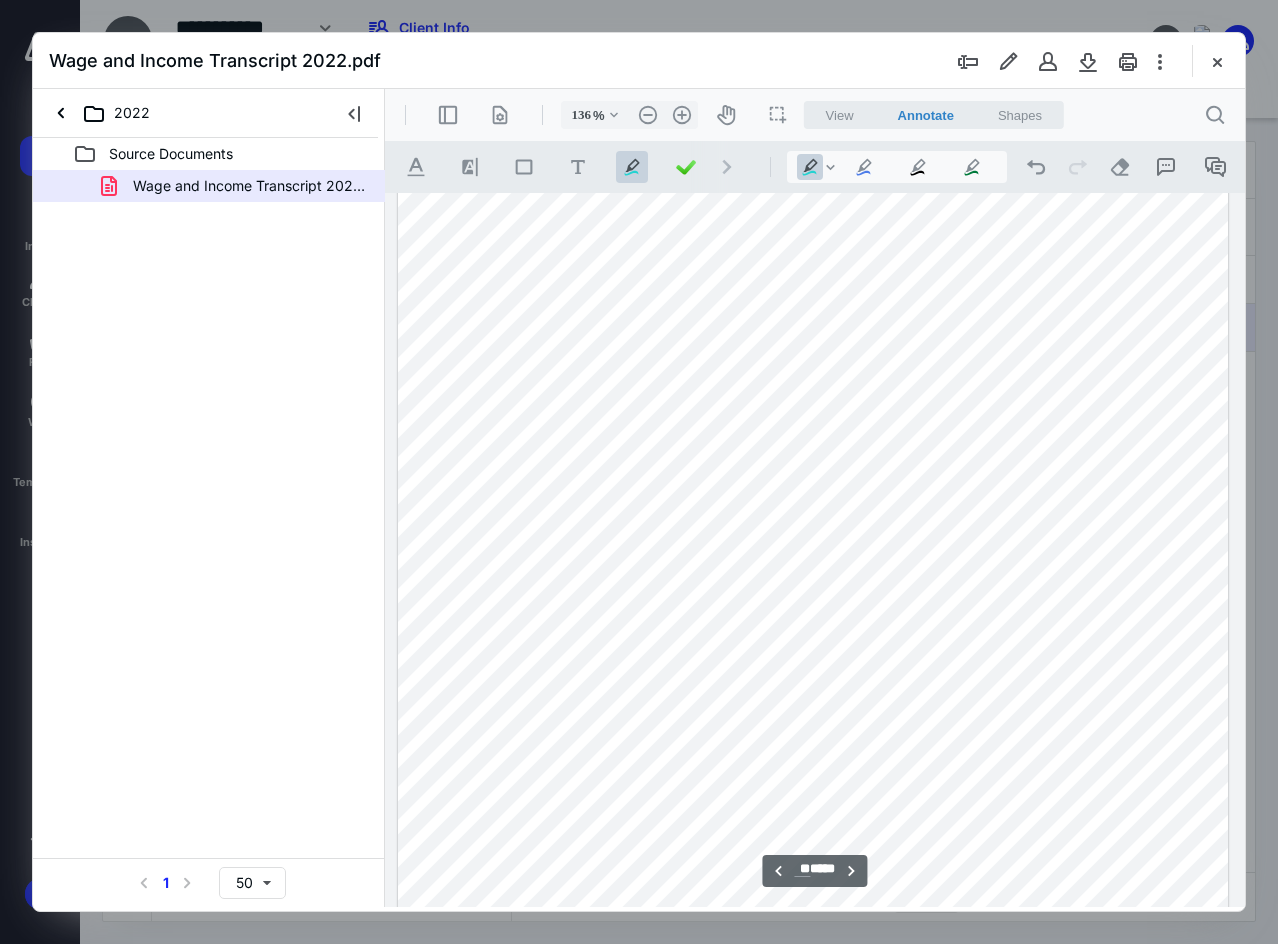 click at bounding box center [813, 414] 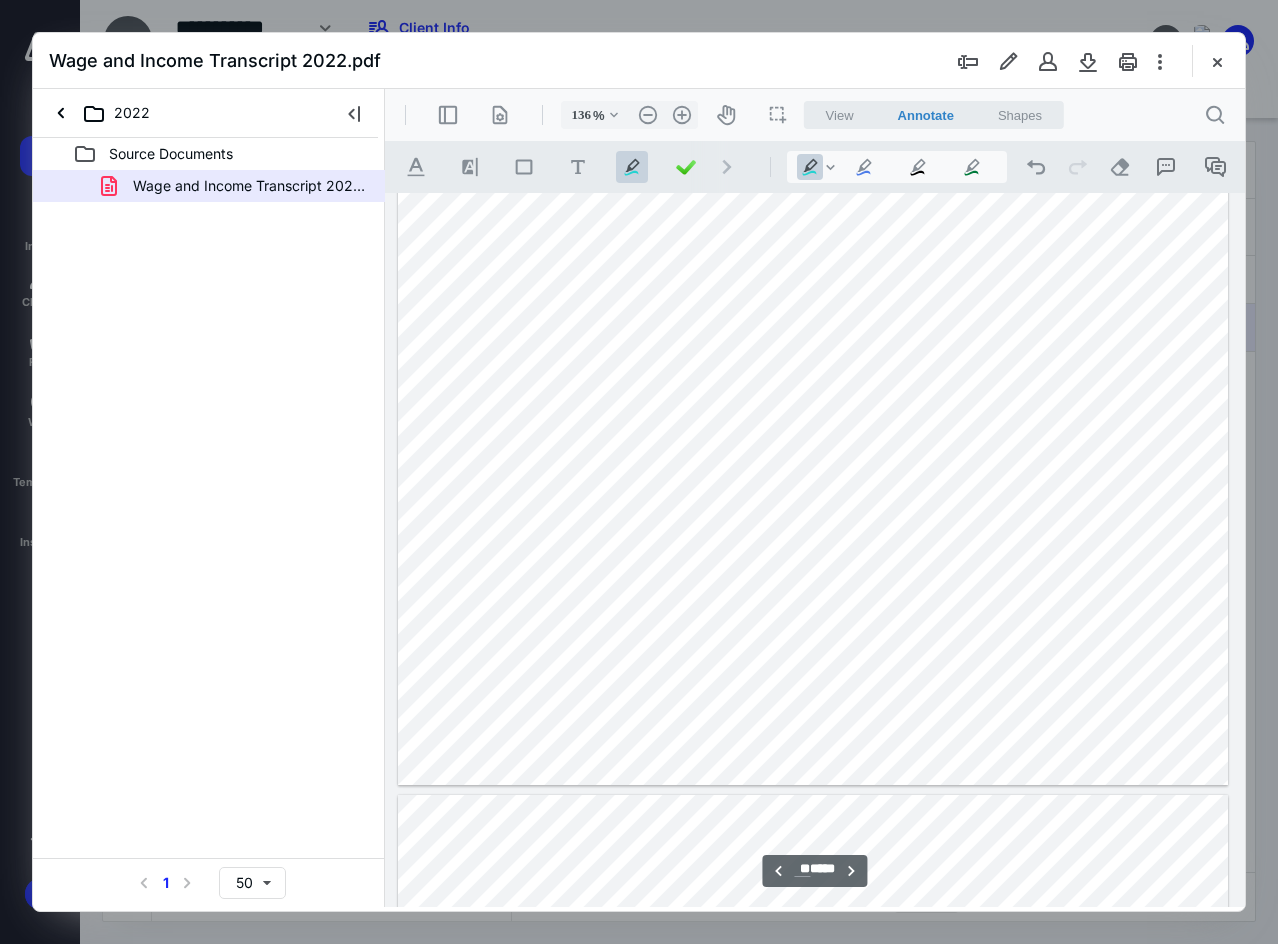 scroll, scrollTop: 14626, scrollLeft: 0, axis: vertical 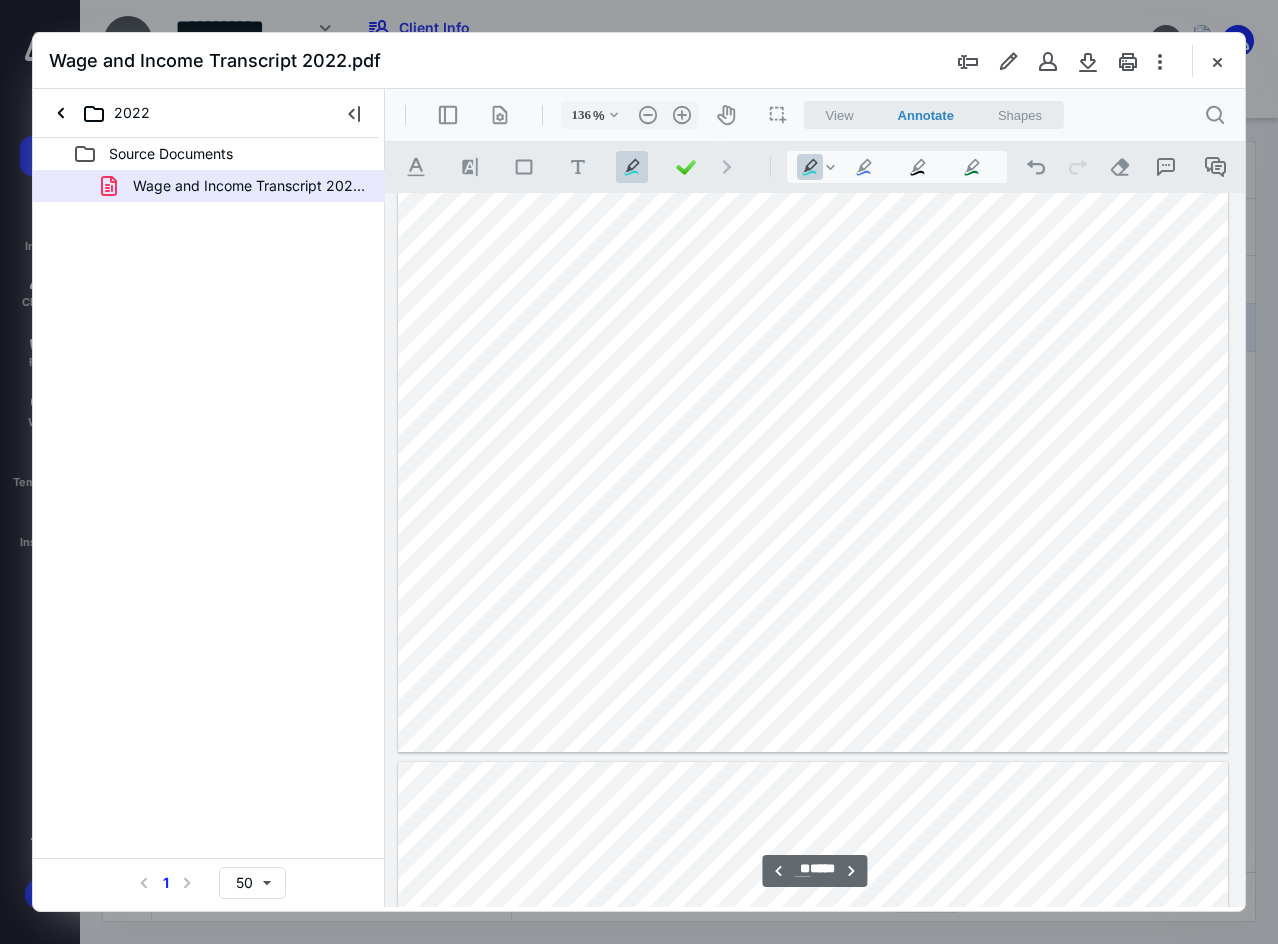 click at bounding box center [813, 1299] 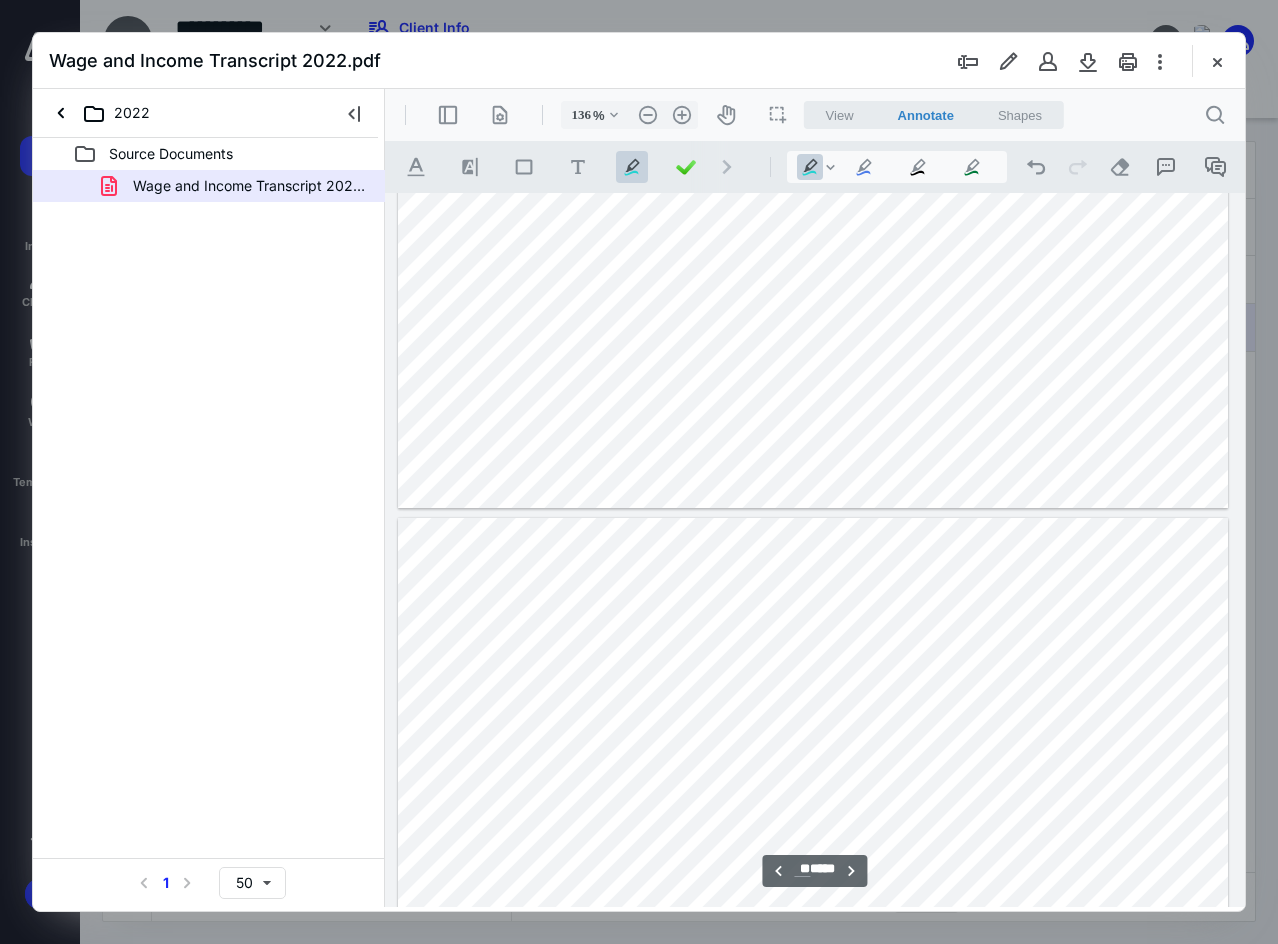 type on "**" 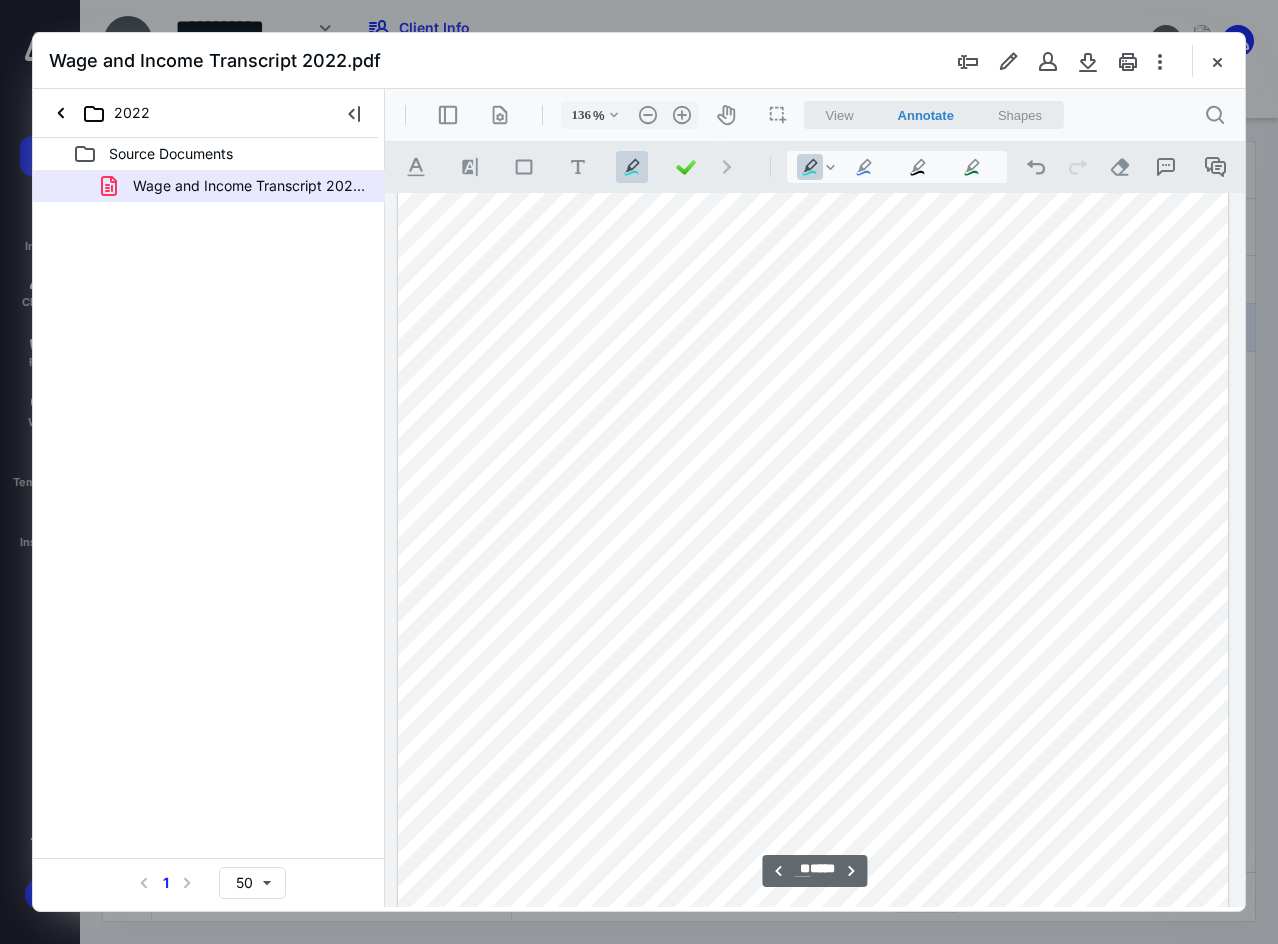 scroll, scrollTop: 15426, scrollLeft: 0, axis: vertical 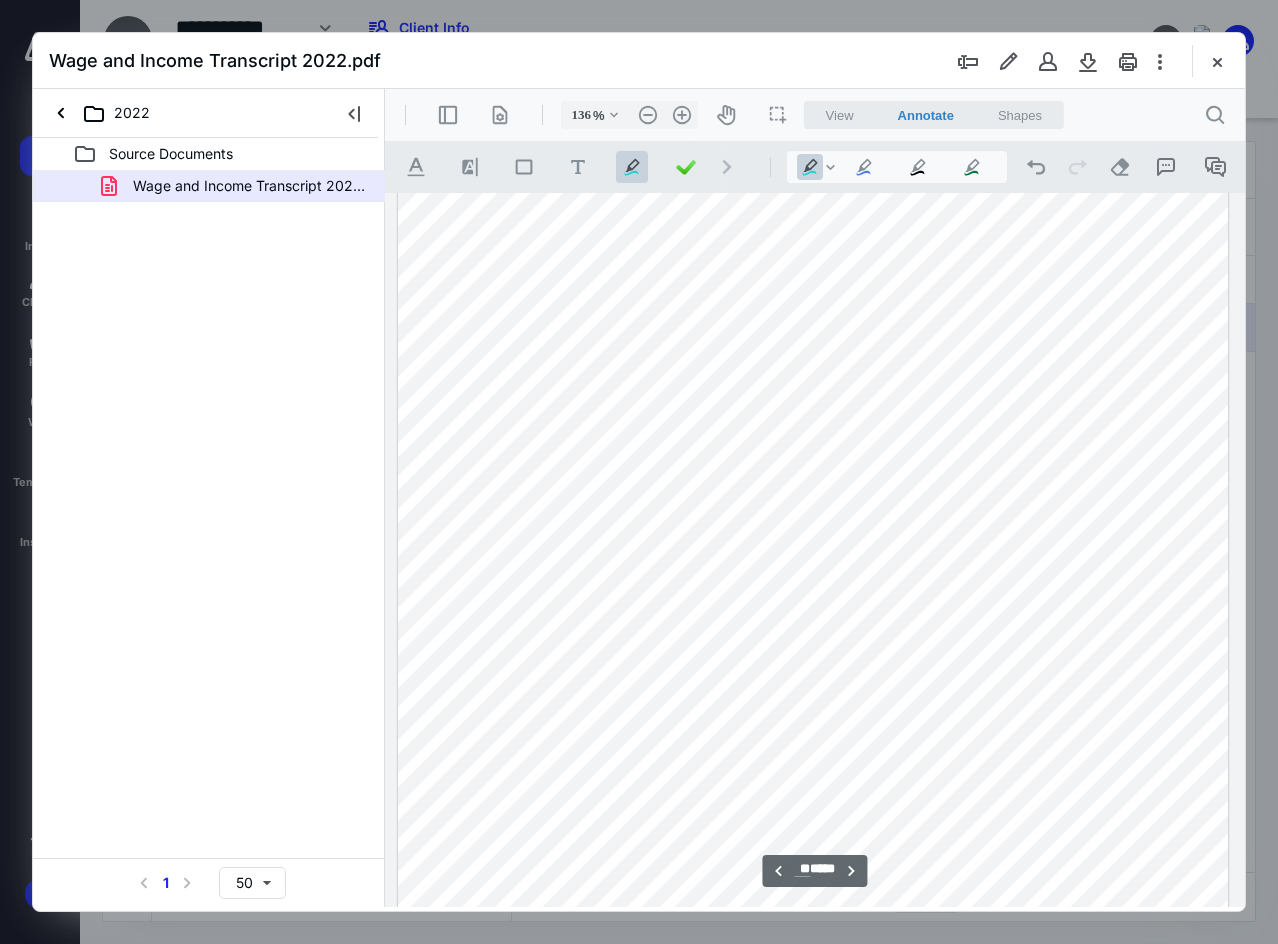 click at bounding box center (813, 499) 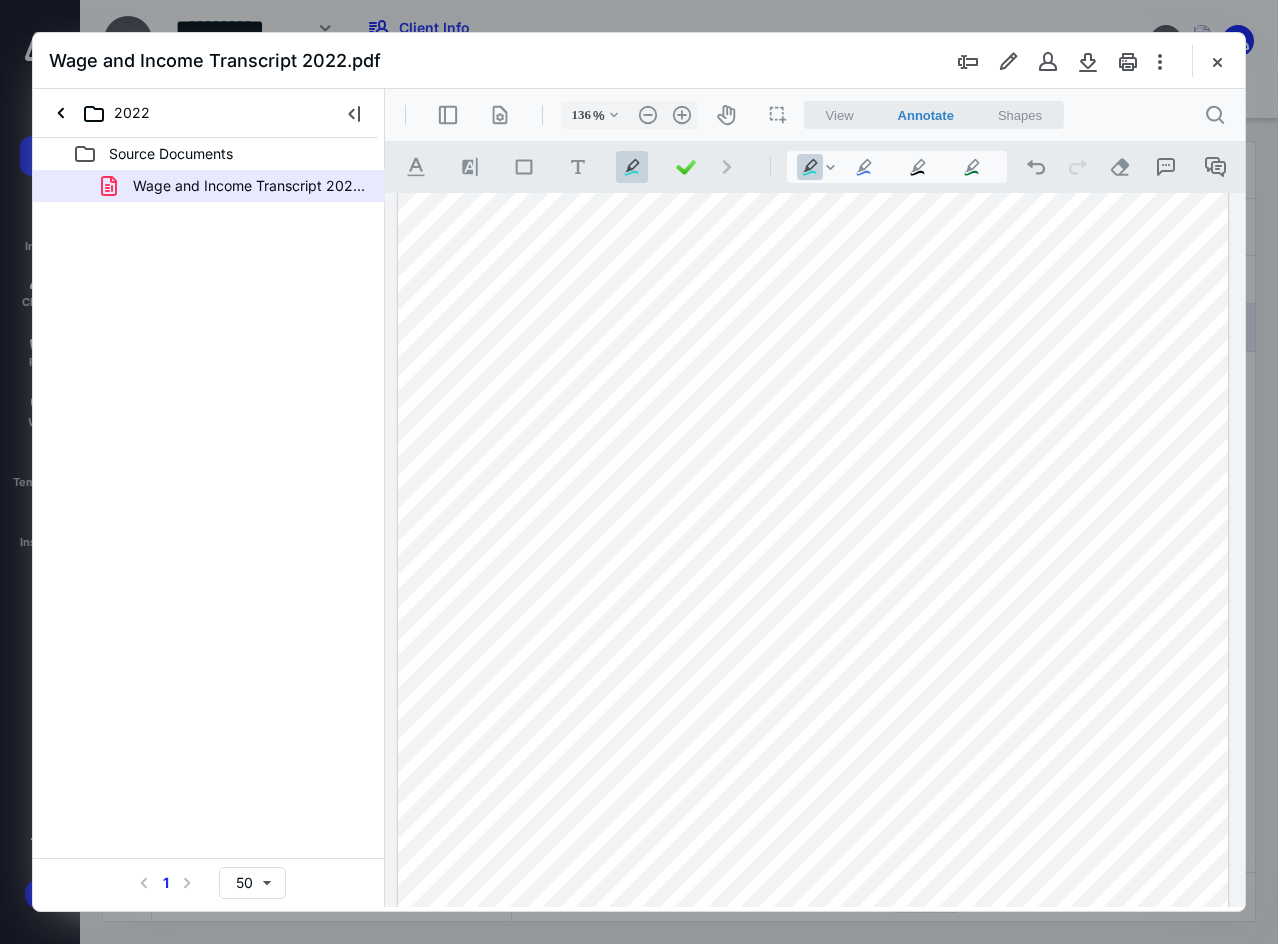 click at bounding box center (813, 499) 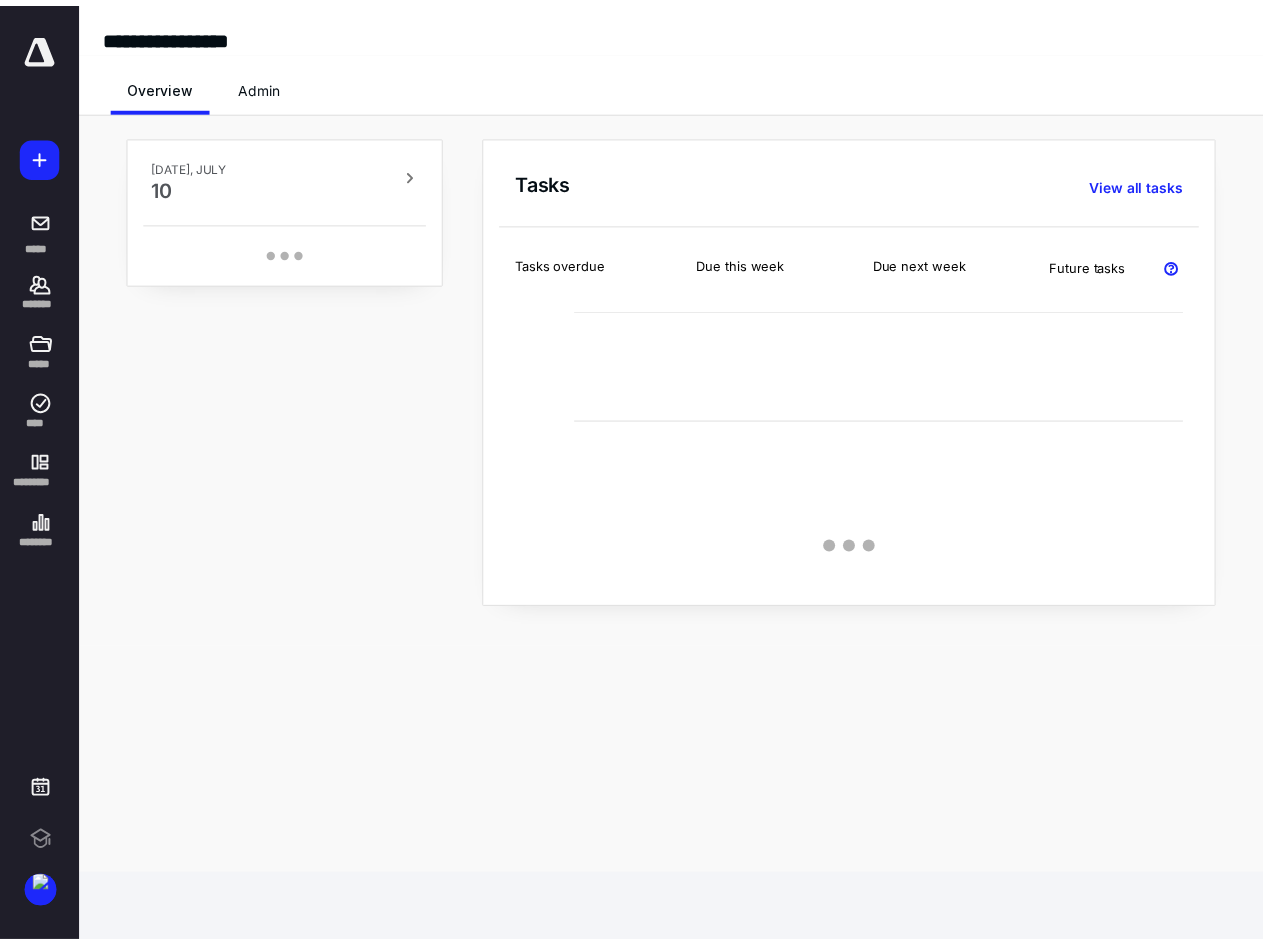scroll, scrollTop: 0, scrollLeft: 0, axis: both 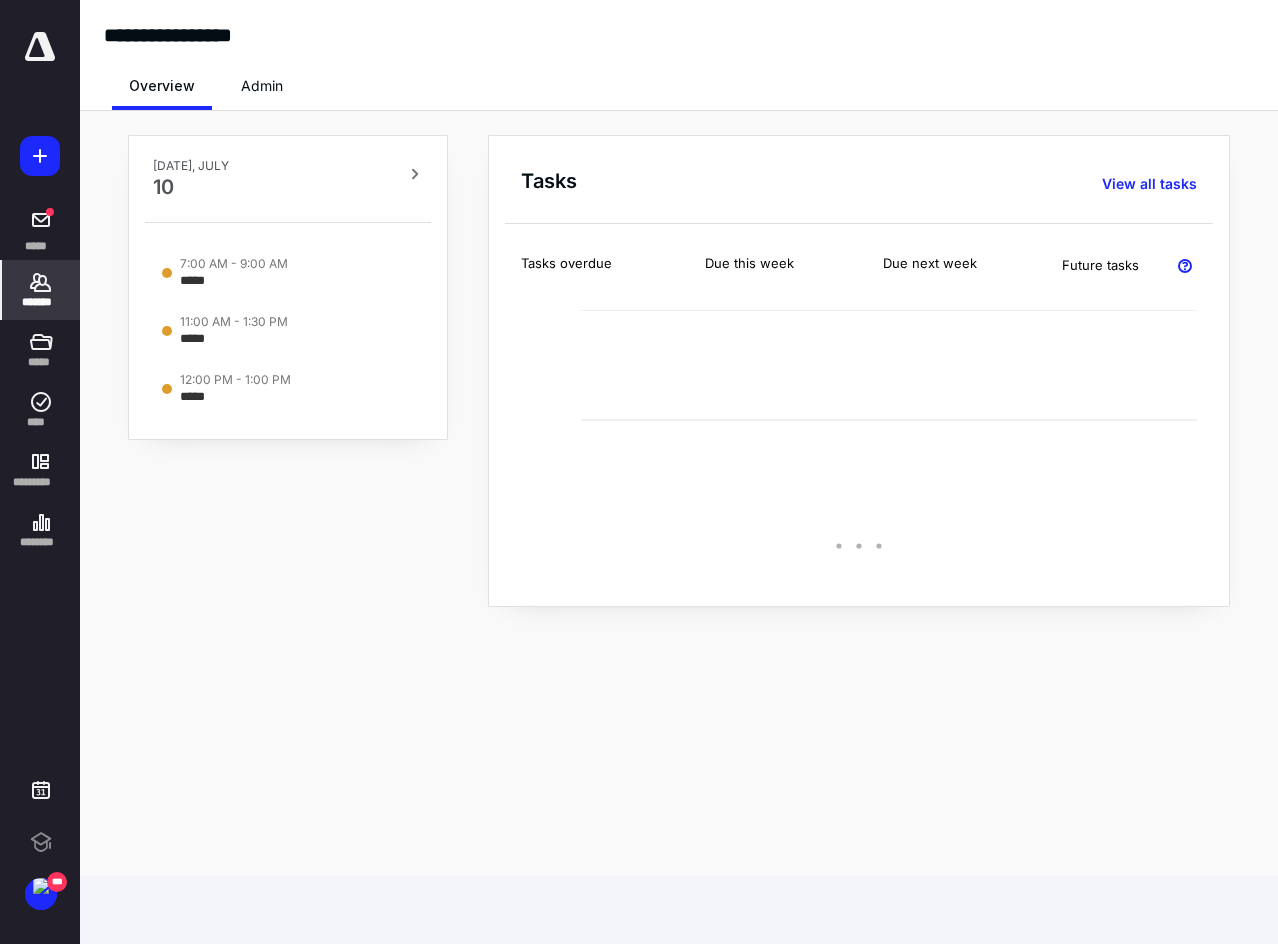 click on "*******" at bounding box center (41, 302) 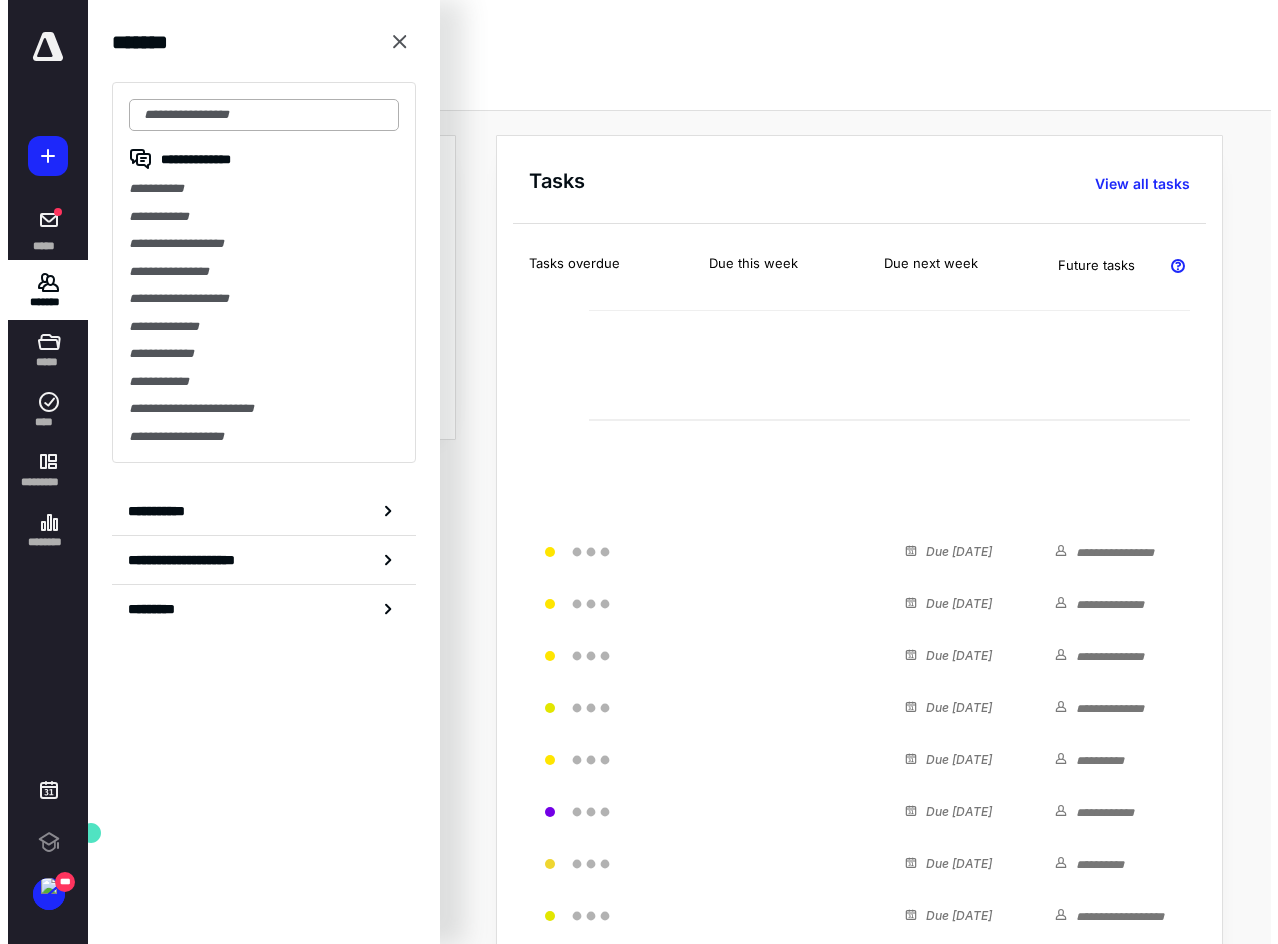 scroll, scrollTop: 0, scrollLeft: 0, axis: both 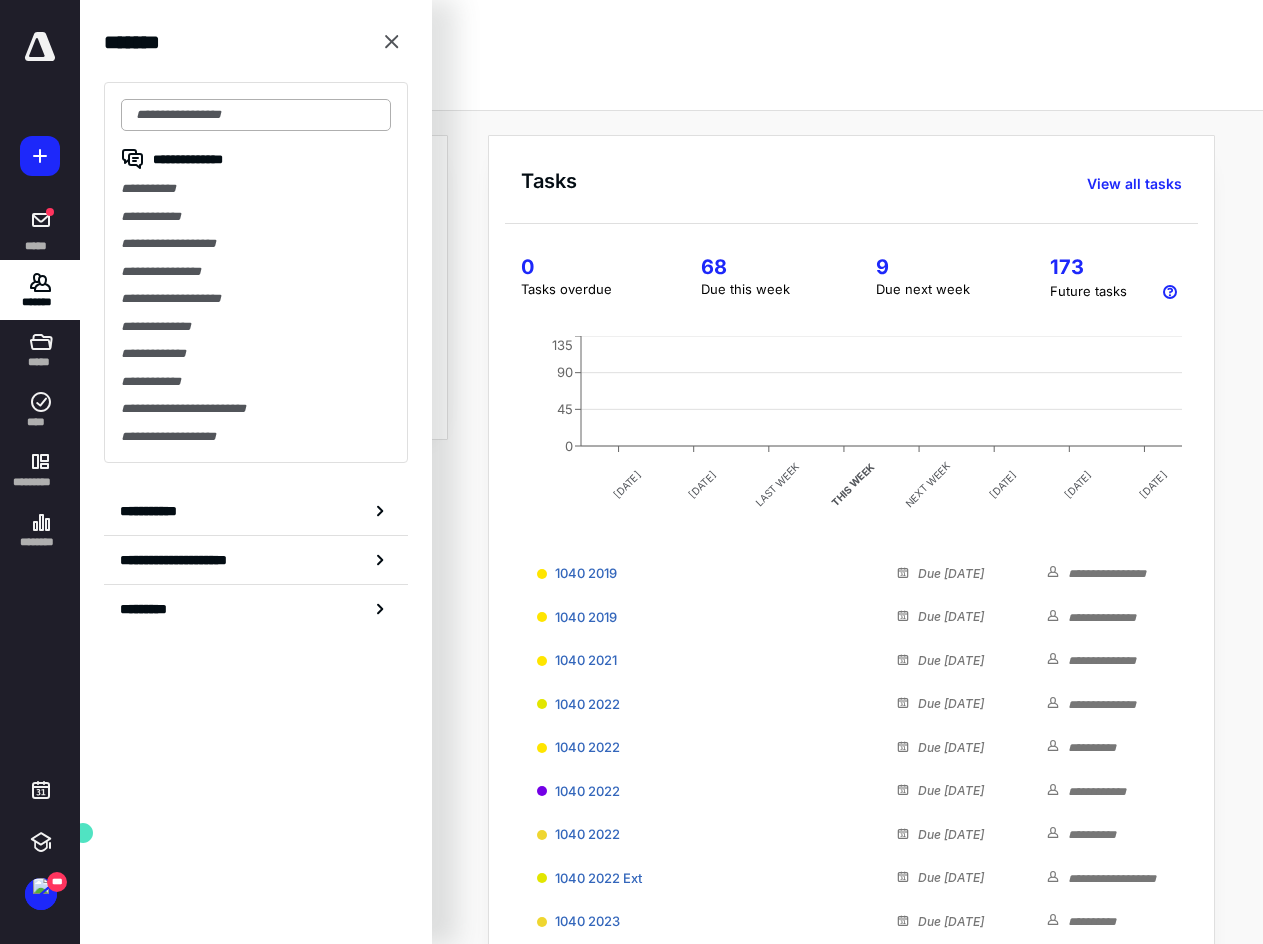 click at bounding box center [256, 115] 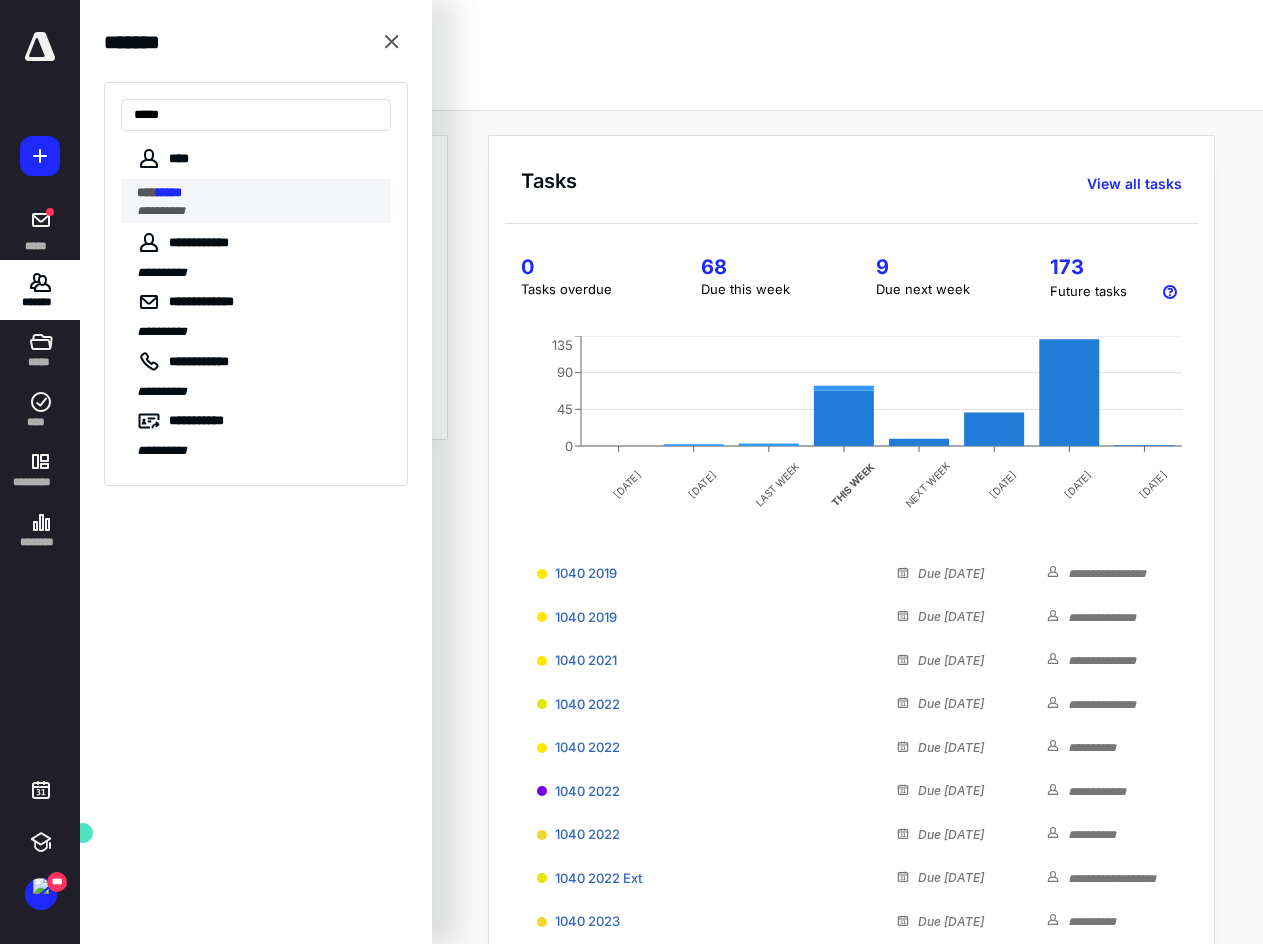 type on "*****" 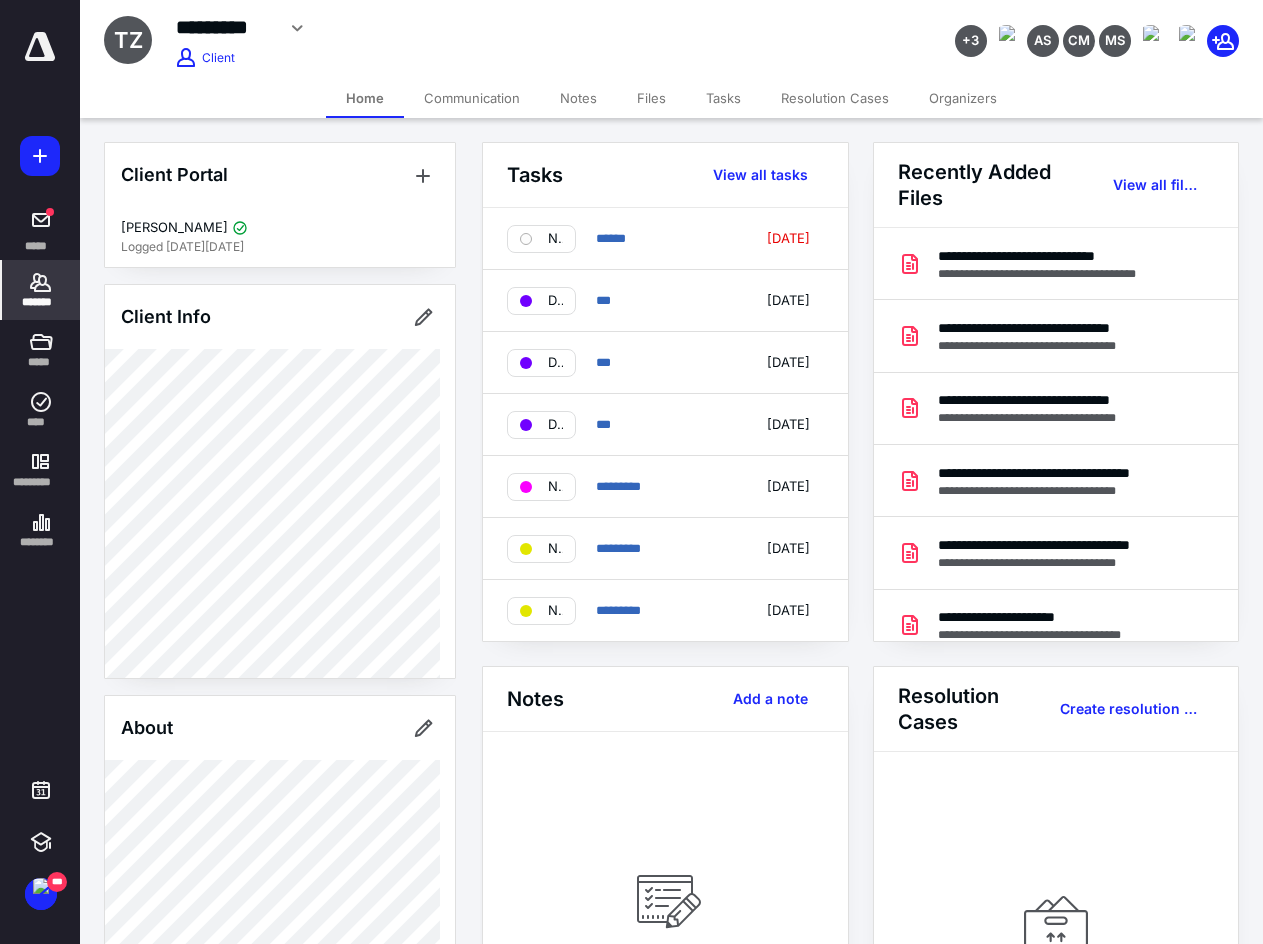 click on "Files" at bounding box center [651, 98] 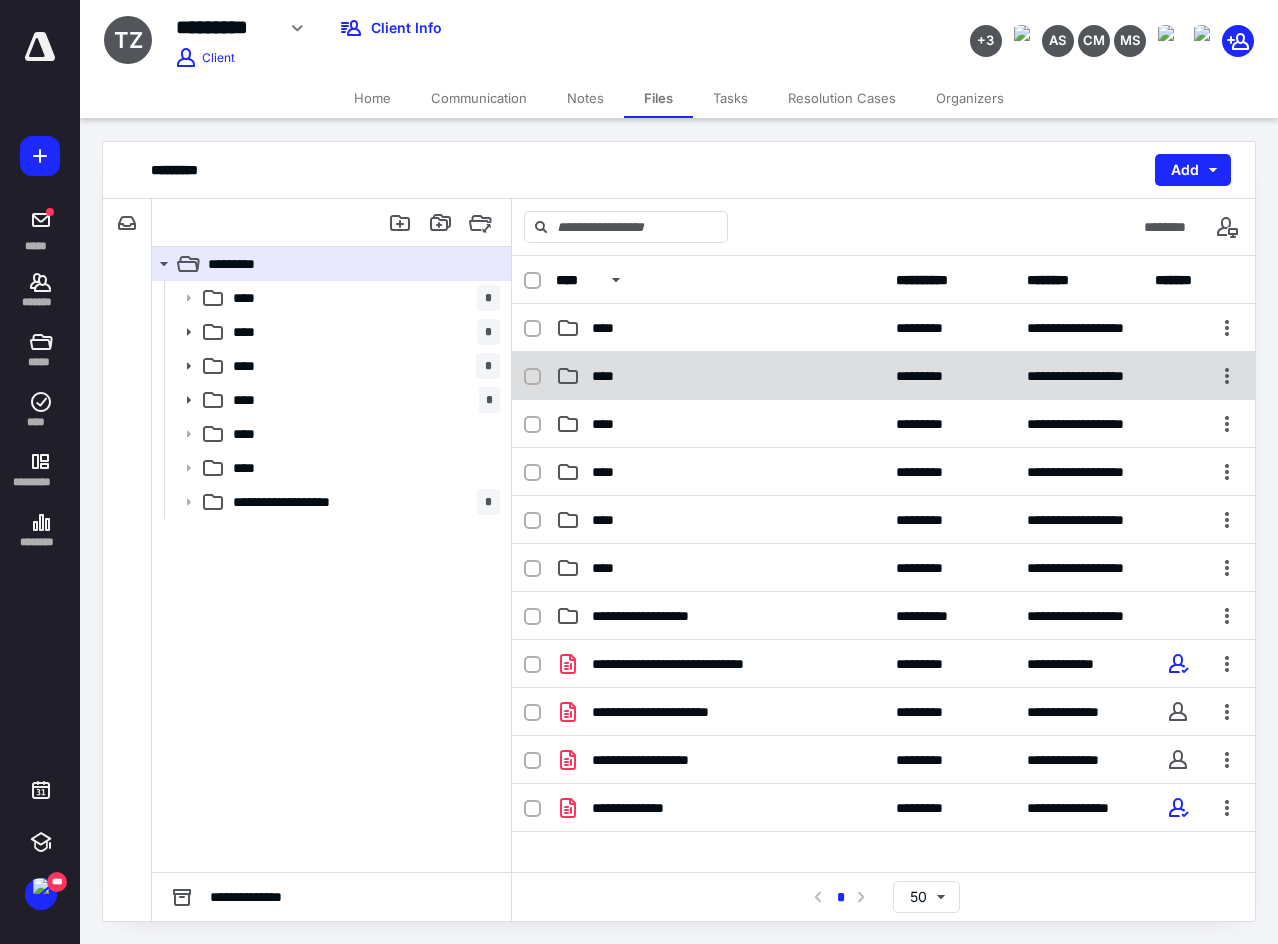 click on "****" at bounding box center (720, 376) 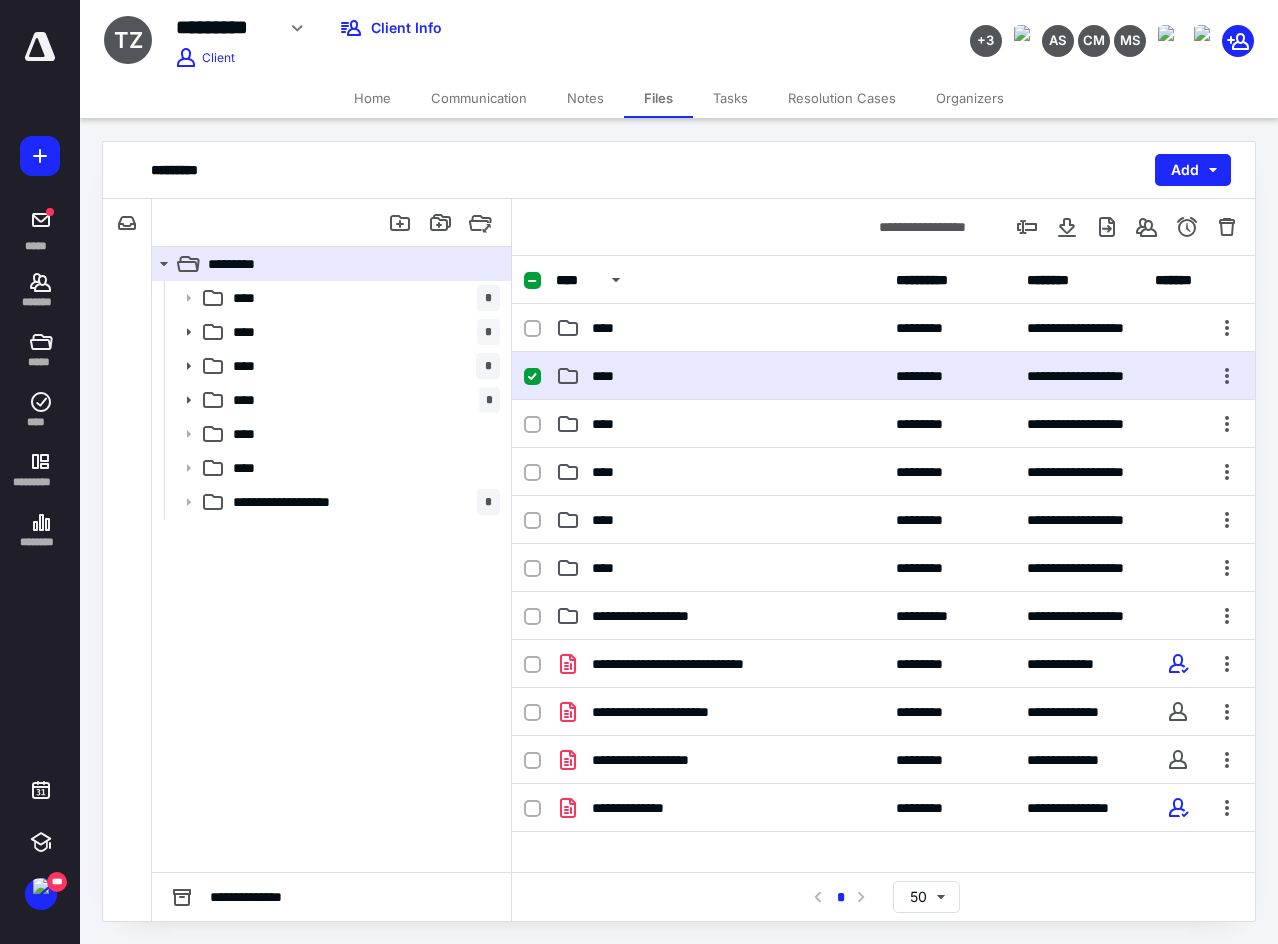 click on "****" at bounding box center [720, 376] 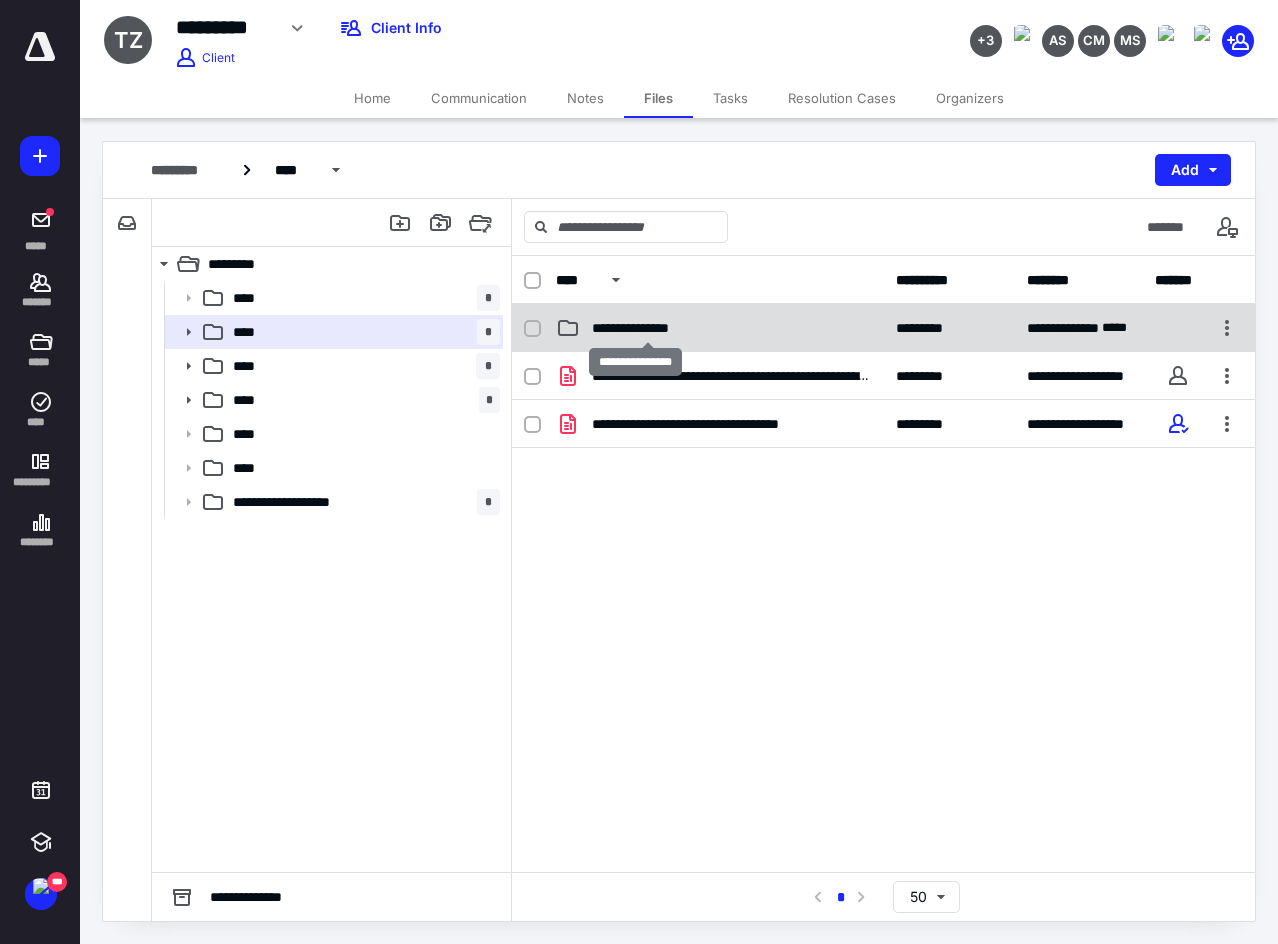 click on "**********" at bounding box center [648, 328] 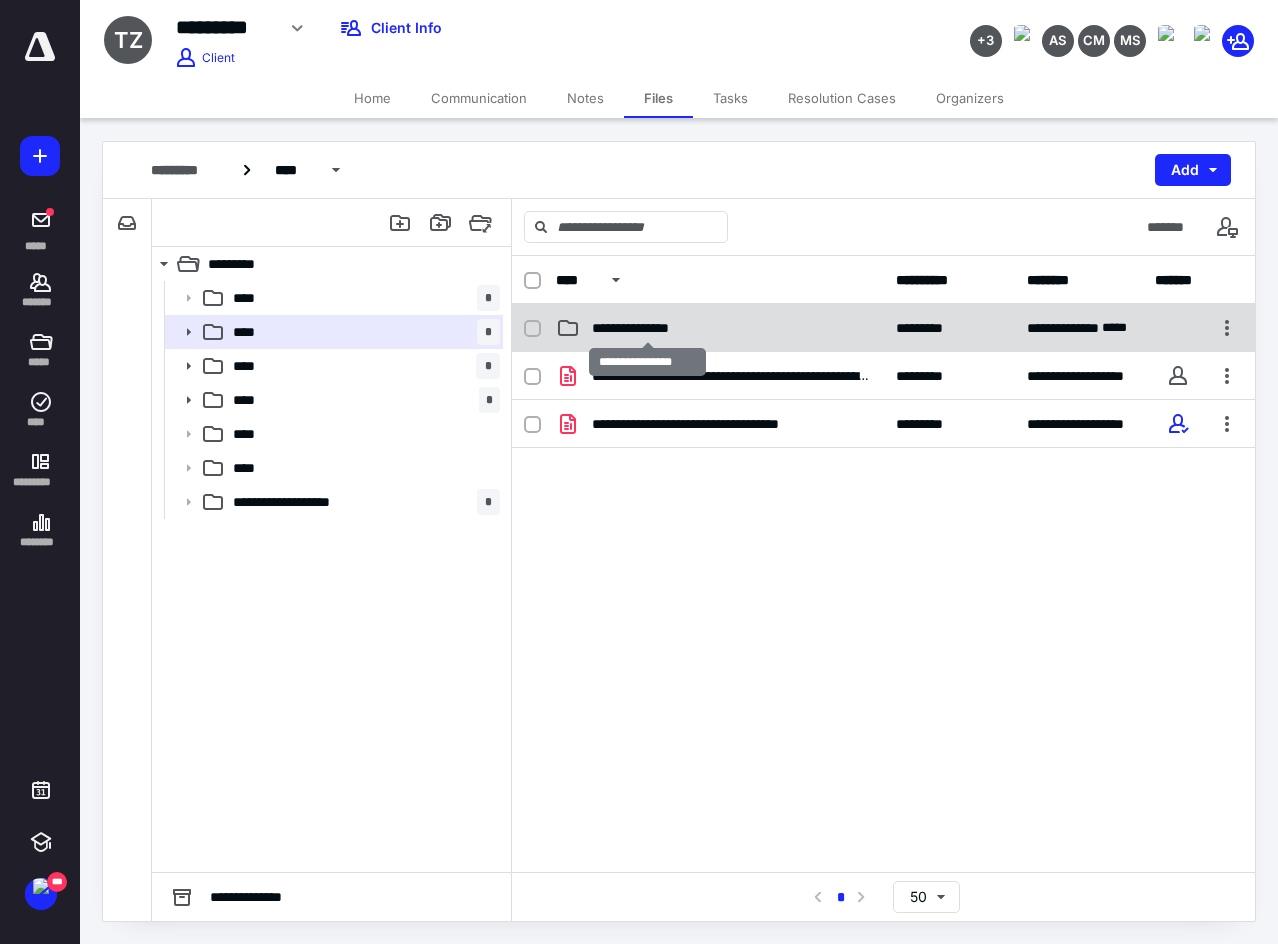 click on "**********" at bounding box center [648, 328] 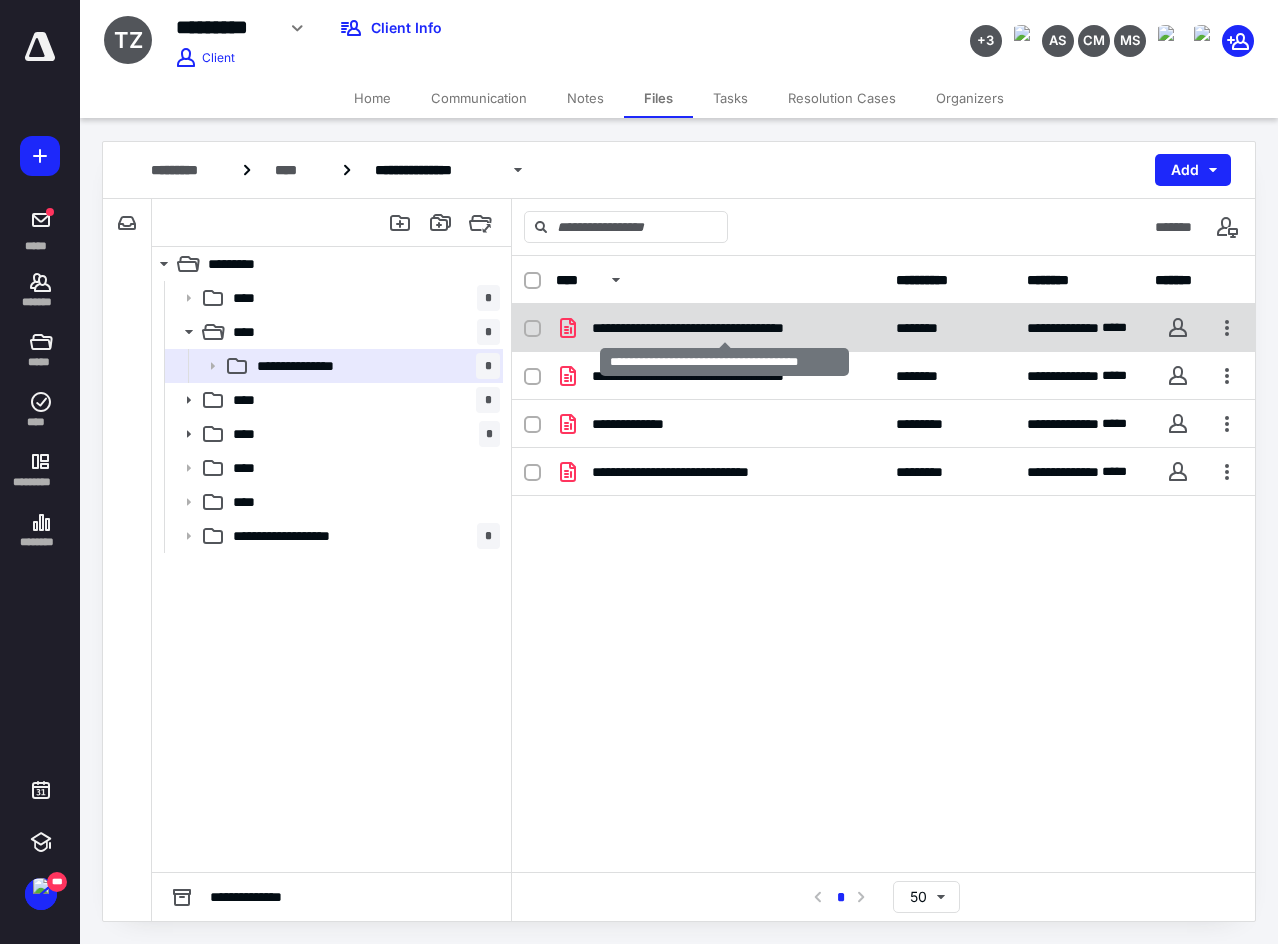 click on "**********" at bounding box center (724, 328) 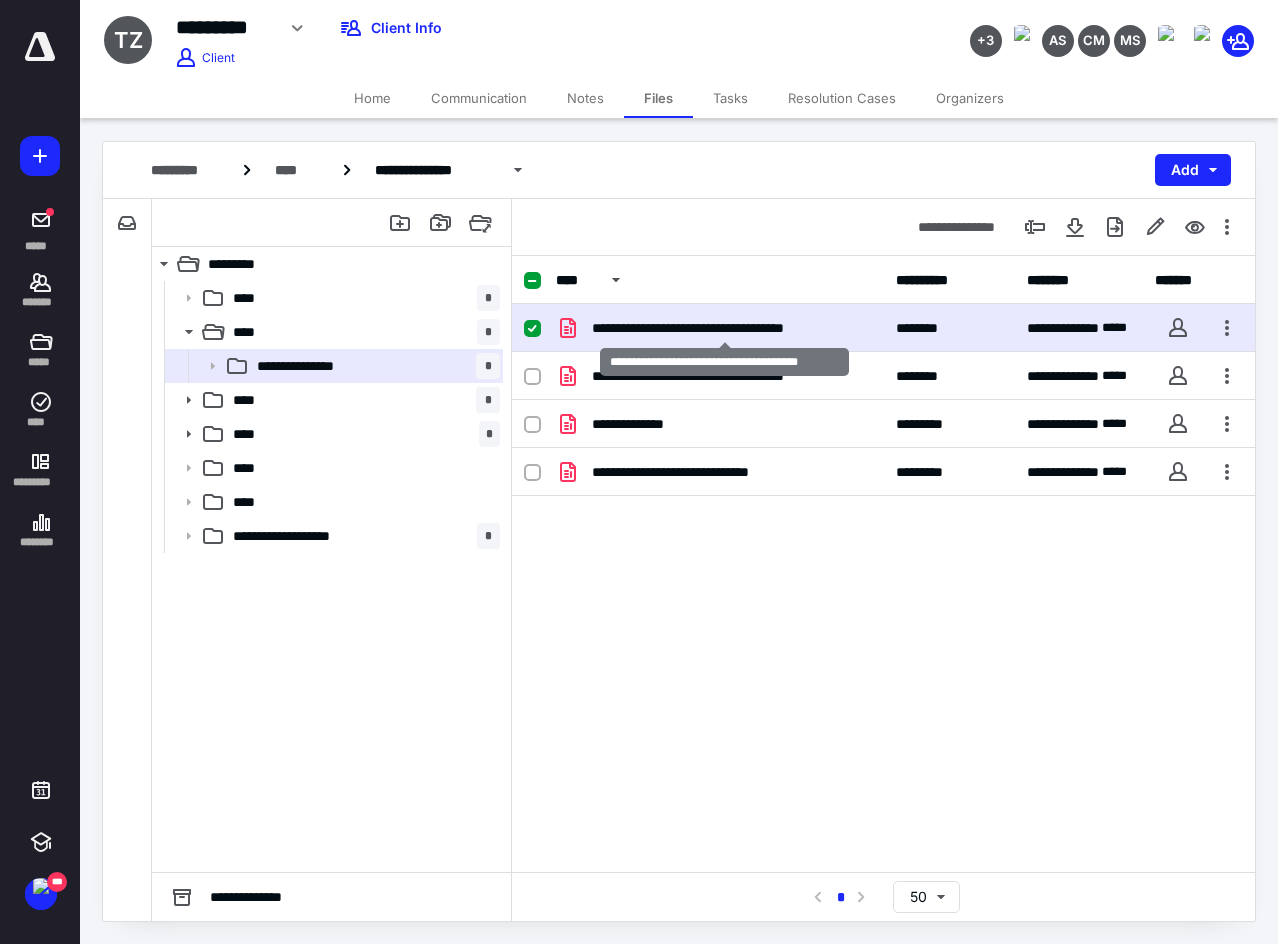 click on "**********" at bounding box center (724, 328) 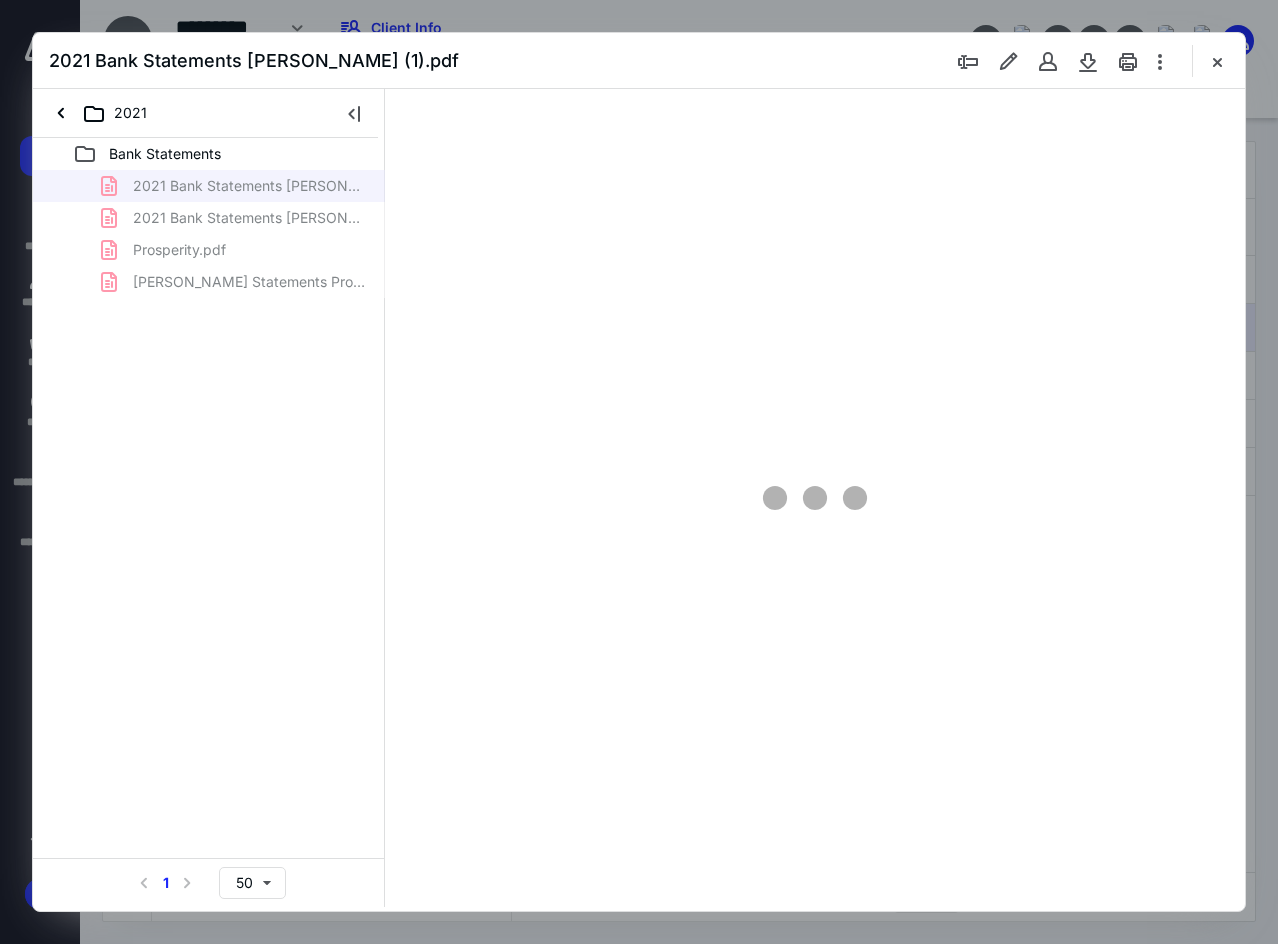 scroll, scrollTop: 0, scrollLeft: 0, axis: both 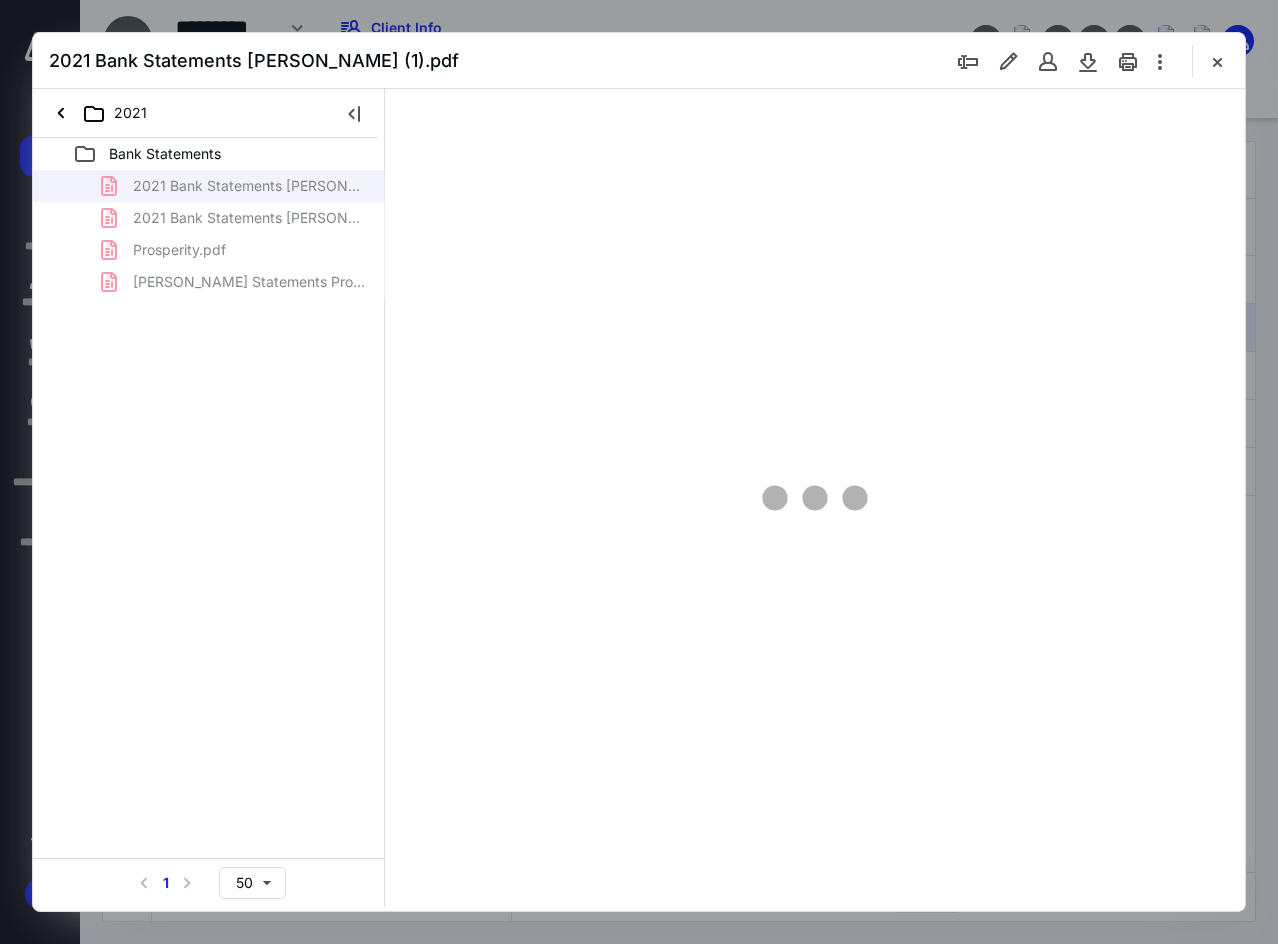 type on "137" 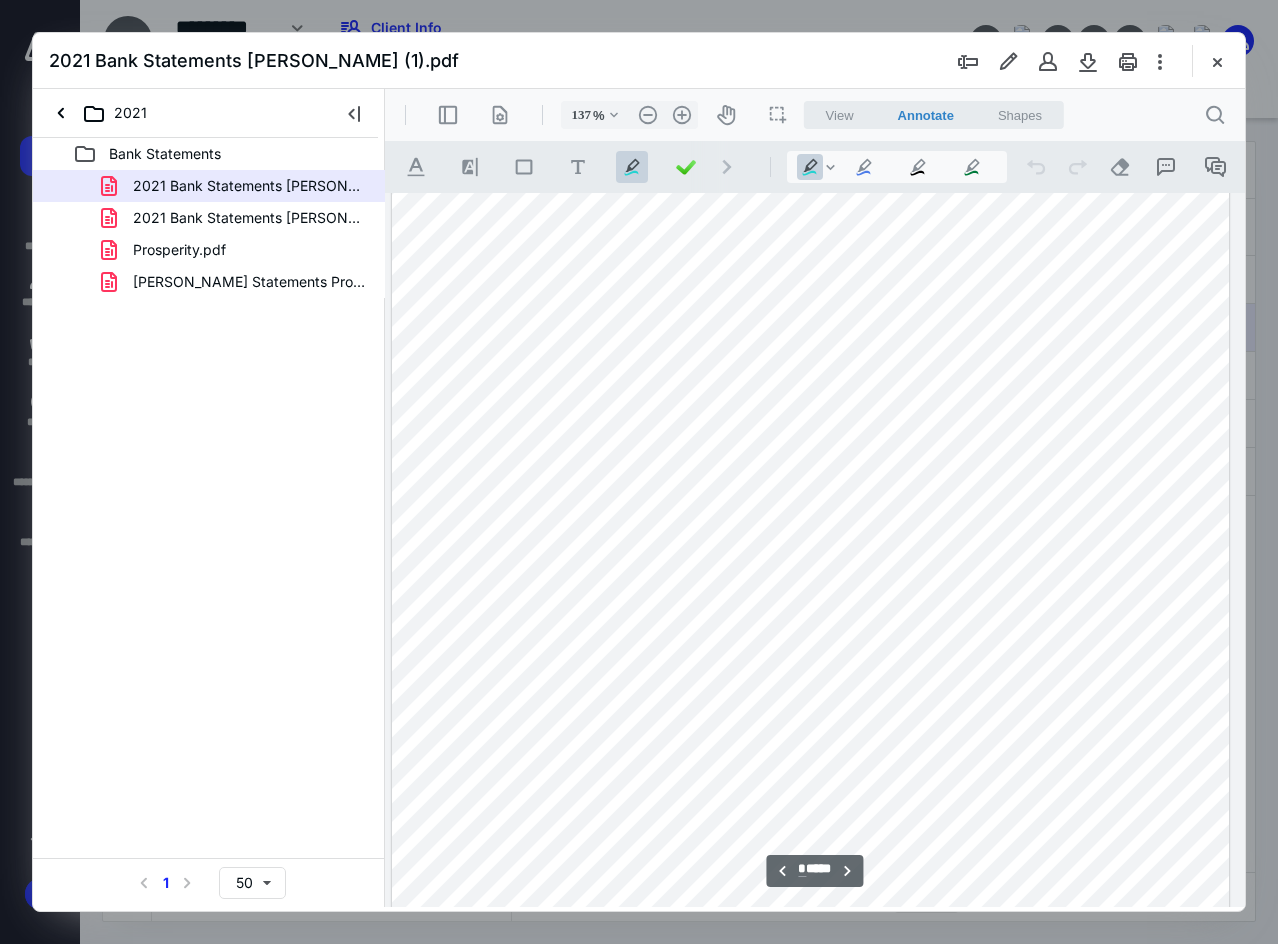 scroll, scrollTop: 2800, scrollLeft: 9, axis: both 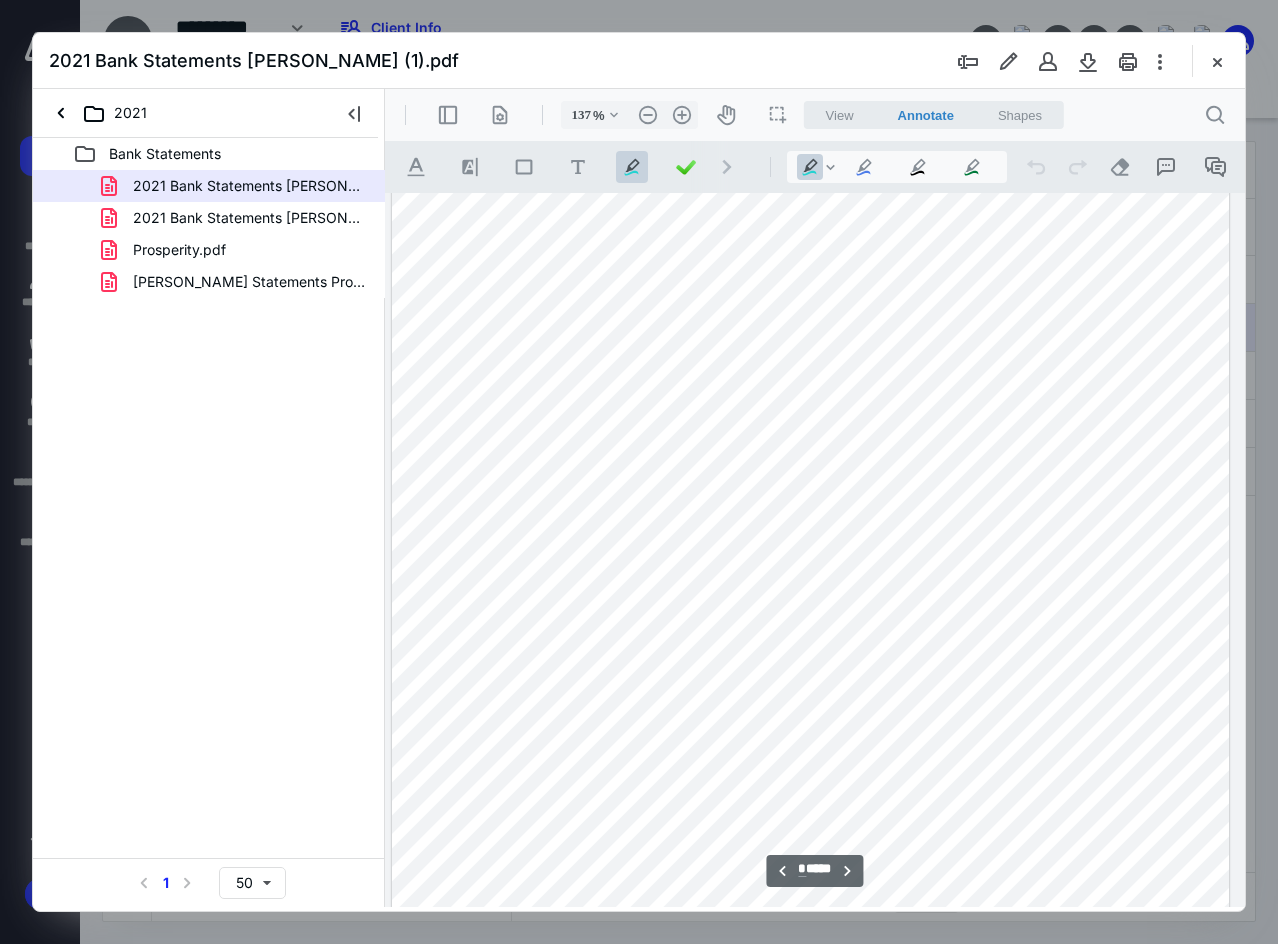 type on "*" 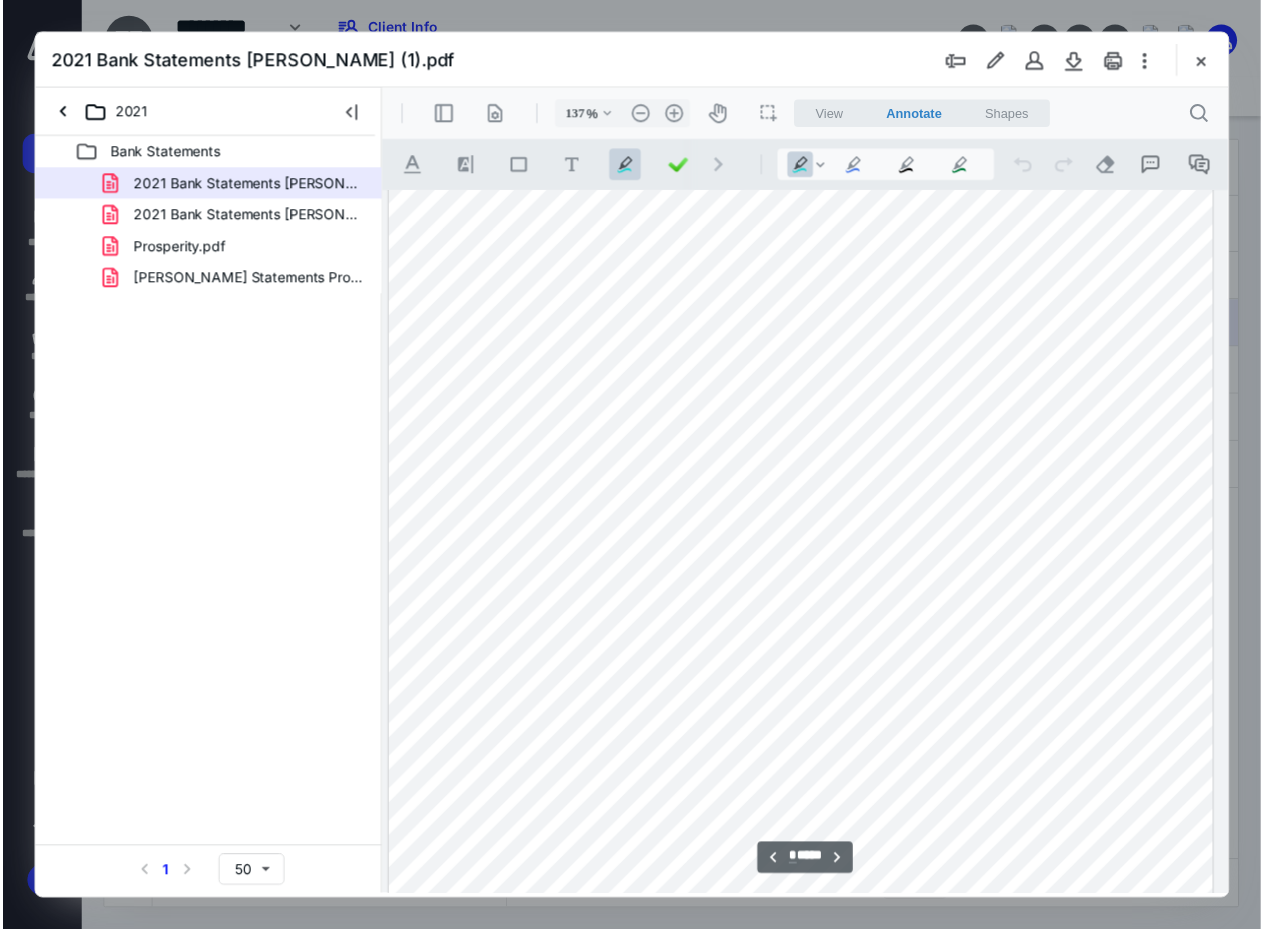 scroll, scrollTop: 5113, scrollLeft: 9, axis: both 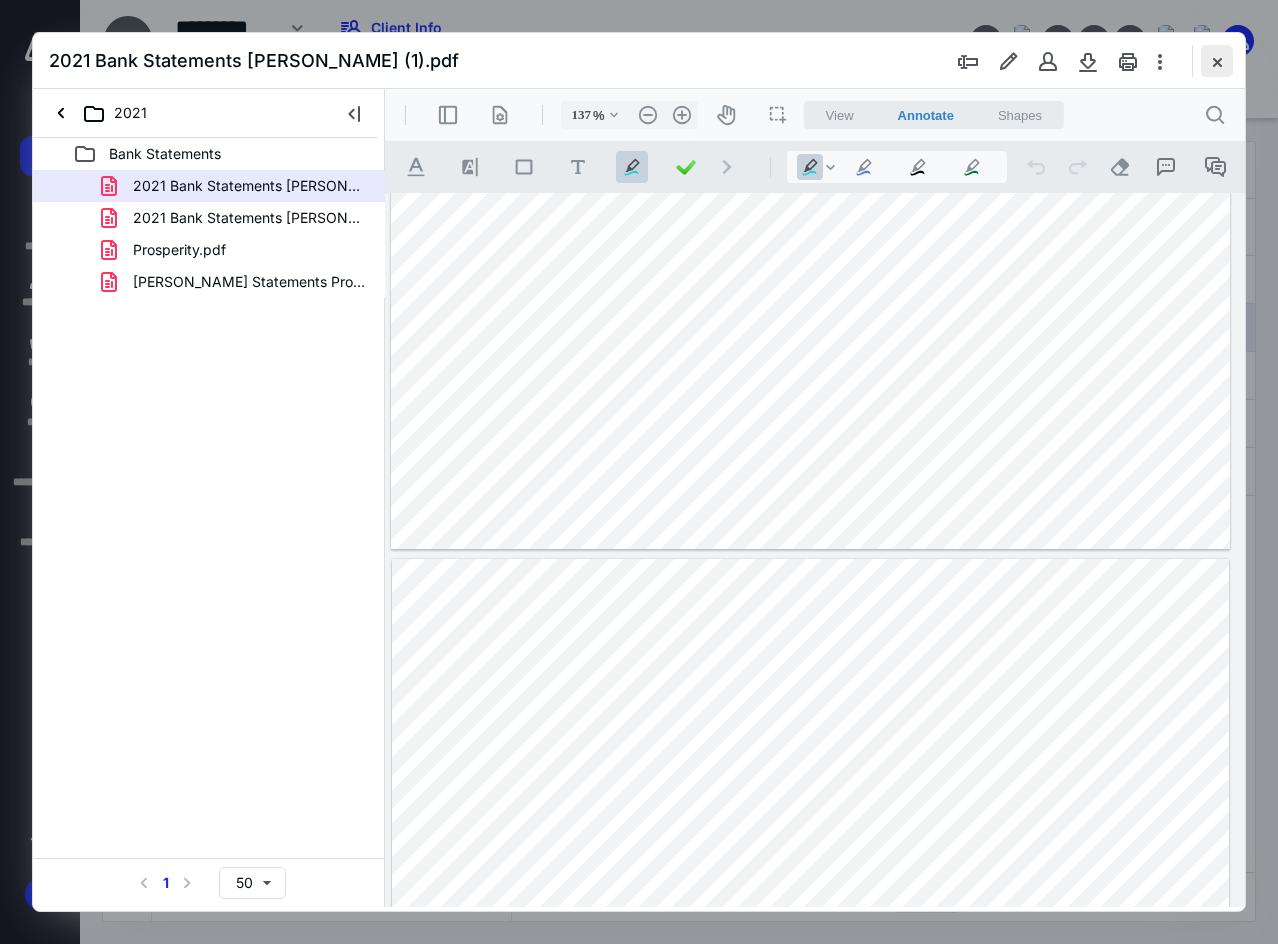click at bounding box center [1217, 61] 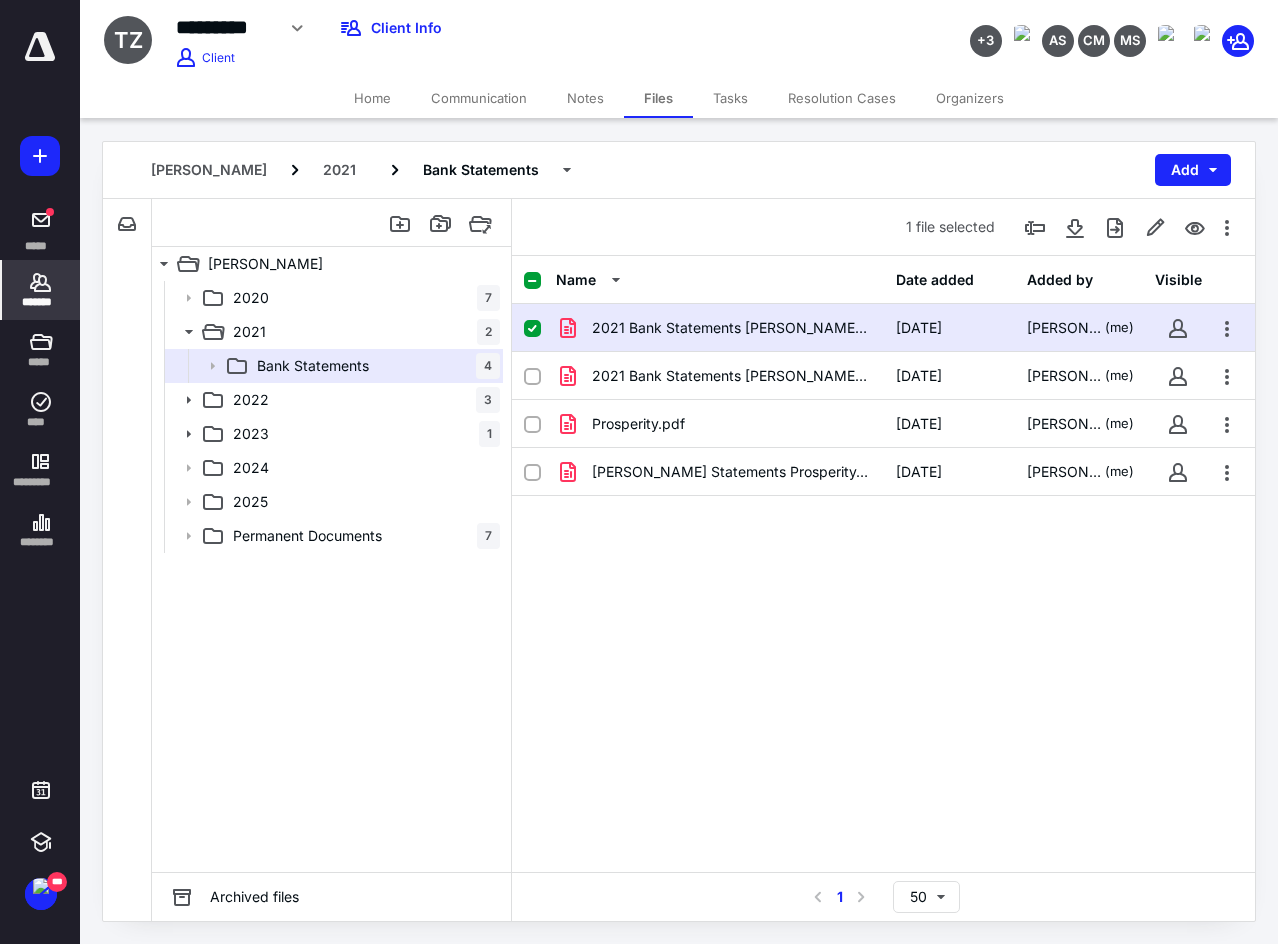 click on "*******" at bounding box center (41, 302) 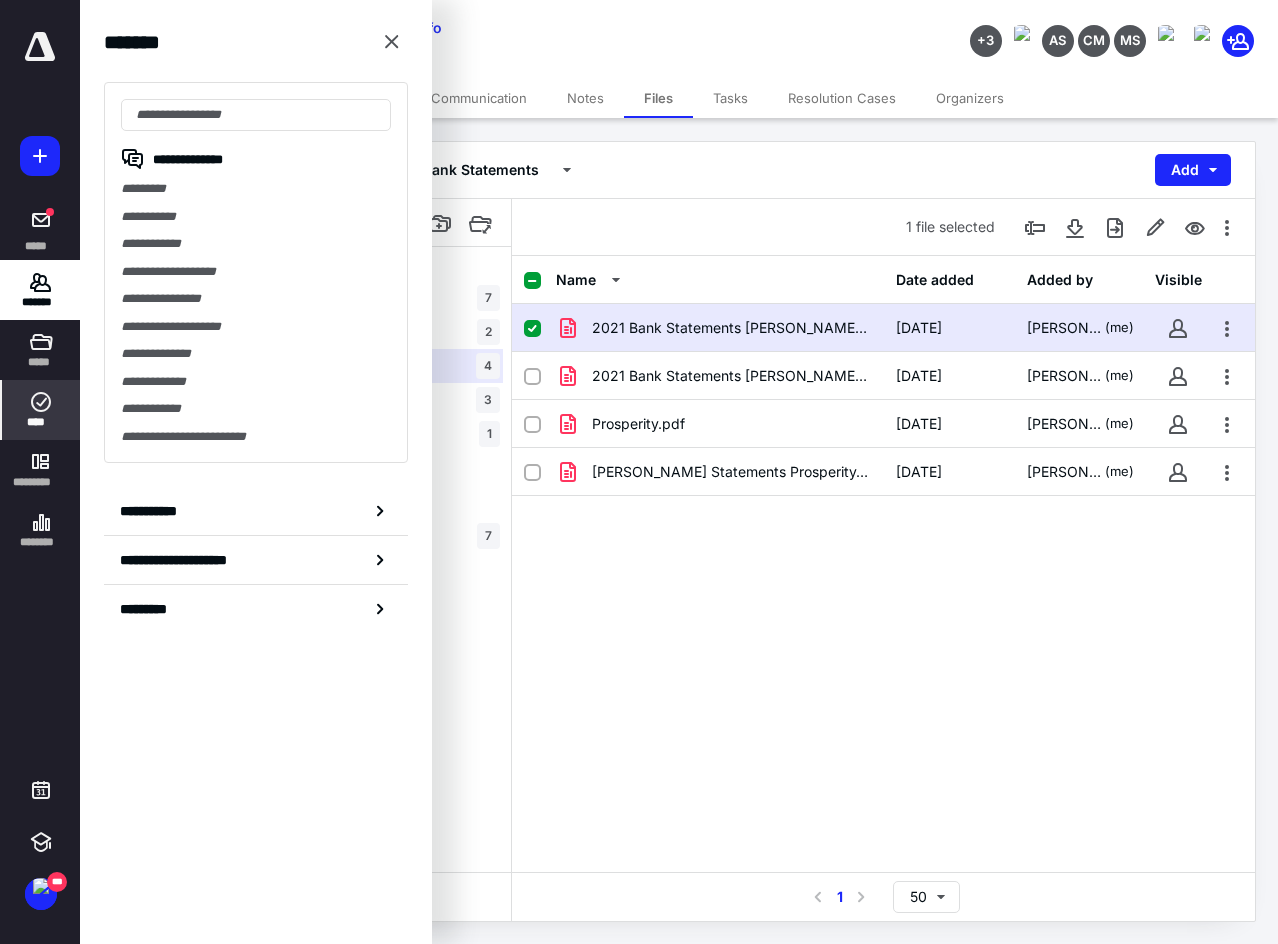 click 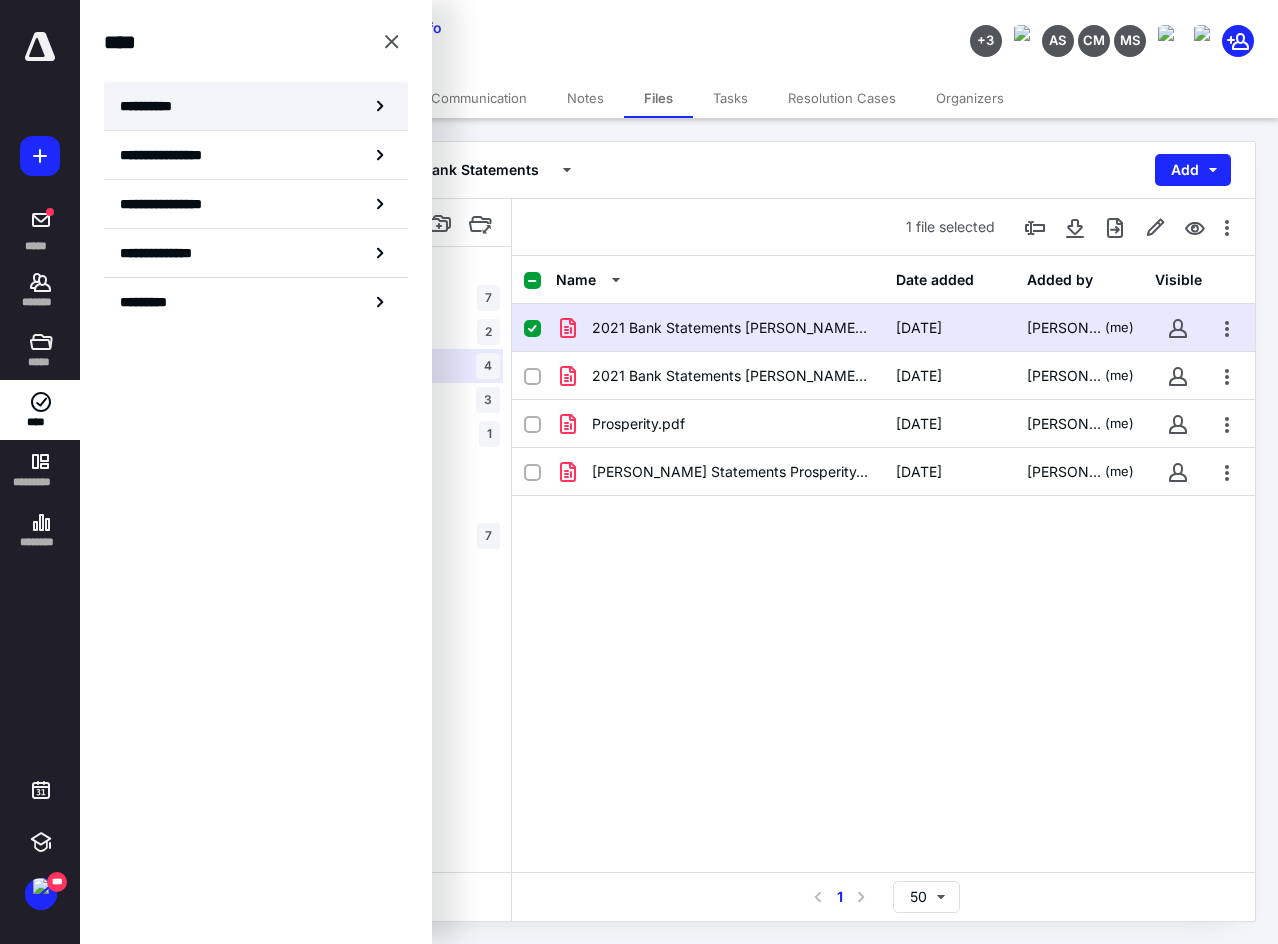 click on "**********" at bounding box center (153, 106) 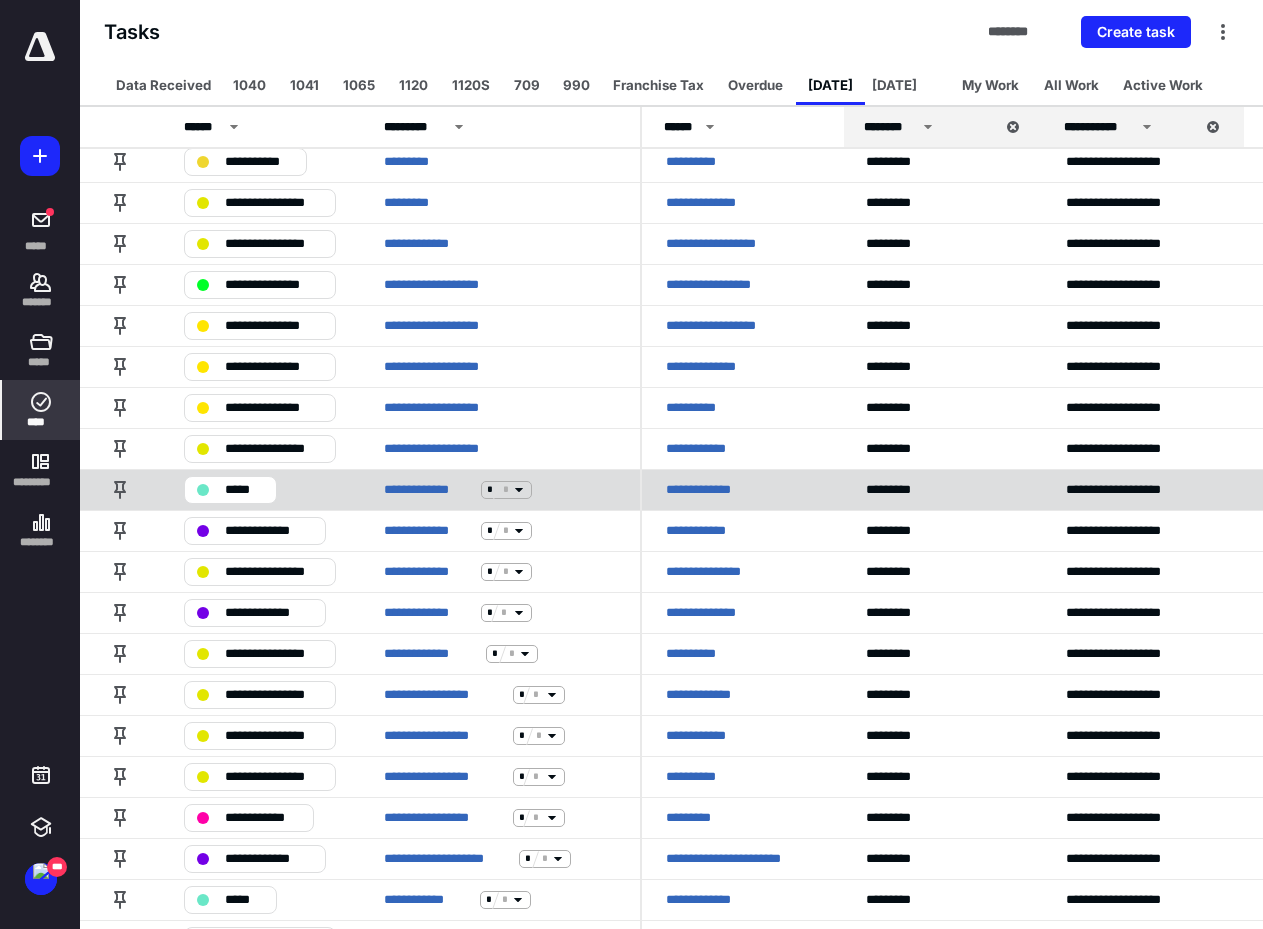 scroll, scrollTop: 400, scrollLeft: 0, axis: vertical 